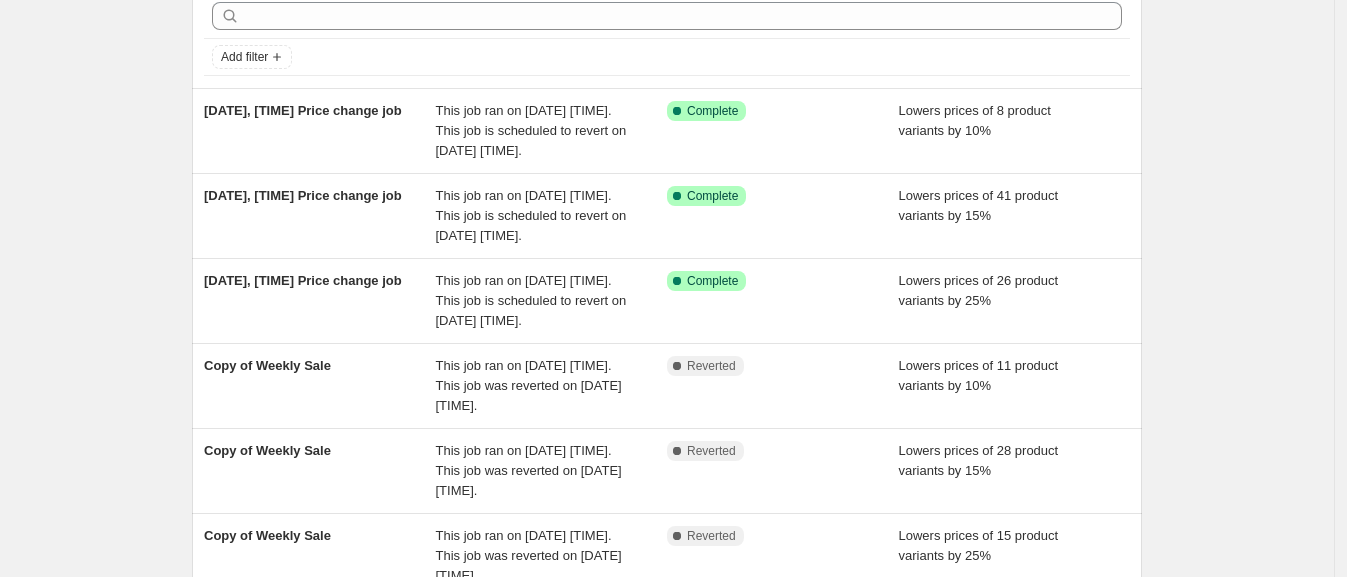 scroll, scrollTop: 99, scrollLeft: 0, axis: vertical 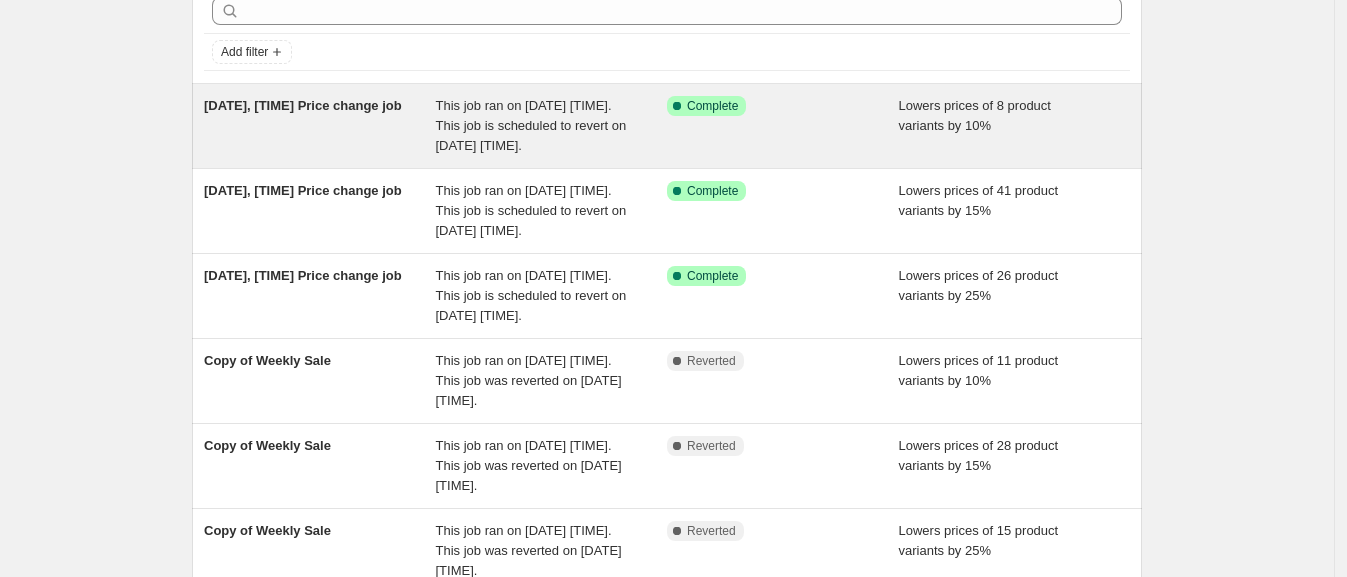 click on "[DATE], [TIME] Price change job" at bounding box center (303, 105) 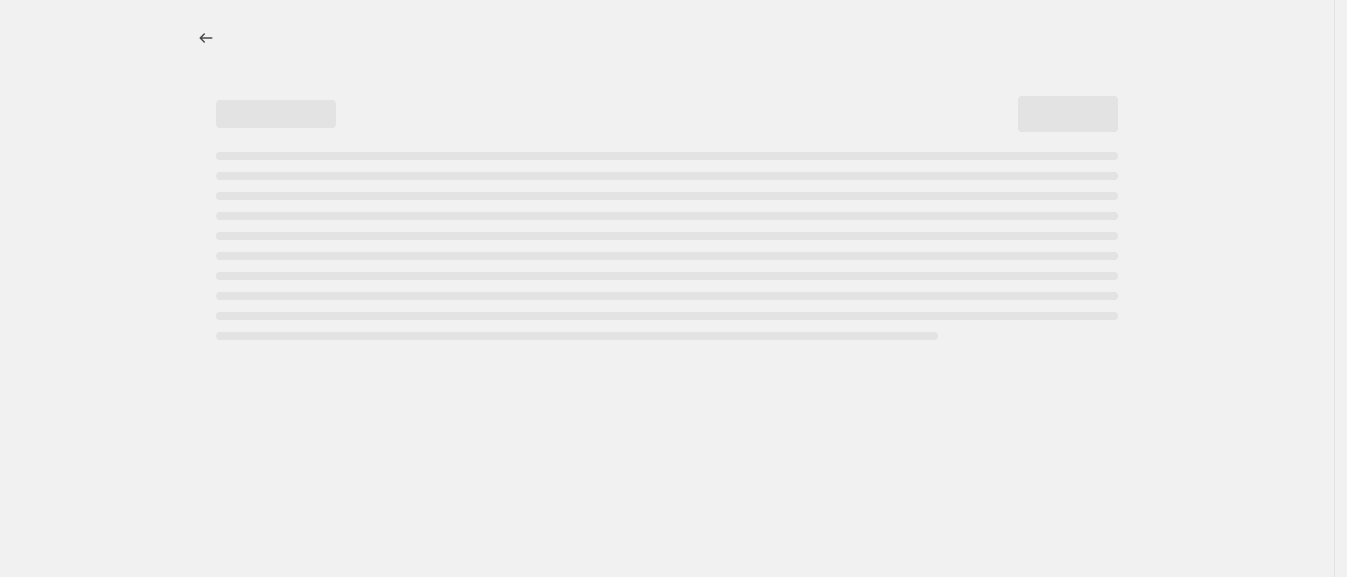 scroll, scrollTop: 0, scrollLeft: 0, axis: both 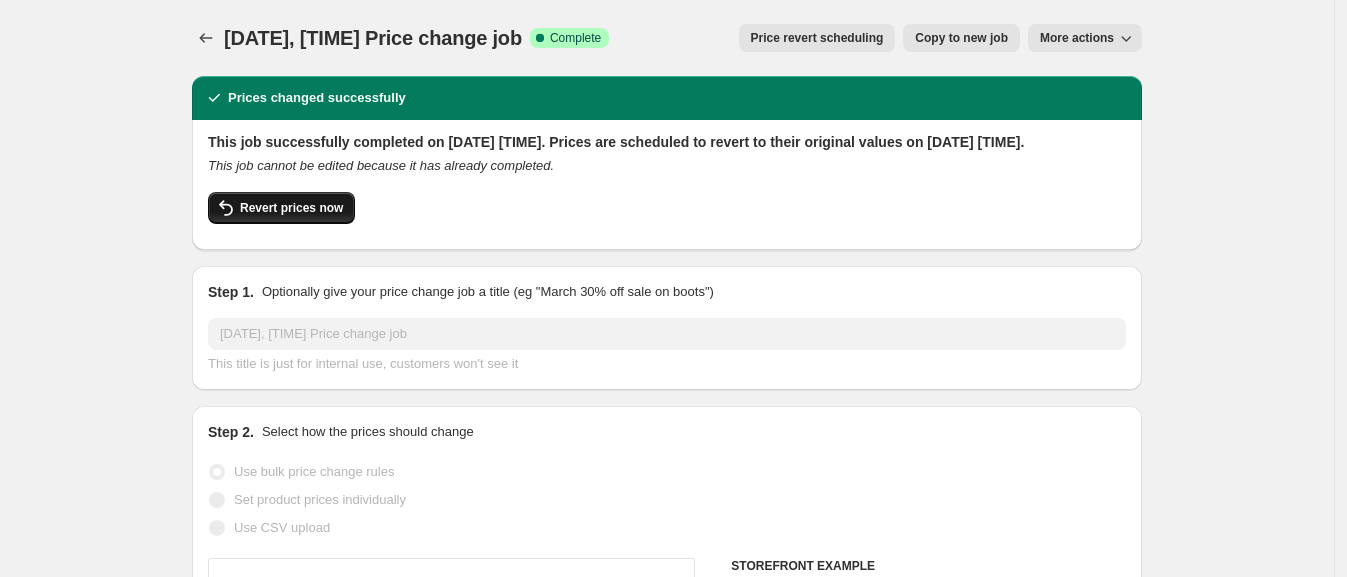 click on "Revert prices now" at bounding box center [281, 208] 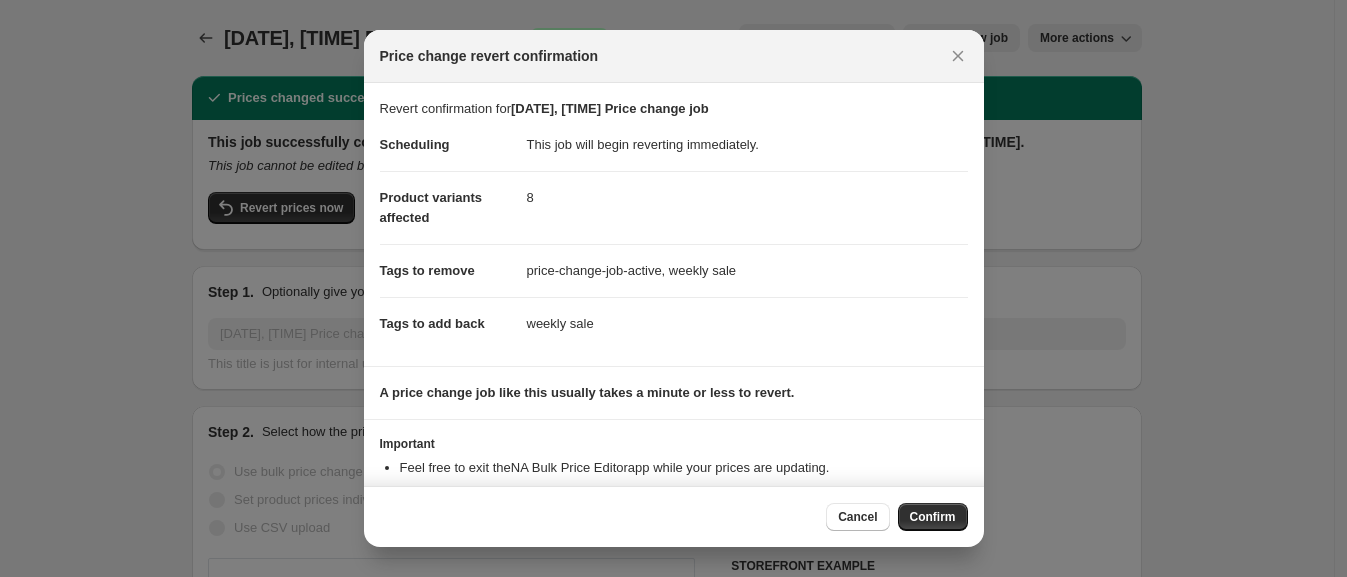 scroll, scrollTop: 83, scrollLeft: 0, axis: vertical 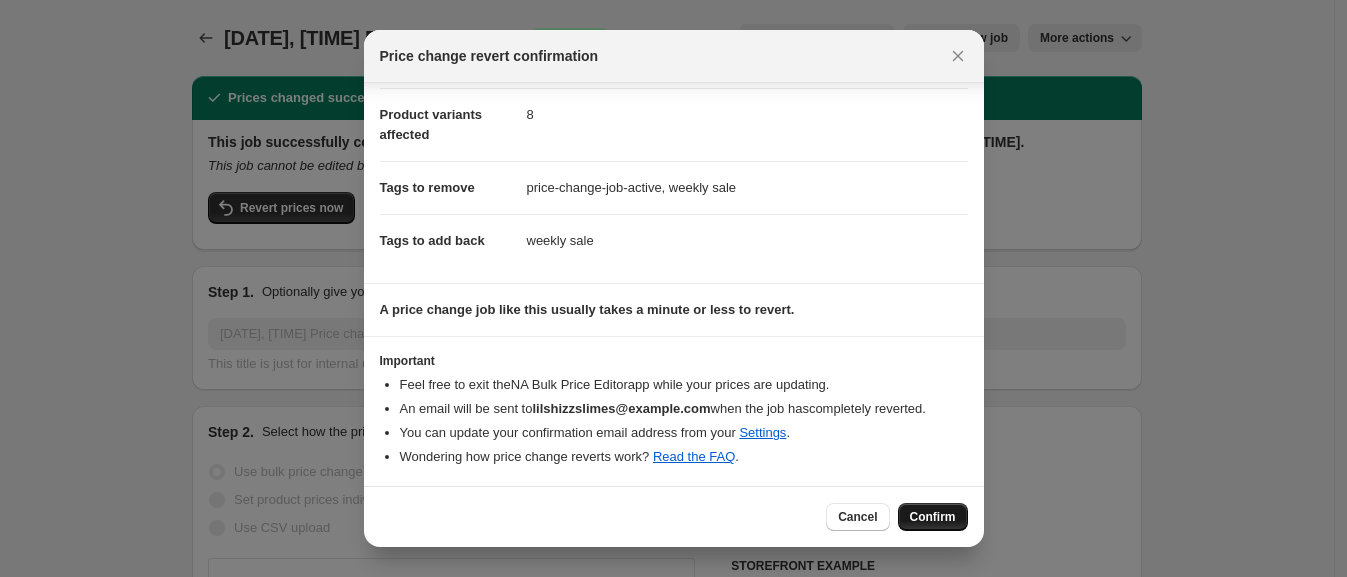 click on "Confirm" at bounding box center [933, 517] 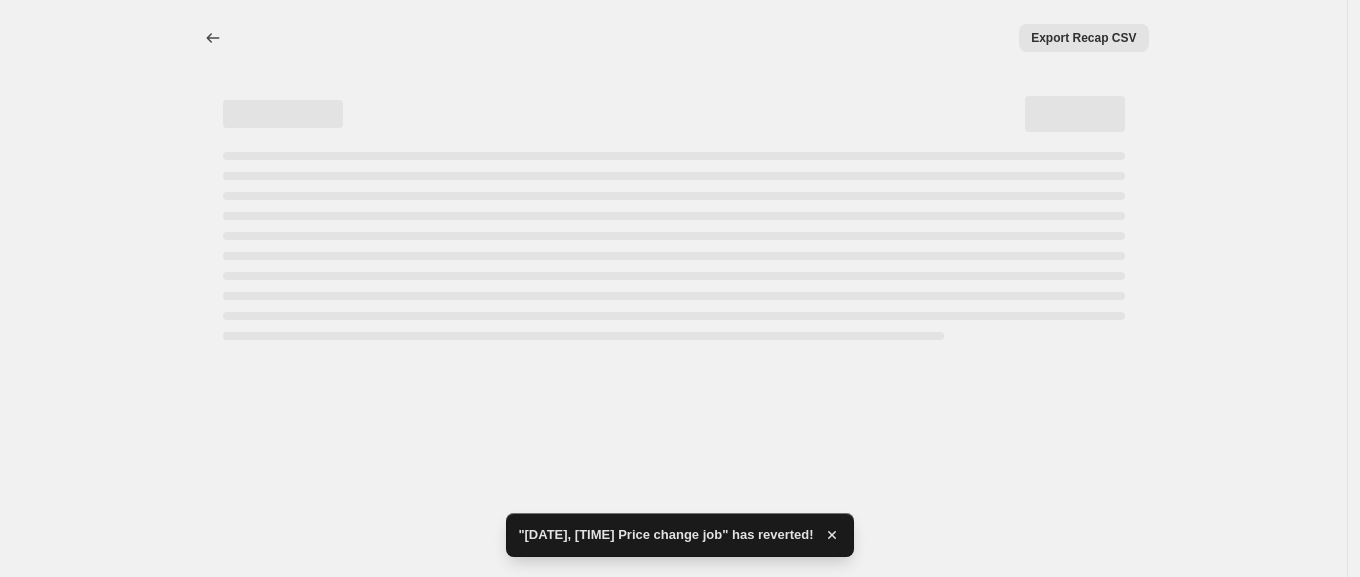 select on "percentage" 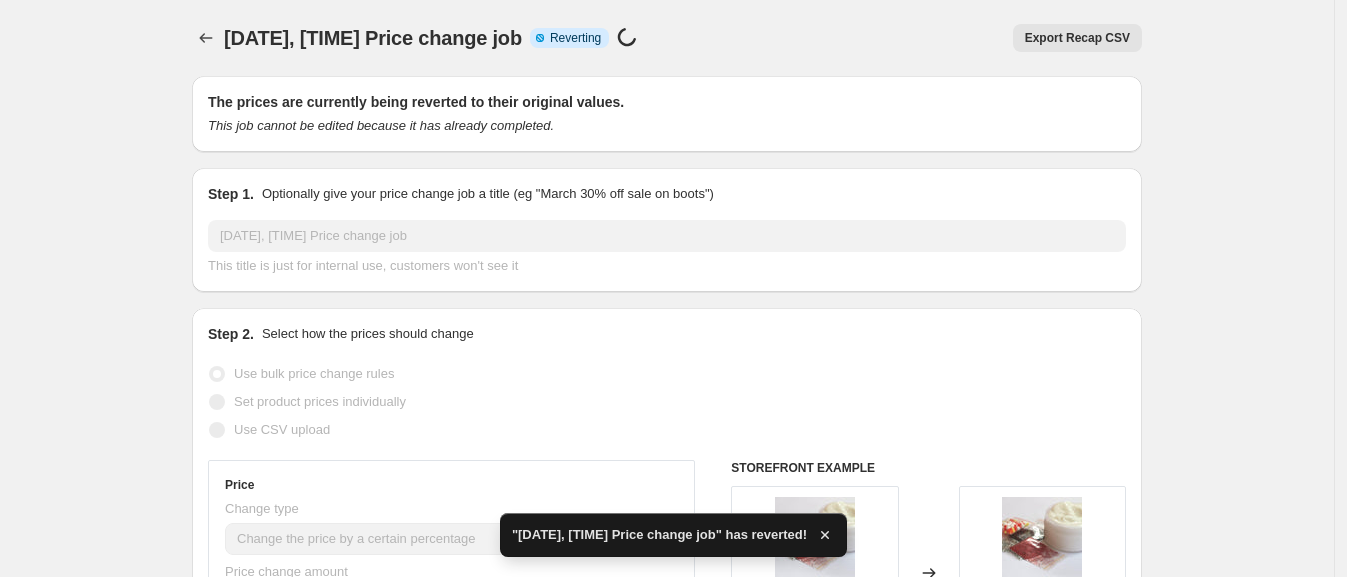 checkbox on "true" 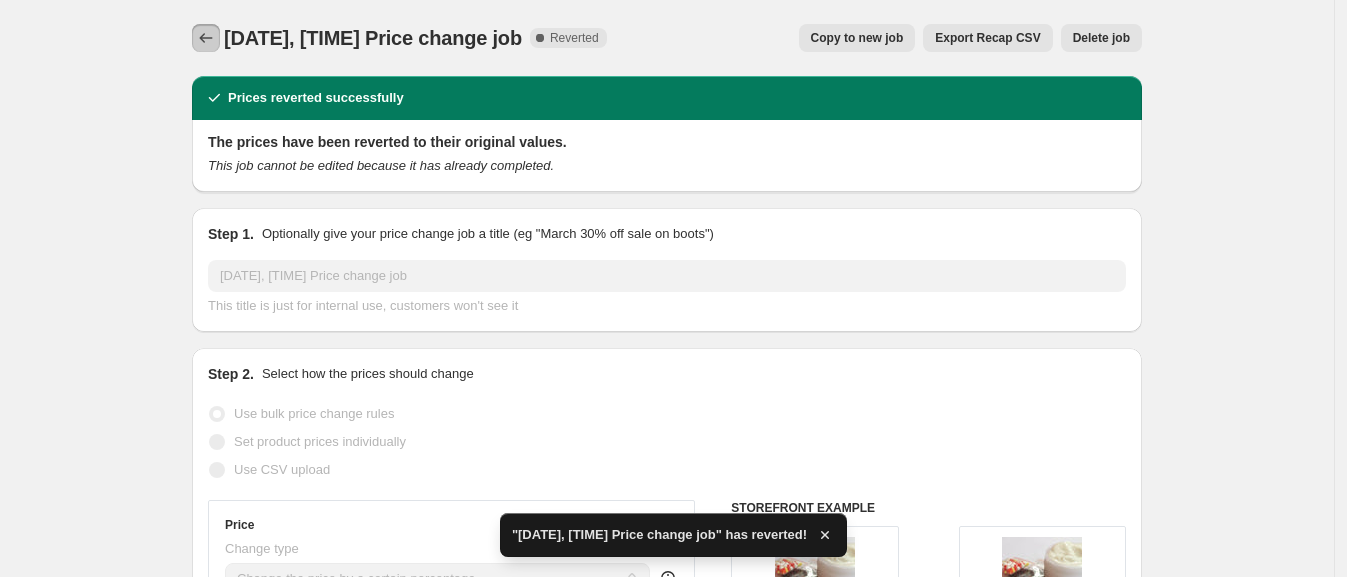 click at bounding box center [206, 38] 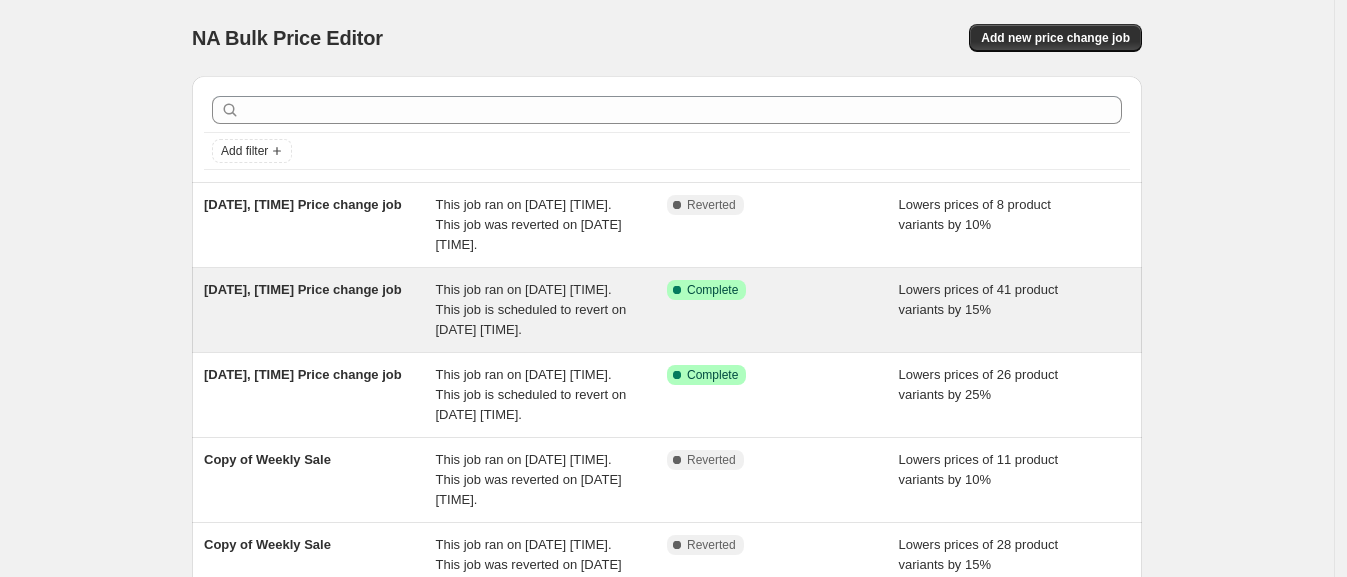 click on "[DATE], [TIME] Price change job" at bounding box center (303, 289) 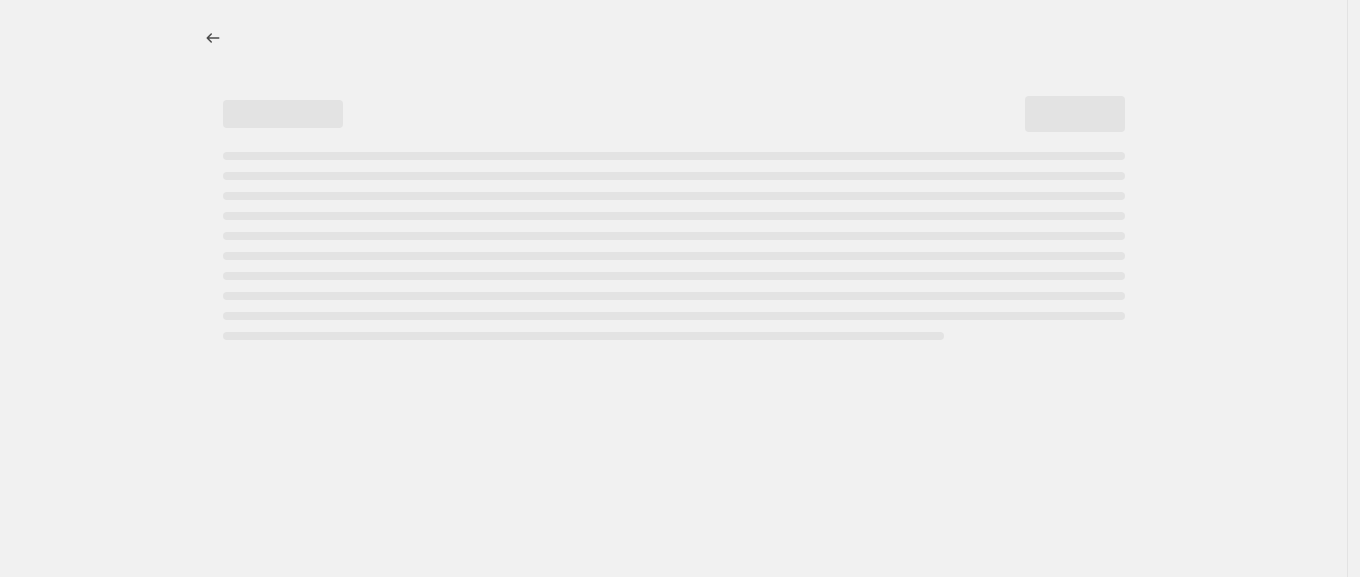 select on "percentage" 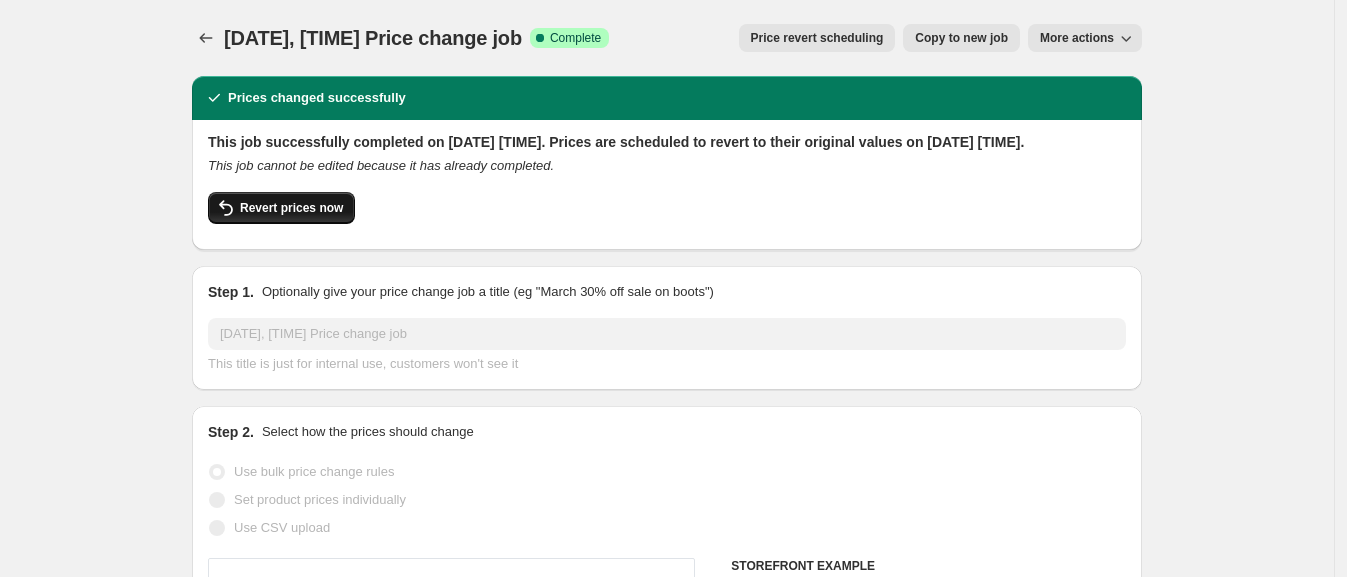 click on "Revert prices now" at bounding box center [291, 208] 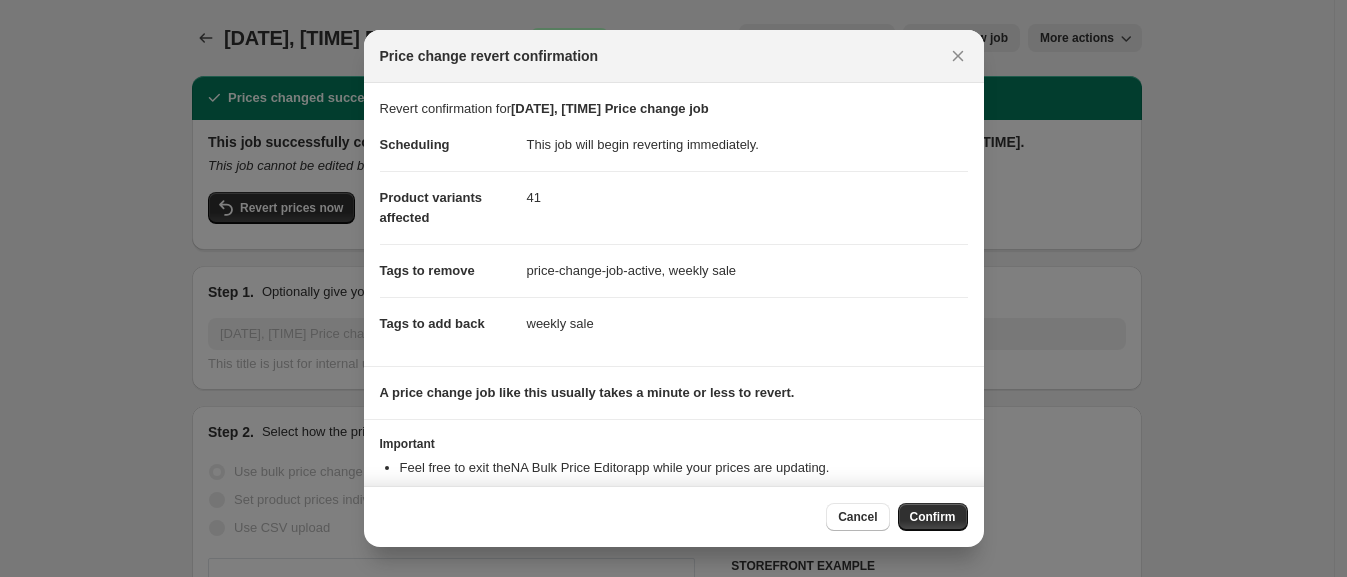 click on "Cancel Confirm" at bounding box center [674, 516] 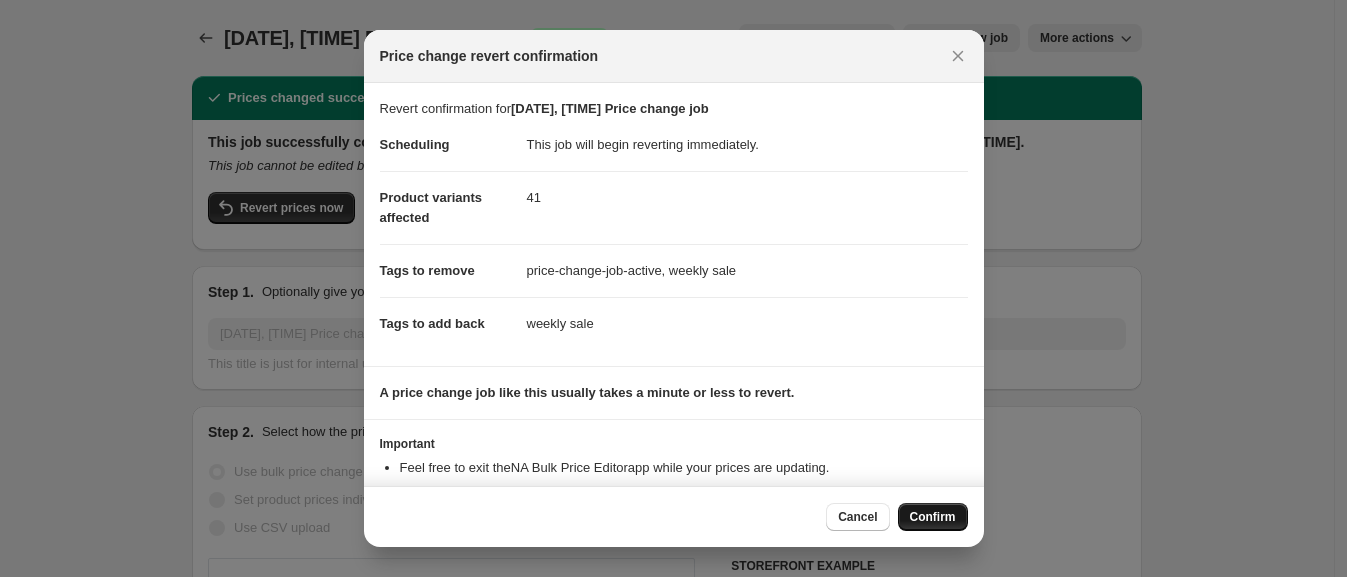 click on "Confirm" at bounding box center (933, 517) 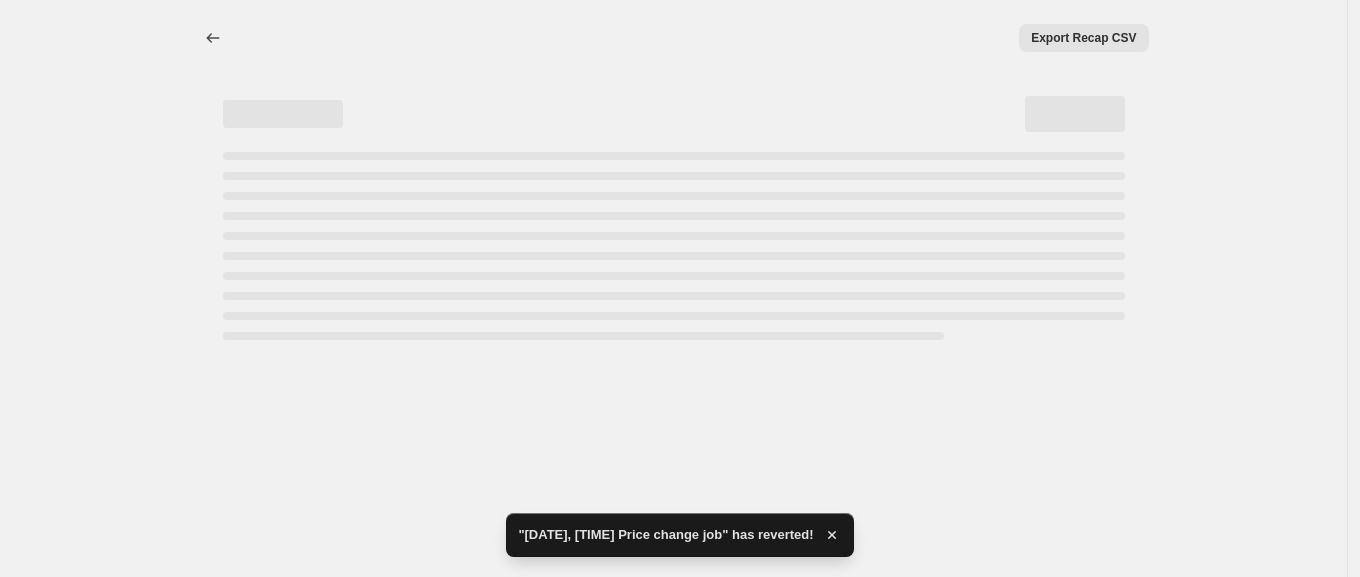 select on "percentage" 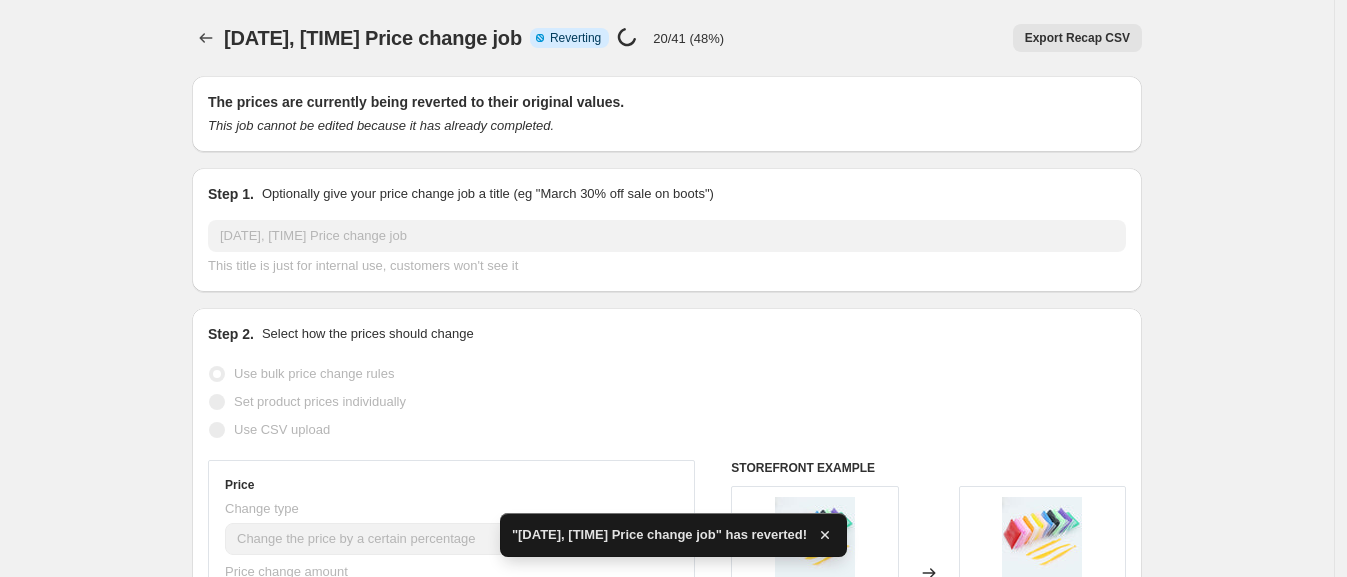checkbox on "true" 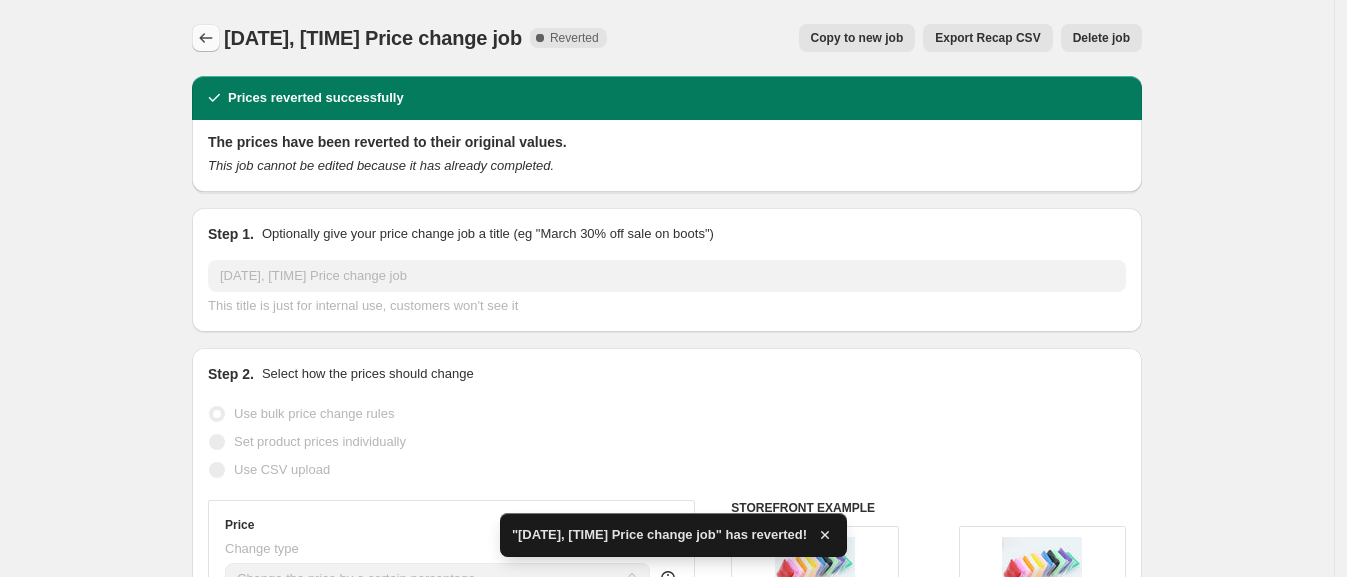 click at bounding box center [206, 38] 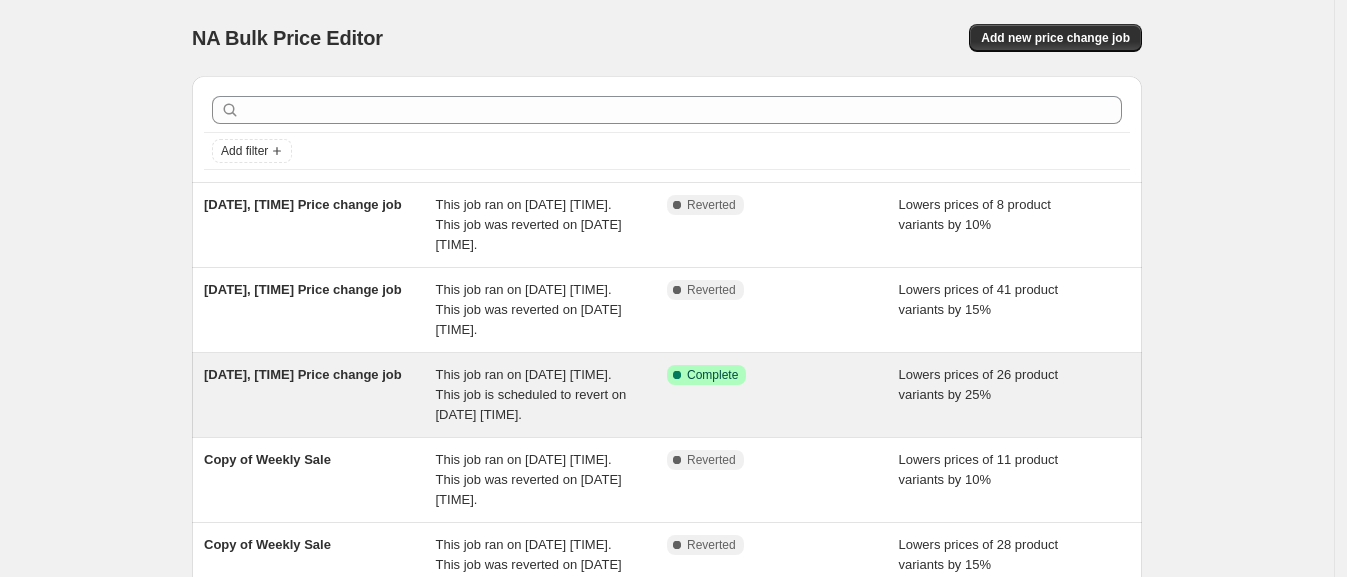 click on "26 Jul 2025, 15:58:53 Price change job This job ran on 28 July 2025. This job is scheduled to revert on 10 August 2025. Success Complete Complete Lowers prices of 26 product variants by 25%" at bounding box center (667, 395) 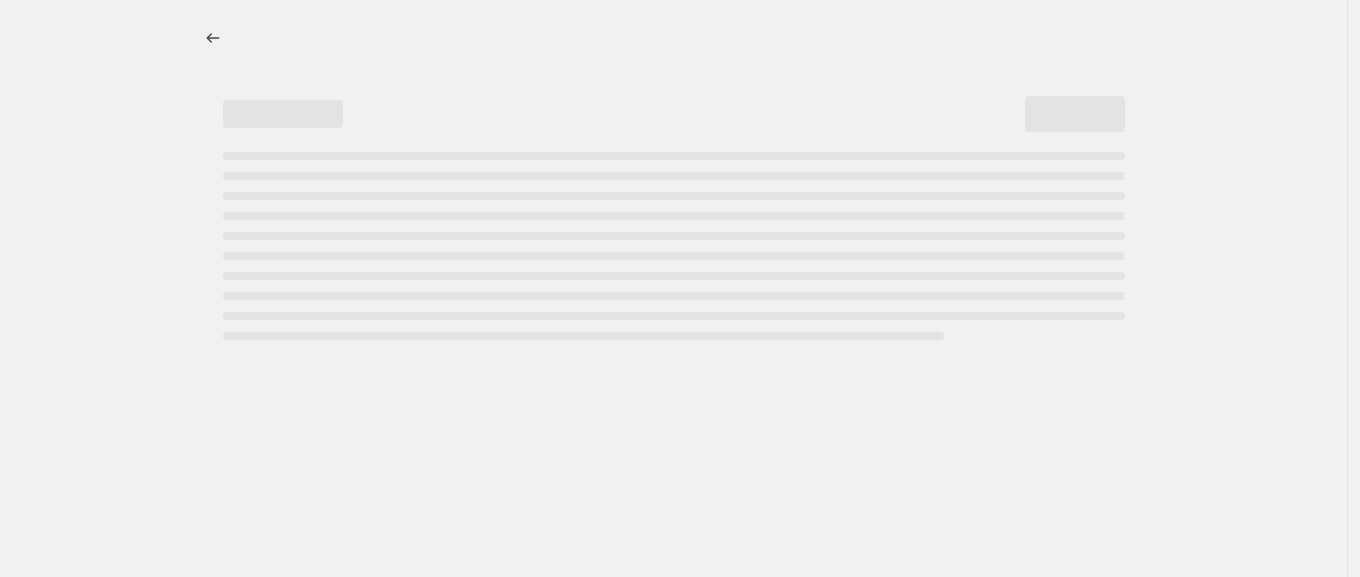 select on "percentage" 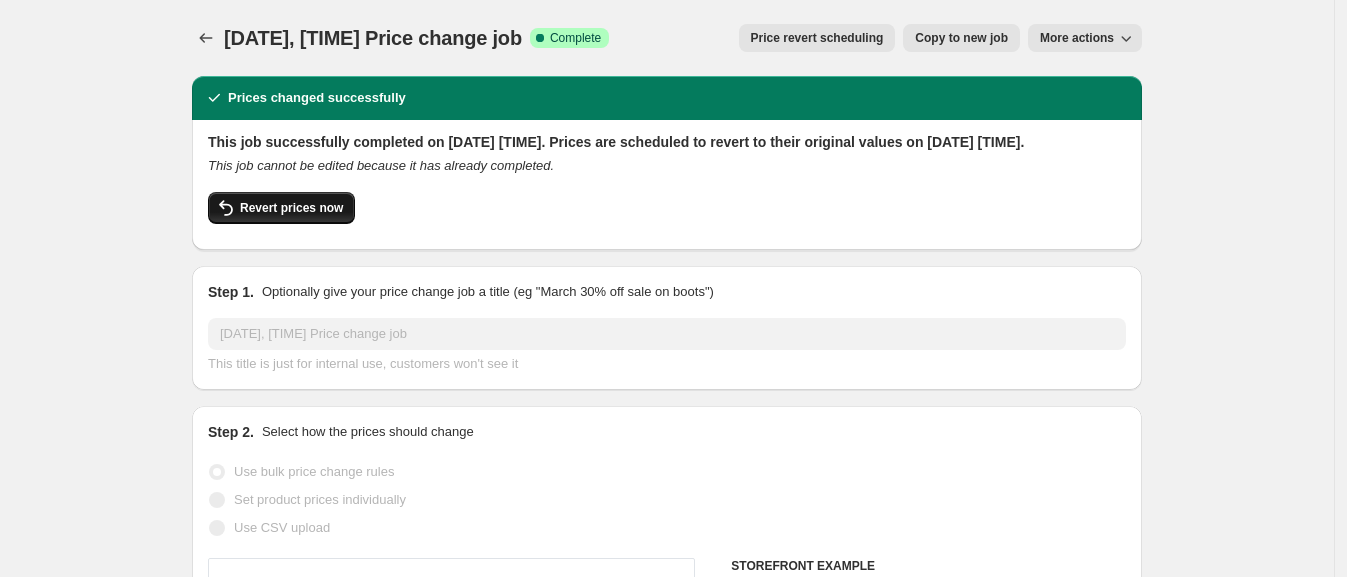 click on "Revert prices now" at bounding box center (291, 208) 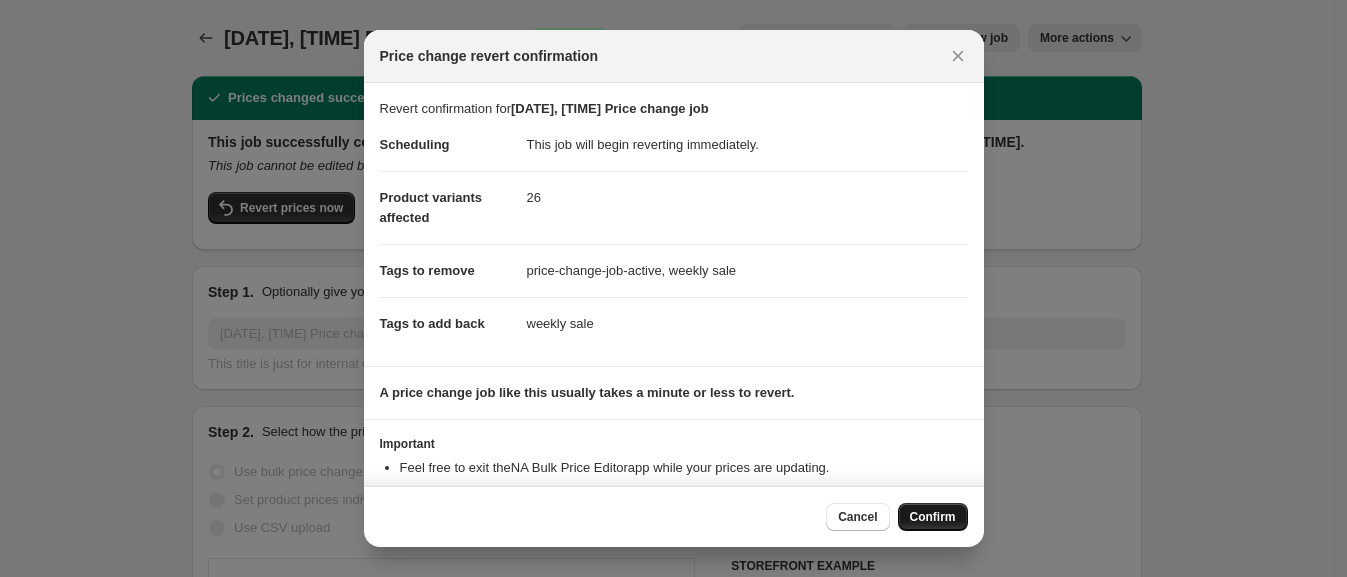 click on "Confirm" at bounding box center (933, 517) 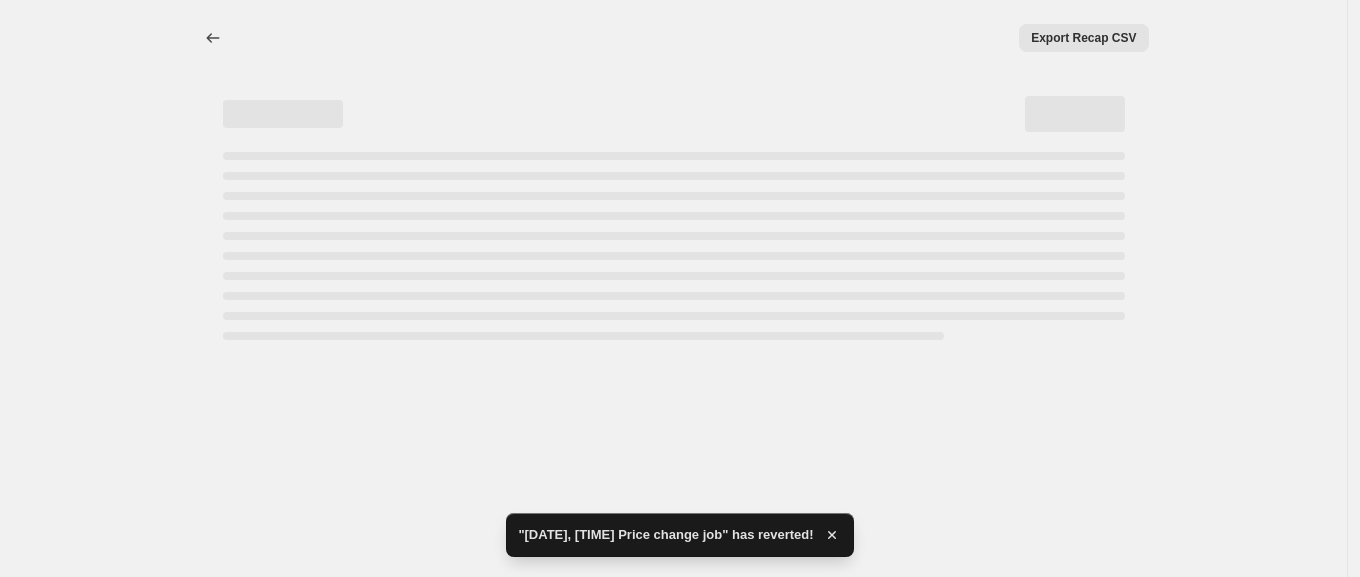select on "percentage" 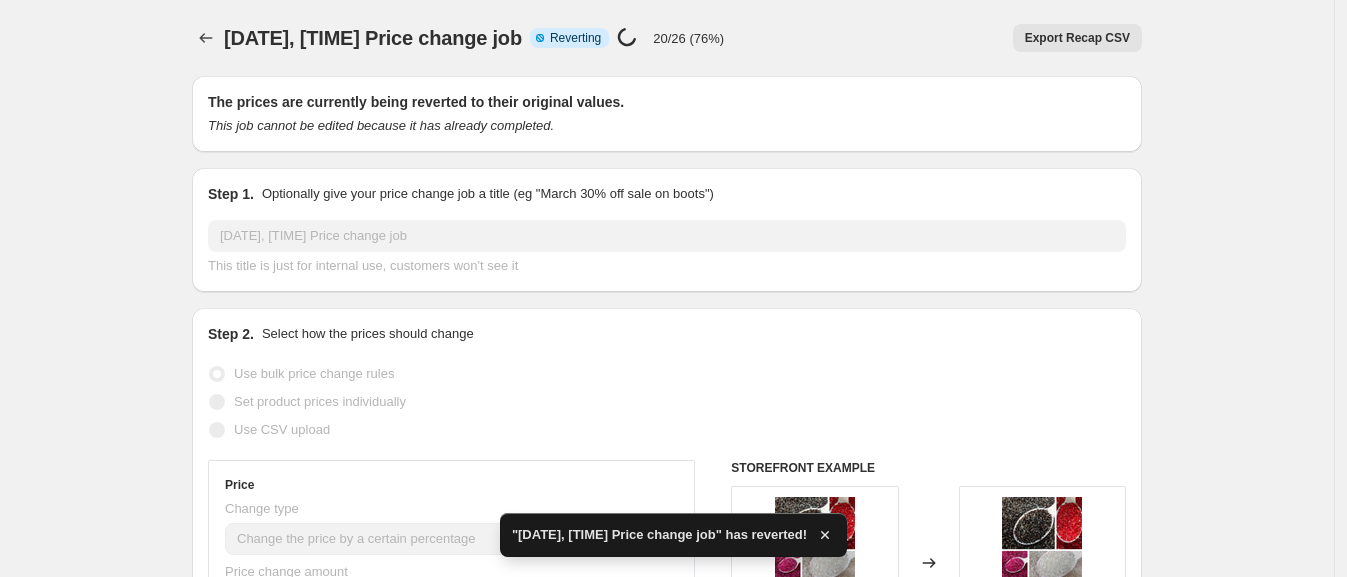 checkbox on "true" 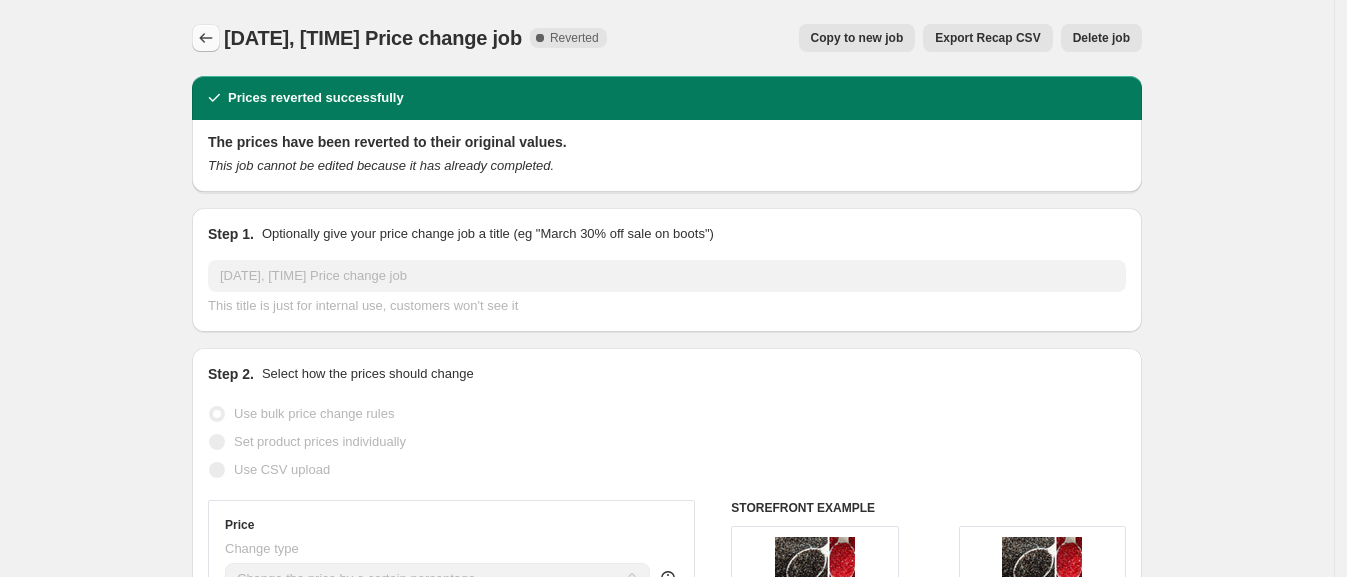 click at bounding box center (206, 38) 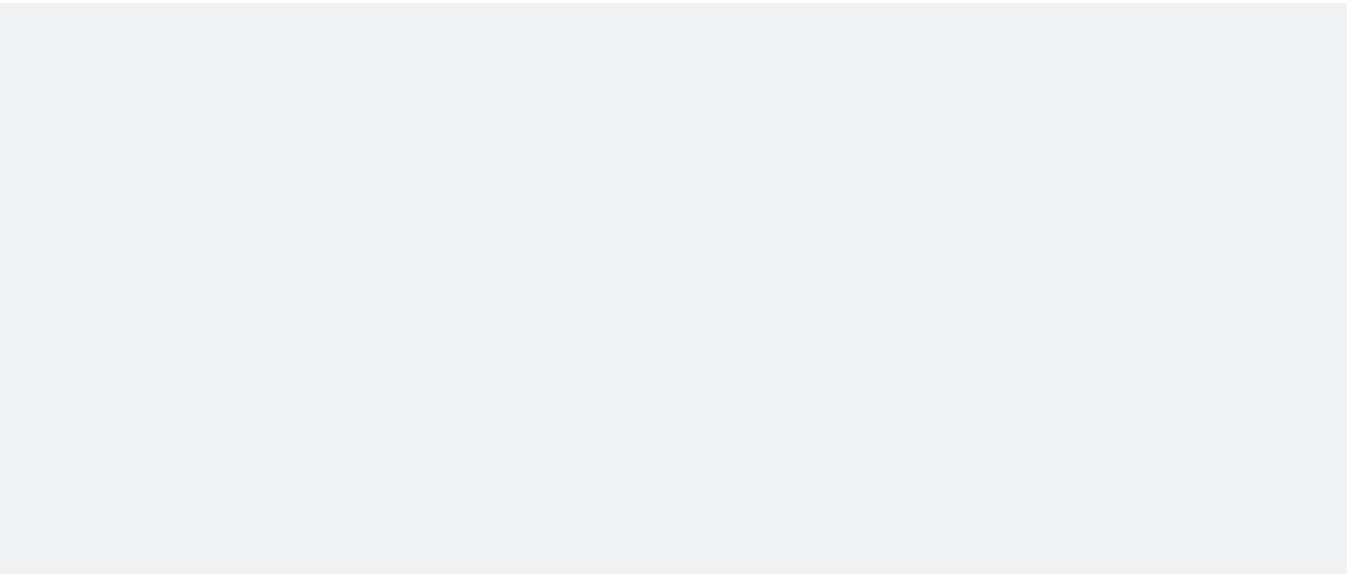 scroll, scrollTop: 0, scrollLeft: 0, axis: both 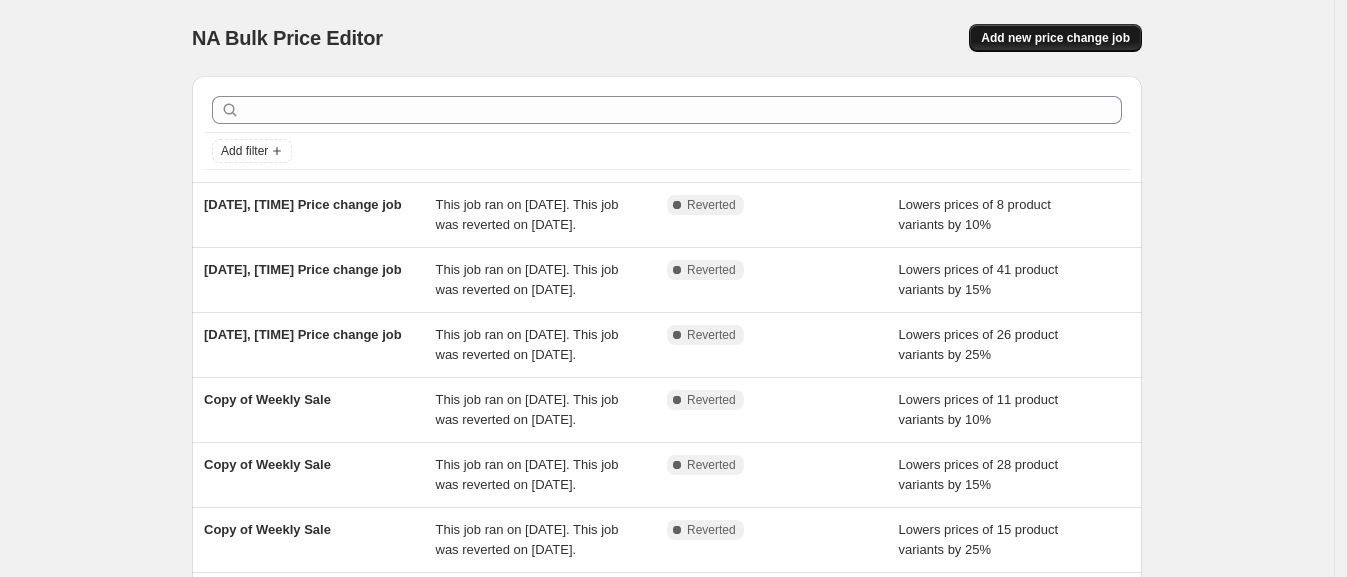 click on "Add new price change job" at bounding box center [1055, 38] 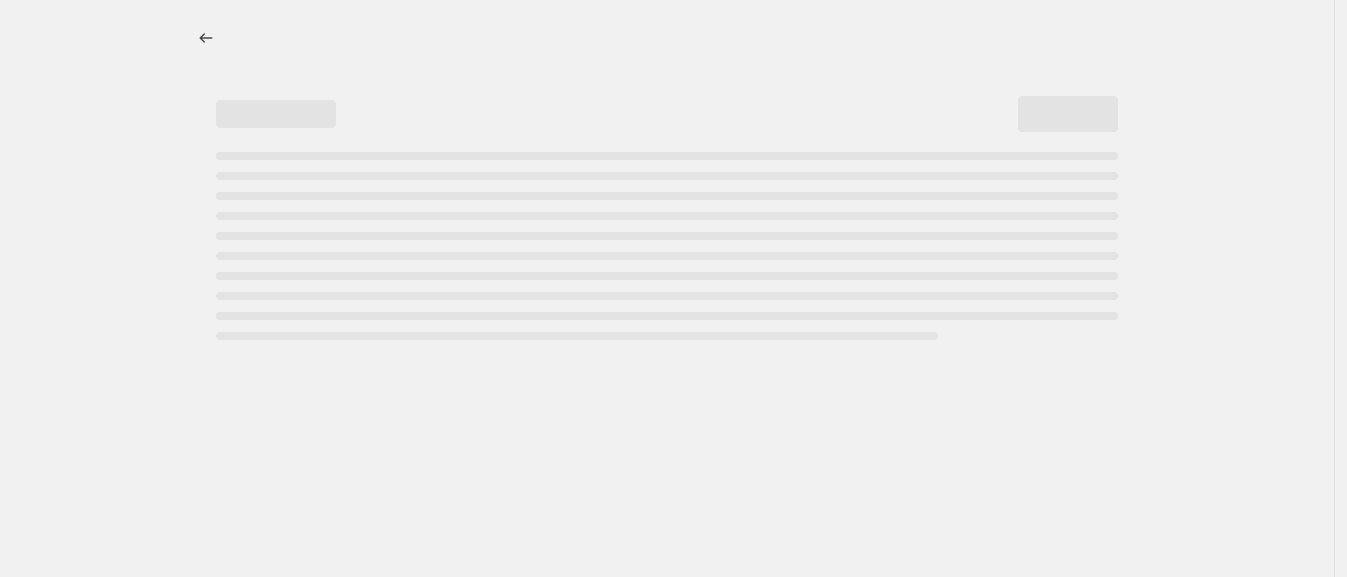 select on "percentage" 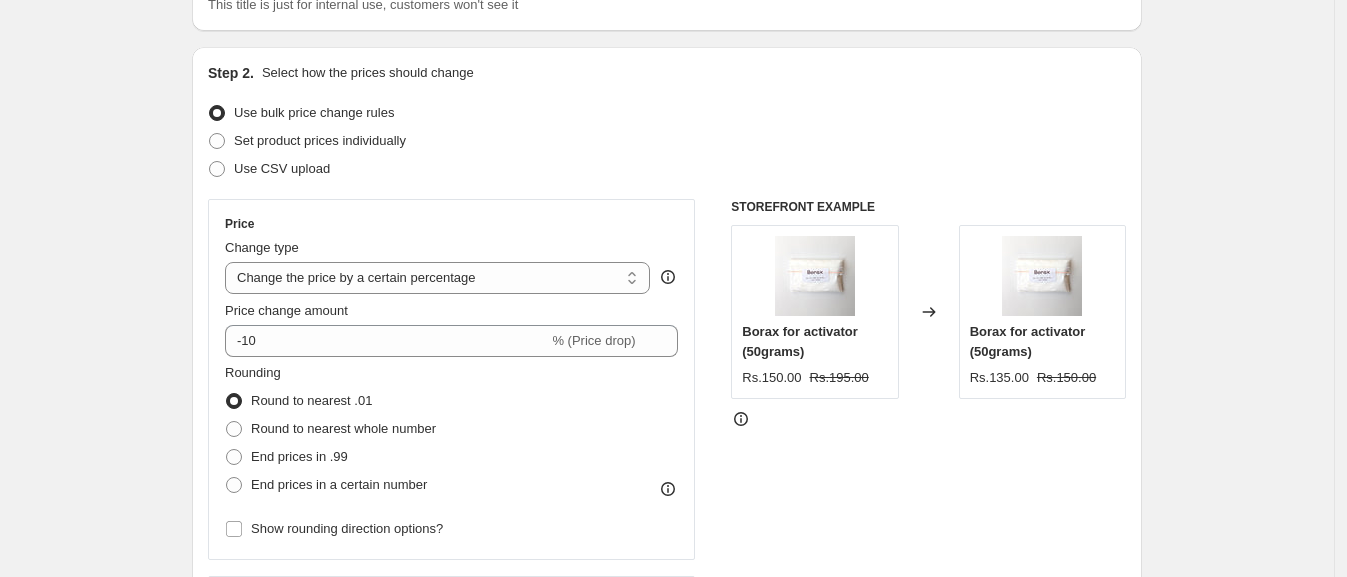 scroll, scrollTop: 171, scrollLeft: 0, axis: vertical 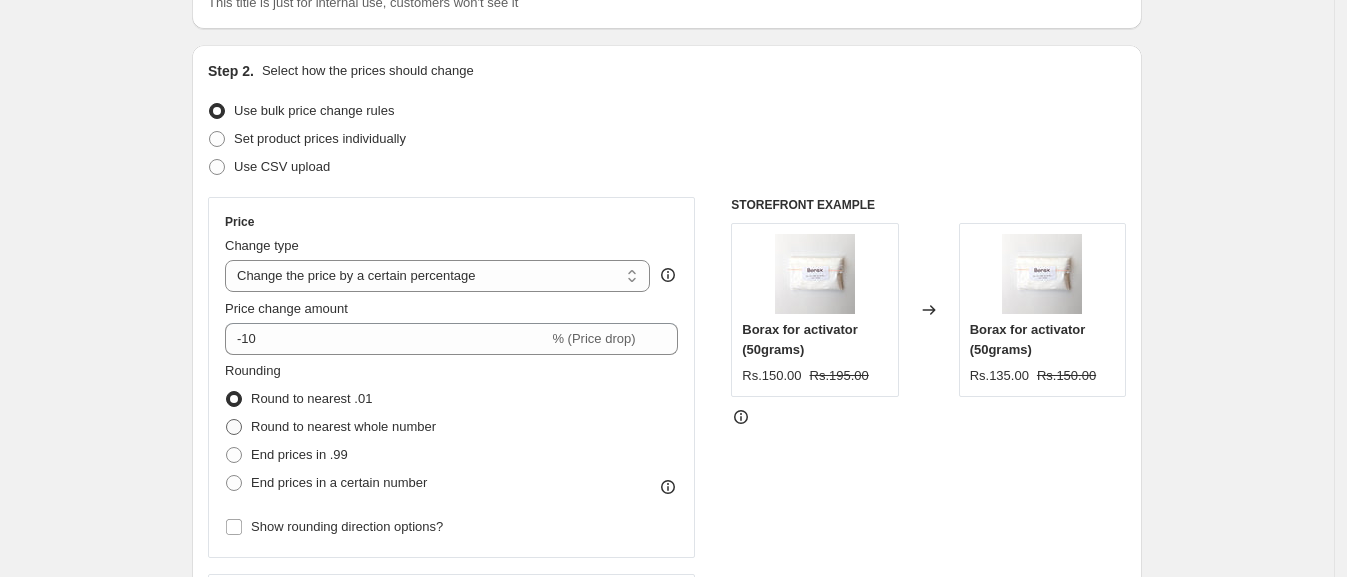 click on "Round to nearest whole number" at bounding box center (343, 426) 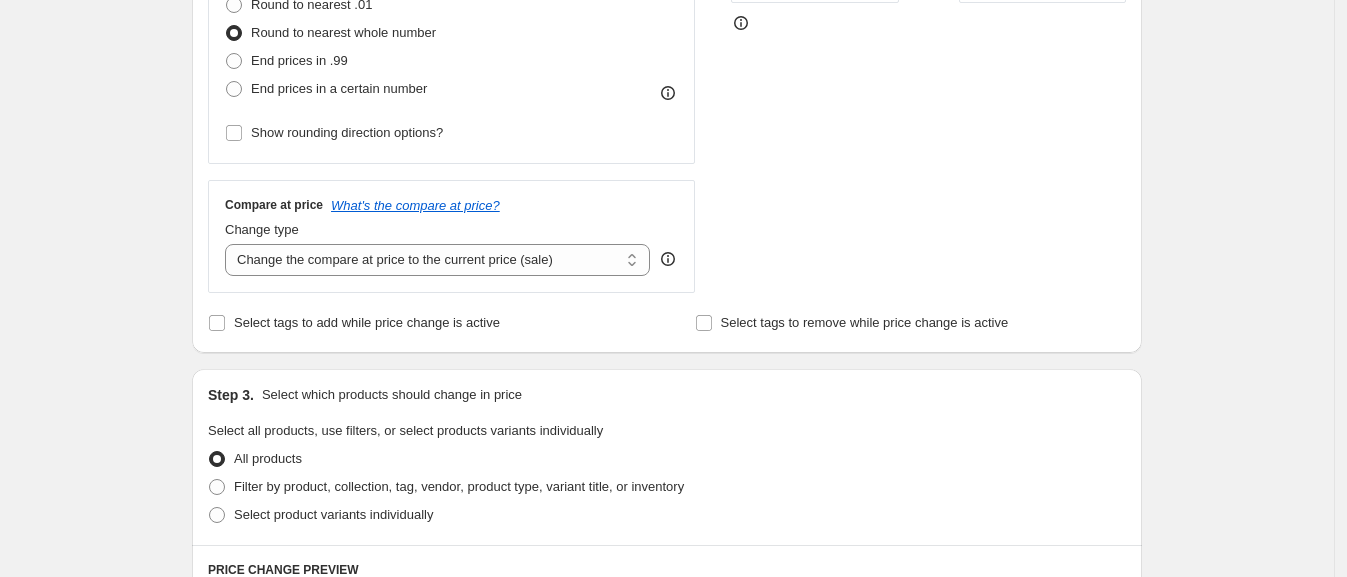 scroll, scrollTop: 570, scrollLeft: 0, axis: vertical 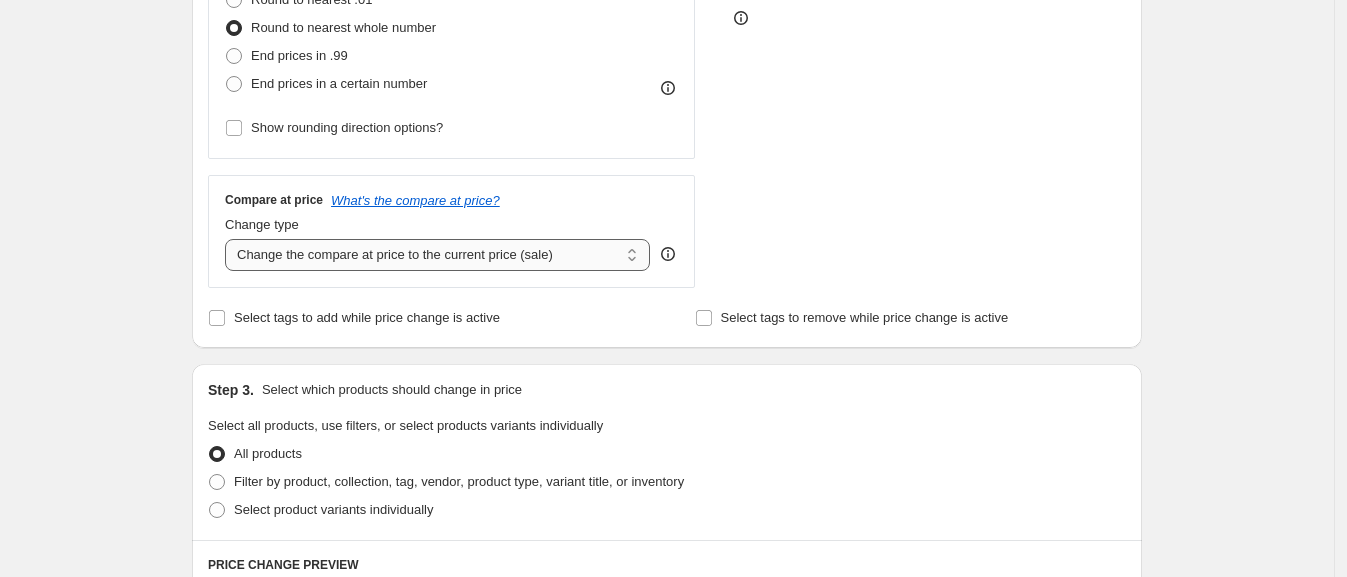 click on "Change the compare at price to the current price (sale) Change the compare at price to a certain amount Change the compare at price by a certain amount Change the compare at price by a certain percentage Change the compare at price by a certain amount relative to the actual price Change the compare at price by a certain percentage relative to the actual price Don't change the compare at price Remove the compare at price" at bounding box center (437, 255) 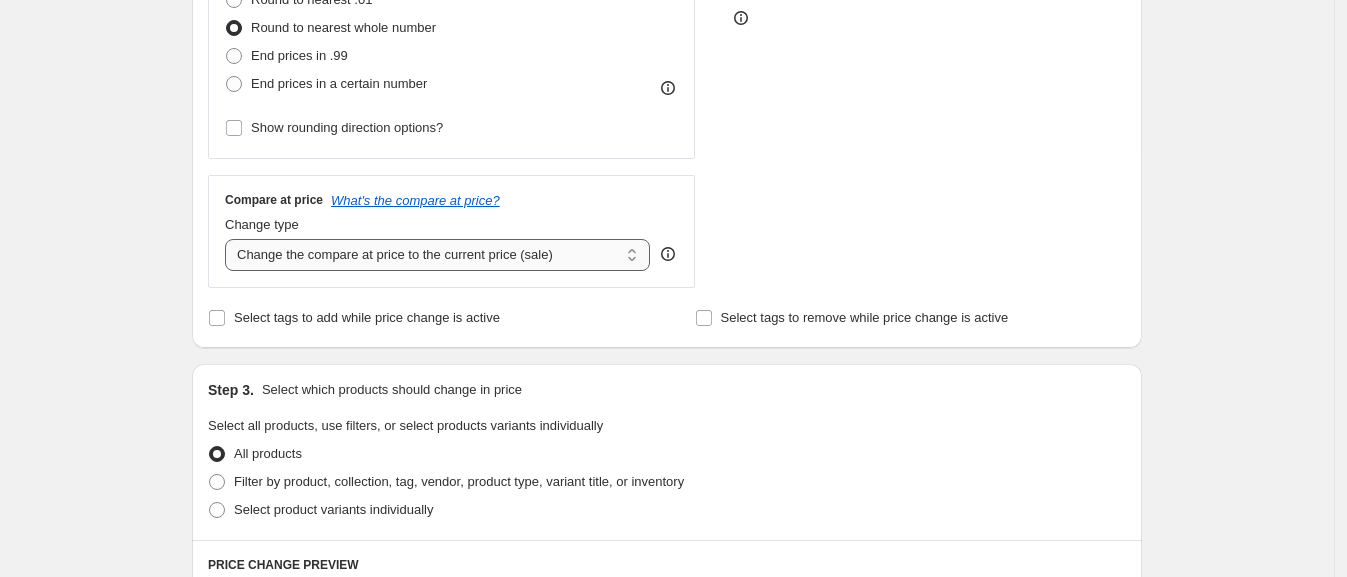 select on "remove" 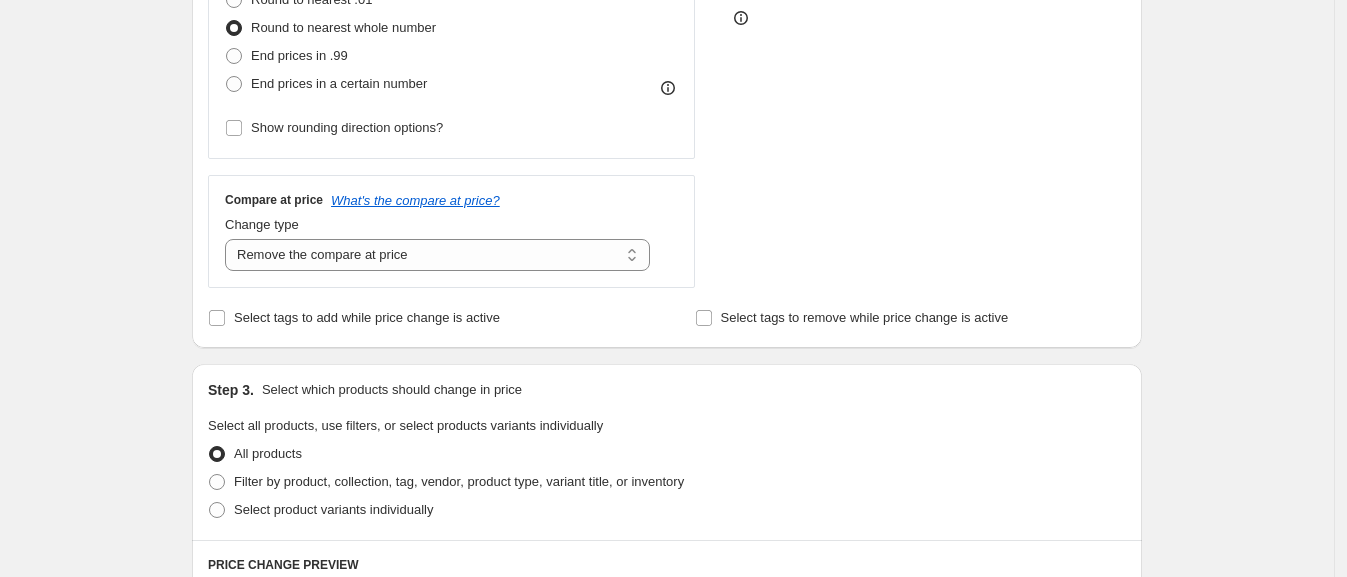 click on "STOREFRONT EXAMPLE Borax for activator (50grams) Rs.150.00 Rs.195.00 Changed to Borax for activator (50grams) Rs.135.00" at bounding box center (928, 43) 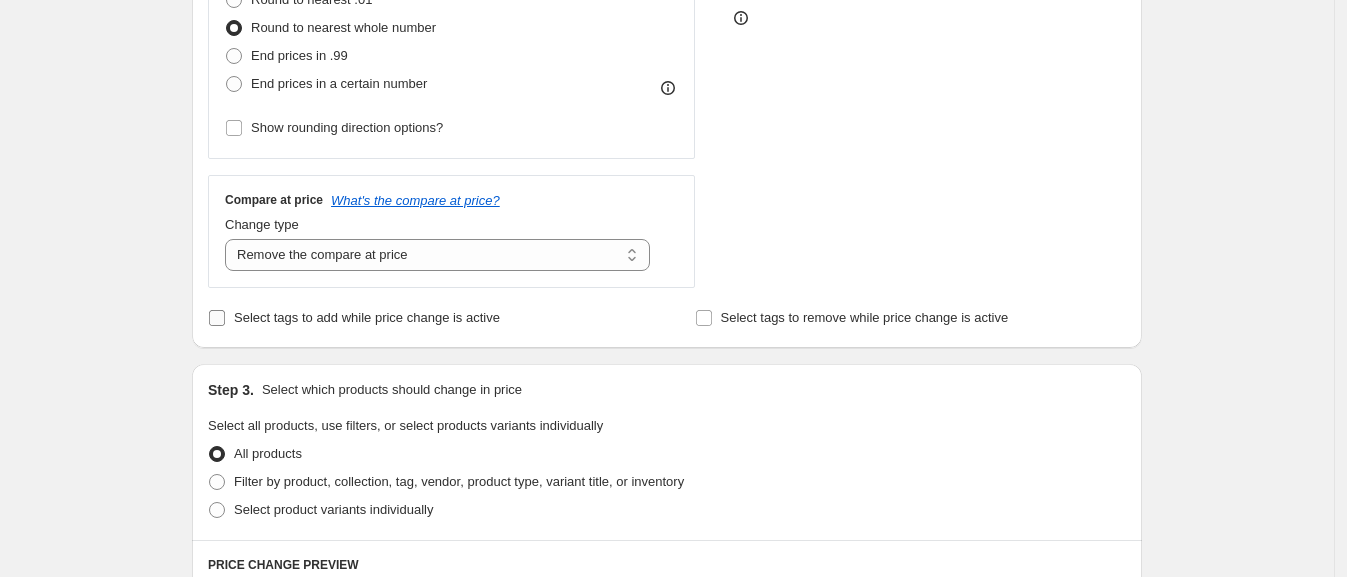 click on "Select tags to add while price change is active" at bounding box center [367, 317] 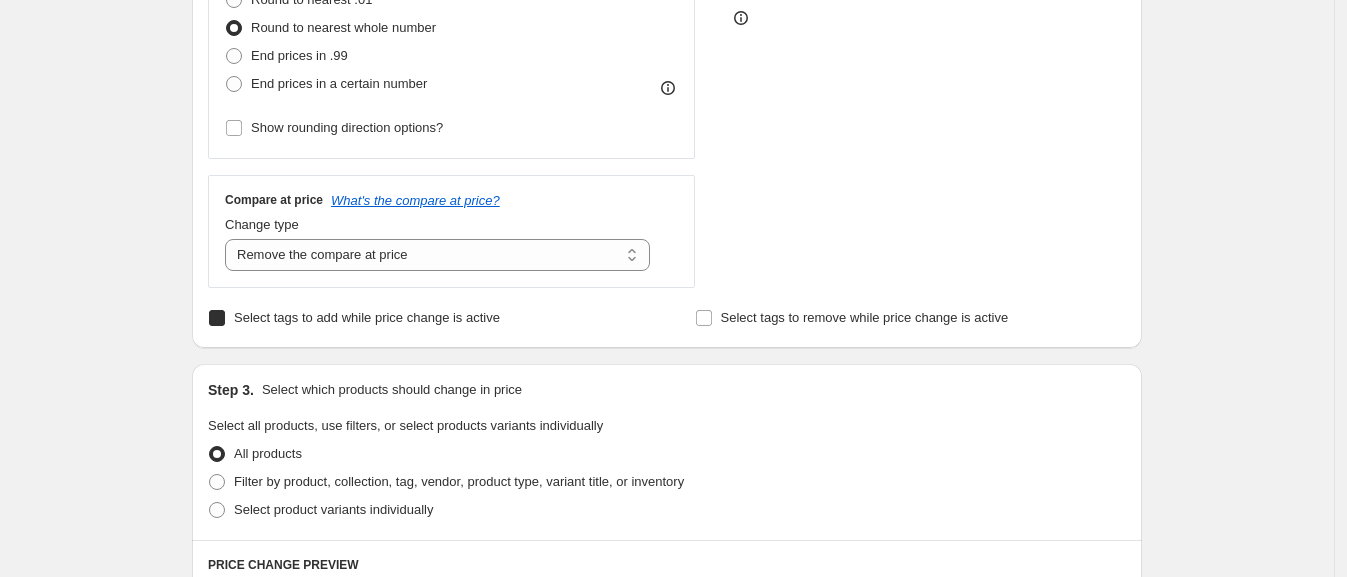 checkbox on "true" 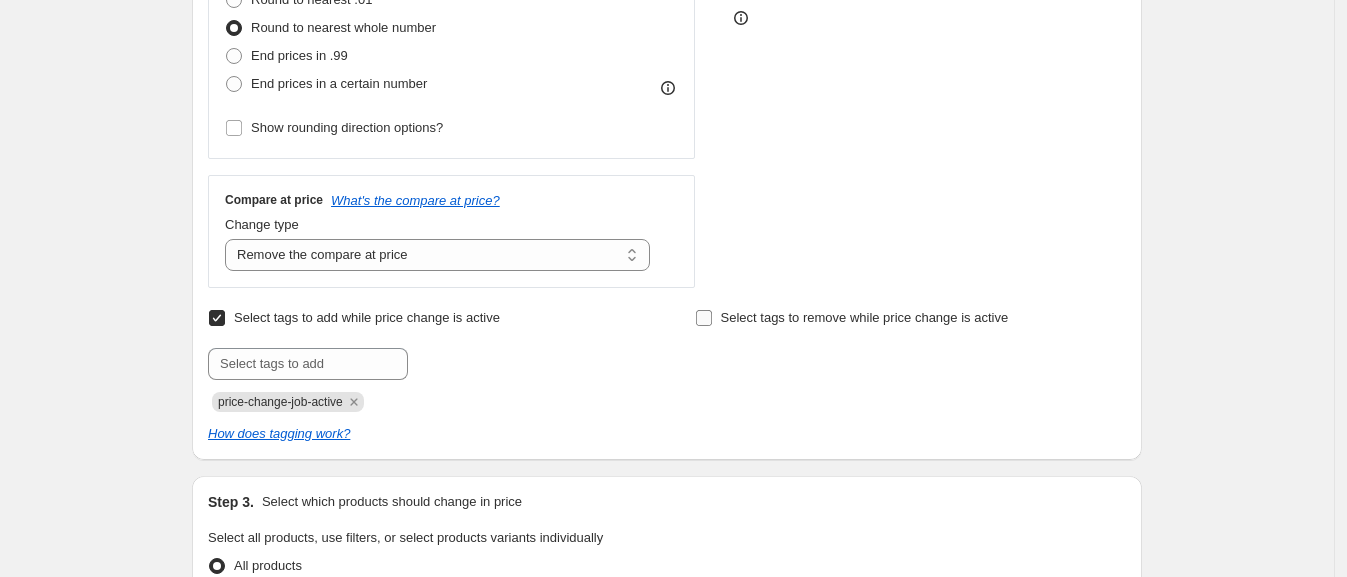 click on "Select tags to remove while price change is active" at bounding box center [865, 317] 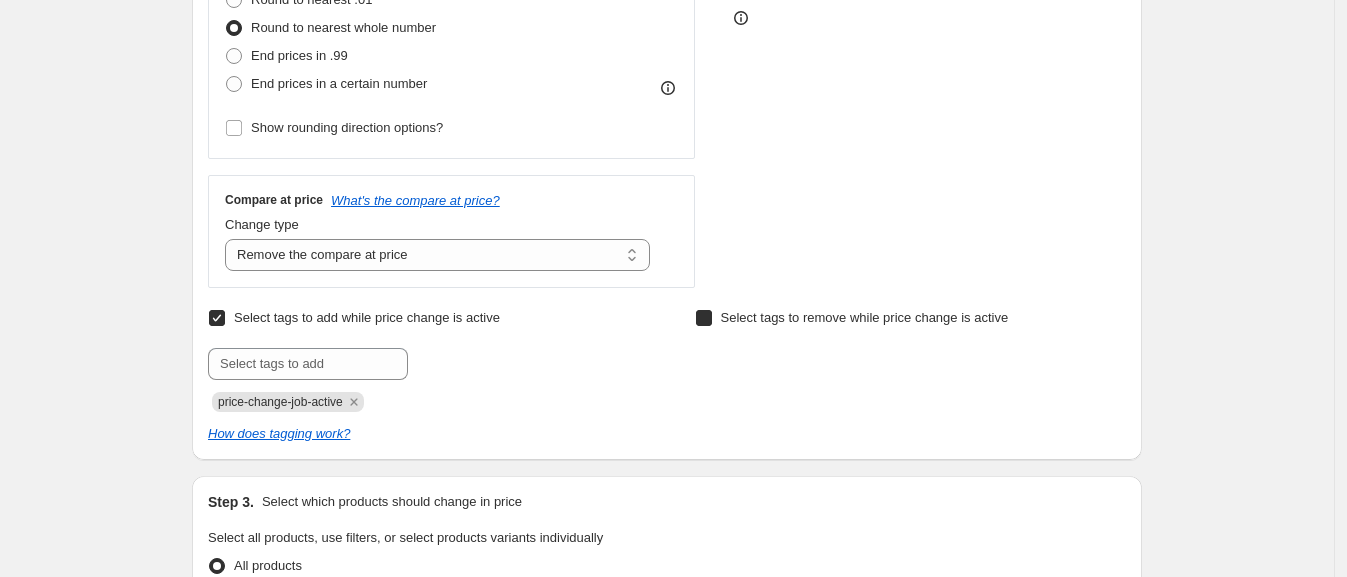 checkbox on "true" 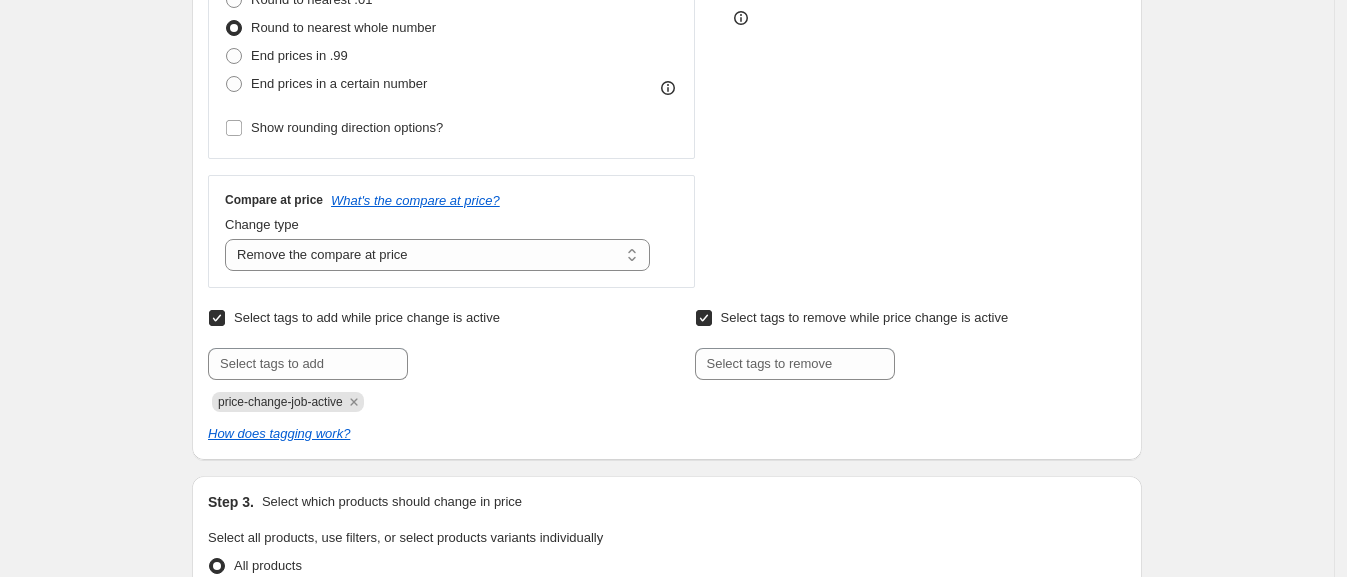 click on "Select tags to add while price change is active" at bounding box center (217, 318) 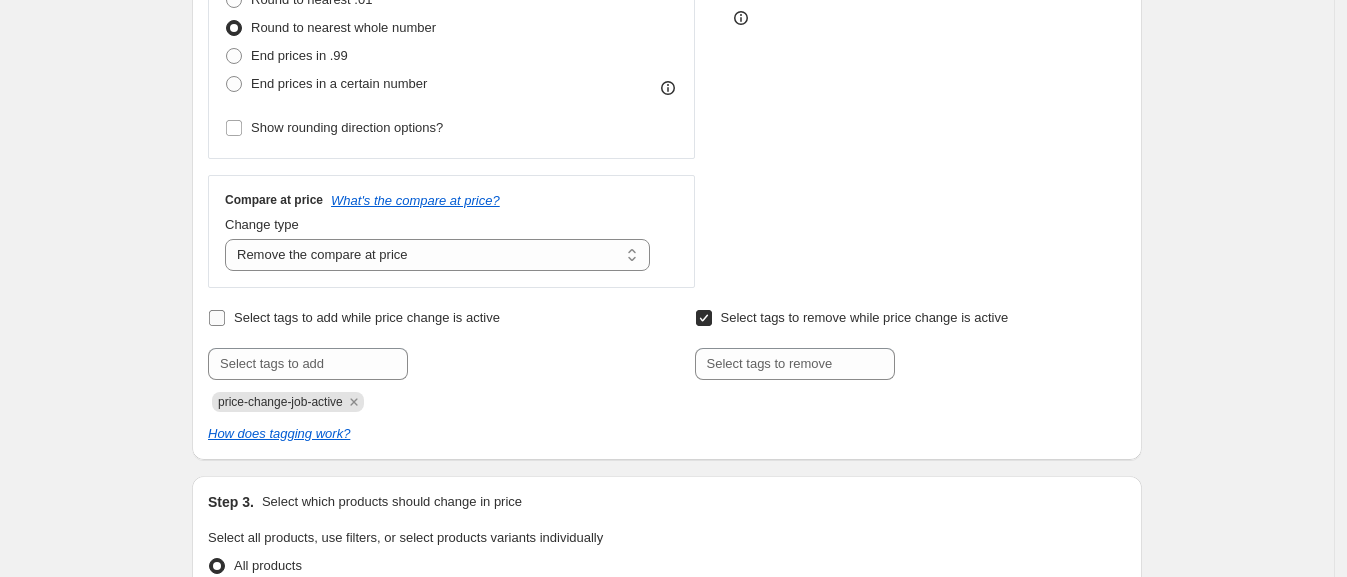 checkbox on "false" 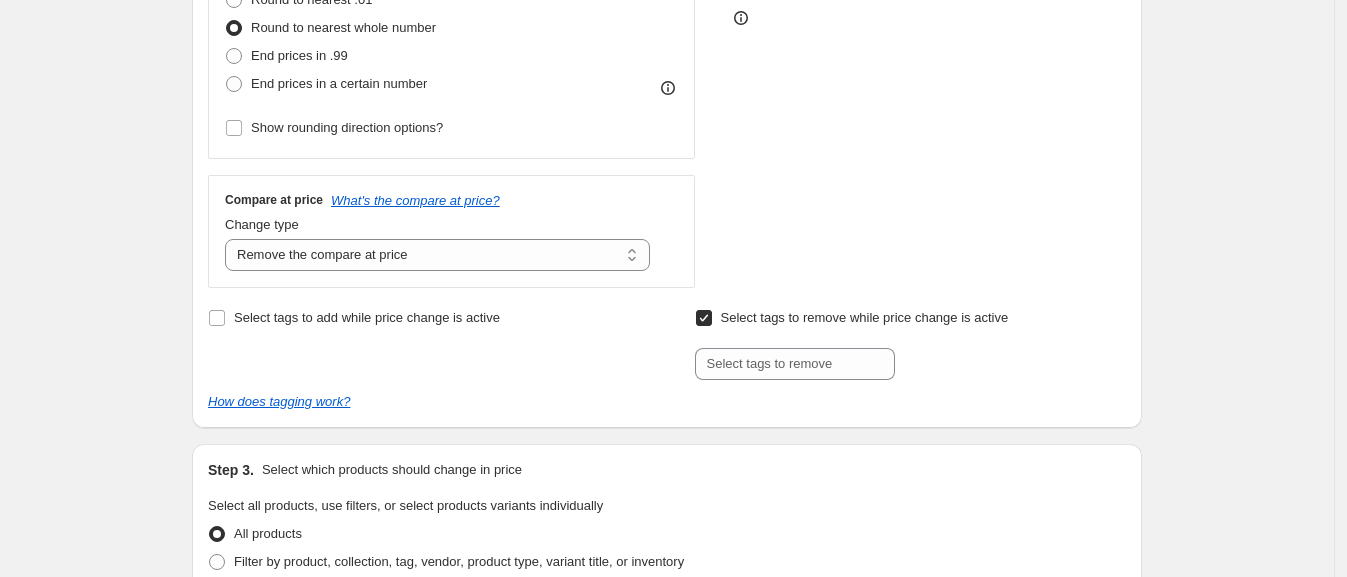 click on "Select tags to remove while price change is active" at bounding box center (704, 318) 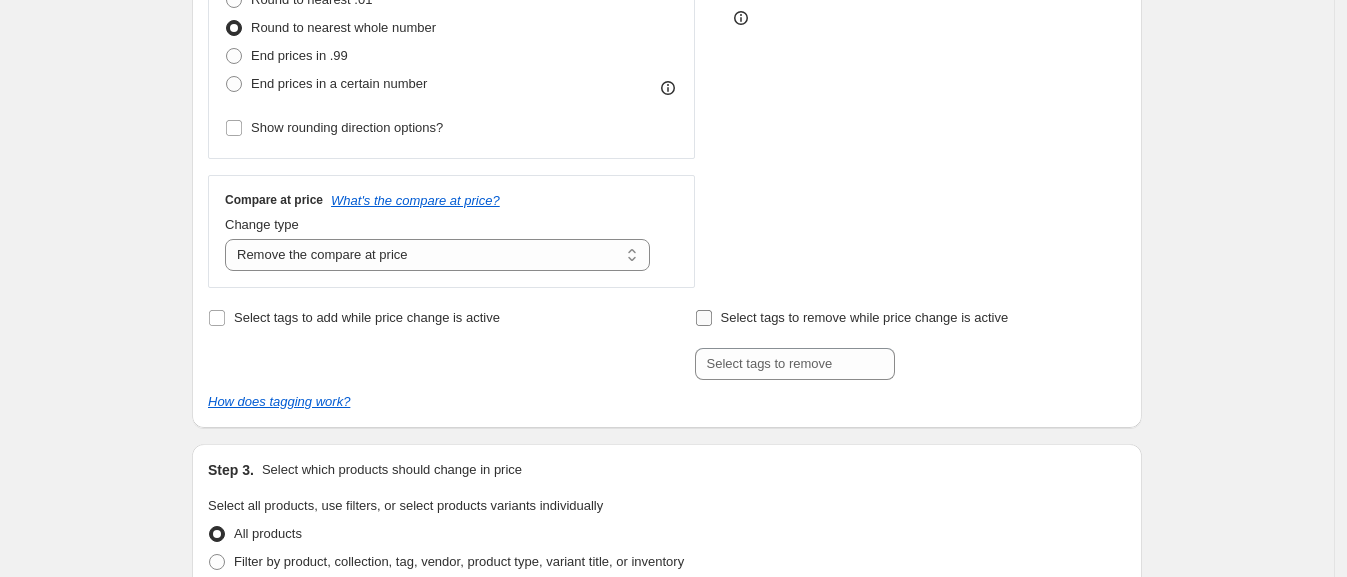 checkbox on "false" 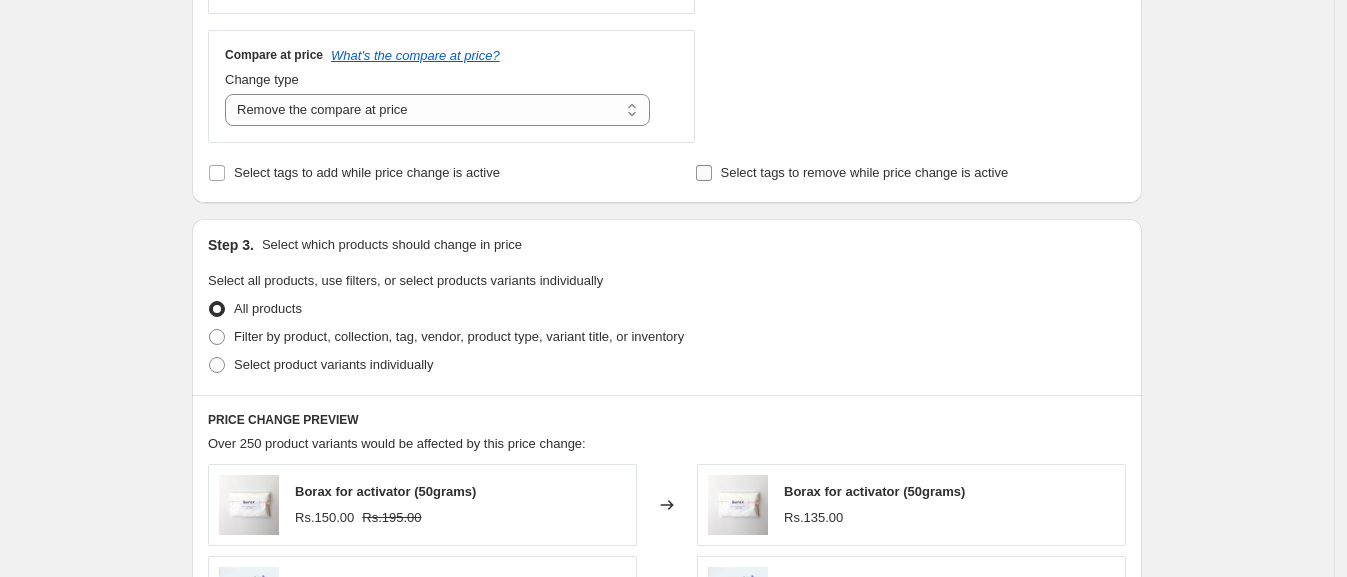 scroll, scrollTop: 716, scrollLeft: 0, axis: vertical 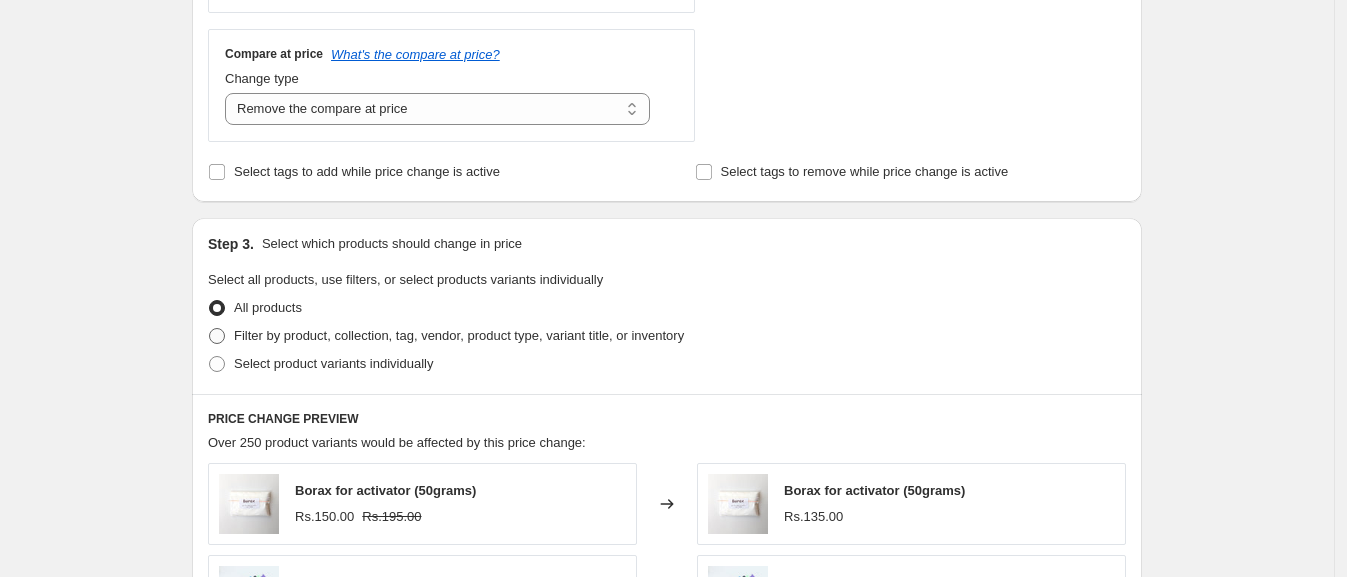 click on "Filter by product, collection, tag, vendor, product type, variant title, or inventory" at bounding box center [459, 335] 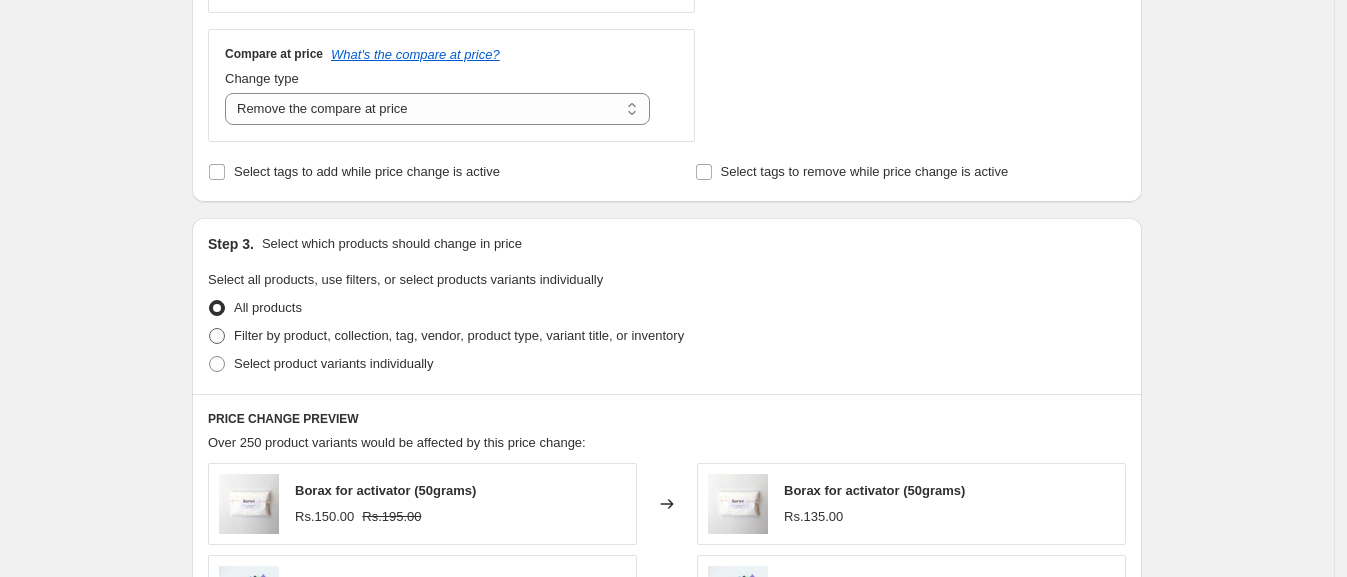 radio on "true" 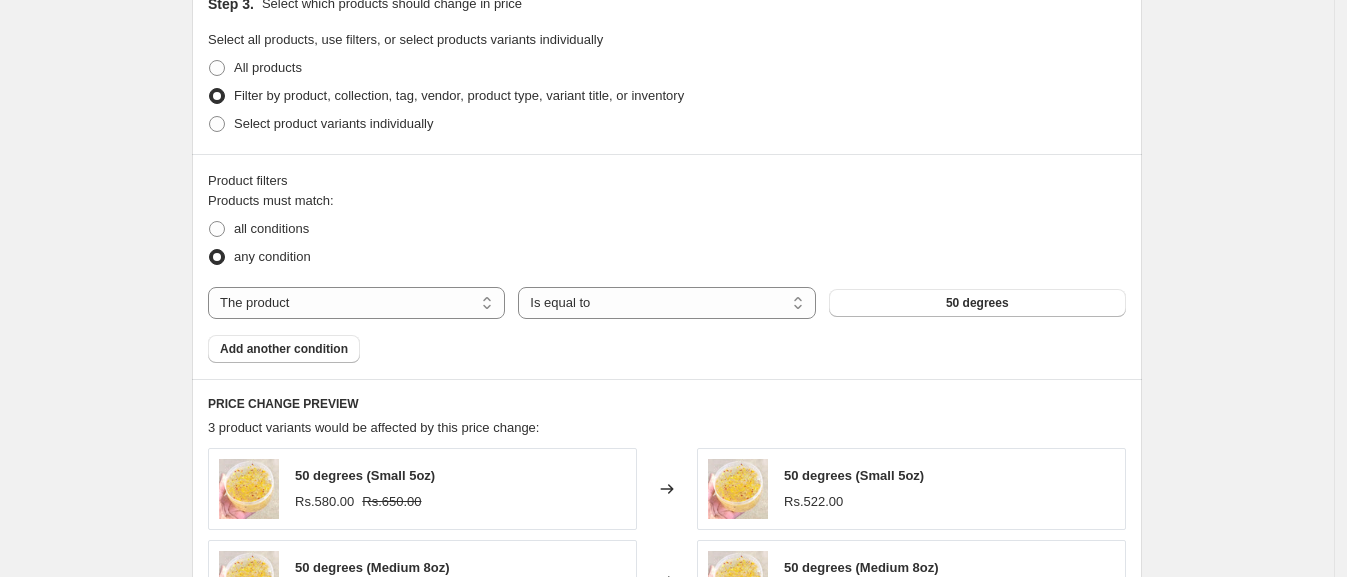 scroll, scrollTop: 967, scrollLeft: 0, axis: vertical 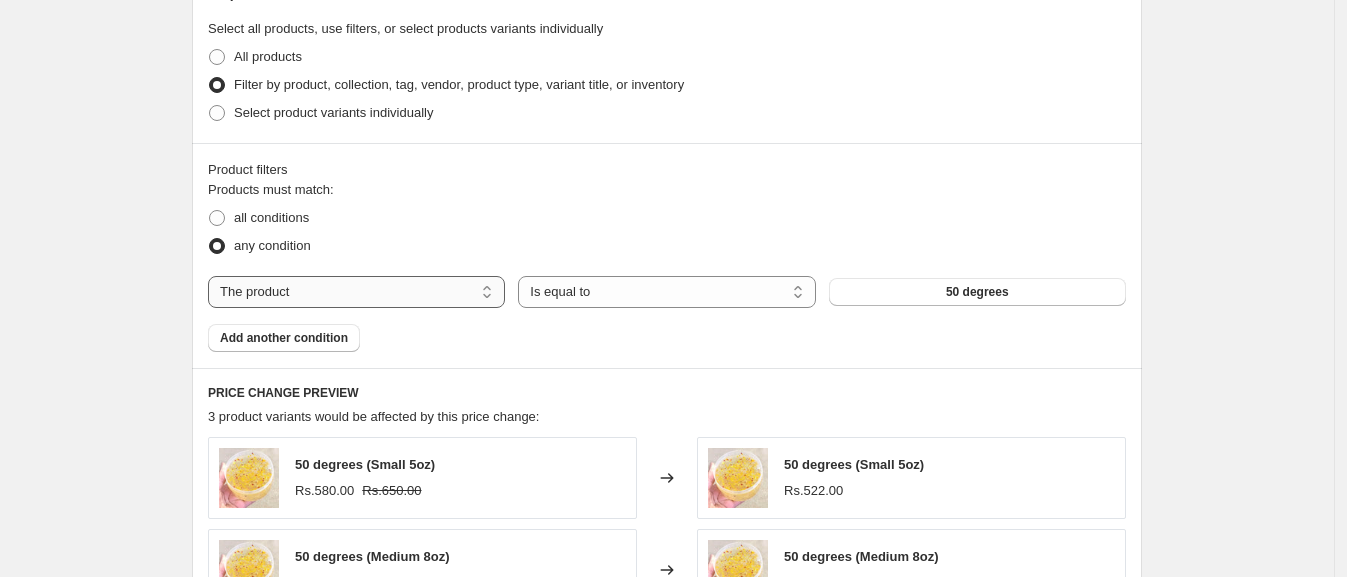 click on "The product The product's collection The product's tag The product's vendor The product's status The variant's title Inventory quantity" at bounding box center (356, 292) 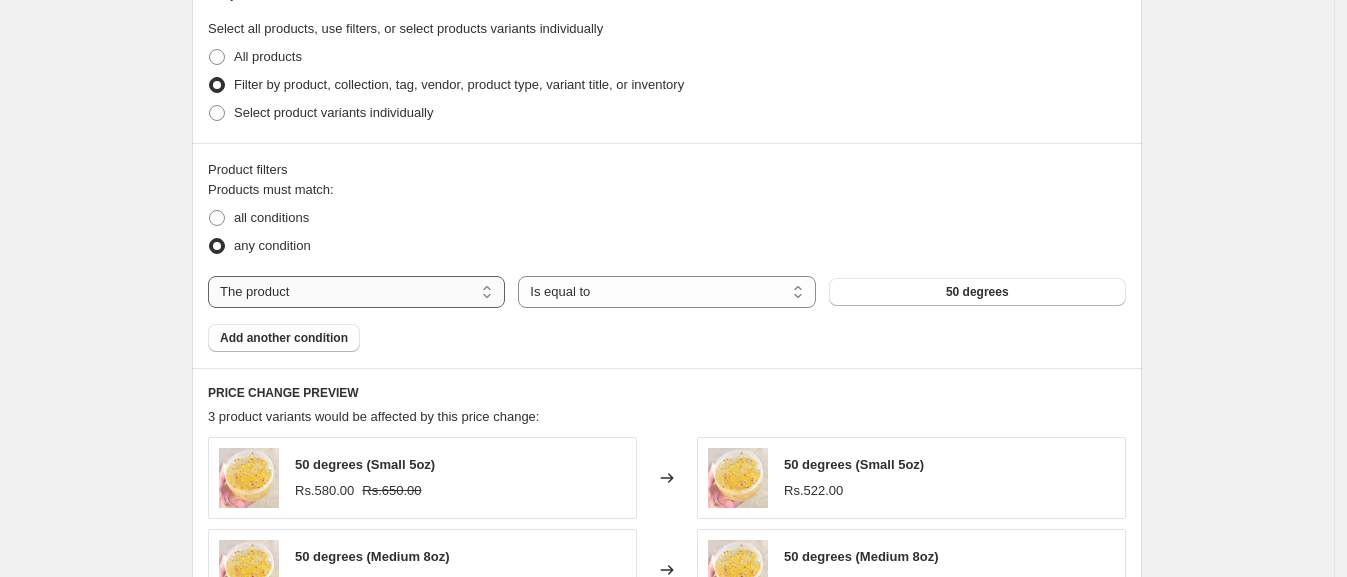 select on "tag" 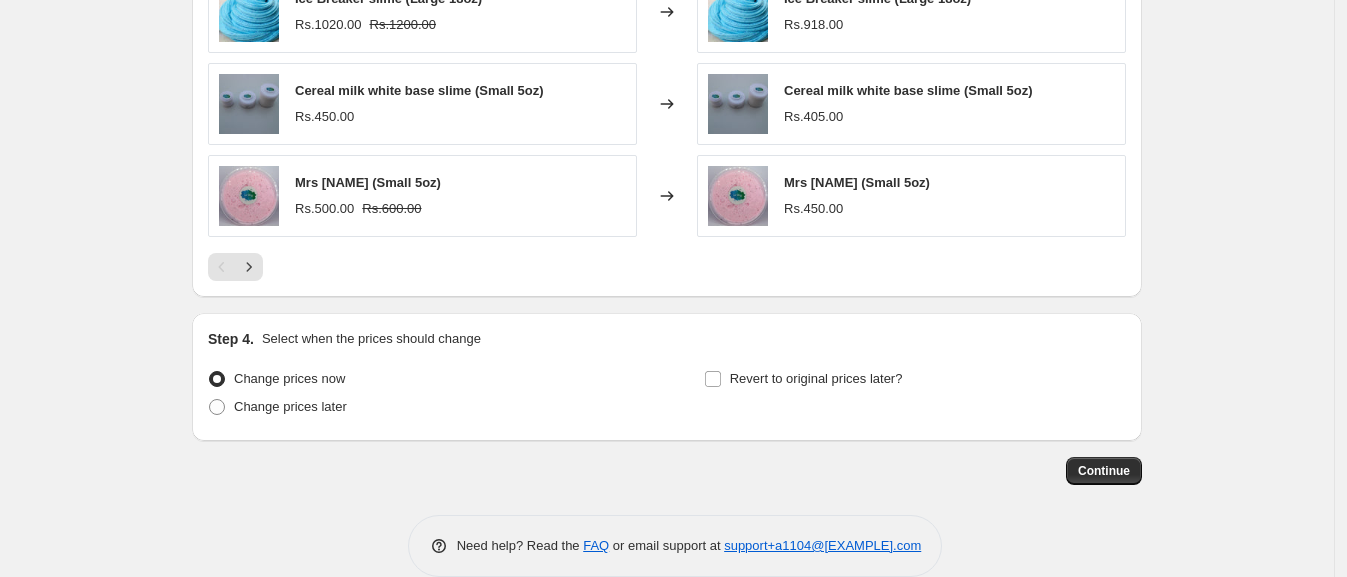 scroll, scrollTop: 1577, scrollLeft: 0, axis: vertical 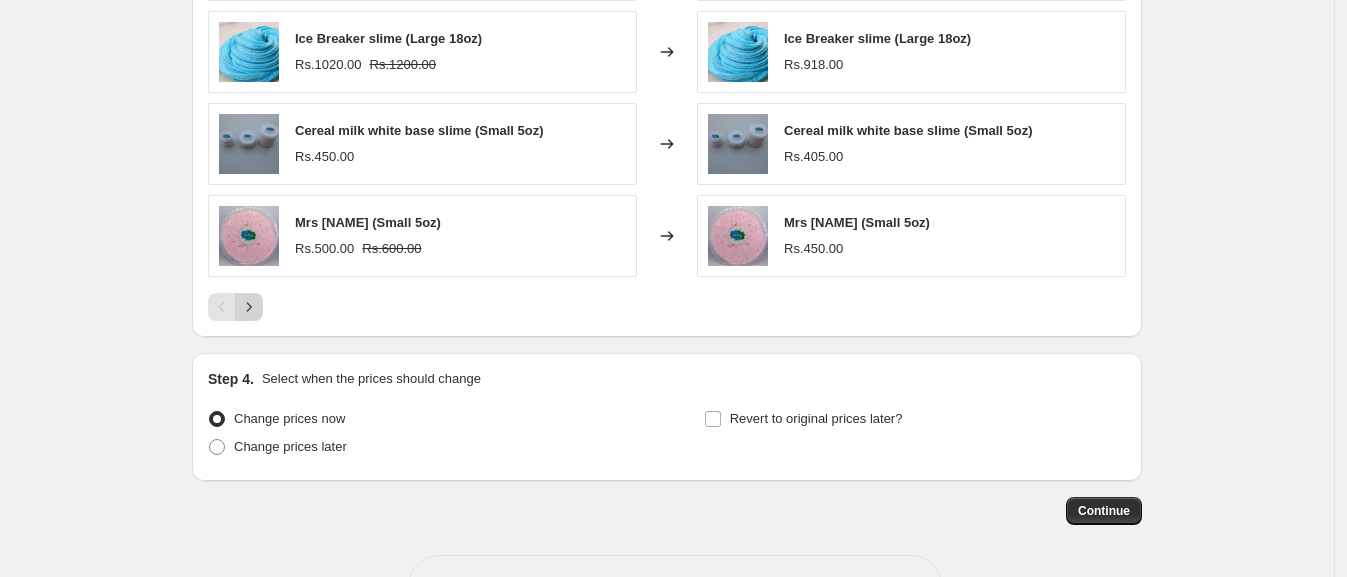 click 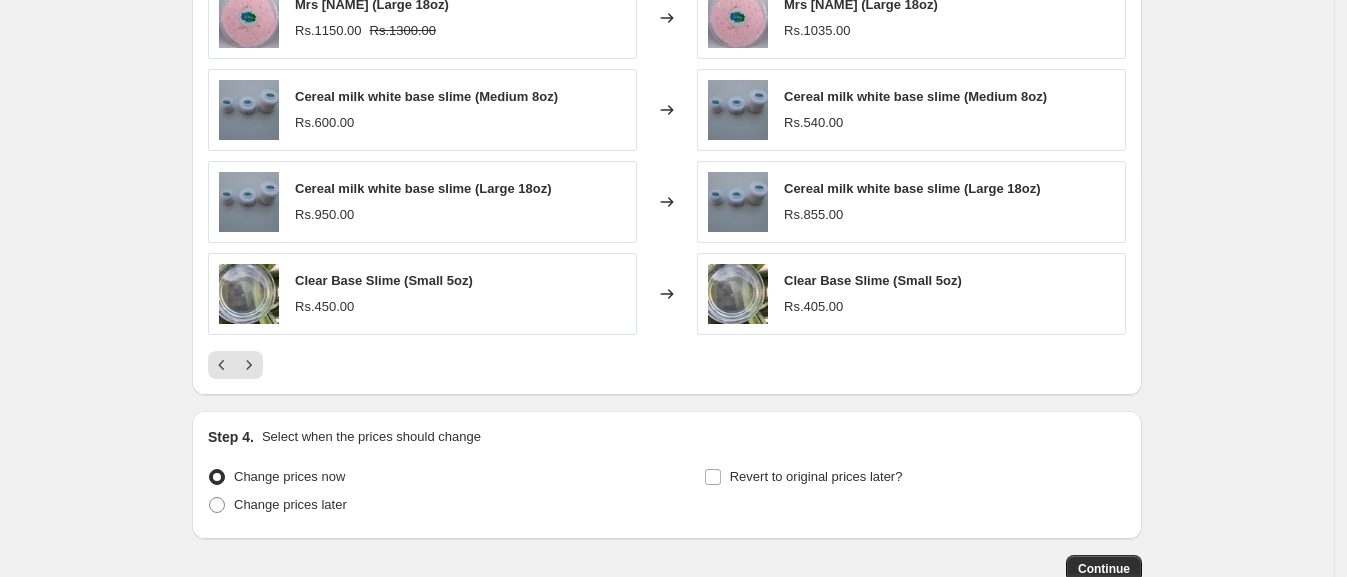 scroll, scrollTop: 1517, scrollLeft: 0, axis: vertical 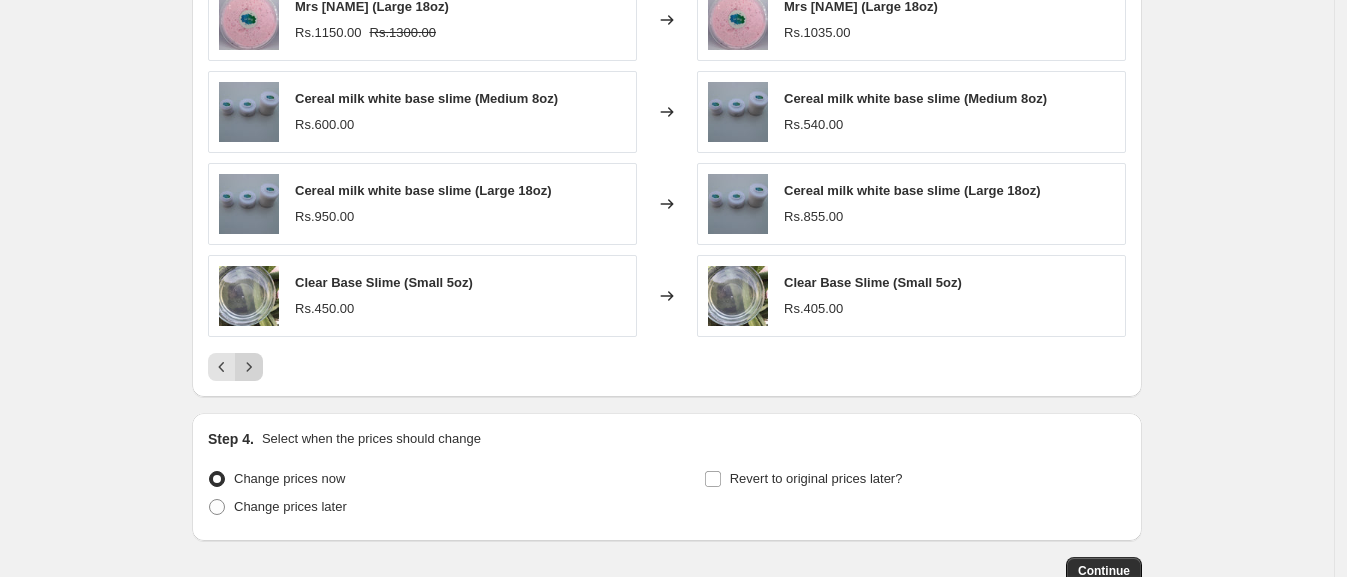 click 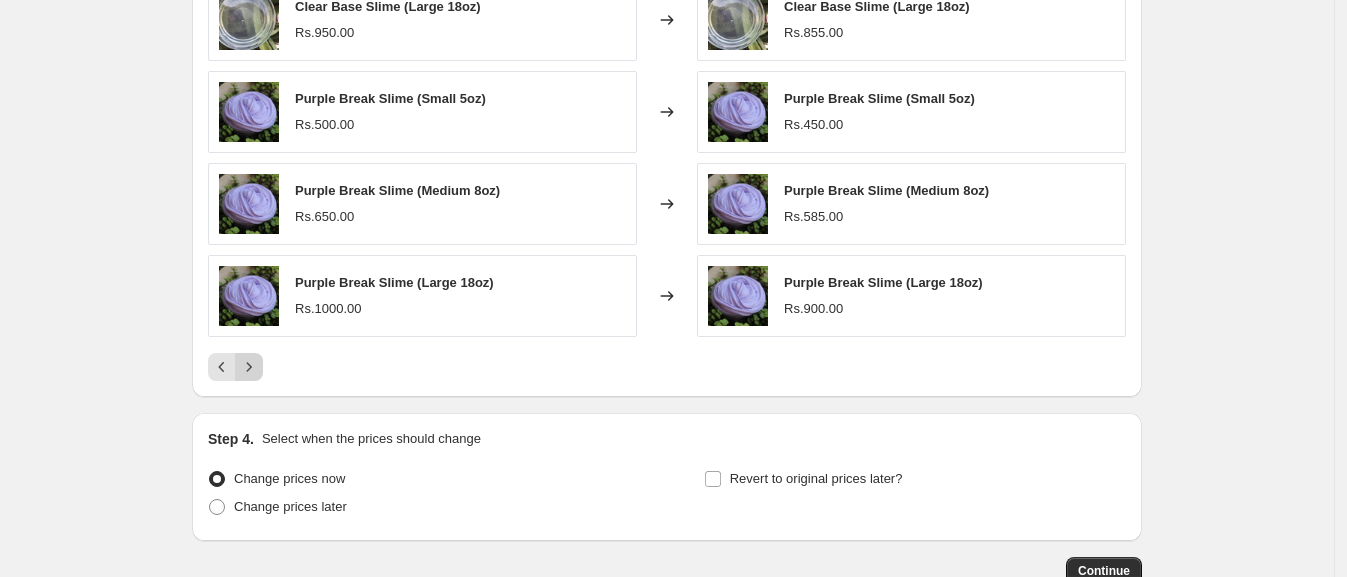 click 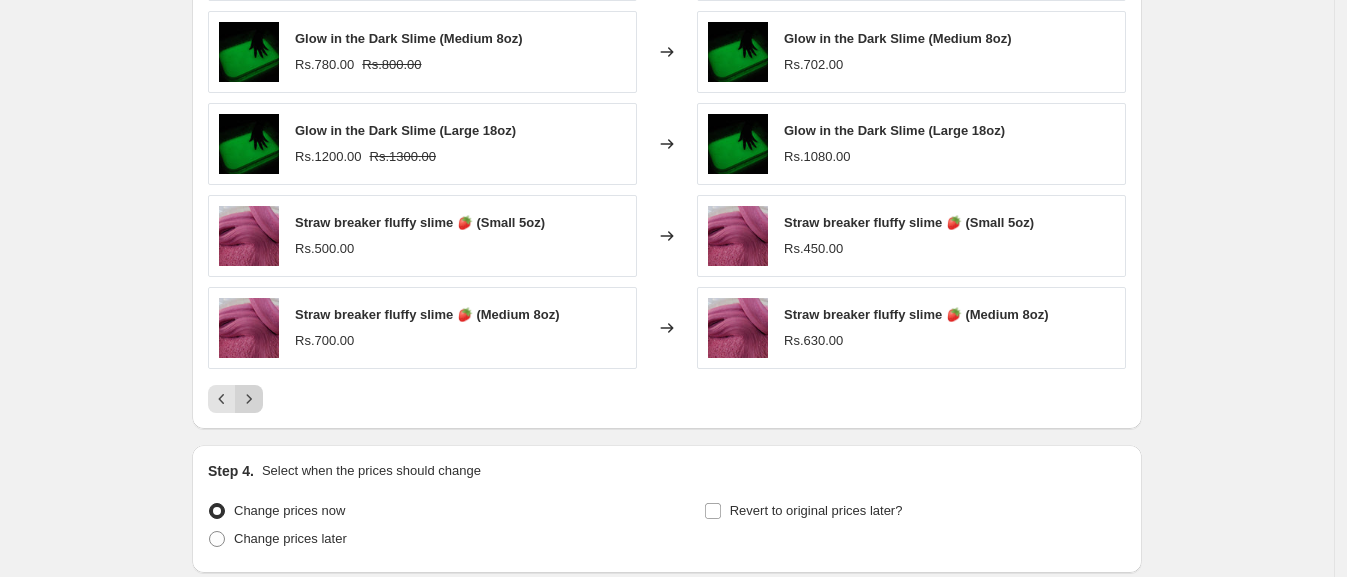 scroll, scrollTop: 1644, scrollLeft: 0, axis: vertical 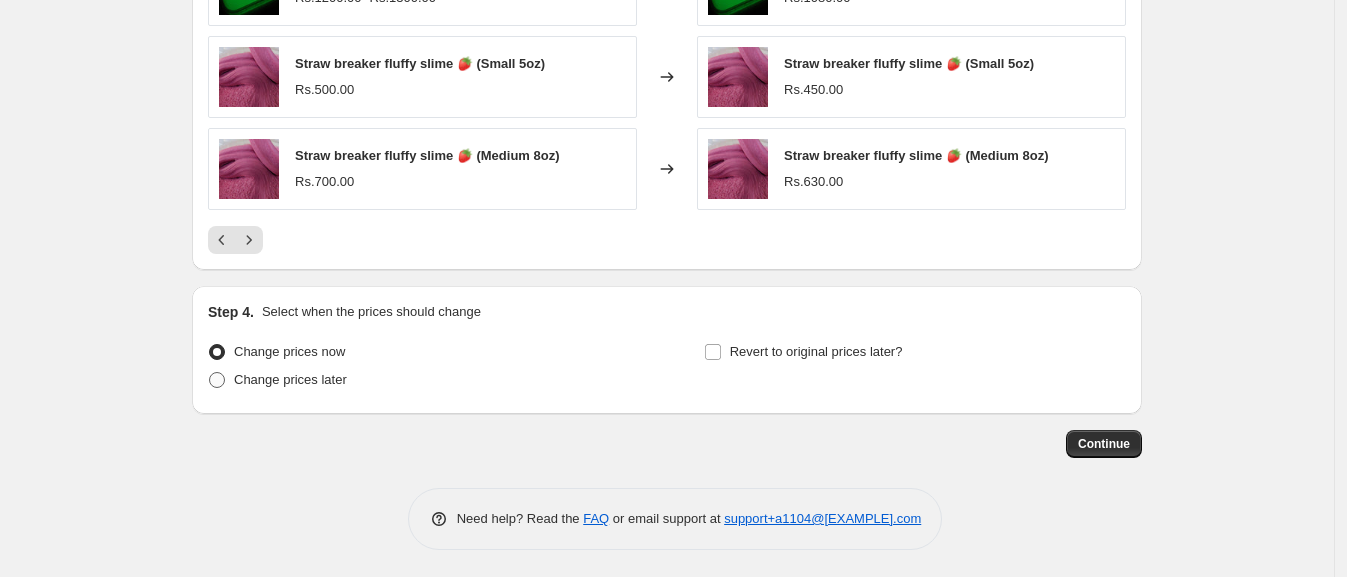 click on "Change prices later" at bounding box center [277, 380] 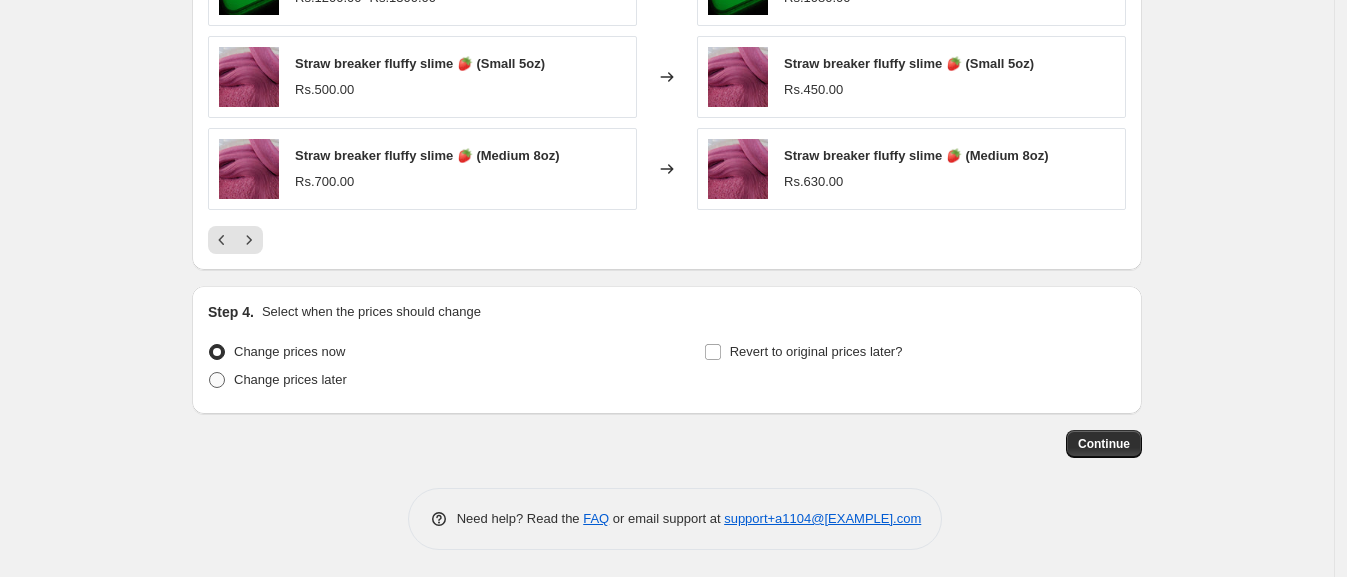 radio on "true" 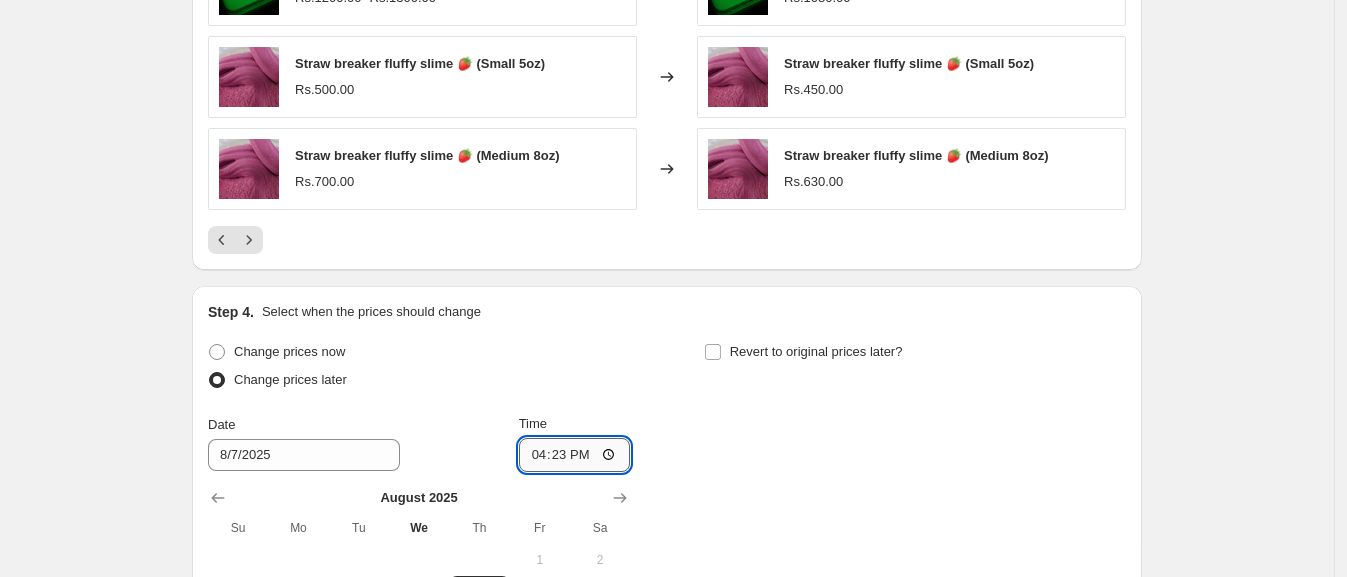 click on "16:23" at bounding box center (575, 455) 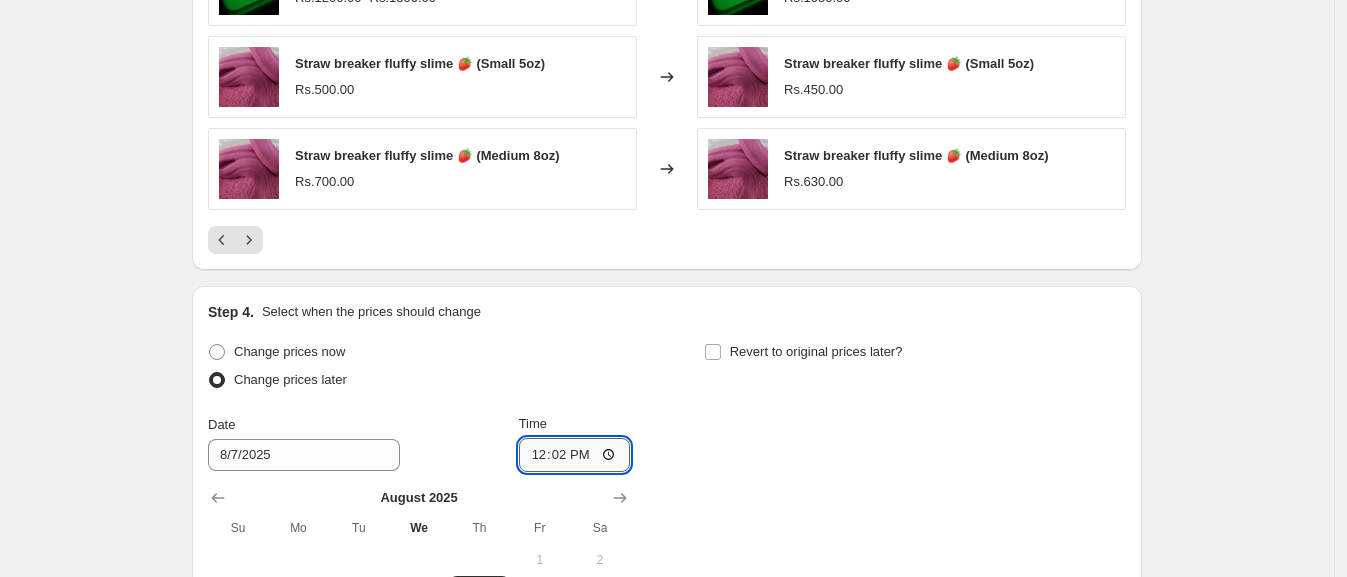 click on "12:02" at bounding box center [575, 455] 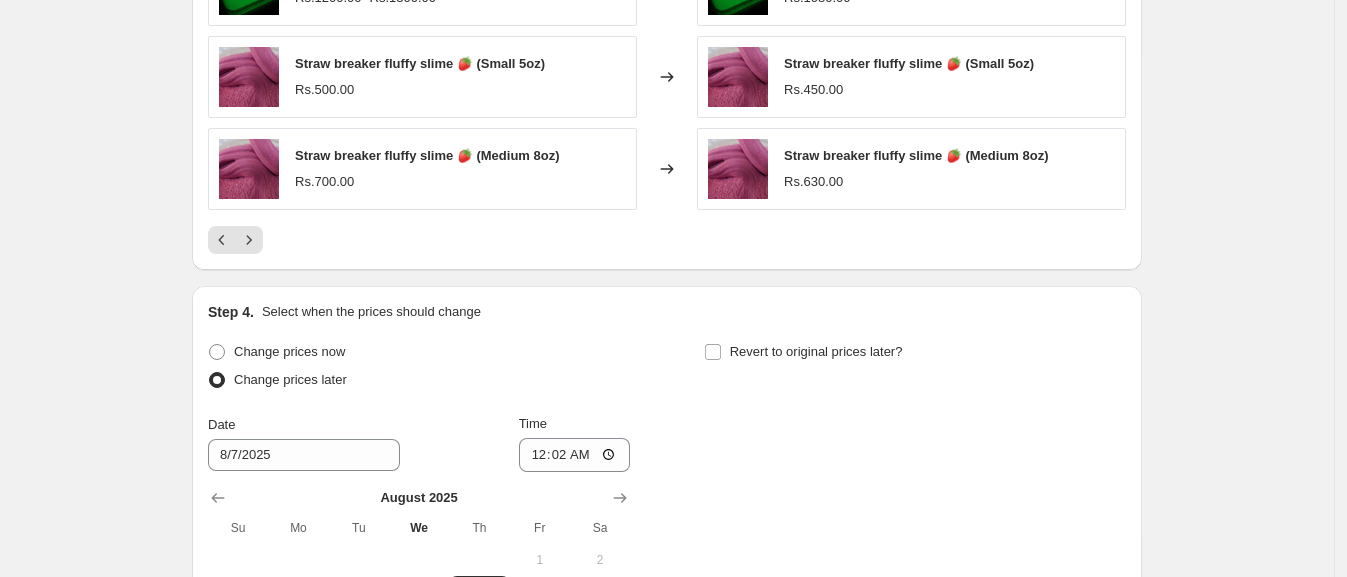 click on "Change prices now Change prices later Date 8/7/2025 Time 00:02 August   2025 Su Mo Tu We Th Fr Sa 1 2 3 4 5 6 7 8 9 10 11 12 13 14 15 16 17 18 19 20 21 22 23 24 25 26 27 28 29 30 31 Revert to original prices later?" at bounding box center [667, 537] 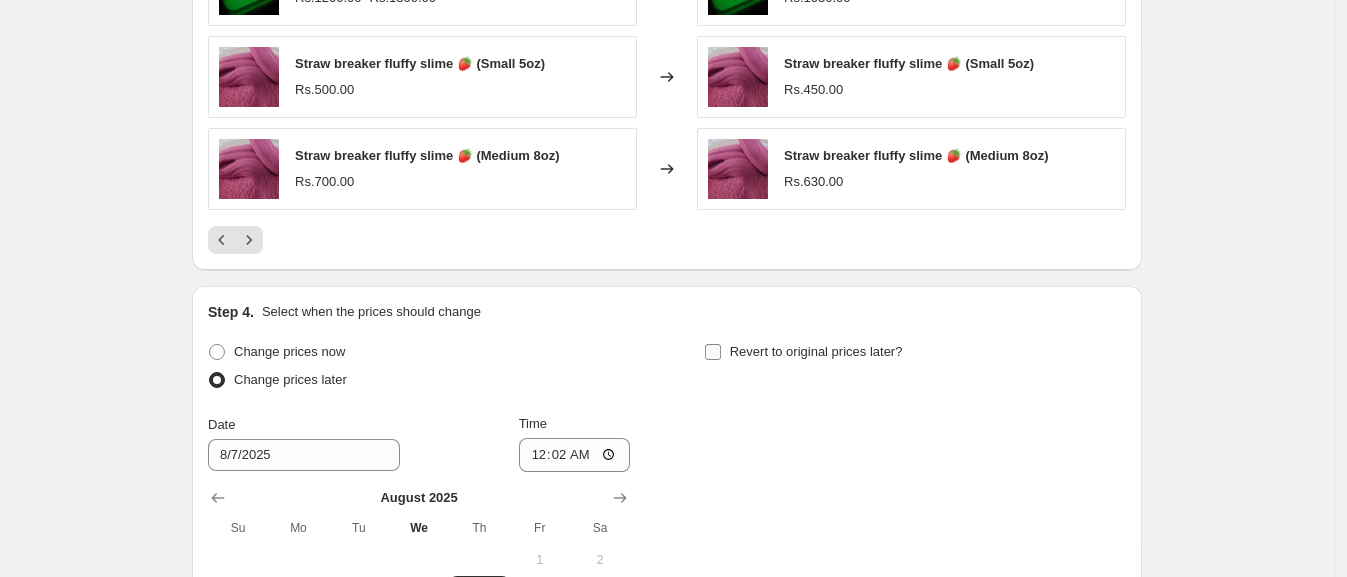 click on "Revert to original prices later?" at bounding box center (713, 352) 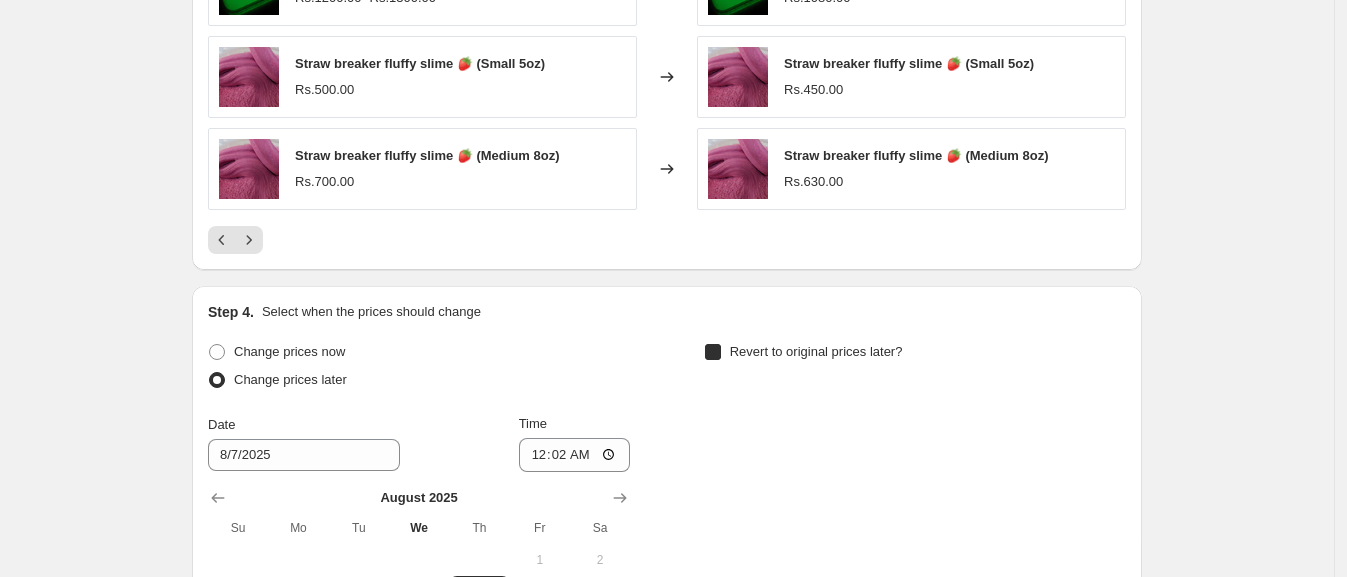 checkbox on "true" 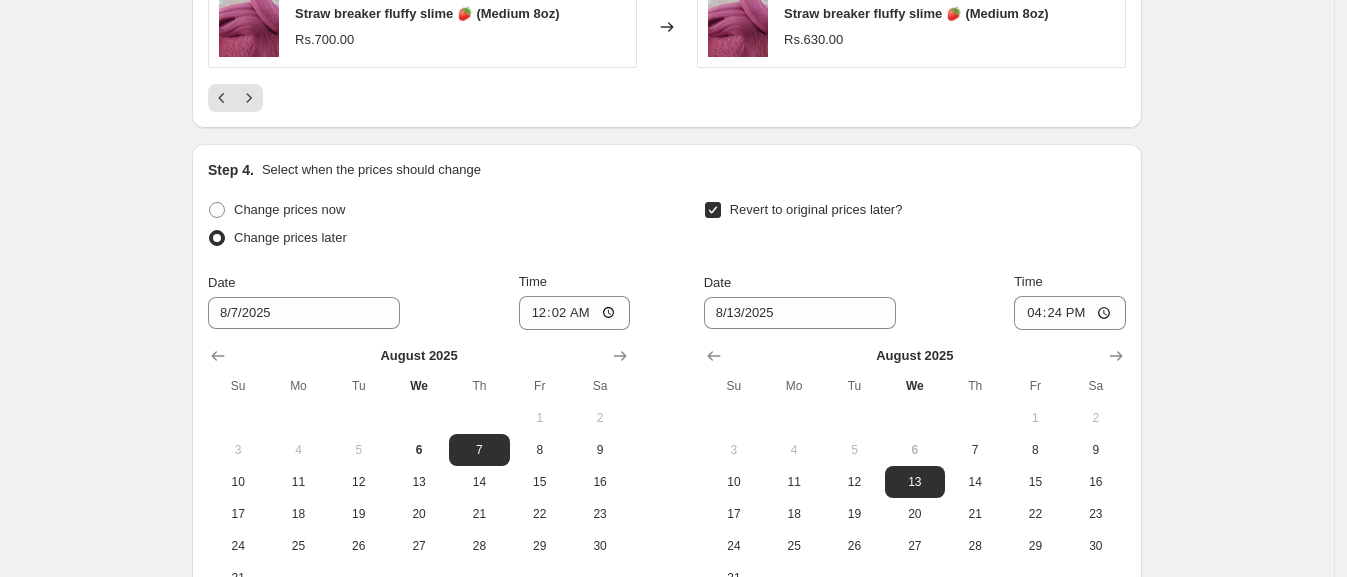 scroll, scrollTop: 1787, scrollLeft: 0, axis: vertical 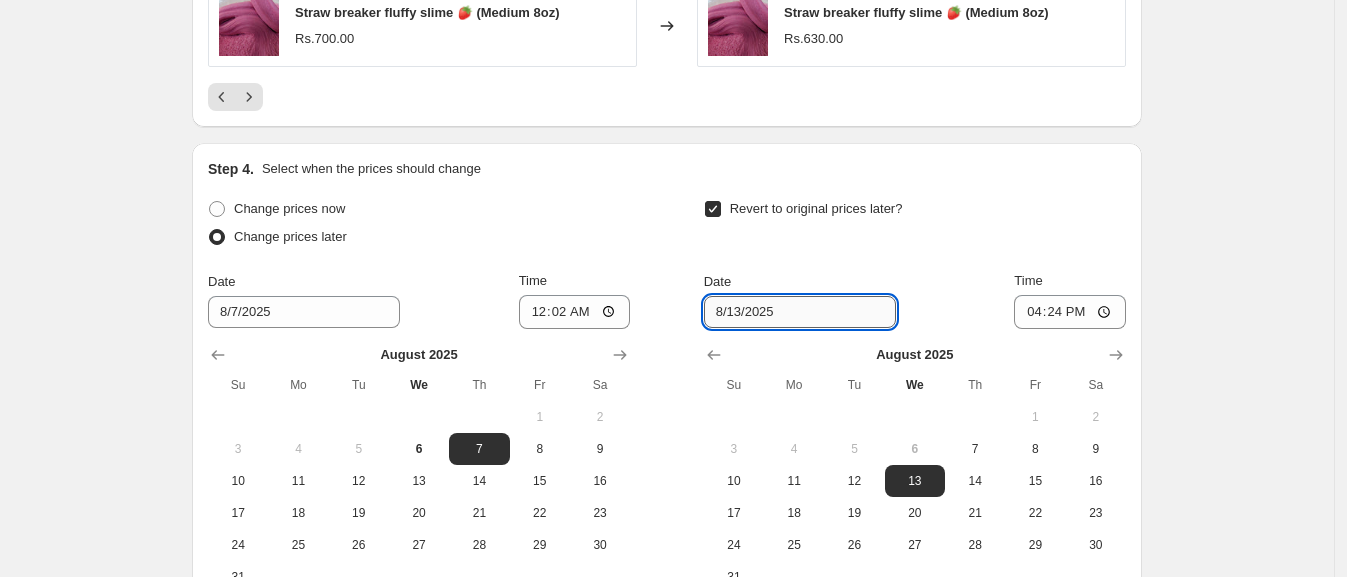 click on "8/13/2025" at bounding box center (800, 312) 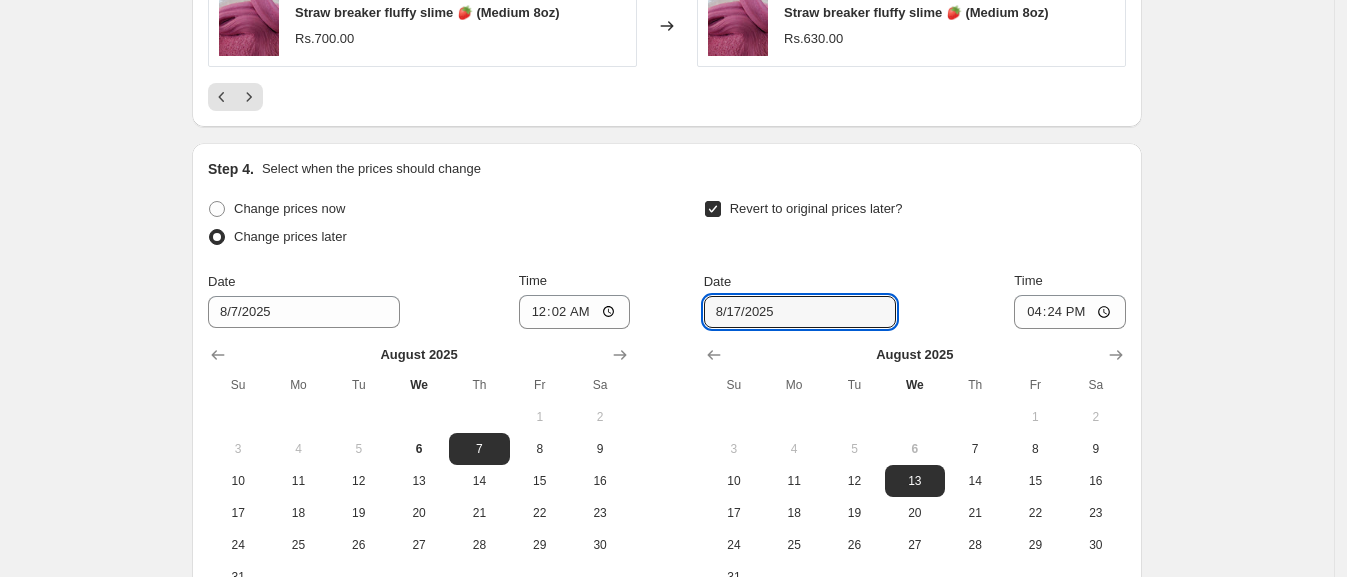 type on "8/17/2025" 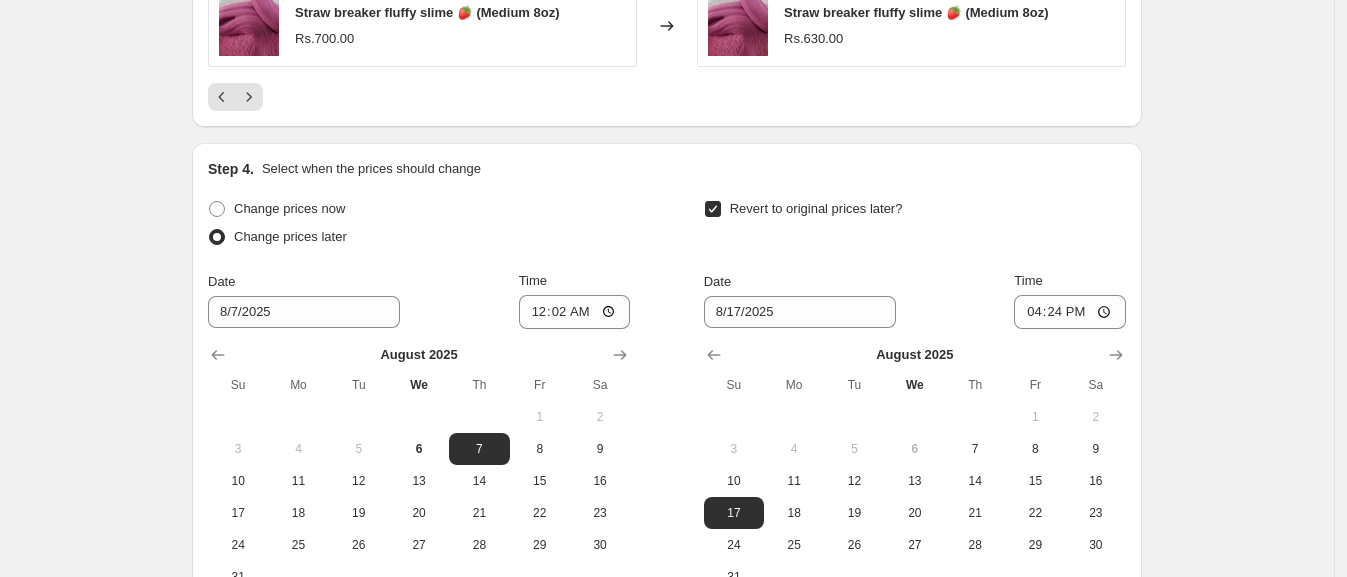click on "Revert to original prices later?" at bounding box center [915, 225] 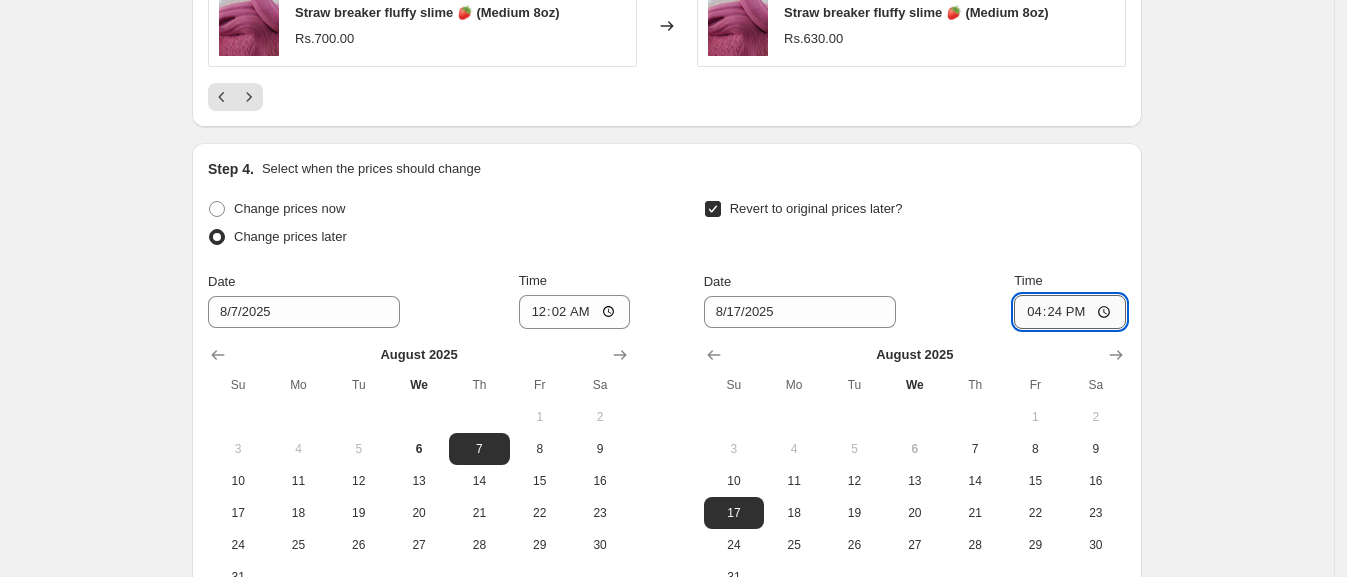 click on "16:24" at bounding box center (1070, 312) 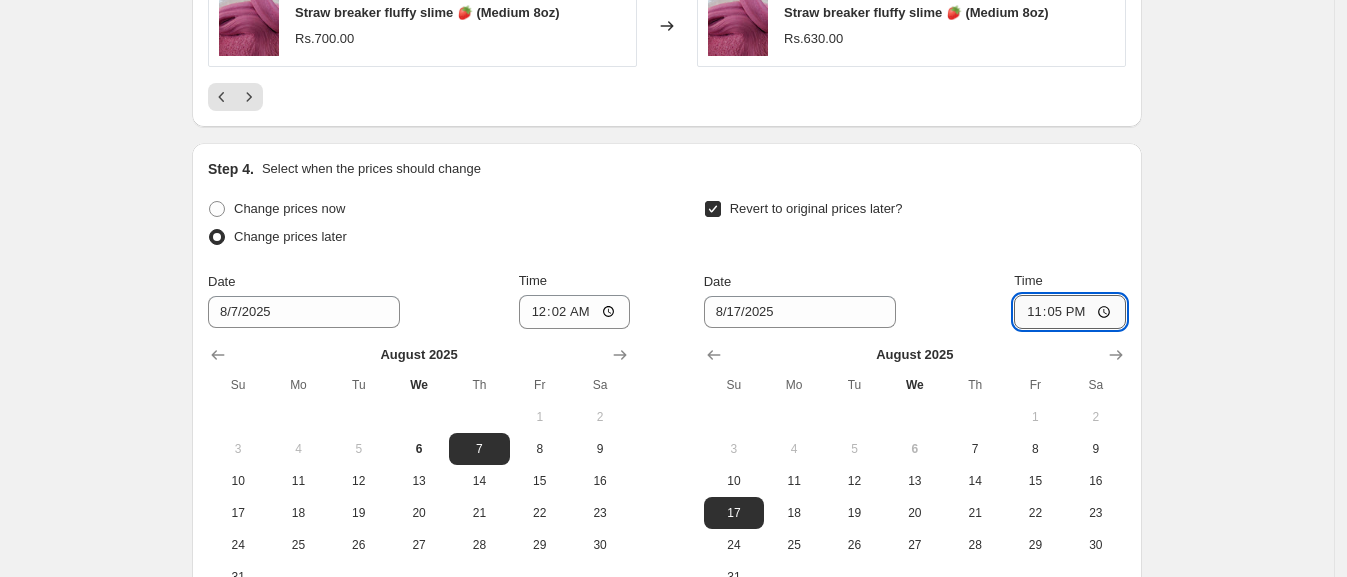 type on "23:55" 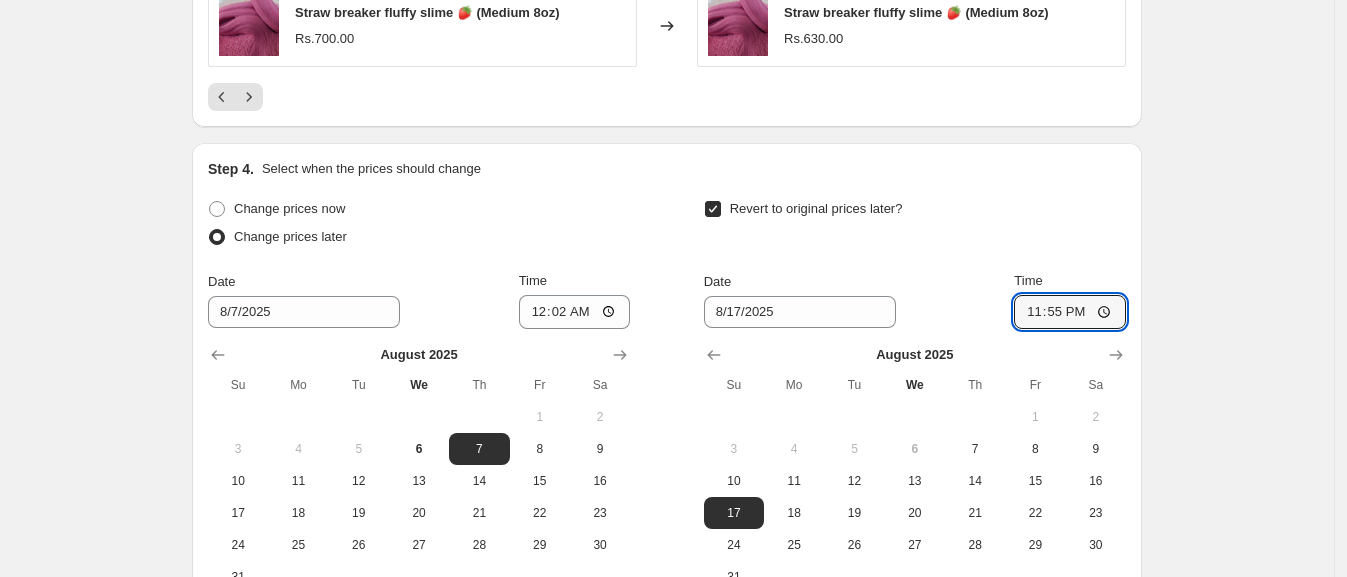scroll, scrollTop: 1827, scrollLeft: 0, axis: vertical 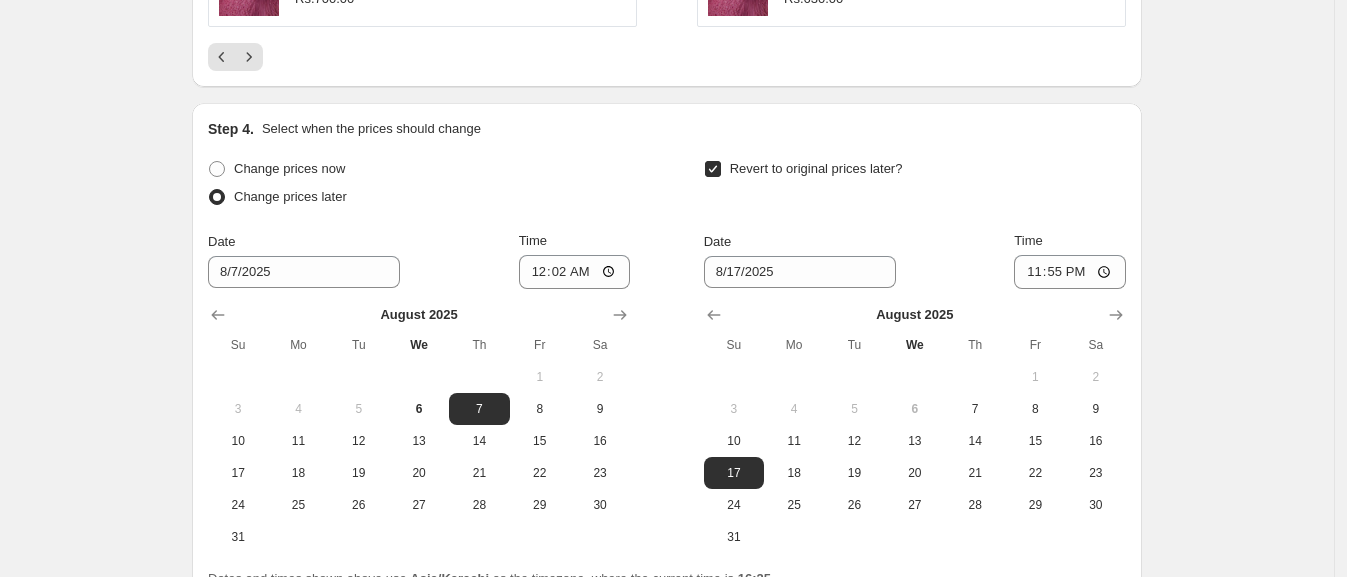 click on "Revert to original prices later?" at bounding box center (915, 185) 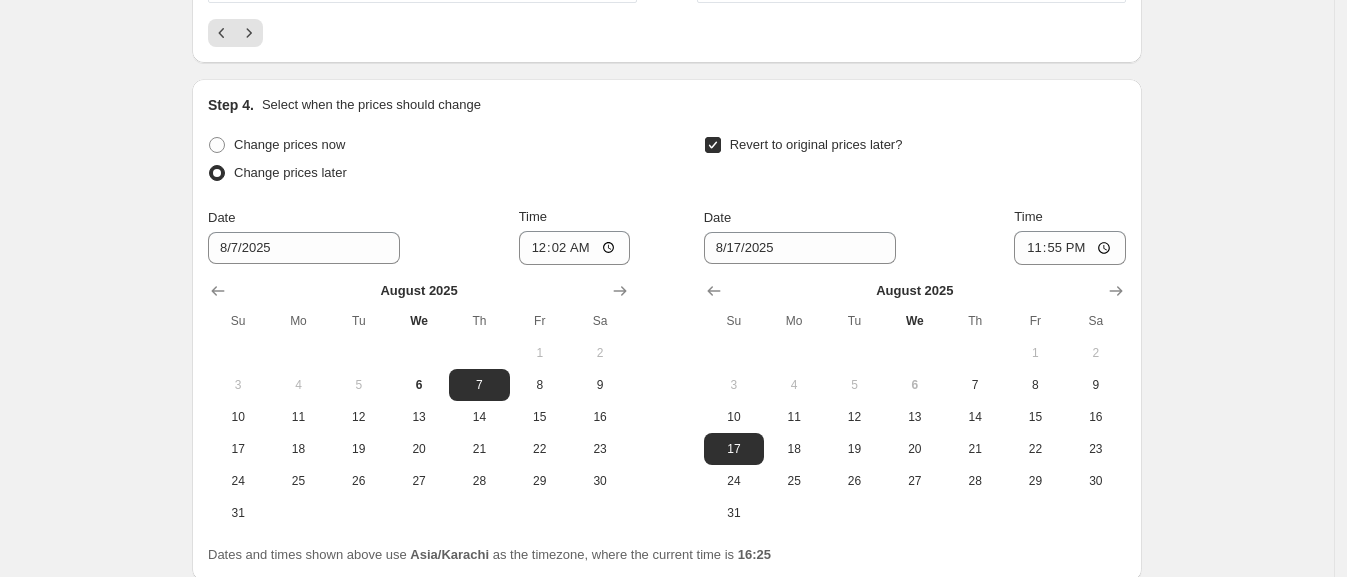 scroll, scrollTop: 2019, scrollLeft: 0, axis: vertical 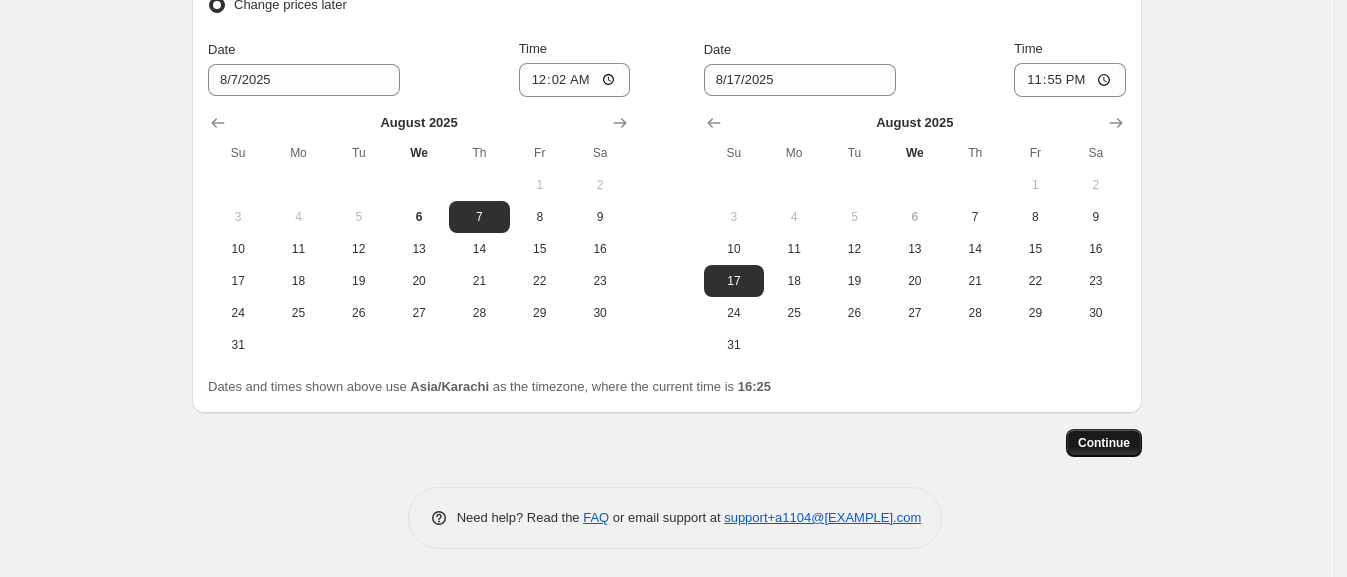 click on "Continue" at bounding box center (1104, 443) 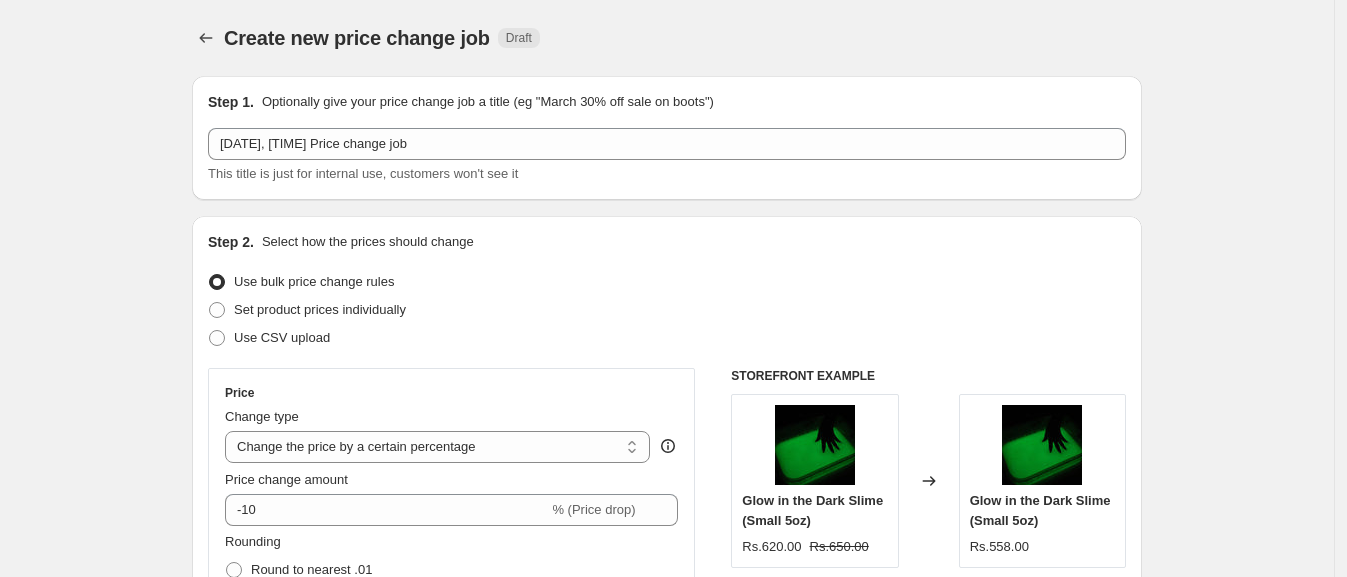 scroll, scrollTop: 2019, scrollLeft: 0, axis: vertical 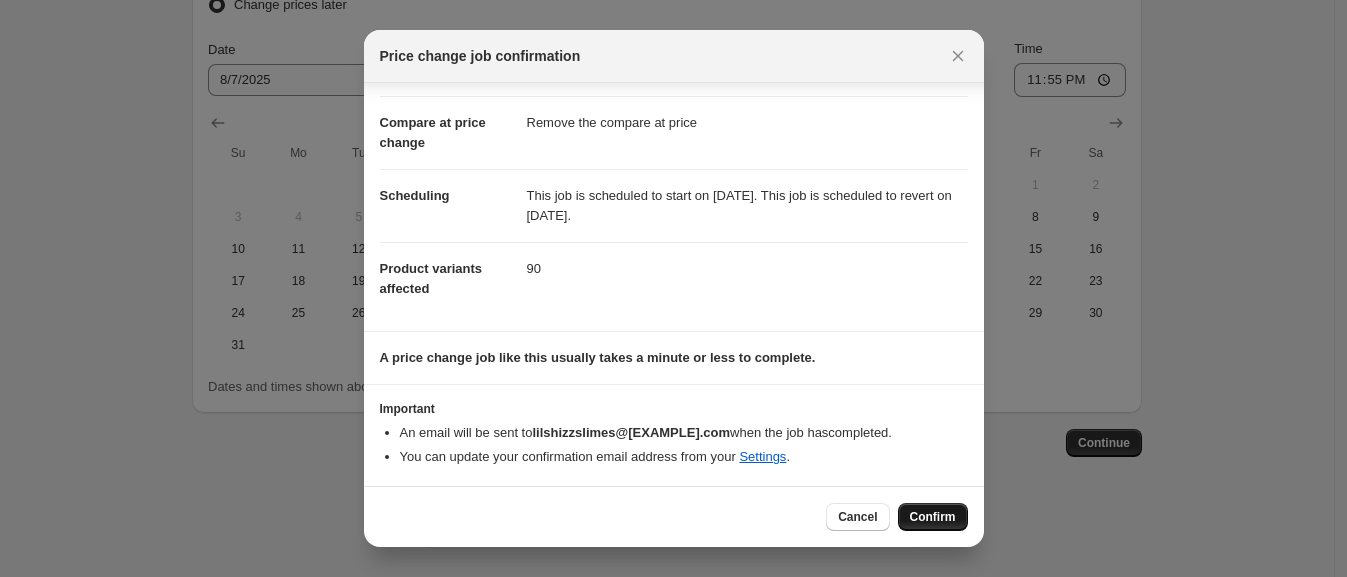 click on "Confirm" at bounding box center (933, 517) 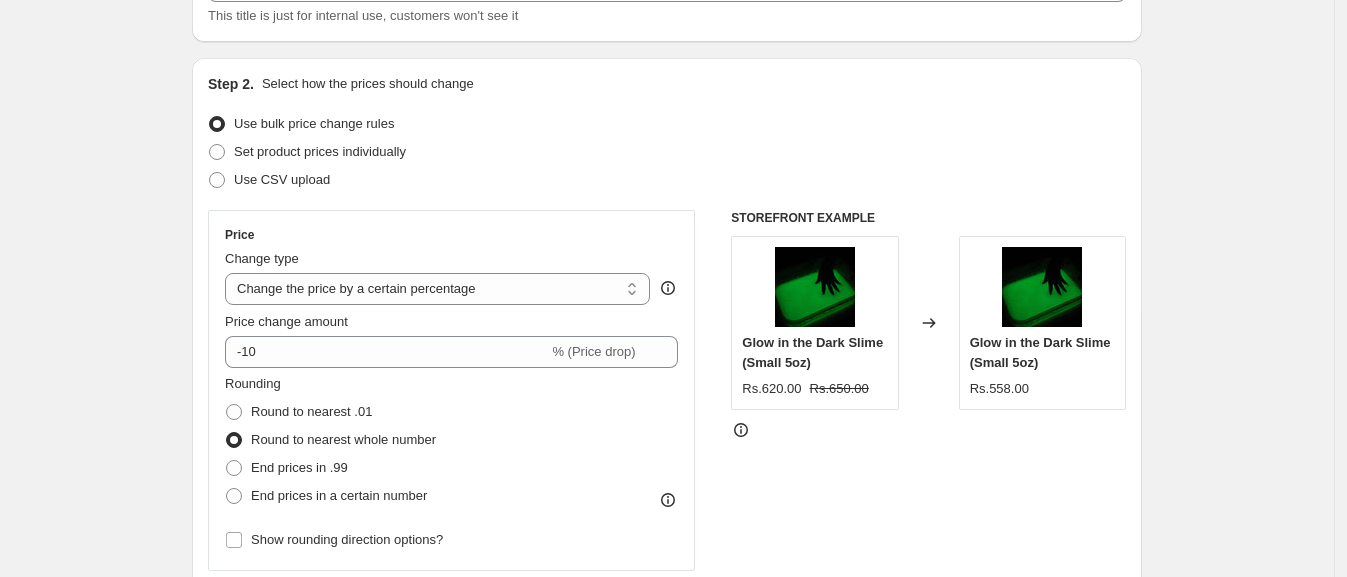 scroll, scrollTop: 0, scrollLeft: 0, axis: both 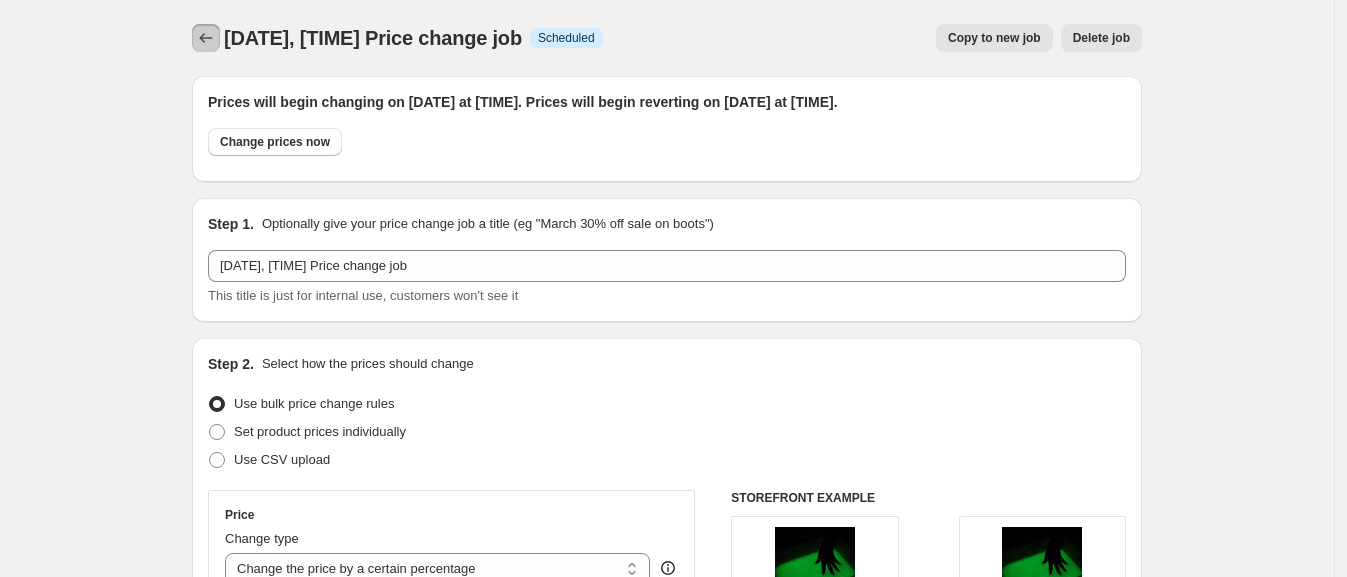 click at bounding box center (206, 38) 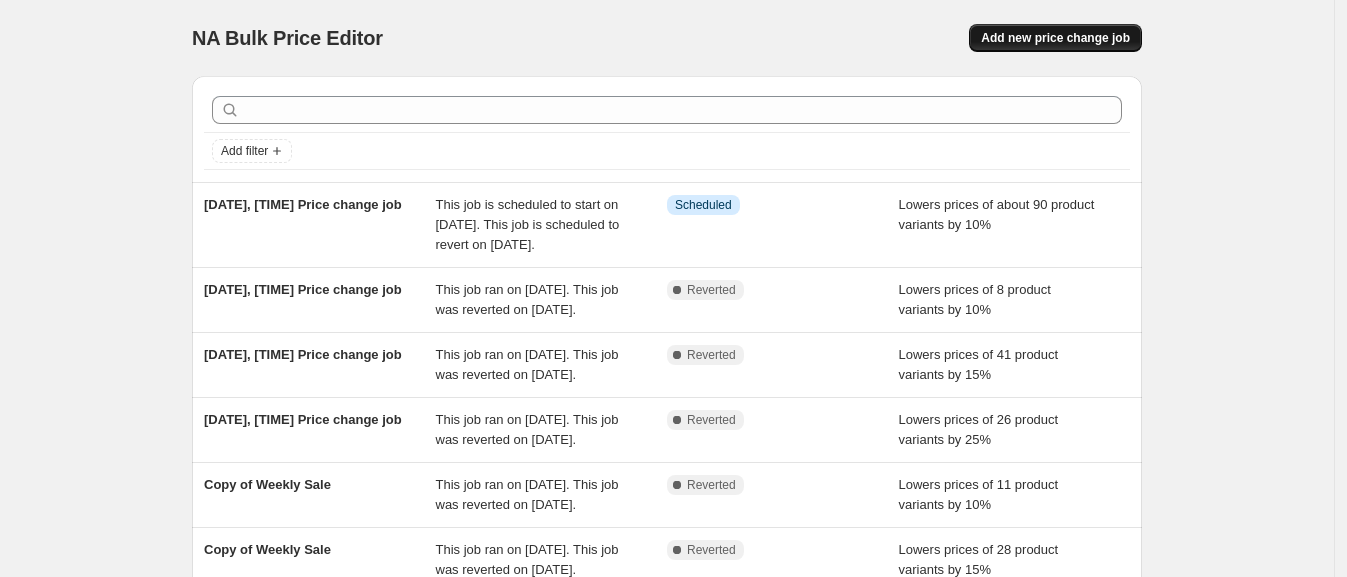 click on "Add new price change job" at bounding box center (1055, 38) 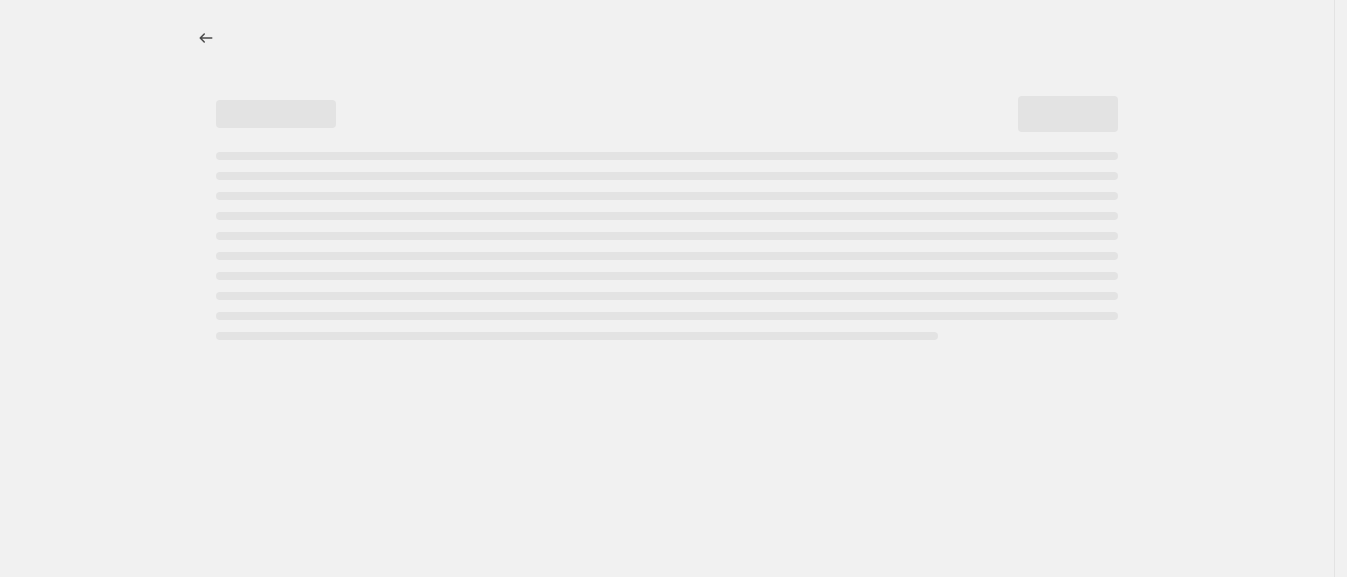 select on "percentage" 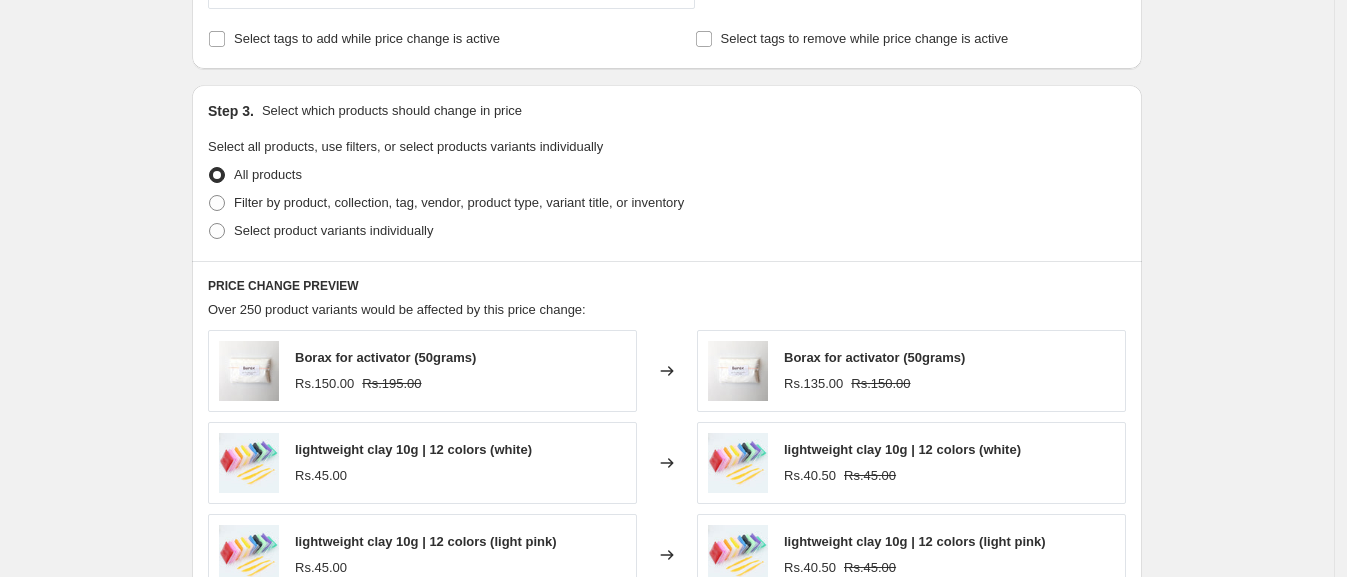 scroll, scrollTop: 844, scrollLeft: 0, axis: vertical 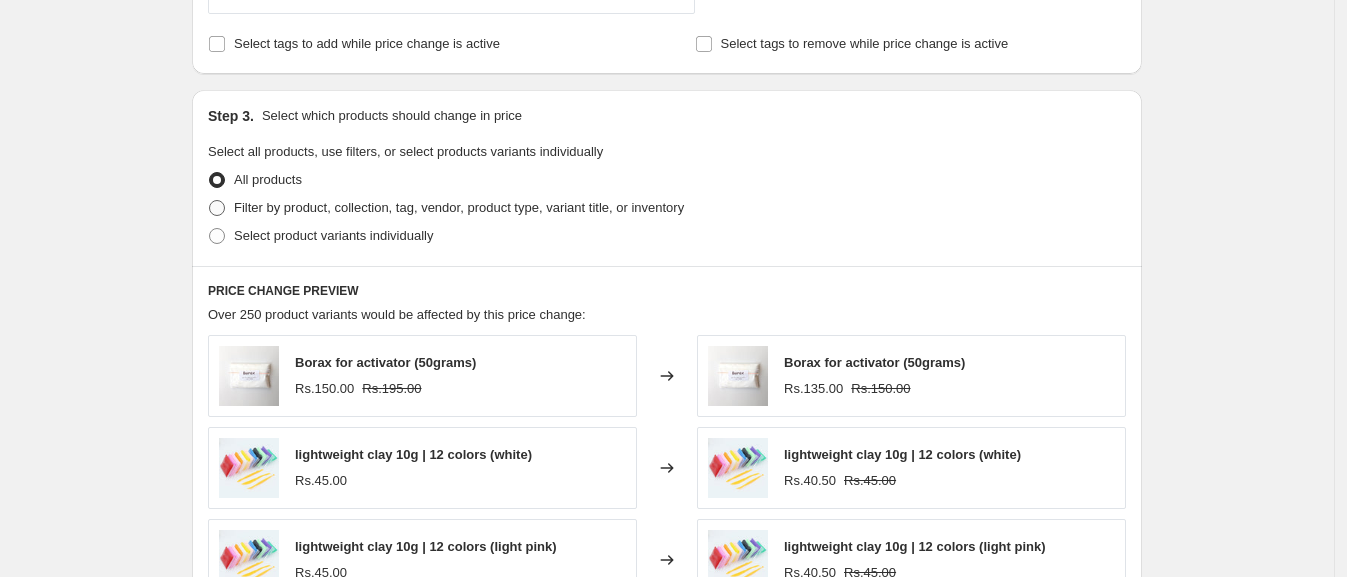 click on "Filter by product, collection, tag, vendor, product type, variant title, or inventory" at bounding box center [459, 207] 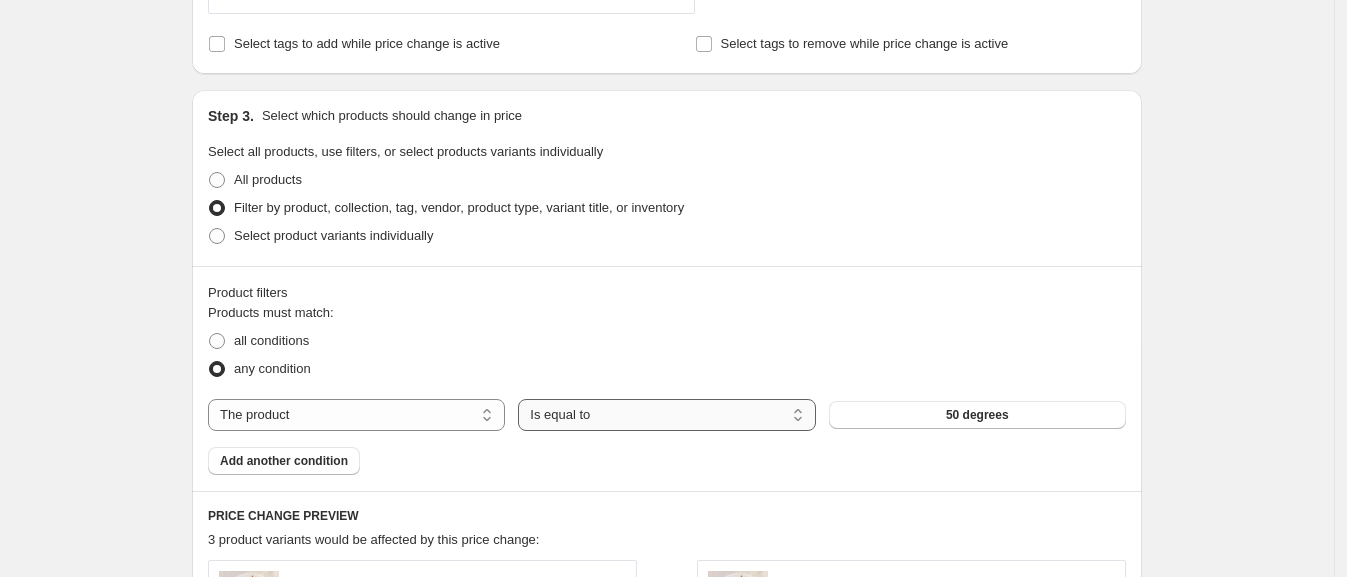 click on "Is equal to Is not equal to" at bounding box center (666, 415) 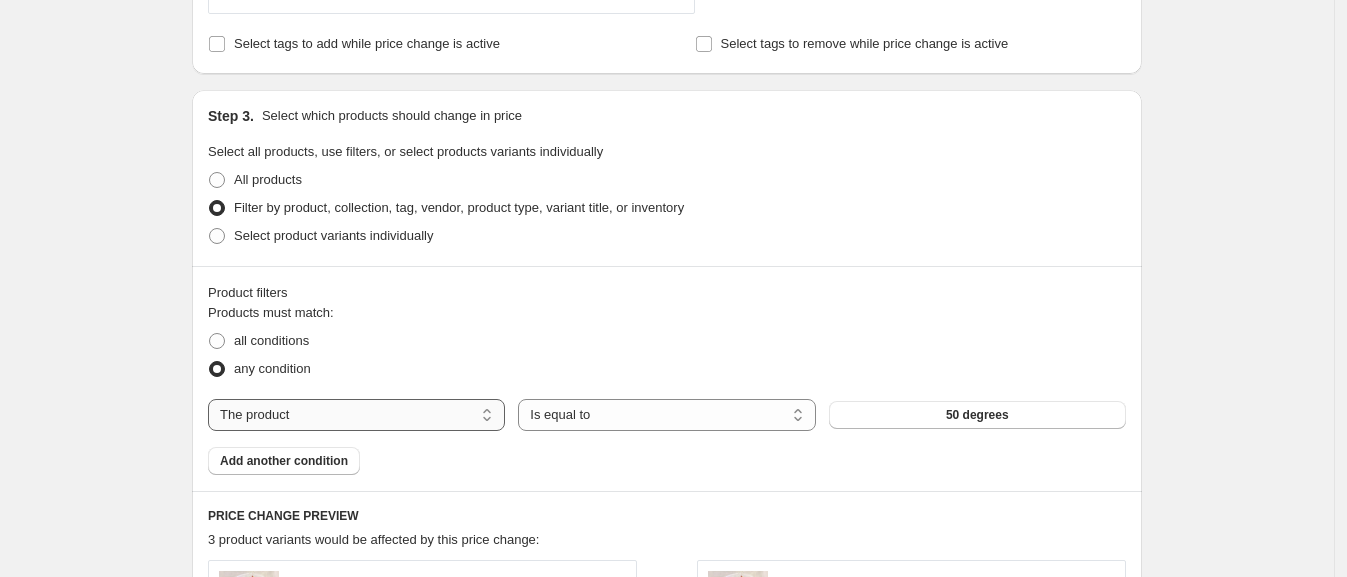 click on "The product The product's collection The product's tag The product's vendor The product's status The variant's title Inventory quantity" at bounding box center [356, 415] 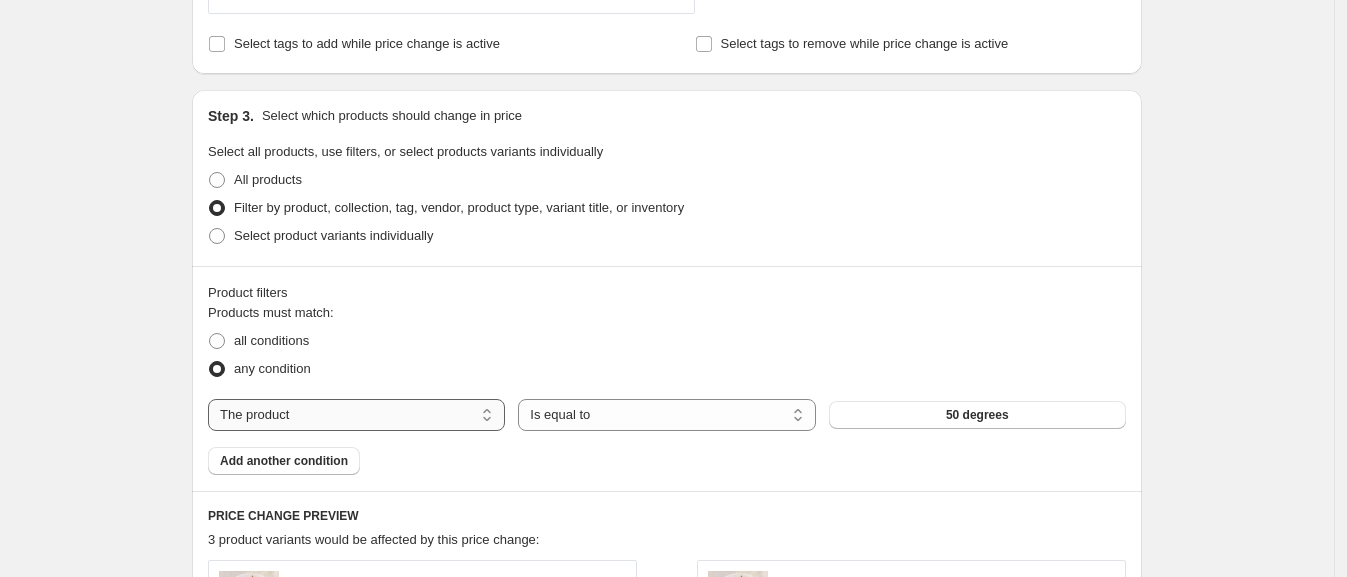 select on "tag" 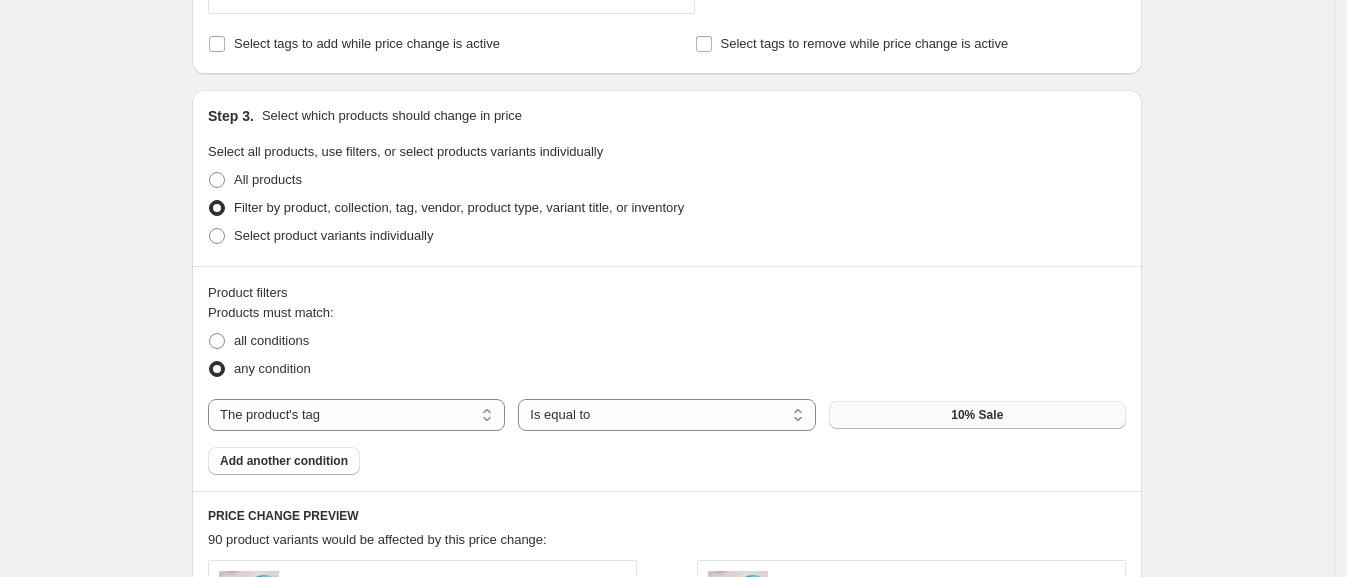 click on "10% Sale" at bounding box center [977, 415] 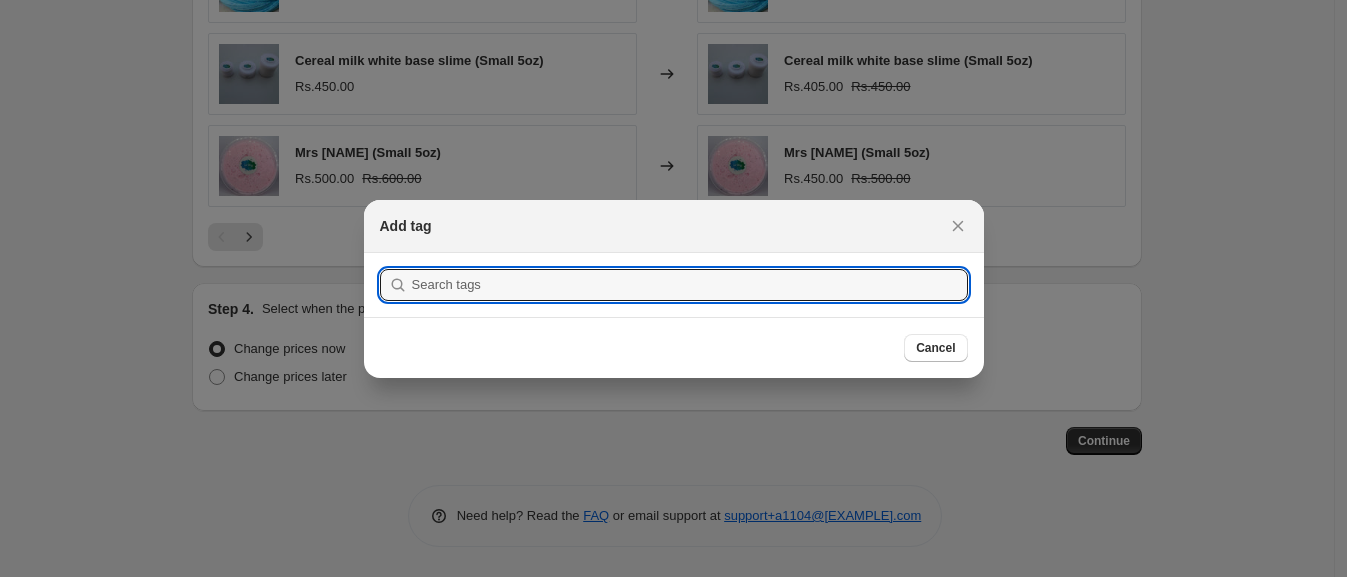 scroll, scrollTop: 844, scrollLeft: 0, axis: vertical 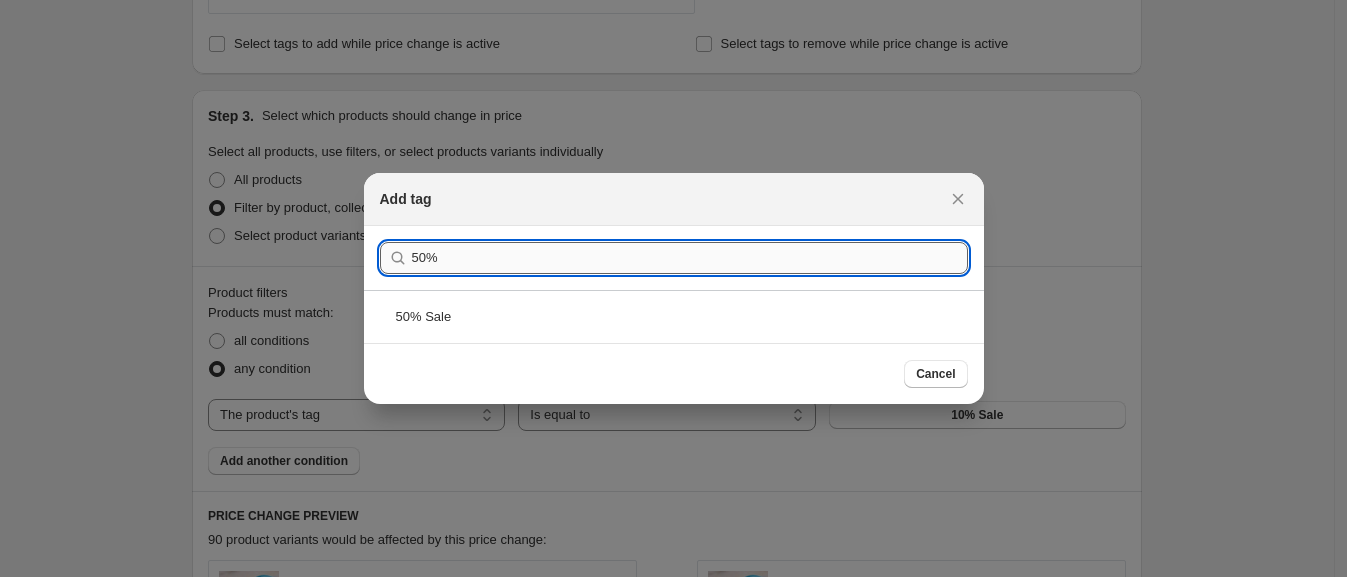 type on "50%" 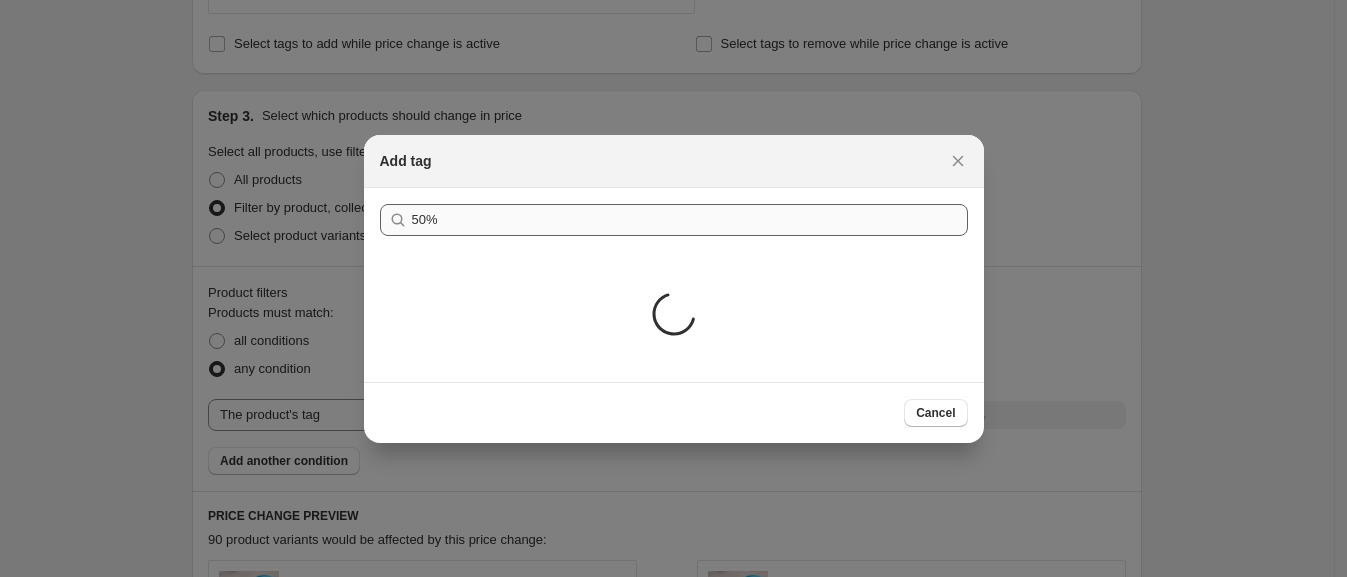 click on "Loading..." at bounding box center [674, 317] 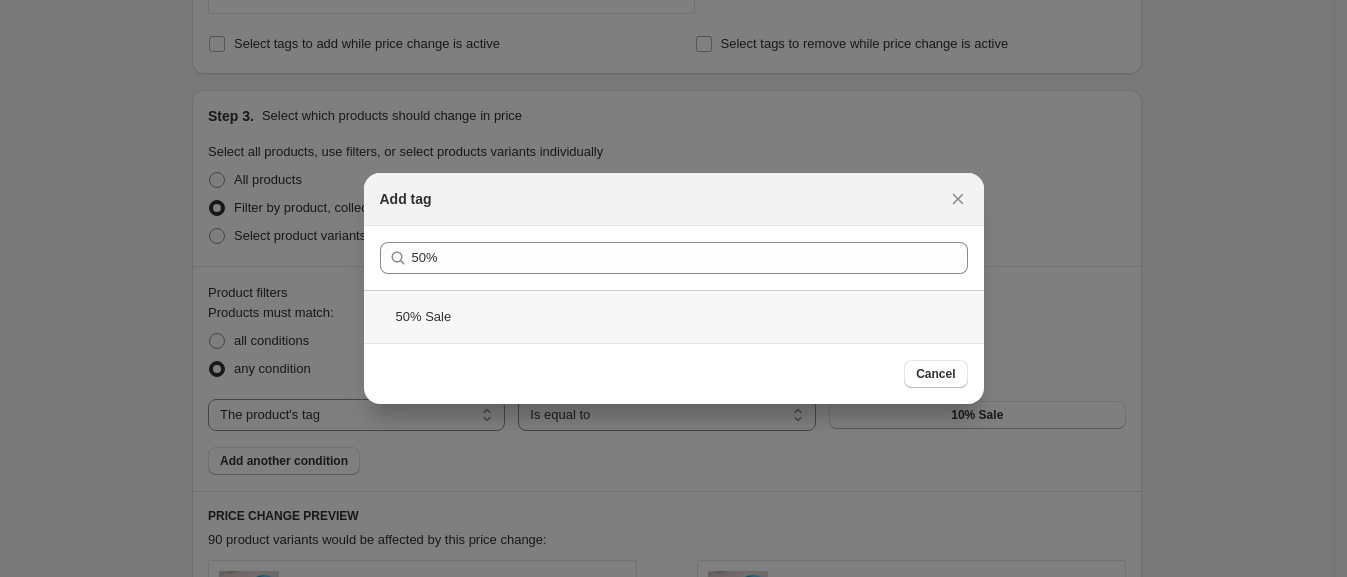 click on "50% Sale" at bounding box center (674, 316) 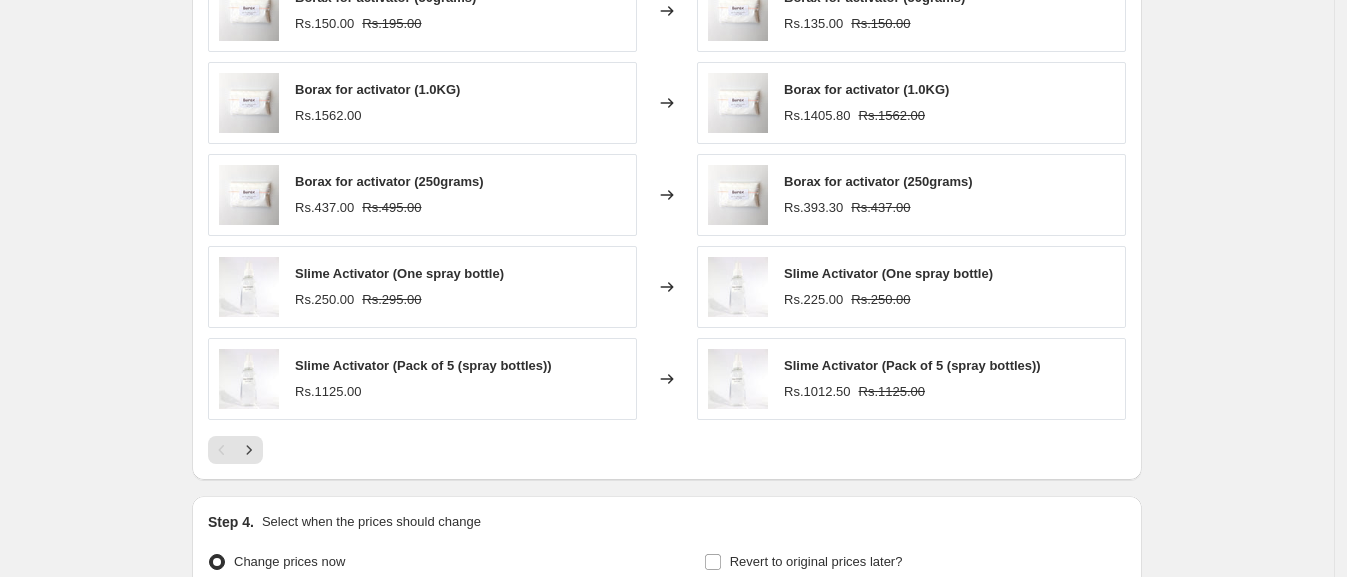 scroll, scrollTop: 1644, scrollLeft: 0, axis: vertical 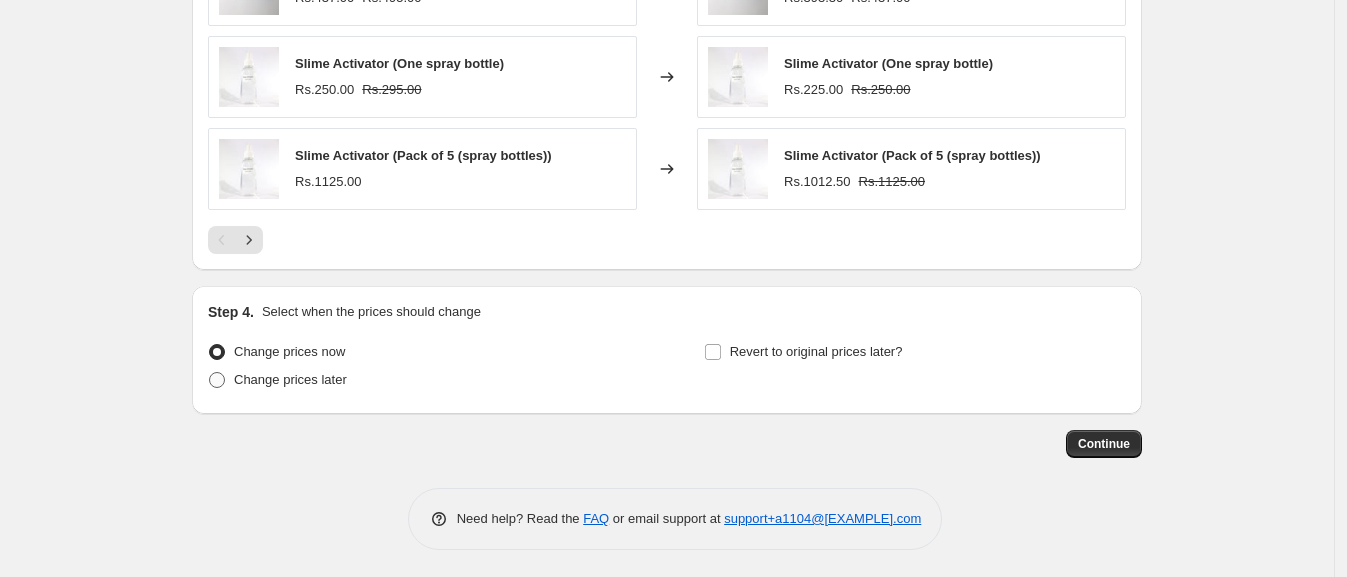 click at bounding box center (217, 380) 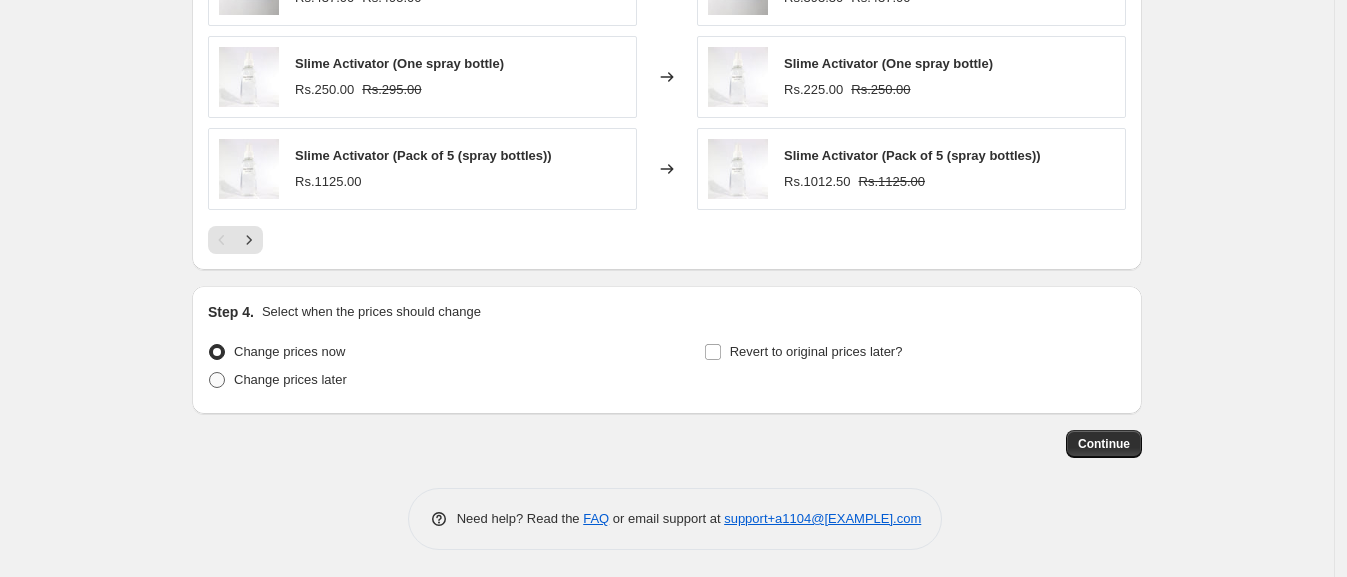 radio on "true" 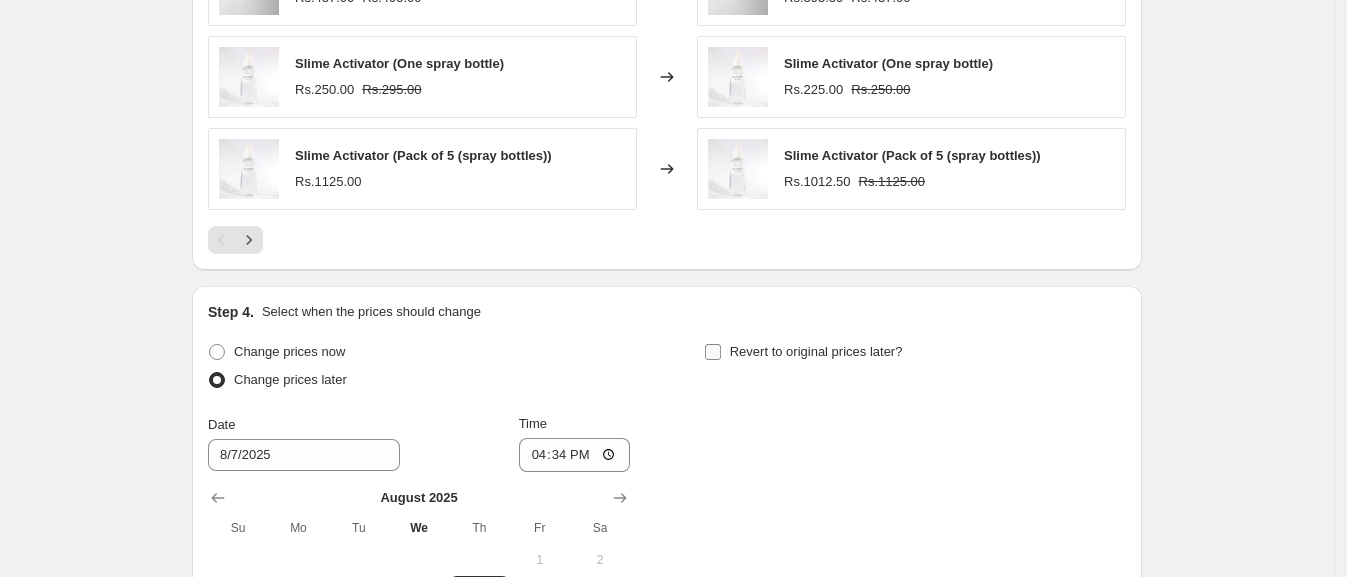 click on "Revert to original prices later?" at bounding box center (816, 351) 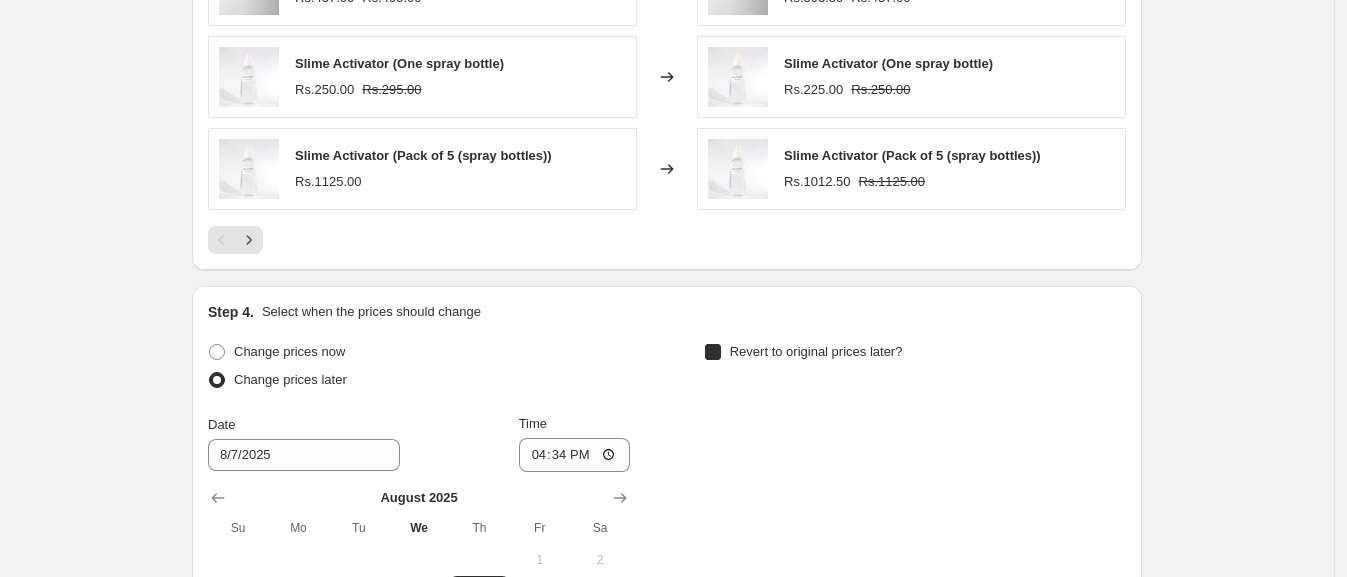 checkbox on "true" 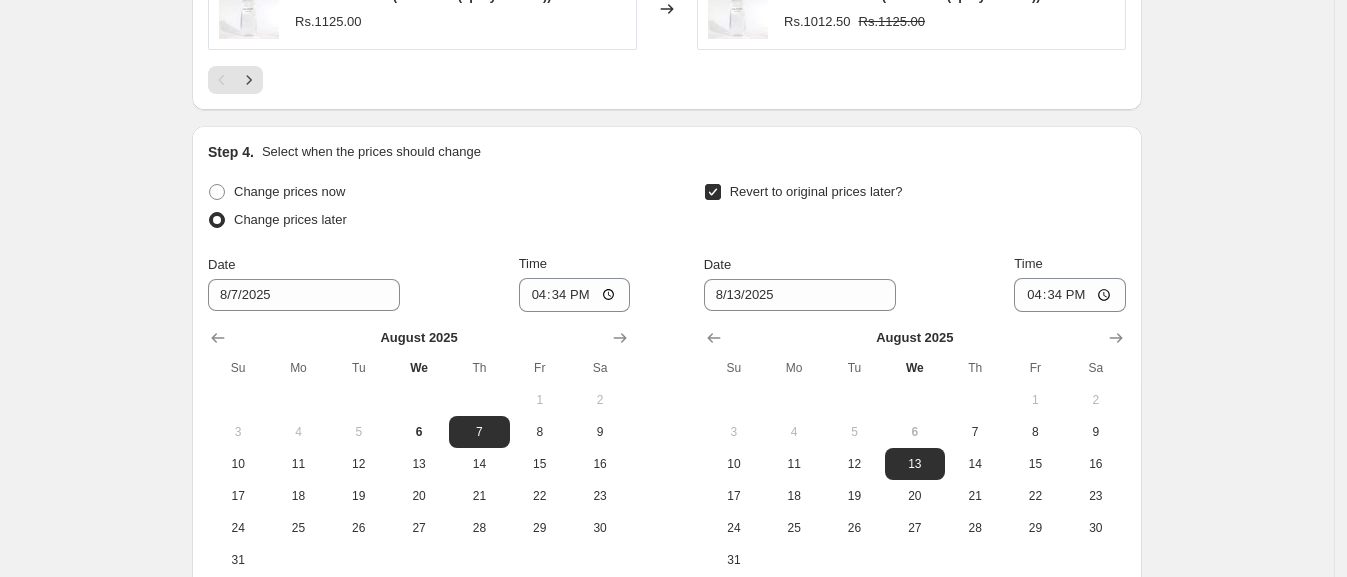scroll, scrollTop: 1804, scrollLeft: 0, axis: vertical 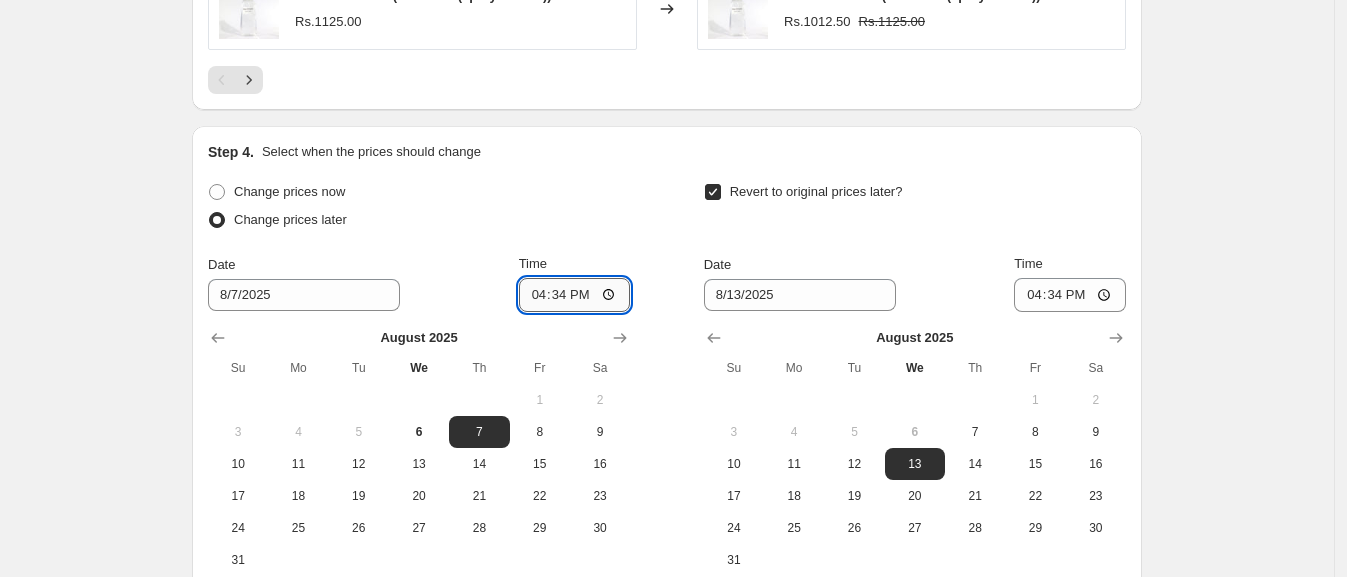 click on "16:34" at bounding box center (575, 295) 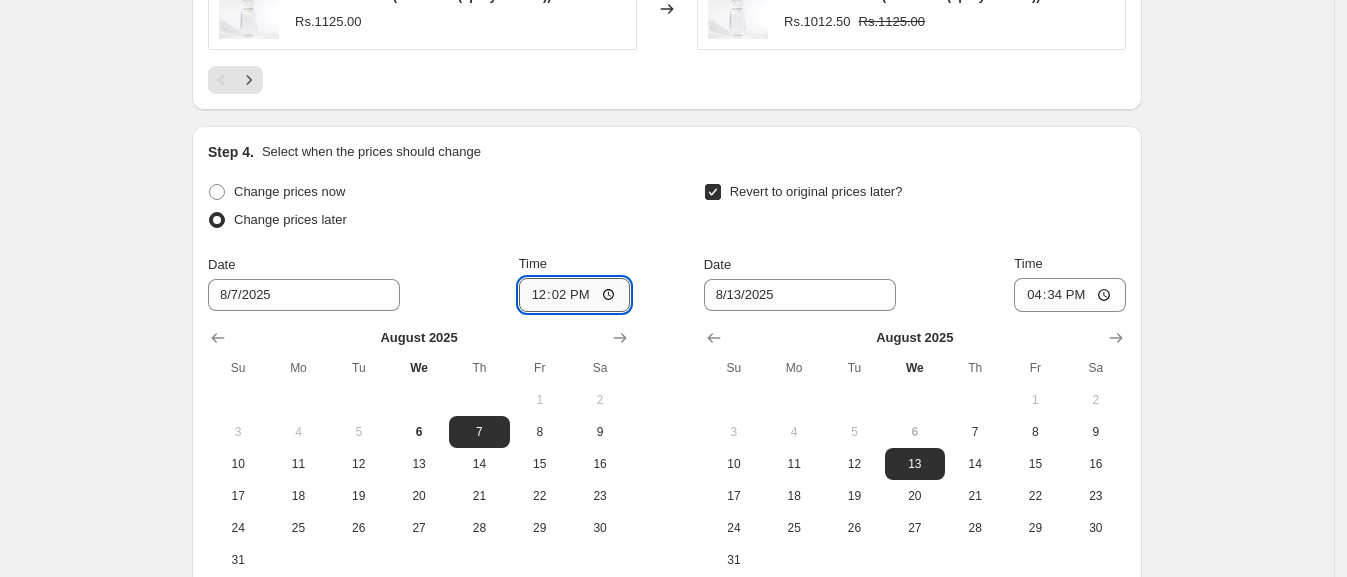 type on "00:02" 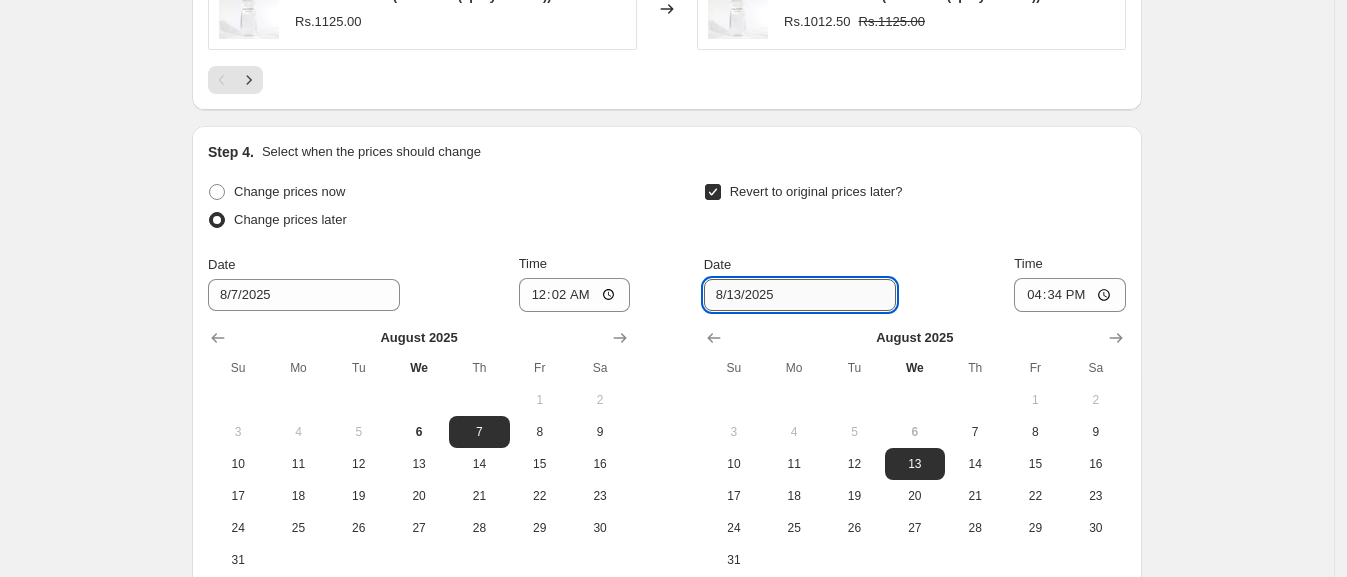 click on "8/13/2025" at bounding box center (800, 295) 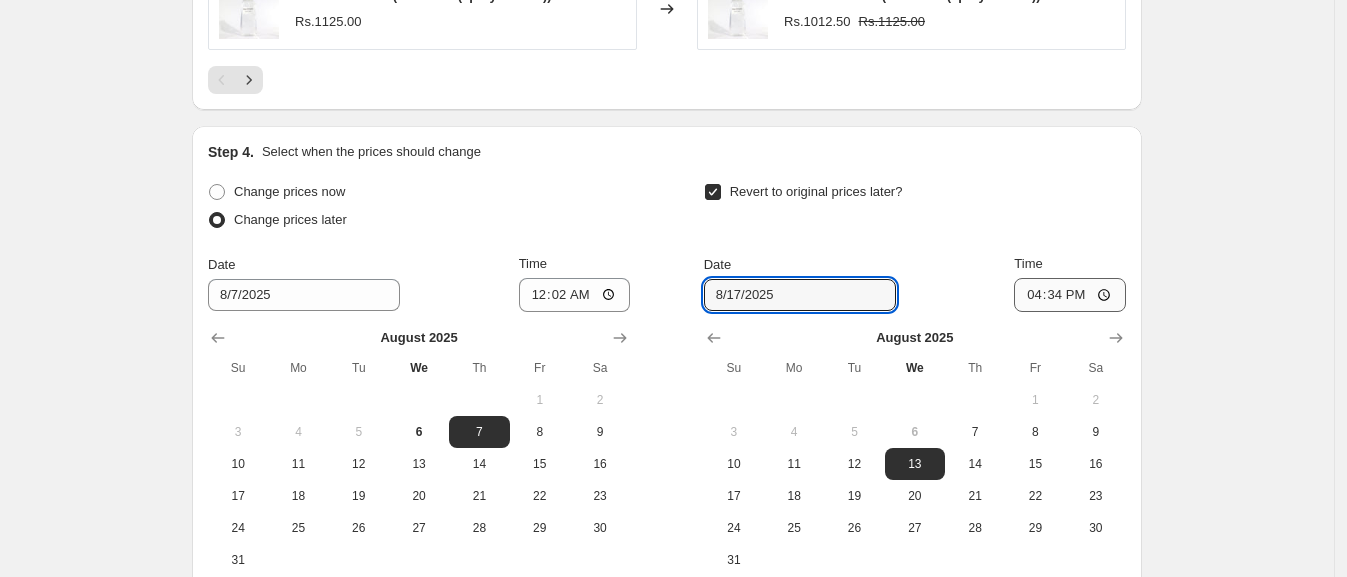 type on "8/17/2025" 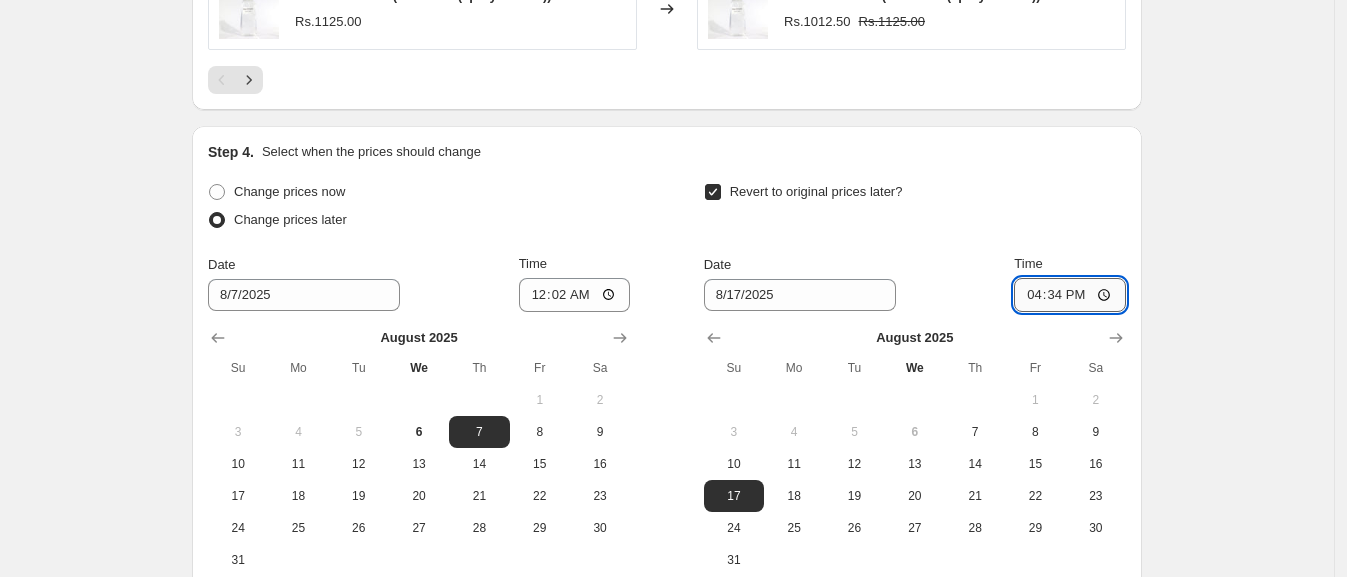 click on "16:34" at bounding box center (1070, 295) 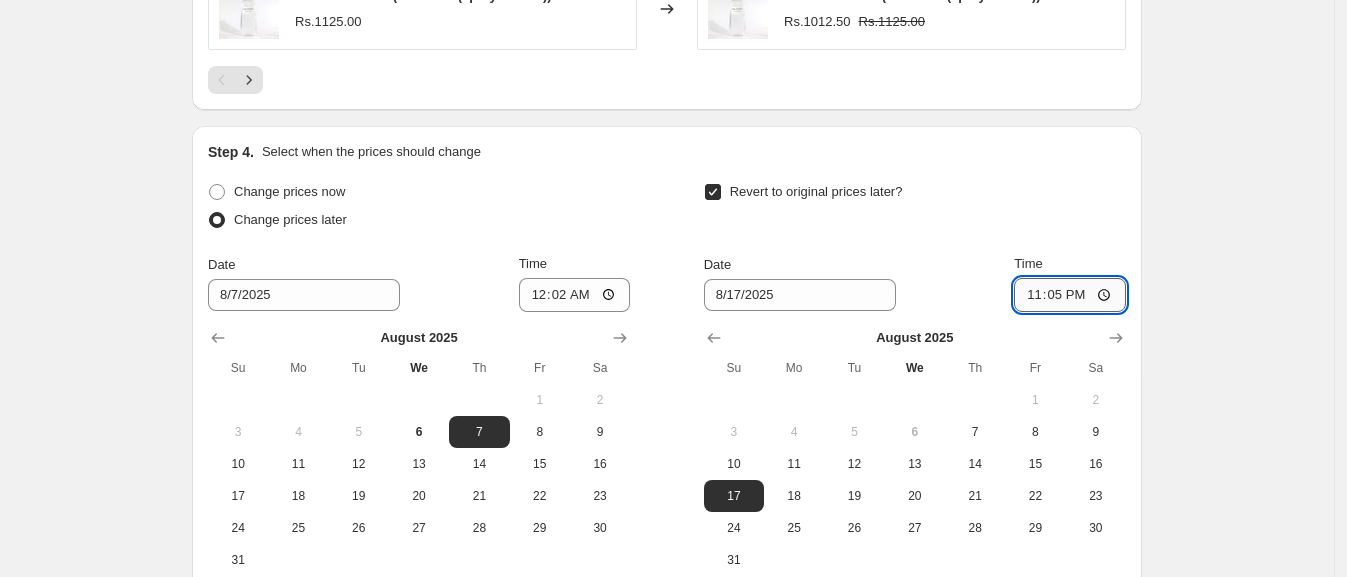 type on "23:55" 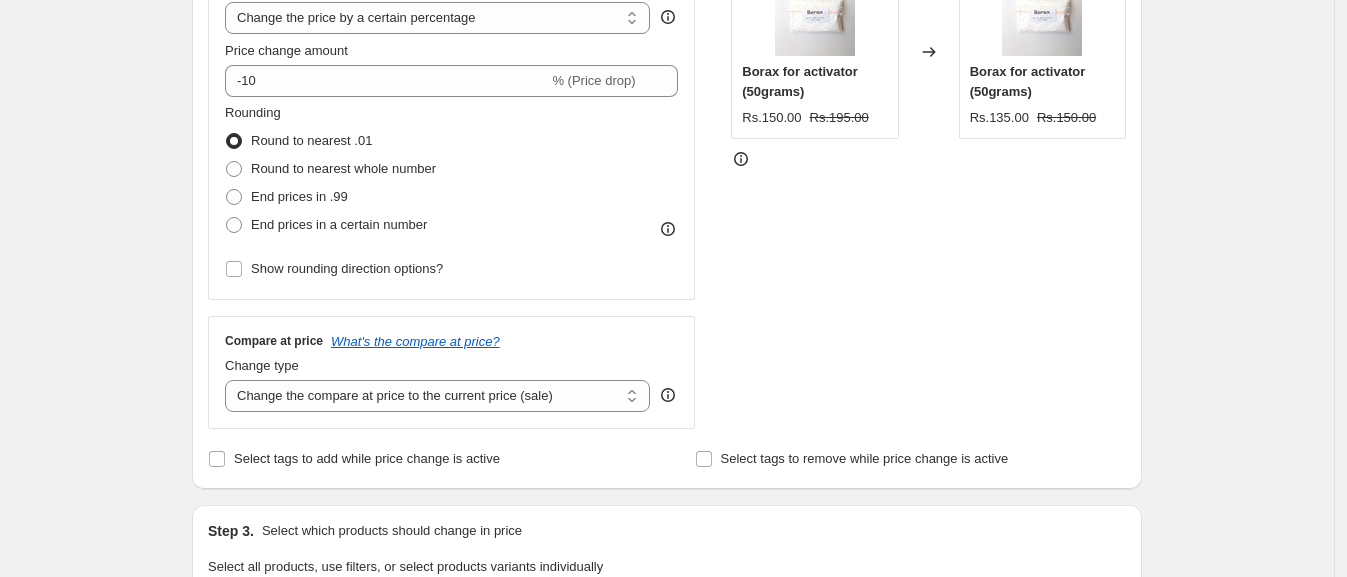 scroll, scrollTop: 422, scrollLeft: 0, axis: vertical 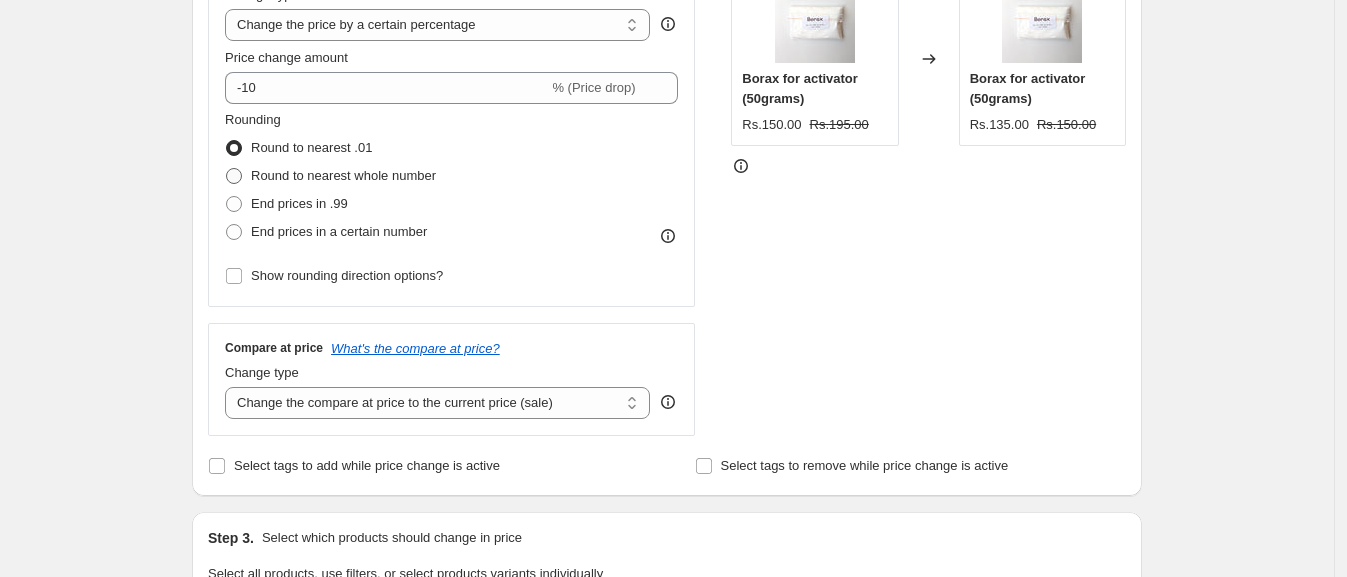 click on "Round to nearest whole number" at bounding box center (343, 175) 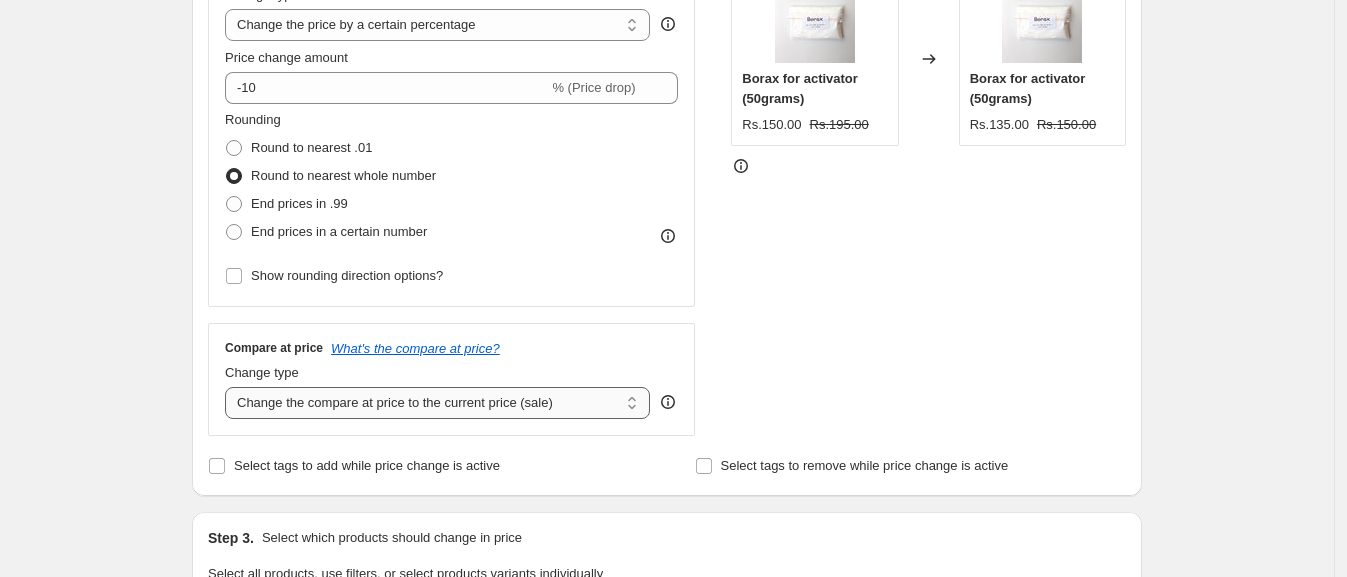click on "Change the compare at price to the current price (sale) Change the compare at price to a certain amount Change the compare at price by a certain amount Change the compare at price by a certain percentage Change the compare at price by a certain amount relative to the actual price Change the compare at price by a certain percentage relative to the actual price Don't change the compare at price Remove the compare at price" at bounding box center (437, 403) 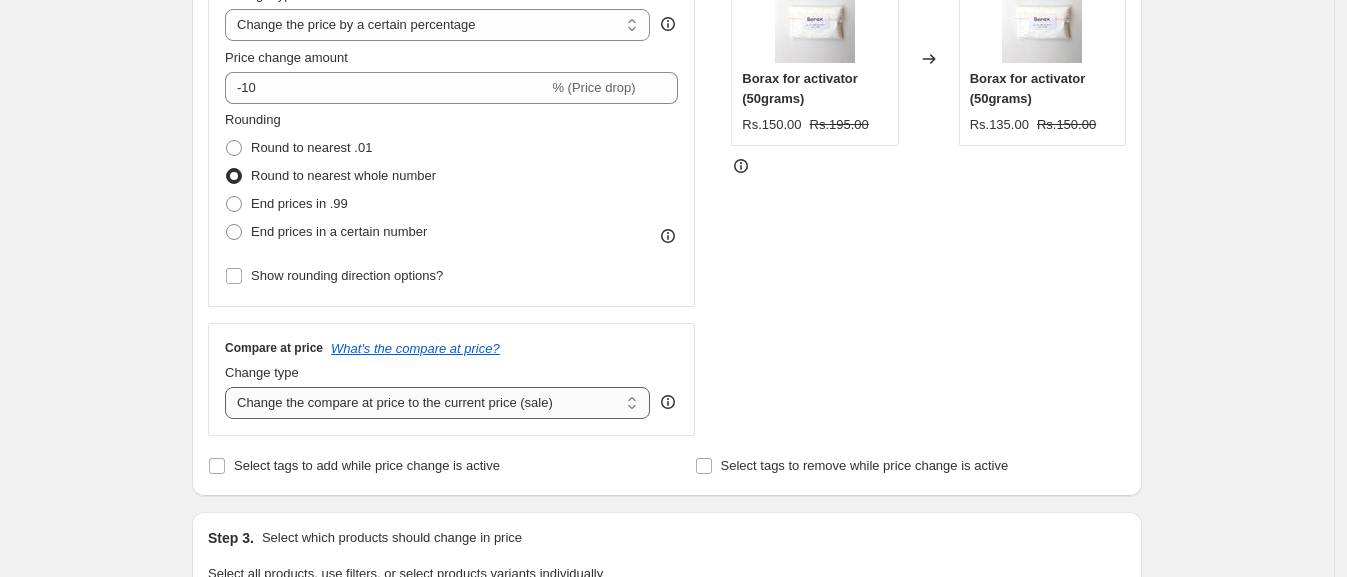 click on "Change the compare at price to the current price (sale) Change the compare at price to a certain amount Change the compare at price by a certain amount Change the compare at price by a certain percentage Change the compare at price by a certain amount relative to the actual price Change the compare at price by a certain percentage relative to the actual price Don't change the compare at price Remove the compare at price" at bounding box center (437, 403) 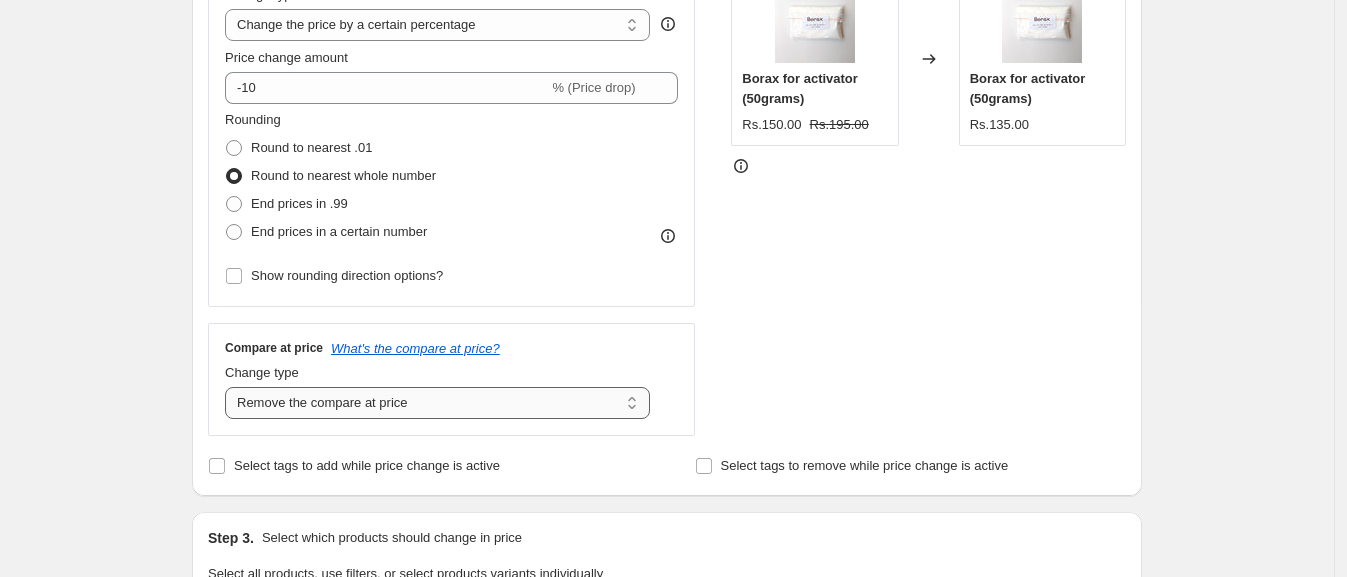 click on "Change the compare at price to the current price (sale) Change the compare at price to a certain amount Change the compare at price by a certain amount Change the compare at price by a certain percentage Change the compare at price by a certain amount relative to the actual price Change the compare at price by a certain percentage relative to the actual price Don't change the compare at price Remove the compare at price" at bounding box center (437, 403) 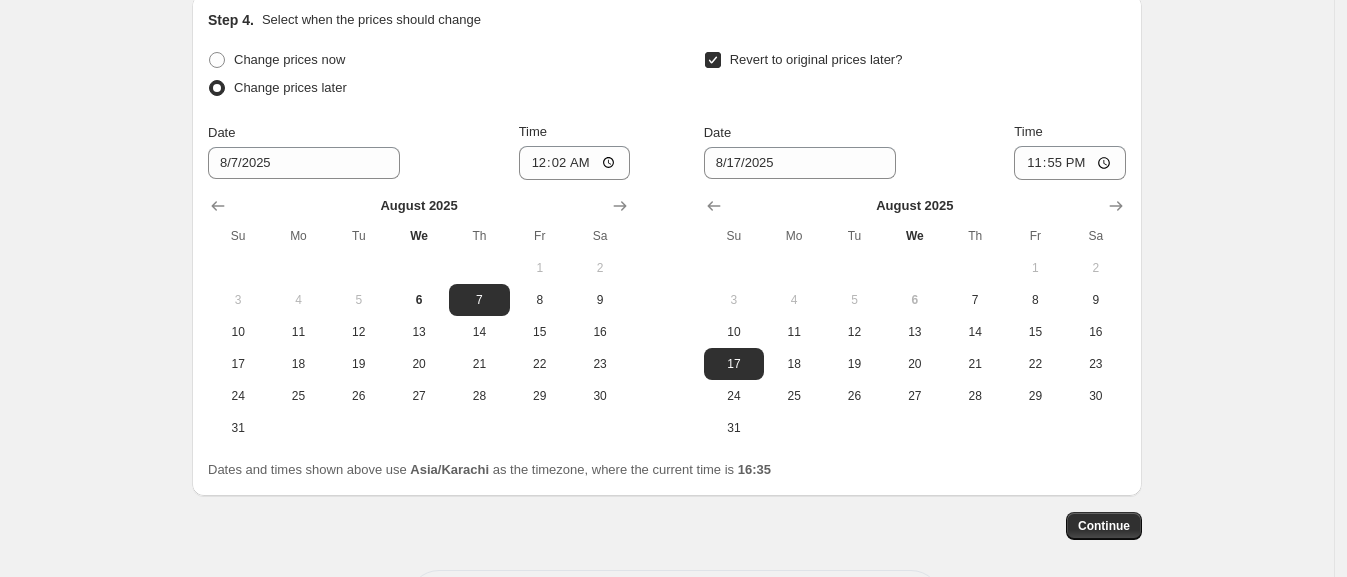 scroll, scrollTop: 2019, scrollLeft: 0, axis: vertical 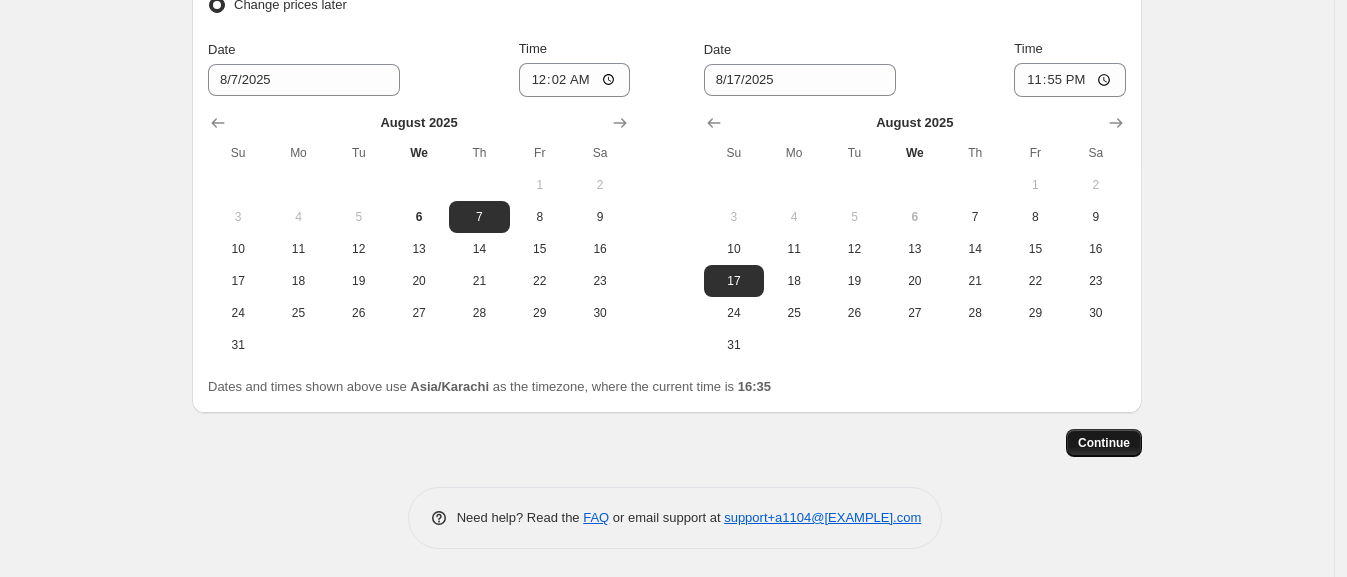click on "Continue" at bounding box center [1104, 443] 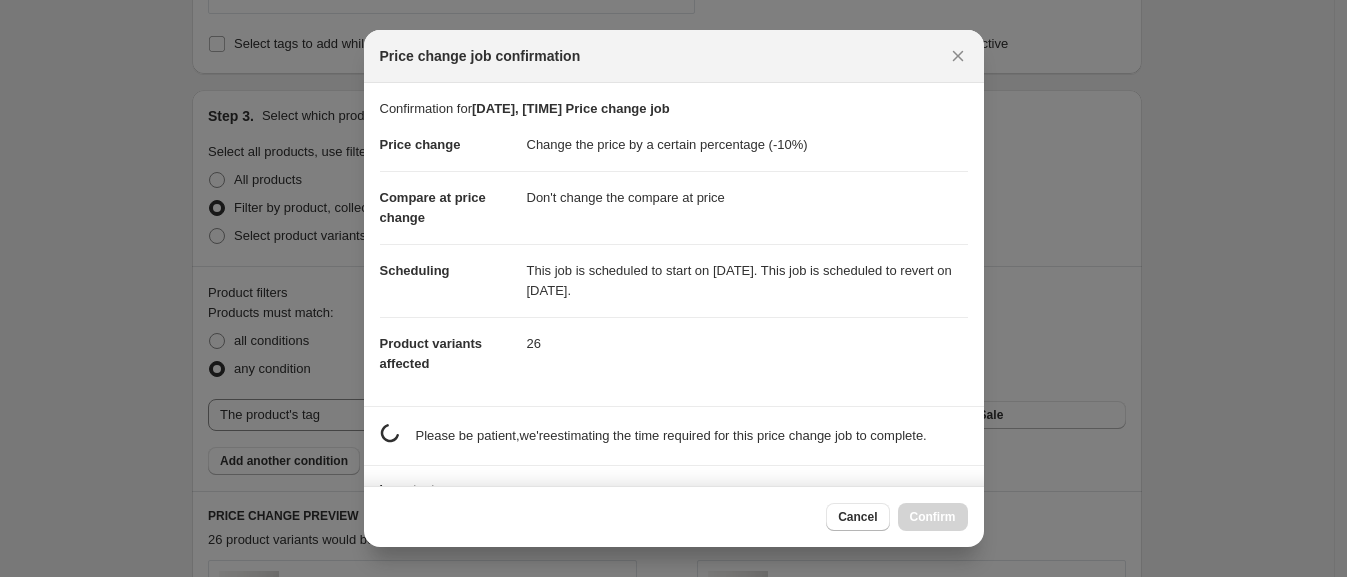 scroll, scrollTop: 0, scrollLeft: 0, axis: both 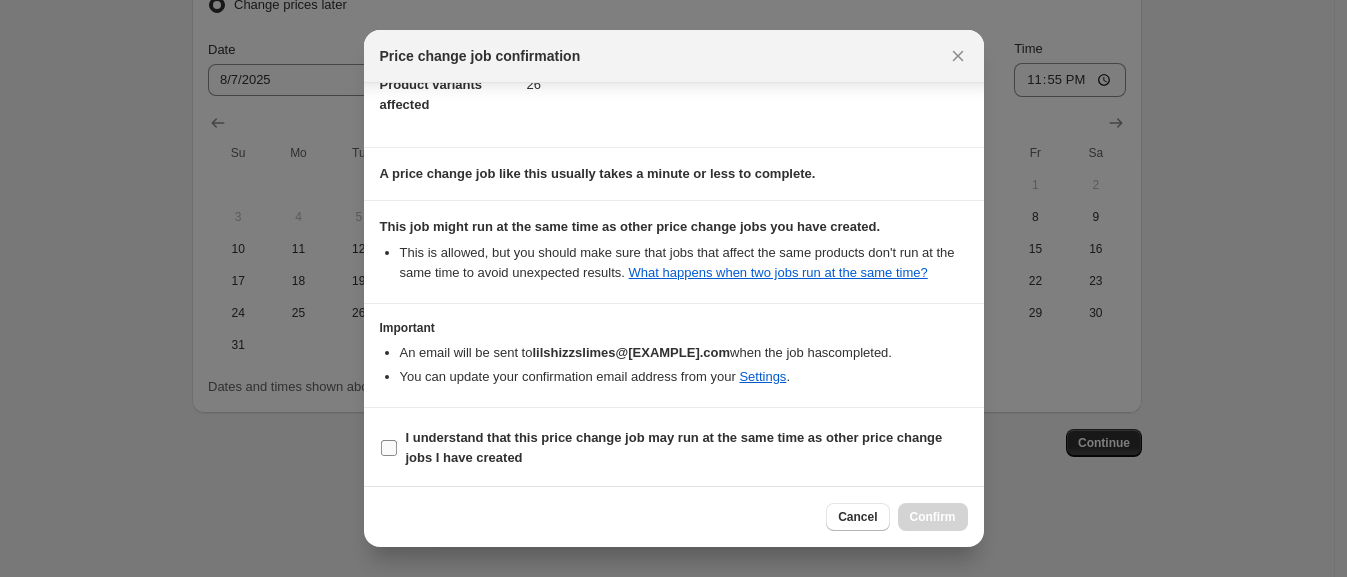 click on "I understand that this price change job may run at the same time as other price change jobs I have created" at bounding box center (687, 448) 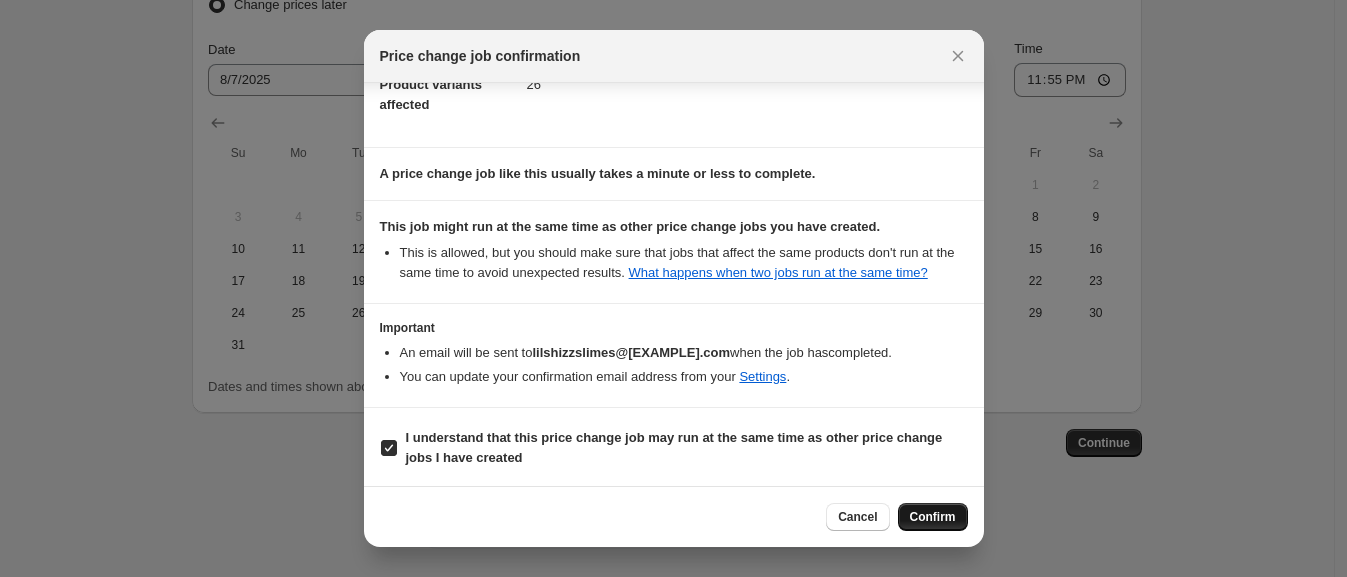 click on "Confirm" at bounding box center (933, 517) 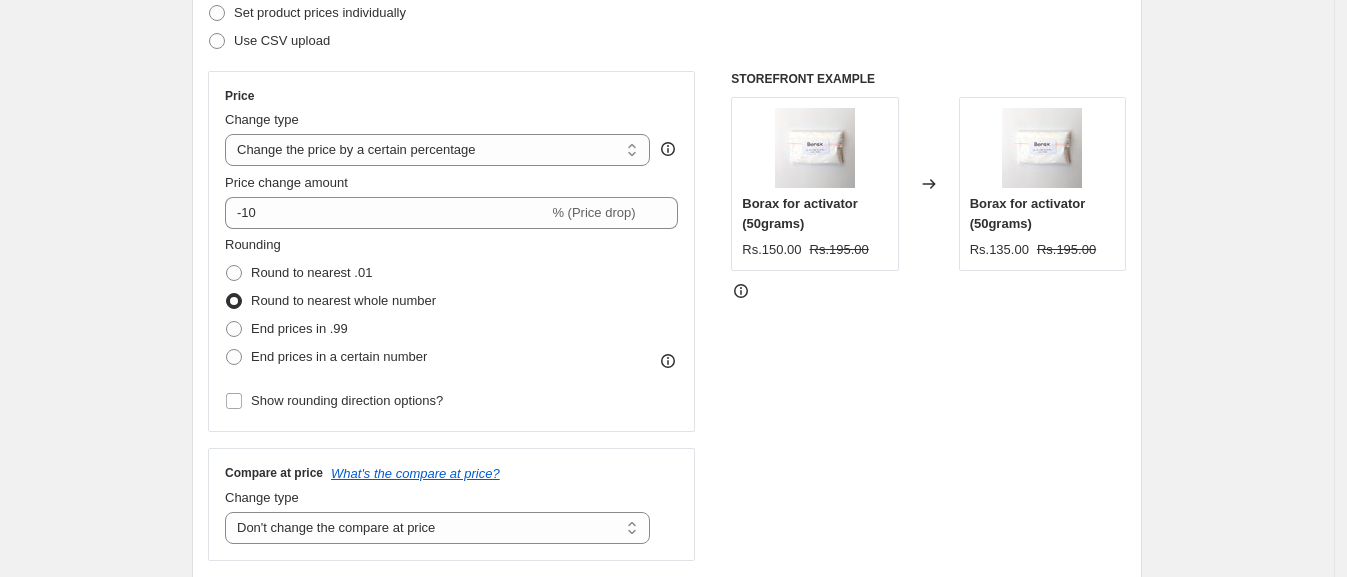 scroll, scrollTop: 0, scrollLeft: 0, axis: both 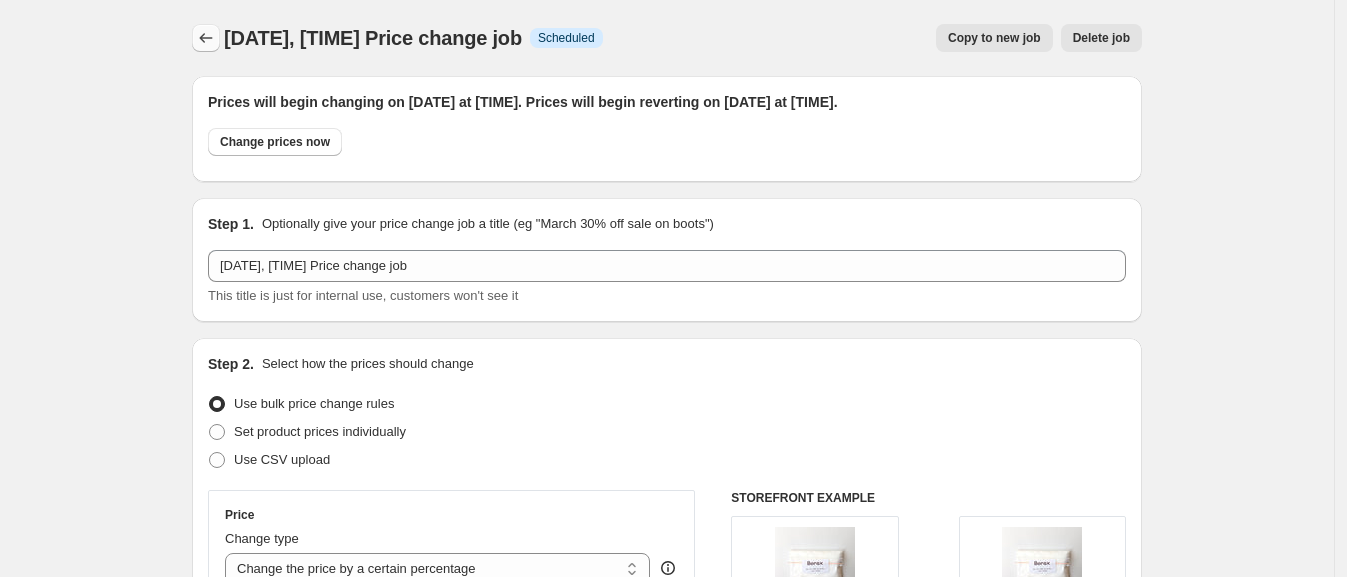 click 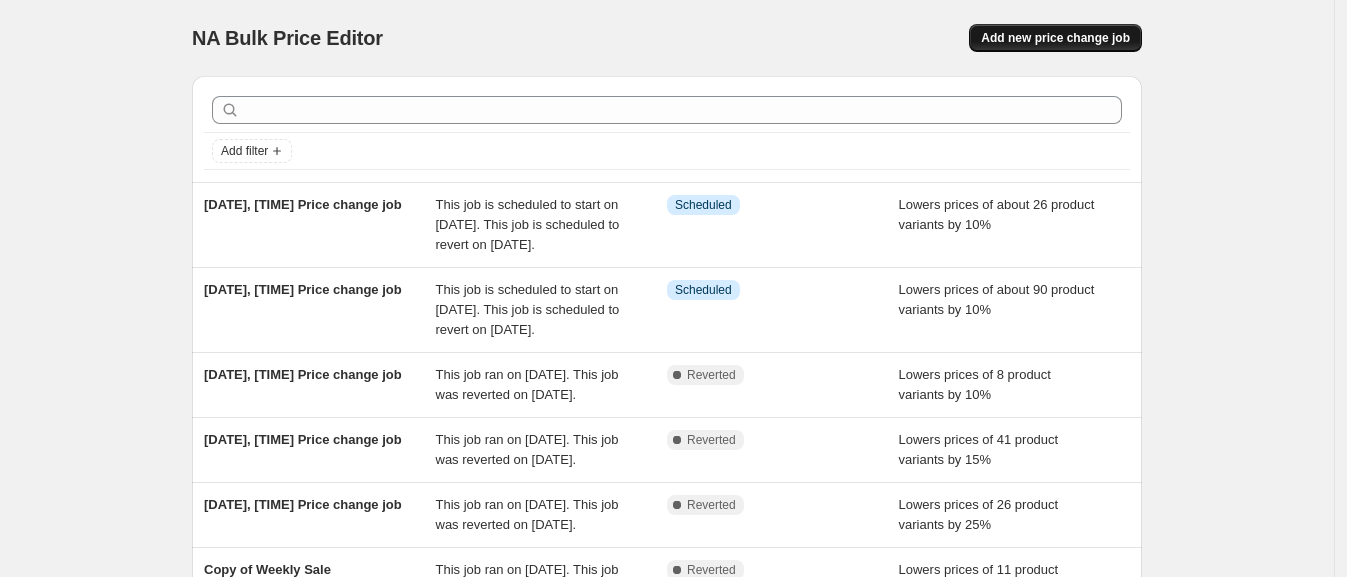 click on "Add new price change job" at bounding box center [1055, 38] 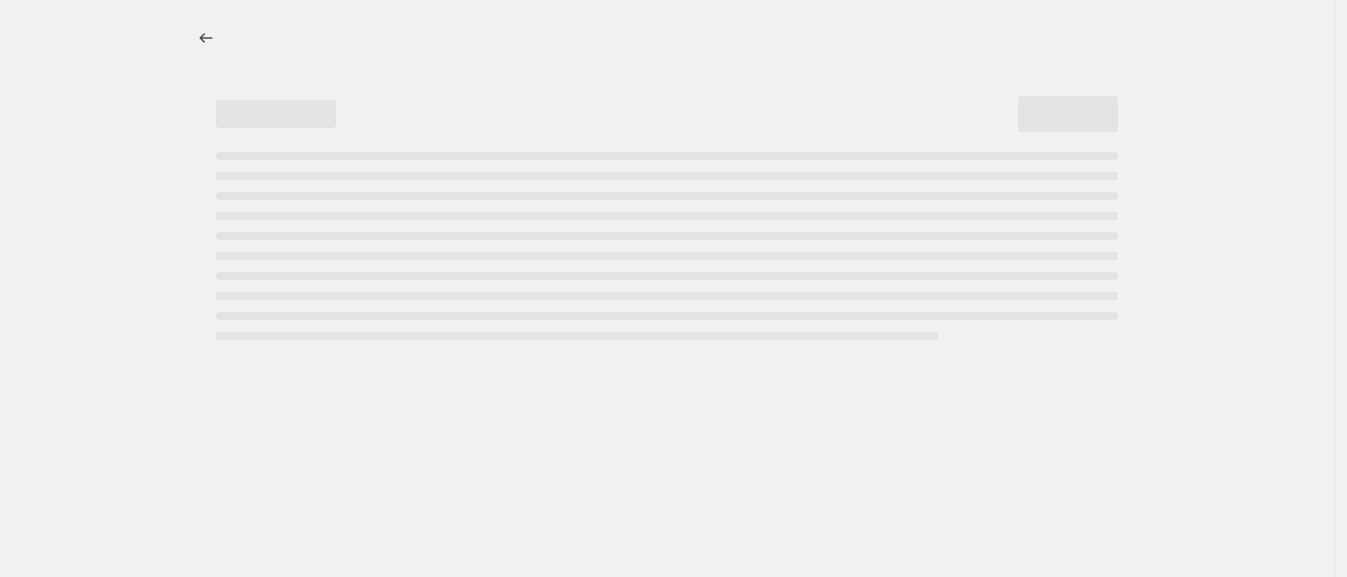 select on "percentage" 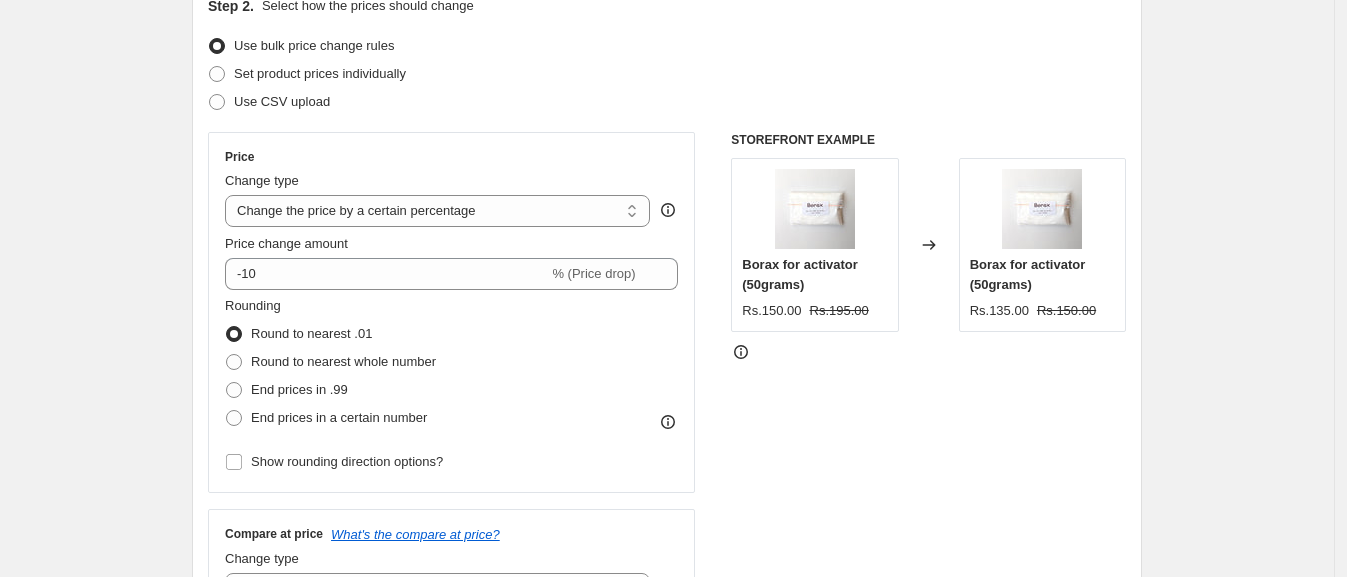 scroll, scrollTop: 241, scrollLeft: 0, axis: vertical 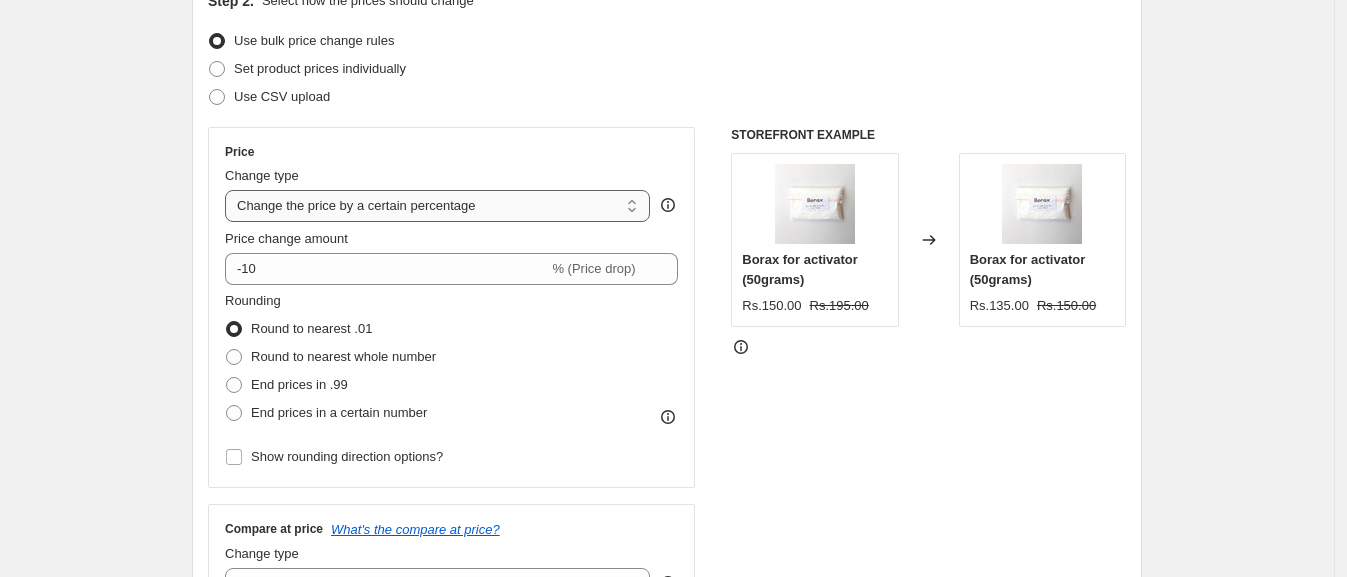 click on "Change the price to a certain amount Change the price by a certain amount Change the price by a certain percentage Change the price to the current compare at price (price before sale) Change the price by a certain amount relative to the compare at price Change the price by a certain percentage relative to the compare at price Don't change the price Change the price by a certain percentage relative to the cost per item Change price to certain cost margin" at bounding box center (437, 206) 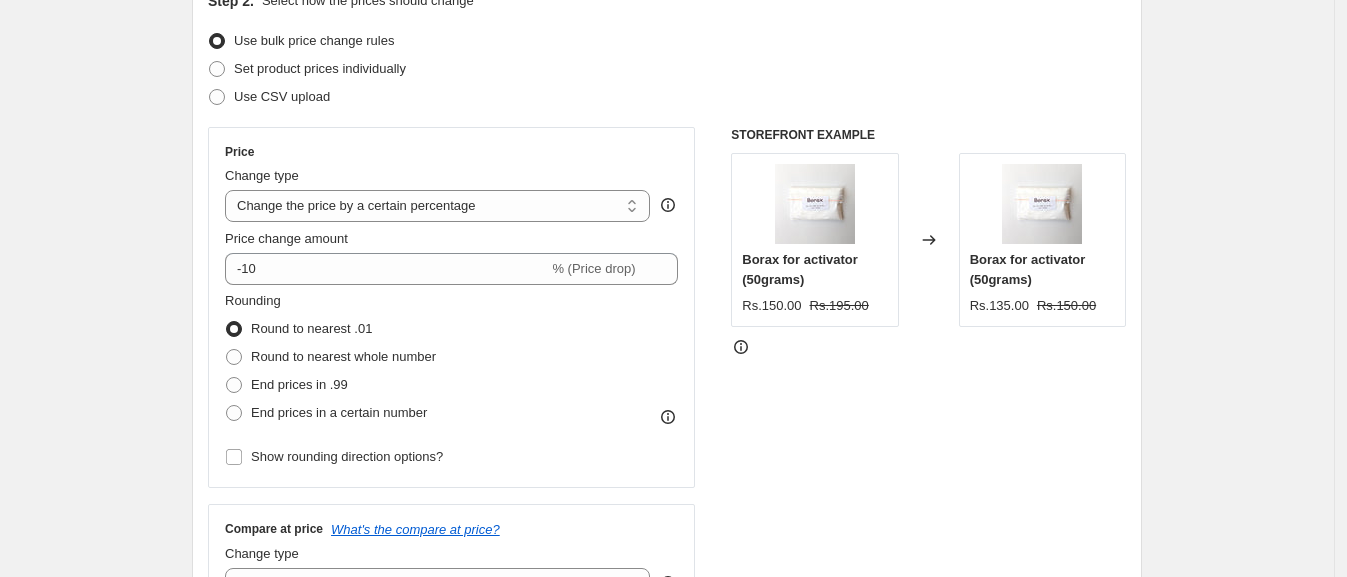 click on "Price Change type Change the price to a certain amount Change the price by a certain amount Change the price by a certain percentage Change the price to the current compare at price (price before sale) Change the price by a certain amount relative to the compare at price Change the price by a certain percentage relative to the compare at price Don't change the price Change the price by a certain percentage relative to the cost per item Change price to certain cost margin Change the price by a certain percentage Price change amount -10 % (Price drop) Rounding Round to nearest .01 Round to nearest whole number End prices in .99 End prices in a certain number Show rounding direction options?" at bounding box center (451, 307) 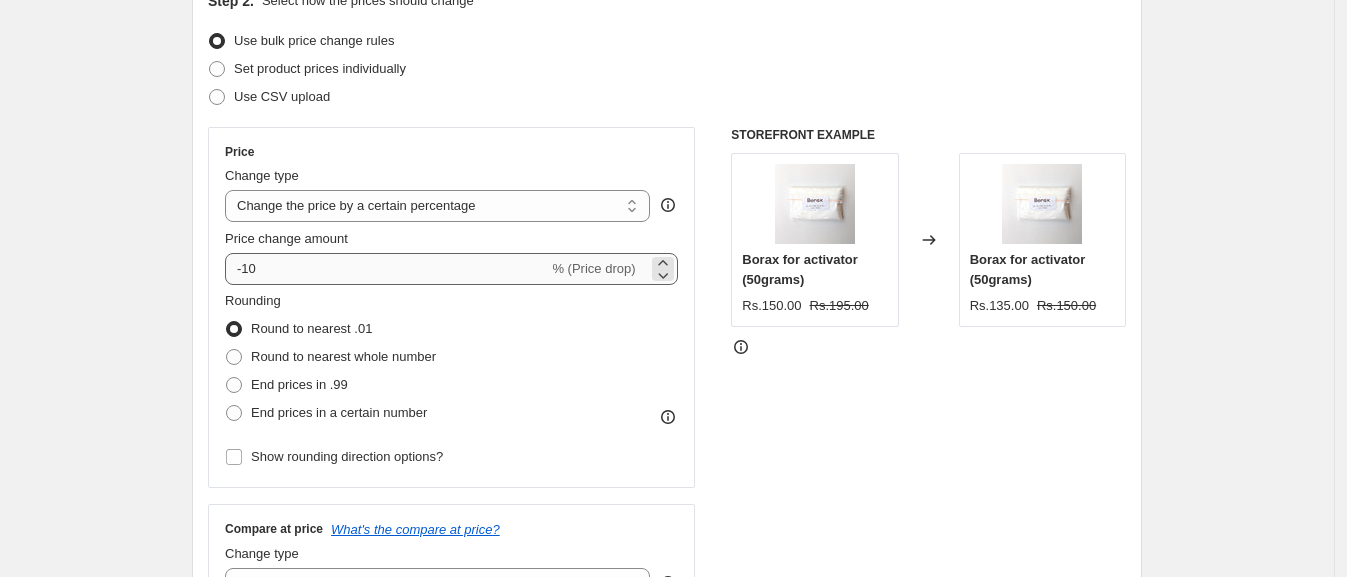 scroll, scrollTop: 0, scrollLeft: 0, axis: both 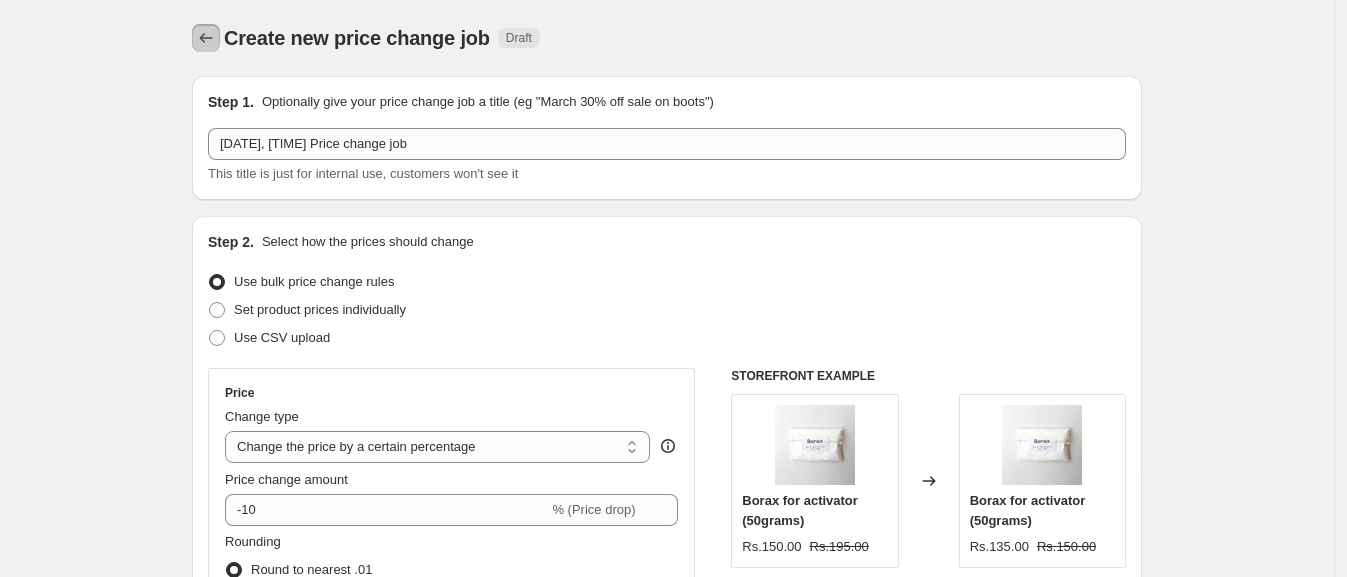 click at bounding box center (206, 38) 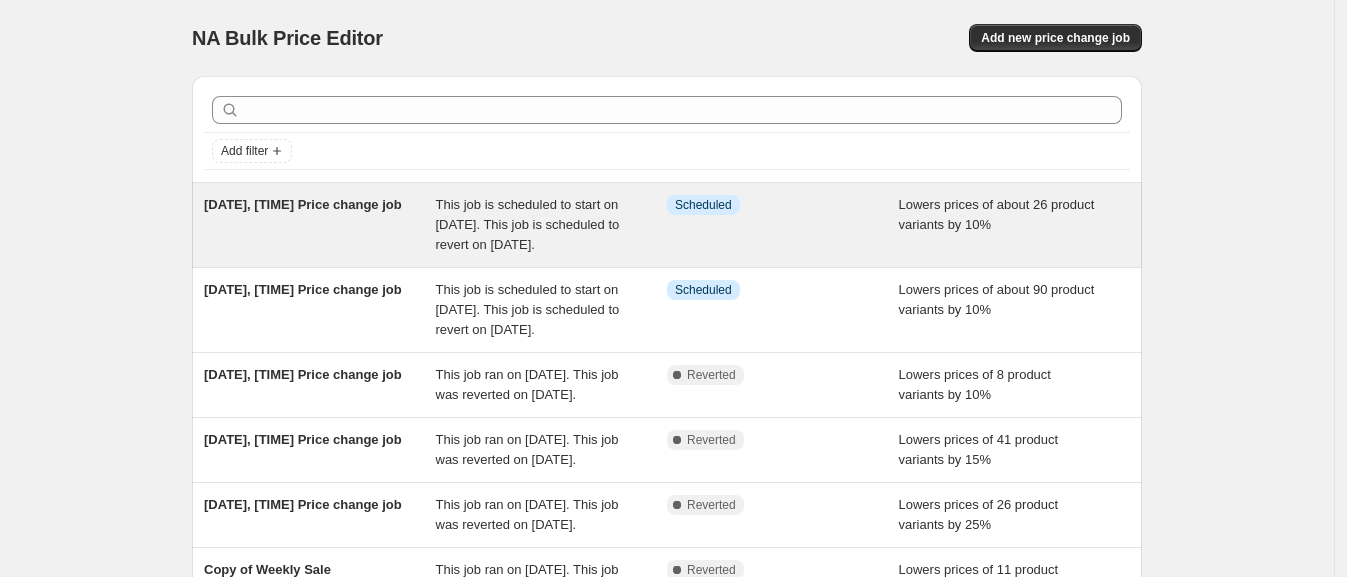 click on "This job is scheduled to start on [DATE]. This job is scheduled to revert on [DATE]." at bounding box center (528, 224) 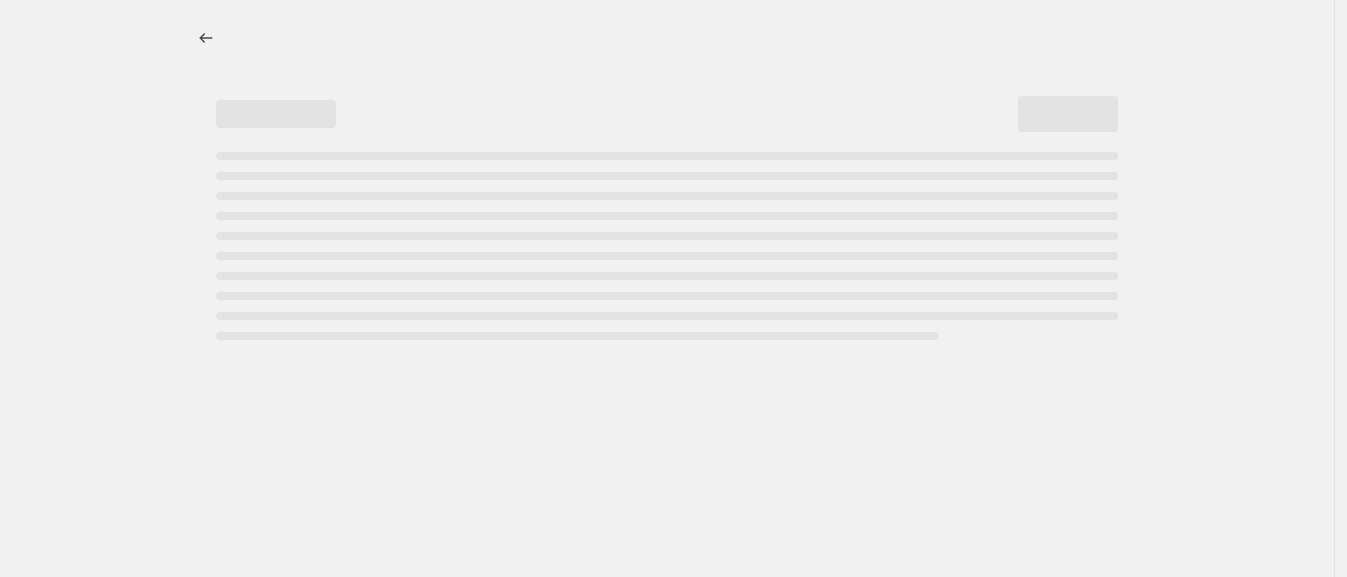 select on "percentage" 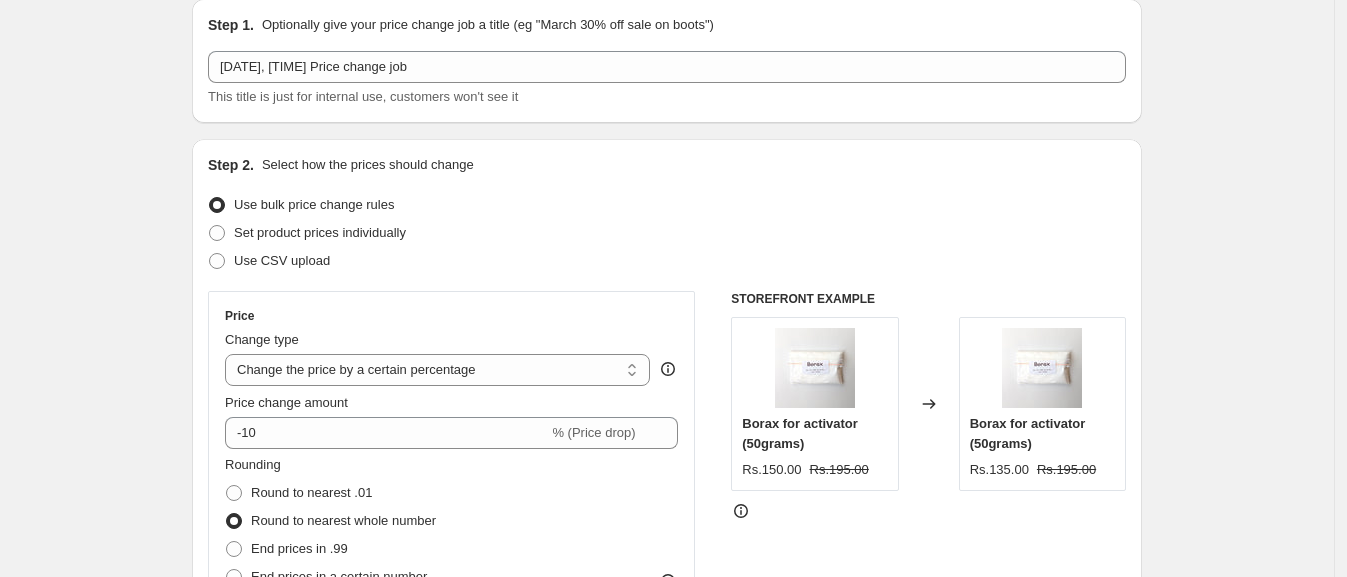 scroll, scrollTop: 200, scrollLeft: 0, axis: vertical 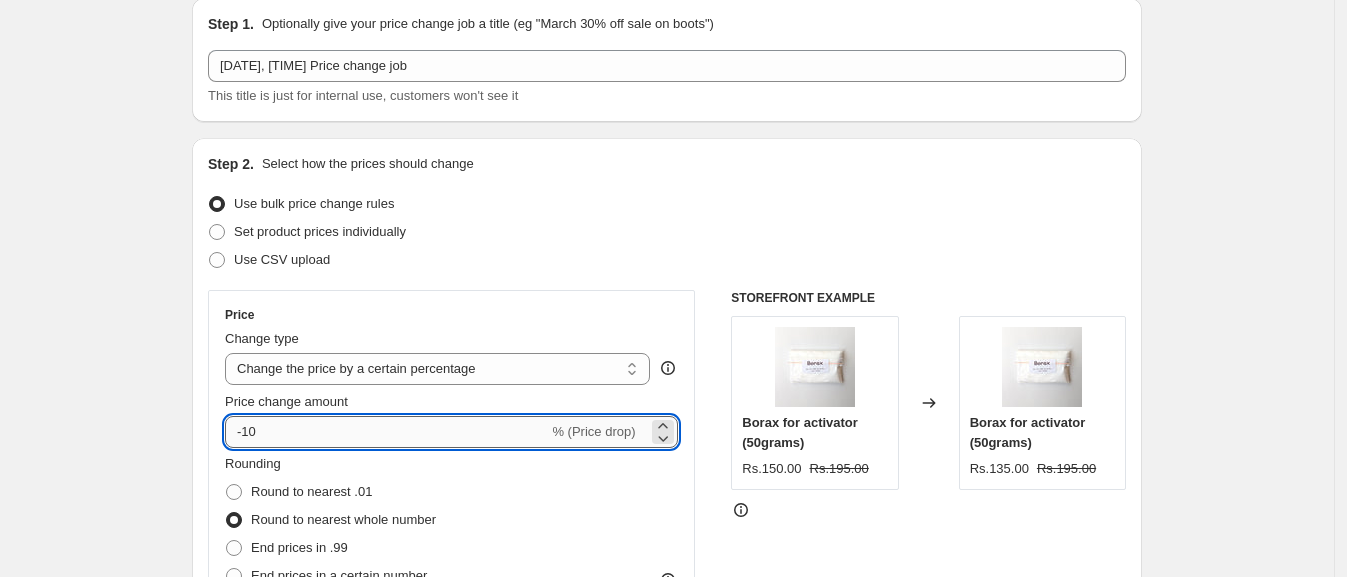 click on "-10" at bounding box center [386, 432] 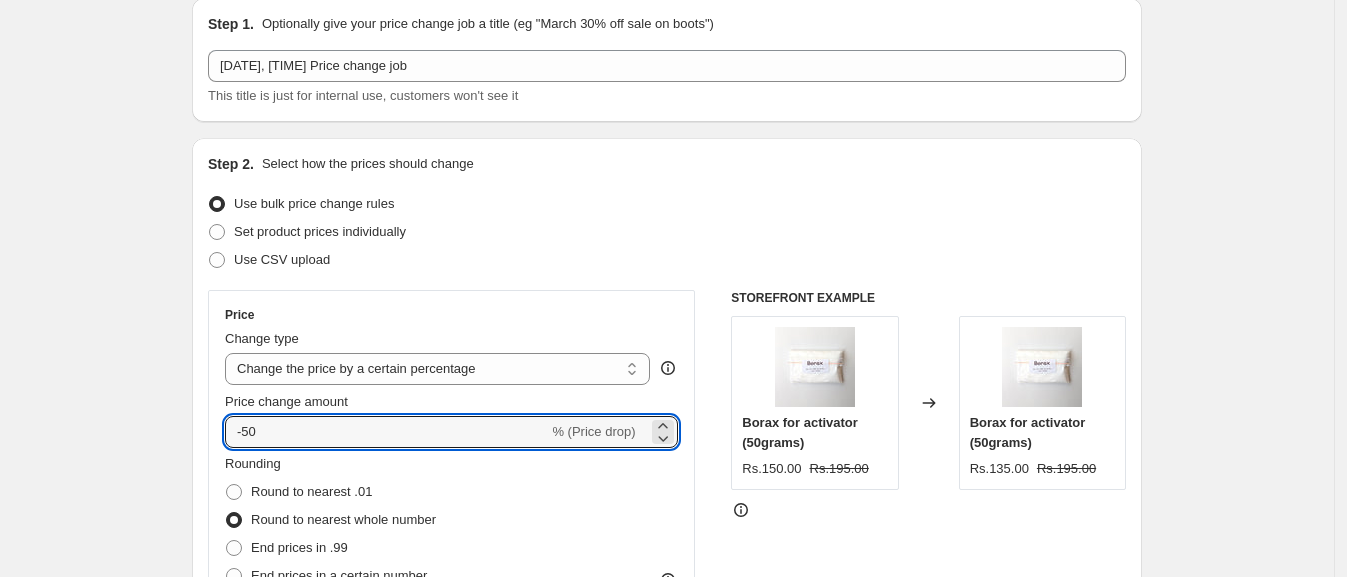 type on "-50" 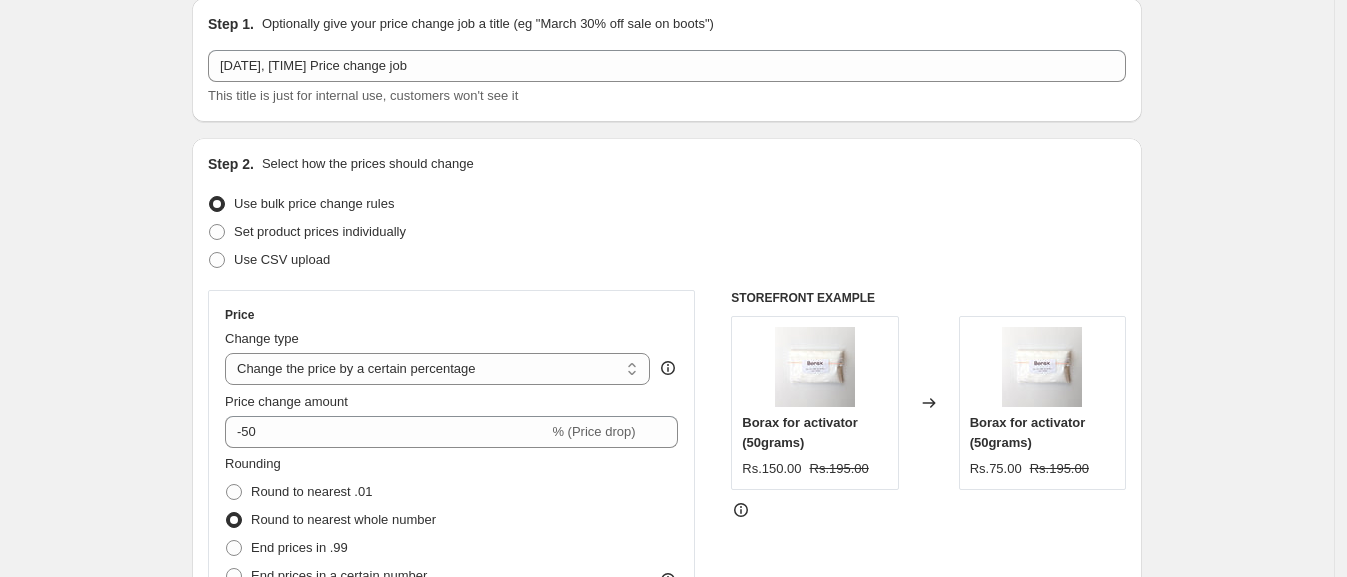 click on "Price change amount" at bounding box center [451, 402] 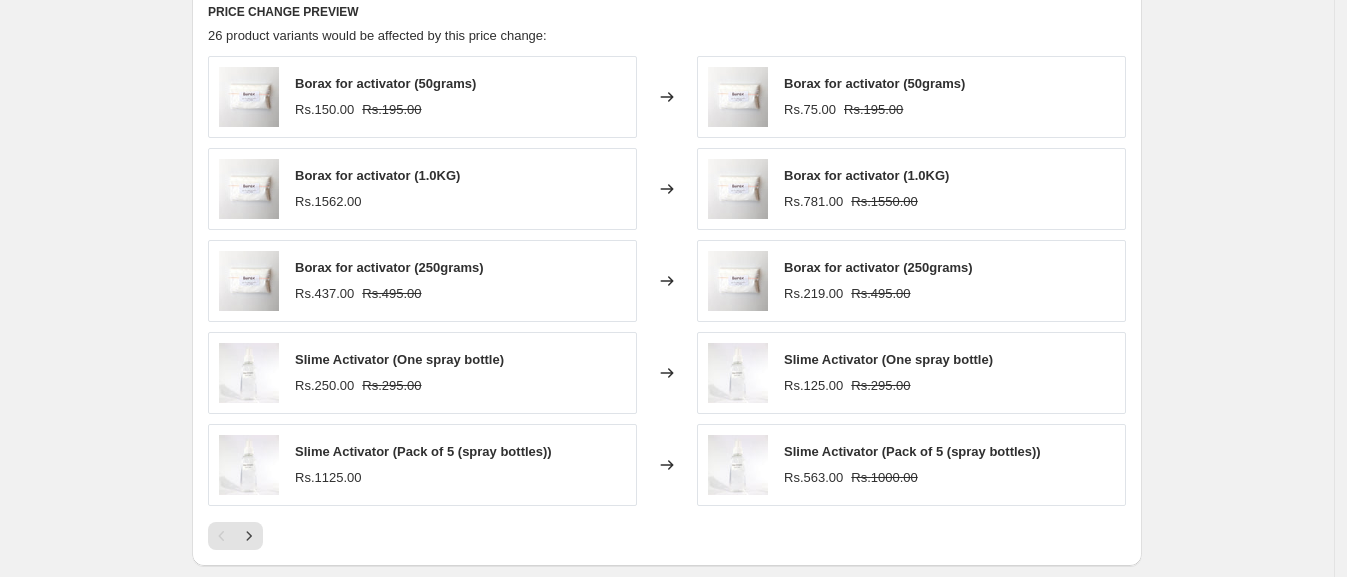 scroll, scrollTop: 2140, scrollLeft: 0, axis: vertical 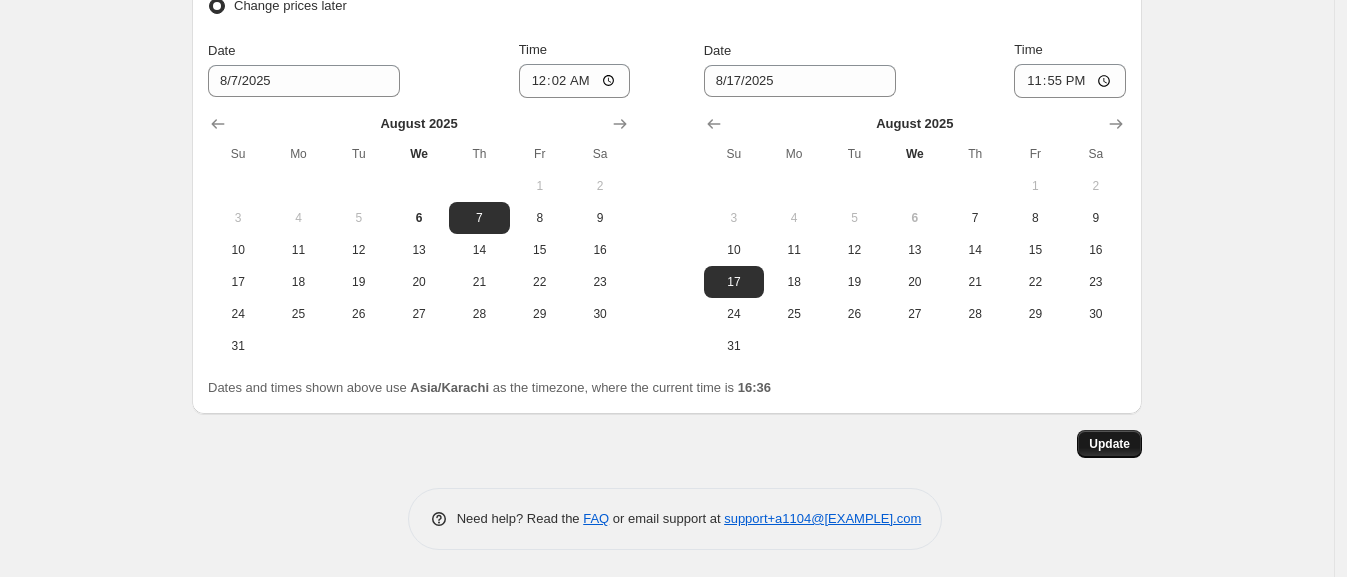 click on "Update" at bounding box center [1109, 444] 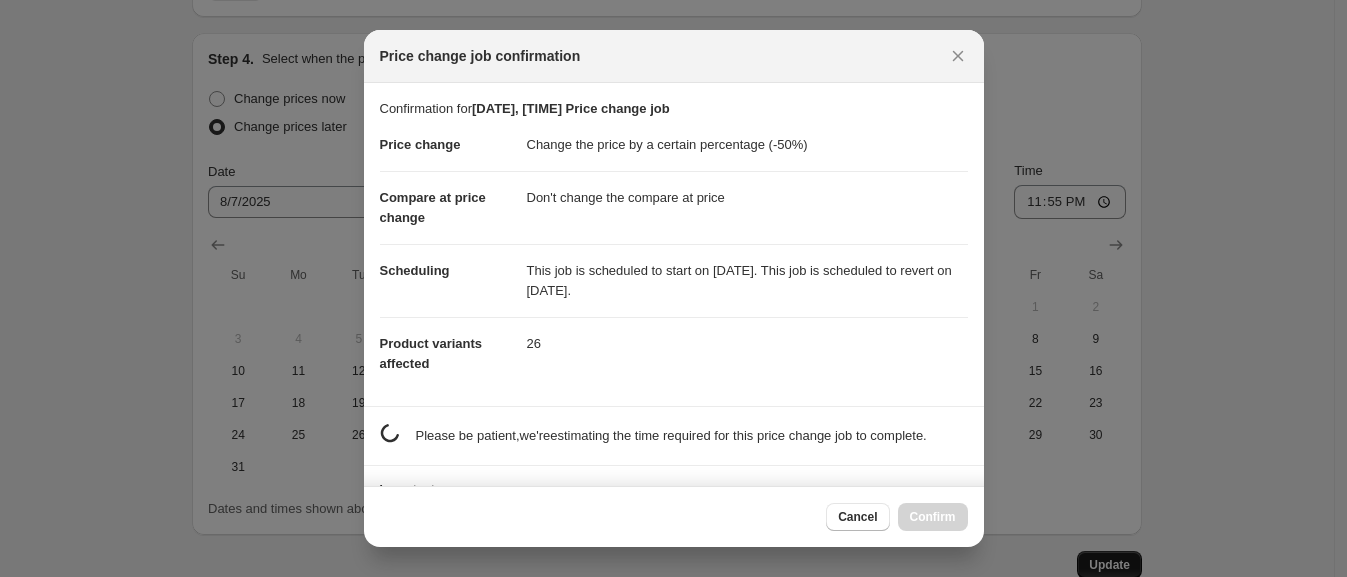 scroll, scrollTop: 0, scrollLeft: 0, axis: both 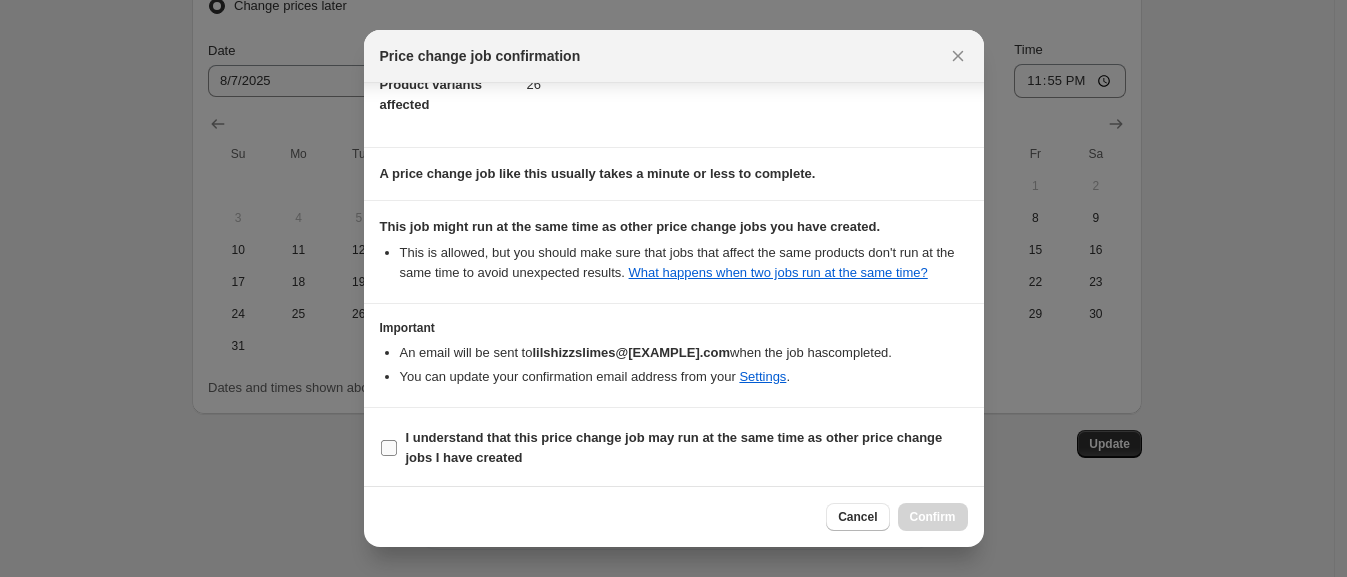 click on "I understand that this price change job may run at the same time as other price change jobs I have created" at bounding box center (674, 447) 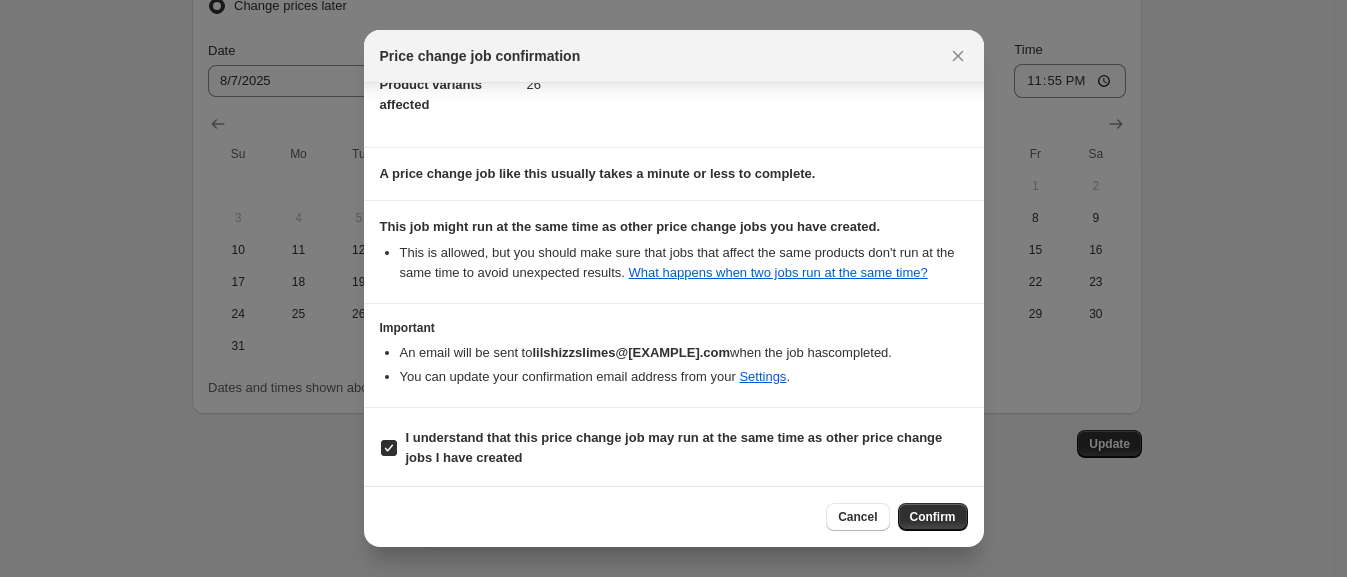 click on "Cancel Confirm" at bounding box center [674, 516] 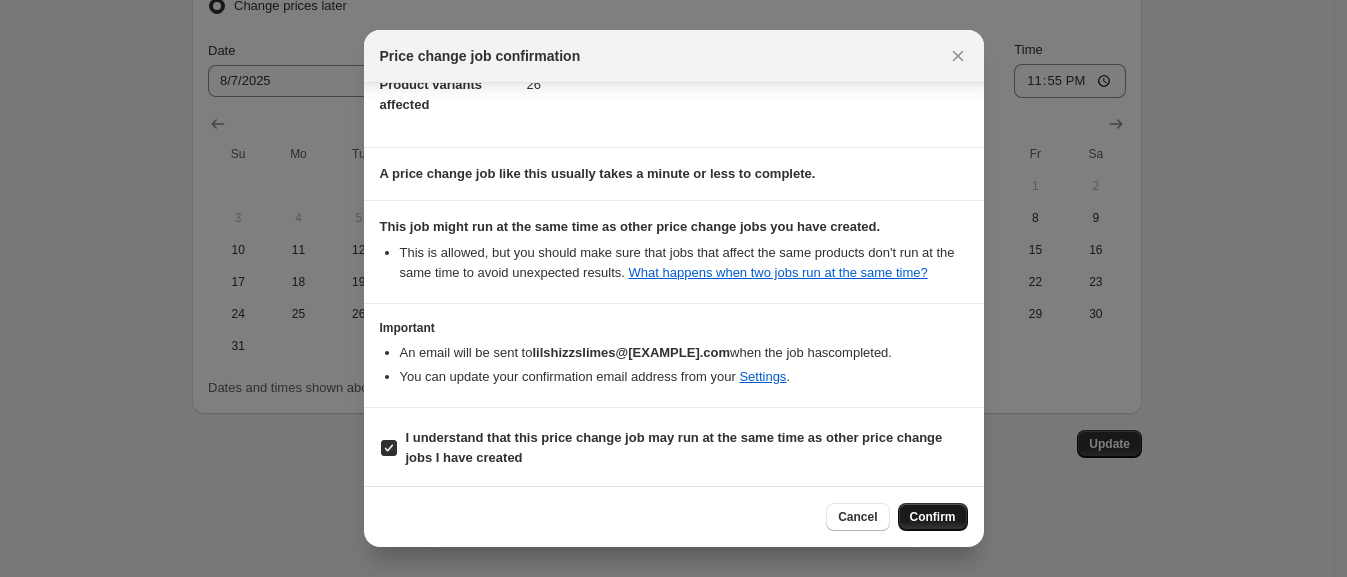 click on "Confirm" at bounding box center [933, 517] 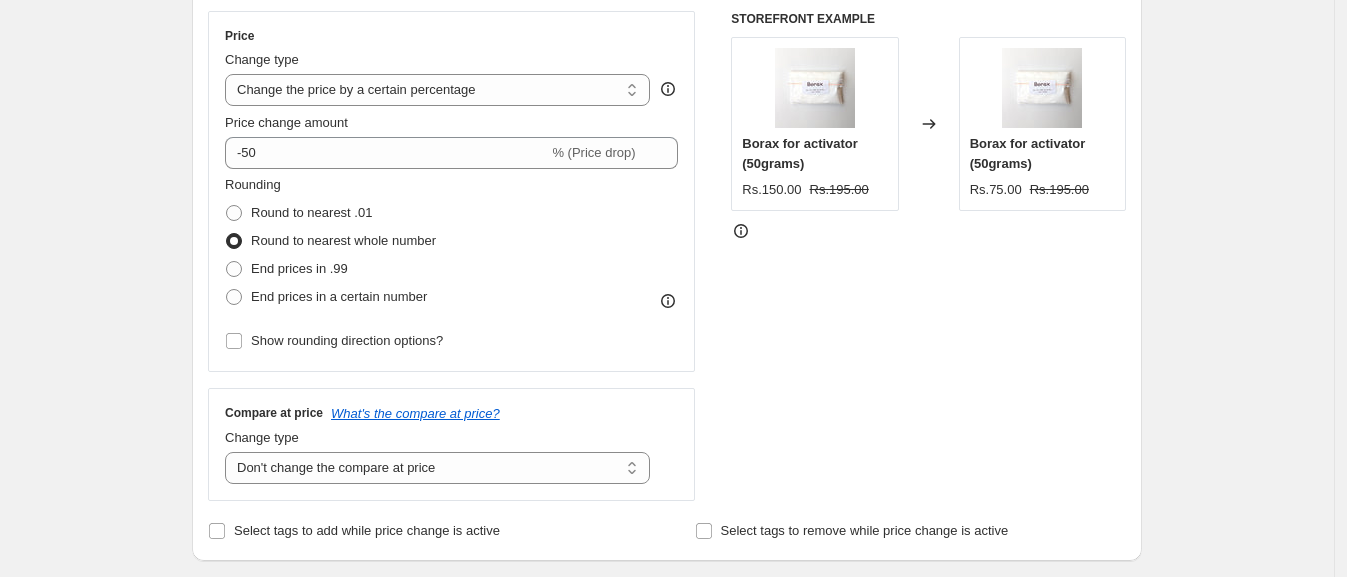 scroll, scrollTop: 0, scrollLeft: 0, axis: both 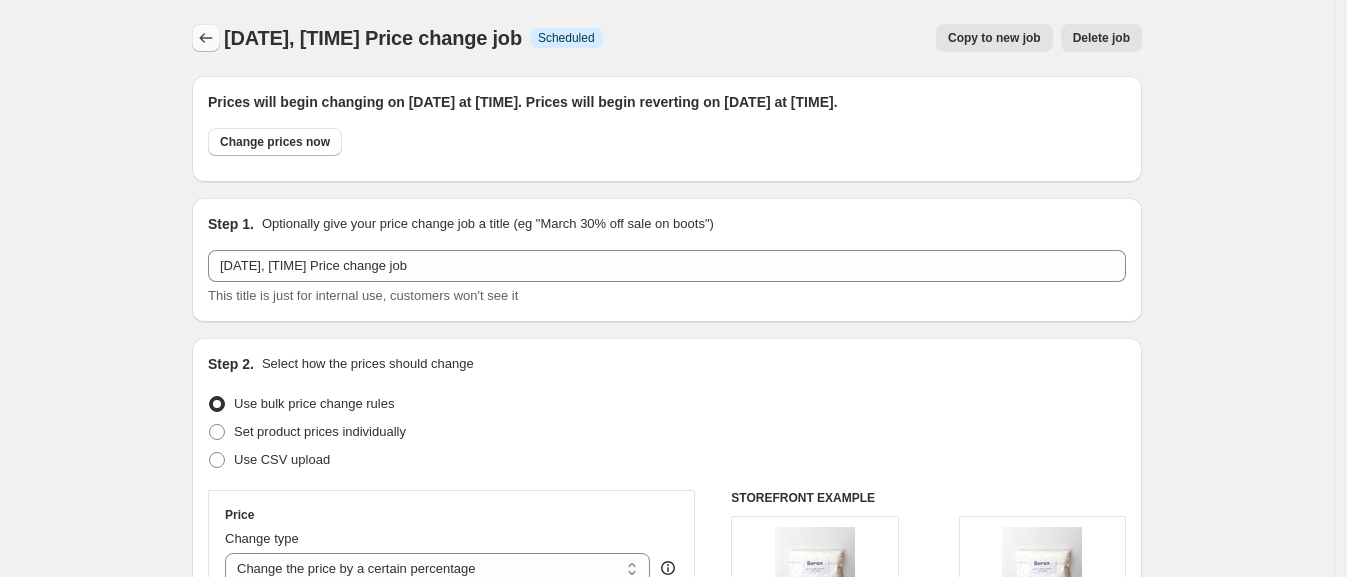 click 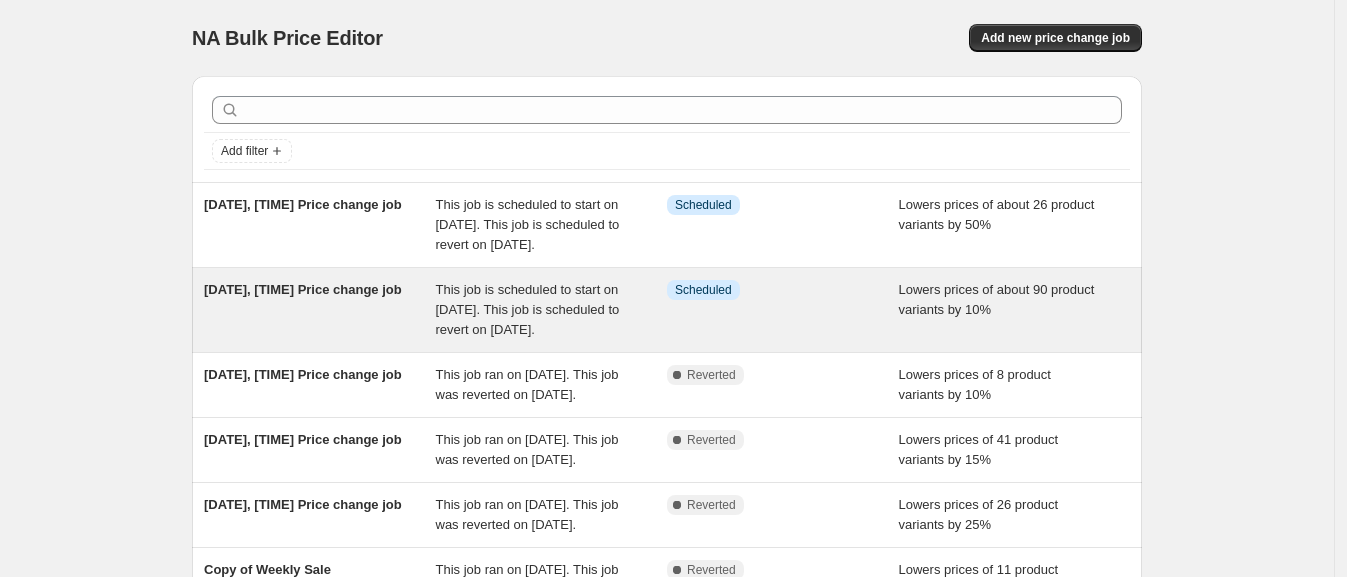 click on "[DATE], [TIME] Price change job" at bounding box center [303, 289] 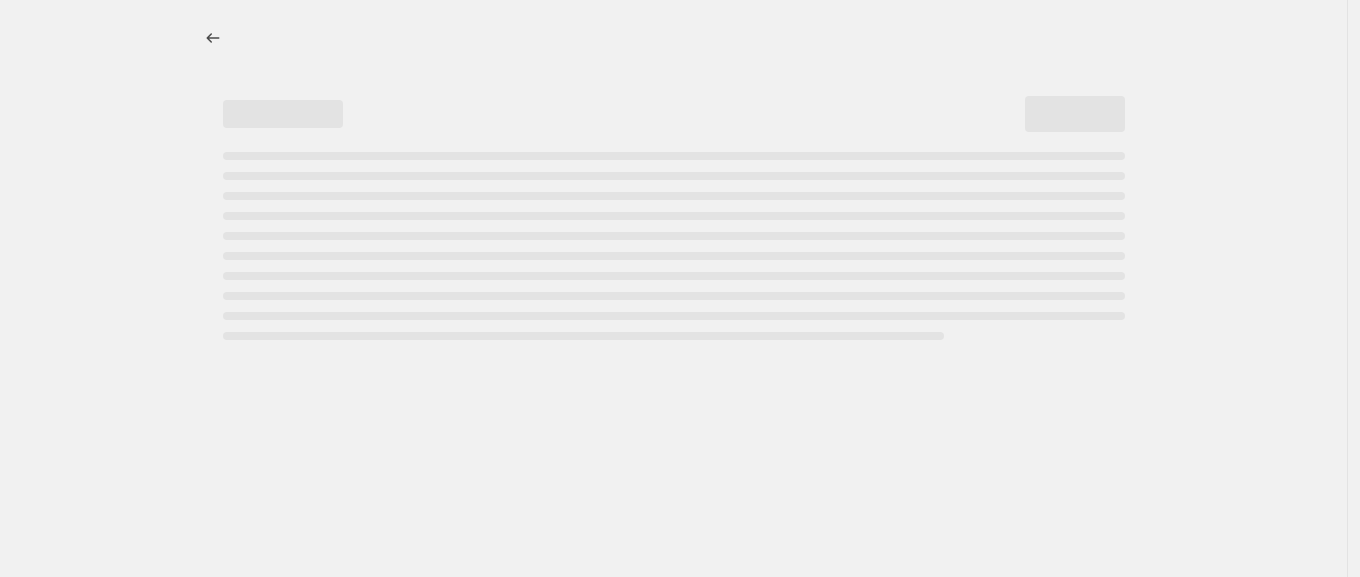 select on "percentage" 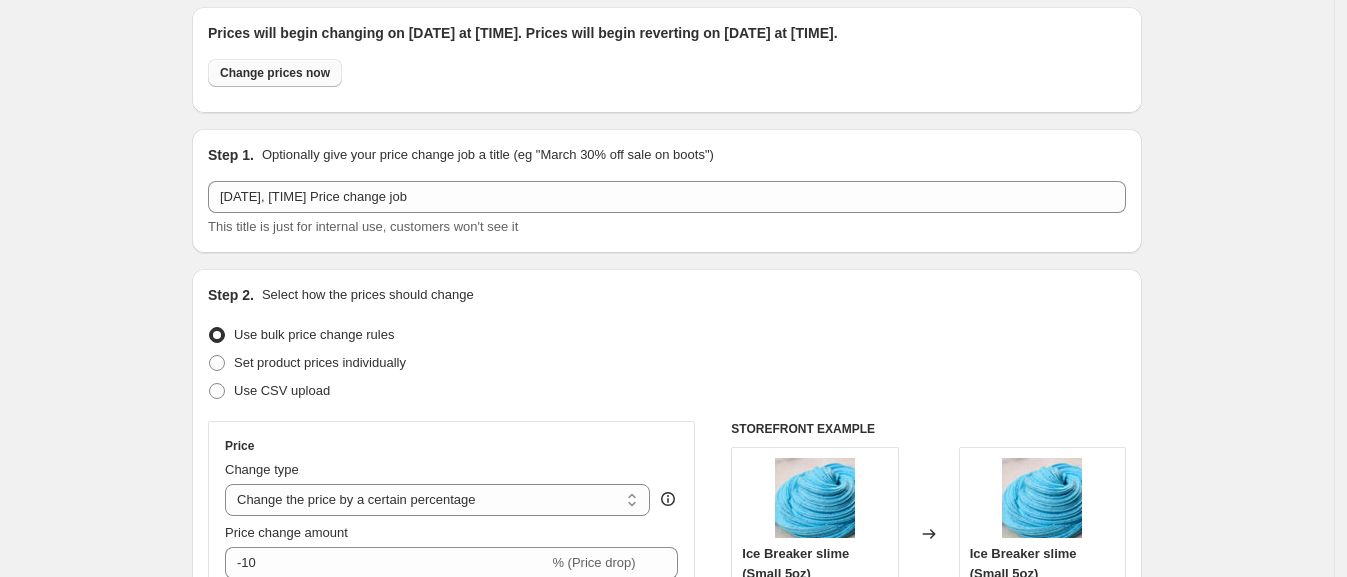 scroll, scrollTop: 0, scrollLeft: 0, axis: both 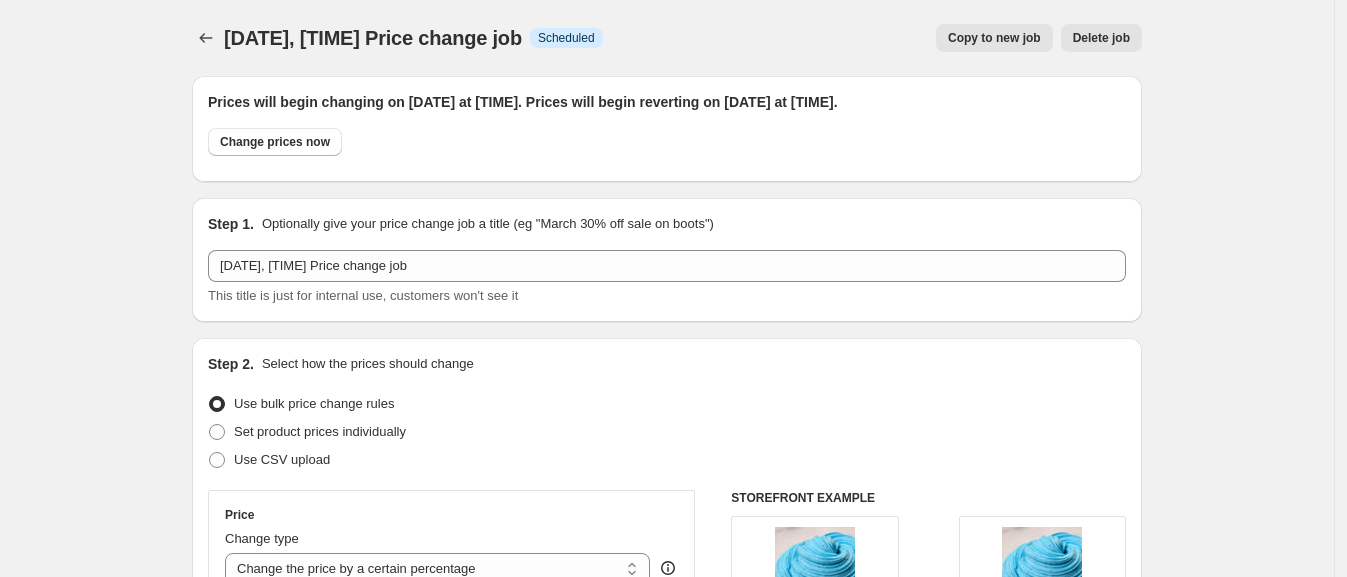 click on "6 Aug 2025, 16:18:51 Price change job. This page is ready 6 Aug 2025, 16:18:51 Price change job Info Scheduled Copy to new job Delete job More actions Copy to new job Delete job Prices will begin changing on 7 August 2025 at 00:02. Prices will begin reverting on 17 August 2025 at 23:55. Change prices now Step 1. Optionally give your price change job a title (eg "March 30% off sale on boots") 6 Aug 2025, 16:18:51 Price change job This title is just for internal use, customers won't see it Step 2. Select how the prices should change Use bulk price change rules Set product prices individually Use CSV upload Price Change type Change the price to a certain amount Change the price by a certain amount Change the price by a certain percentage Change the price to the current compare at price (price before sale) Change the price by a certain amount relative to the compare at price Change the price by a certain percentage relative to the compare at price Don't change the price Change price to certain cost margin -10 1" at bounding box center (667, 1360) 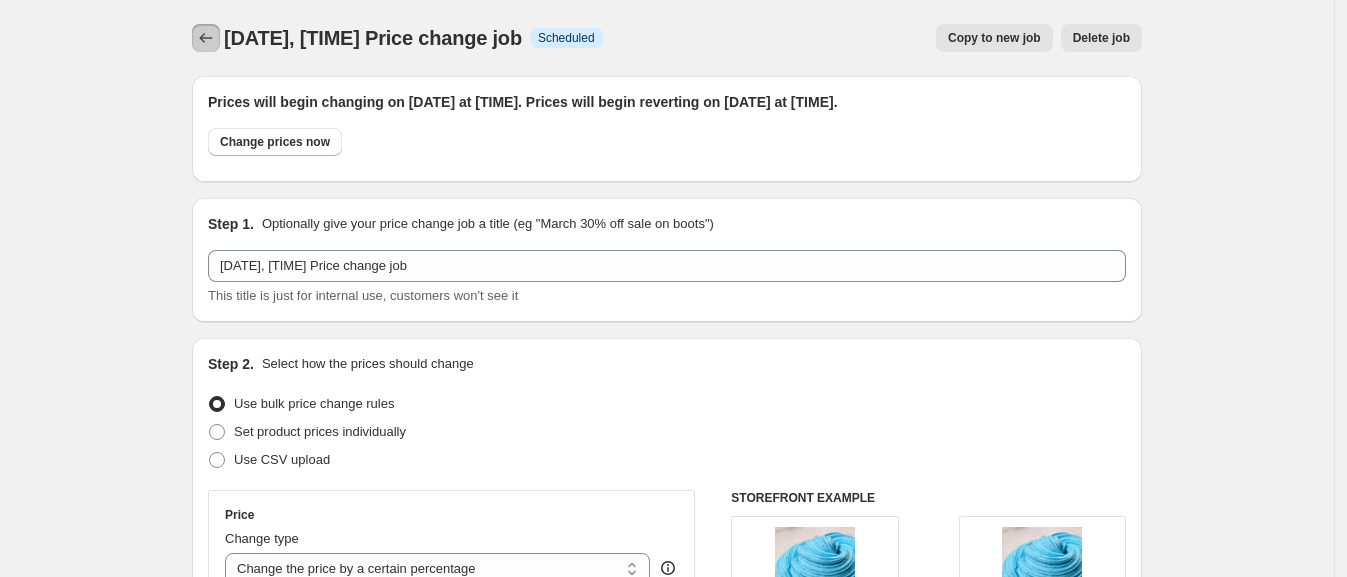 click 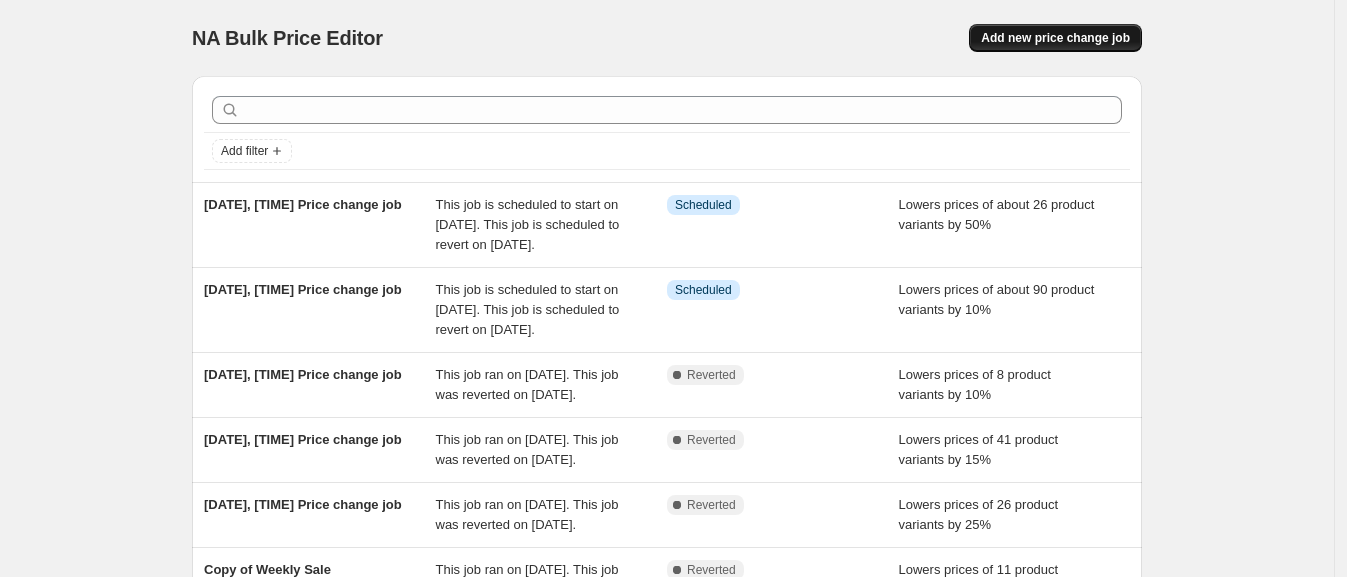 click on "Add new price change job" at bounding box center (1055, 38) 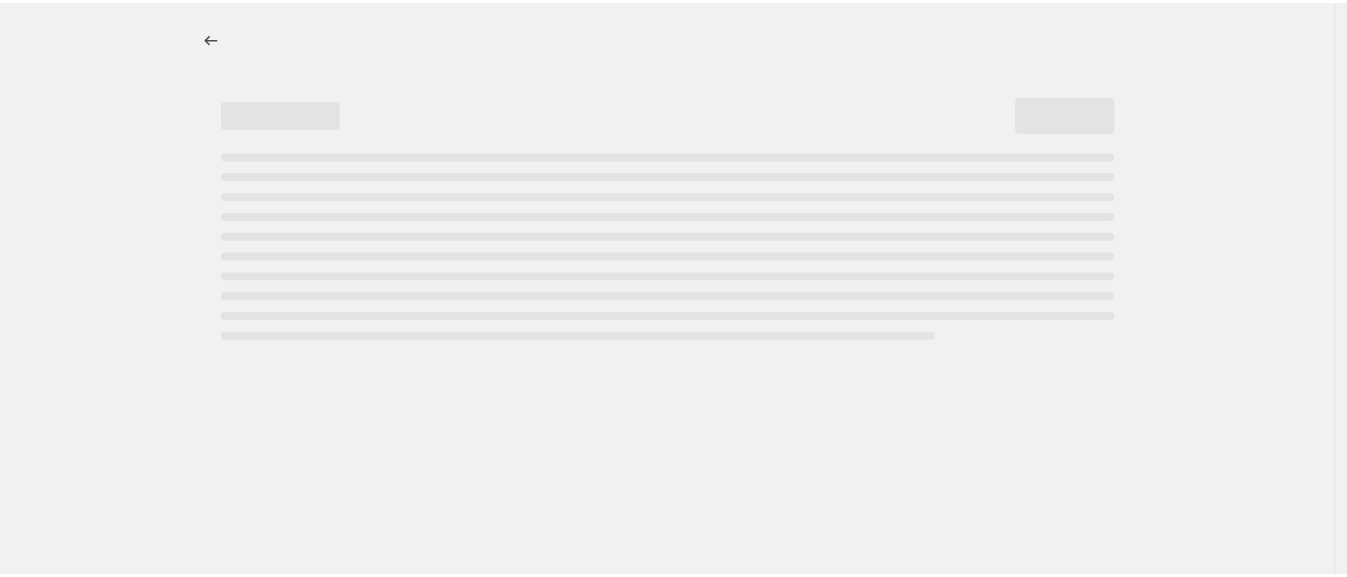 select on "percentage" 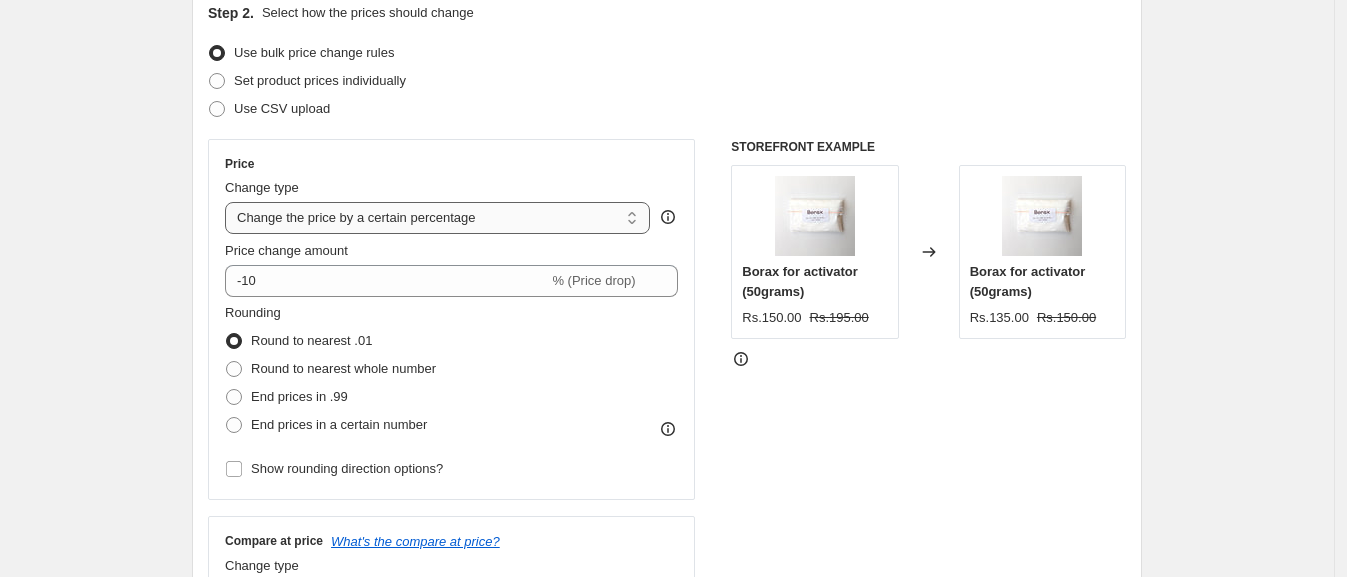 scroll, scrollTop: 229, scrollLeft: 0, axis: vertical 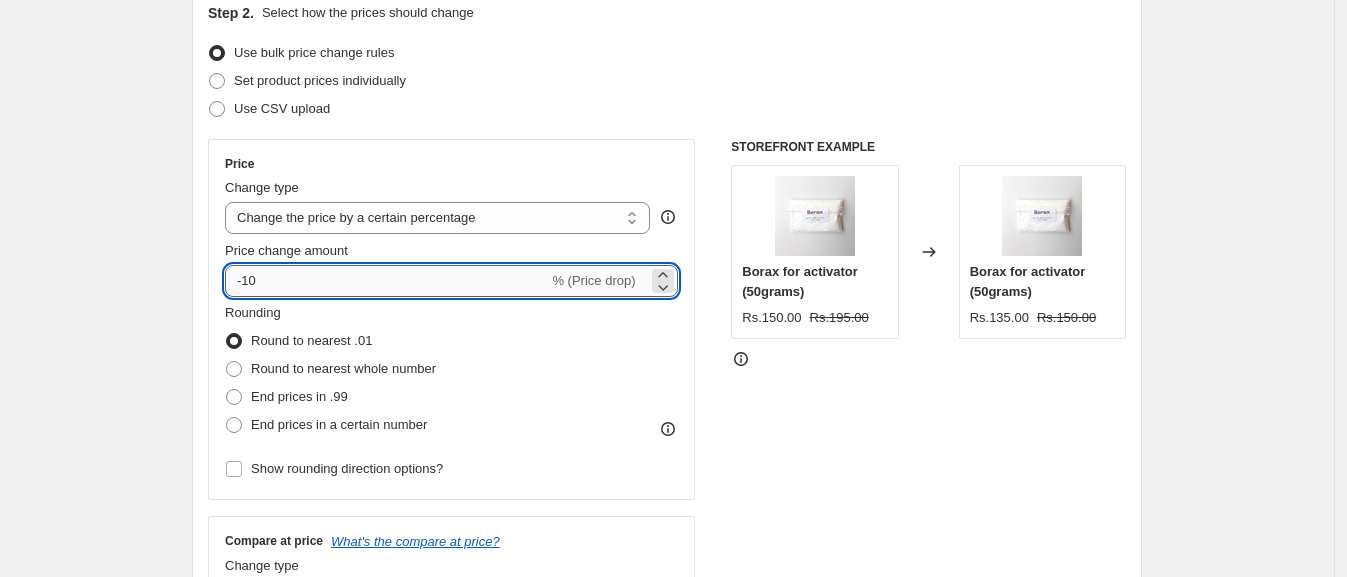 click on "-10" at bounding box center [386, 281] 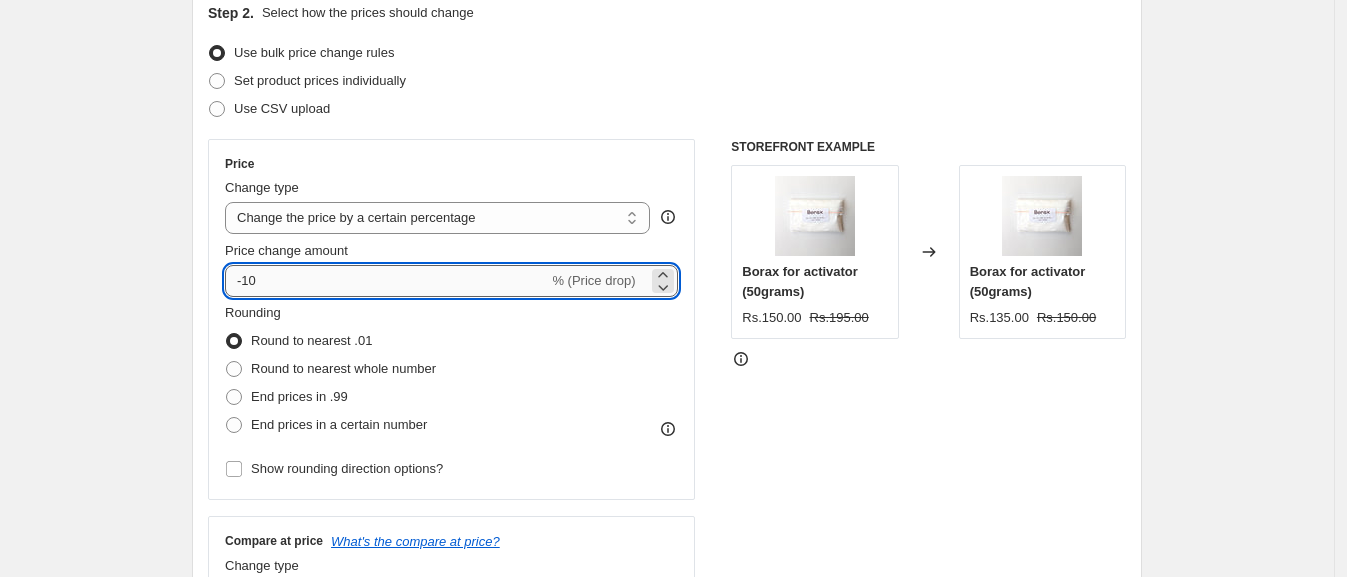 type on "-1" 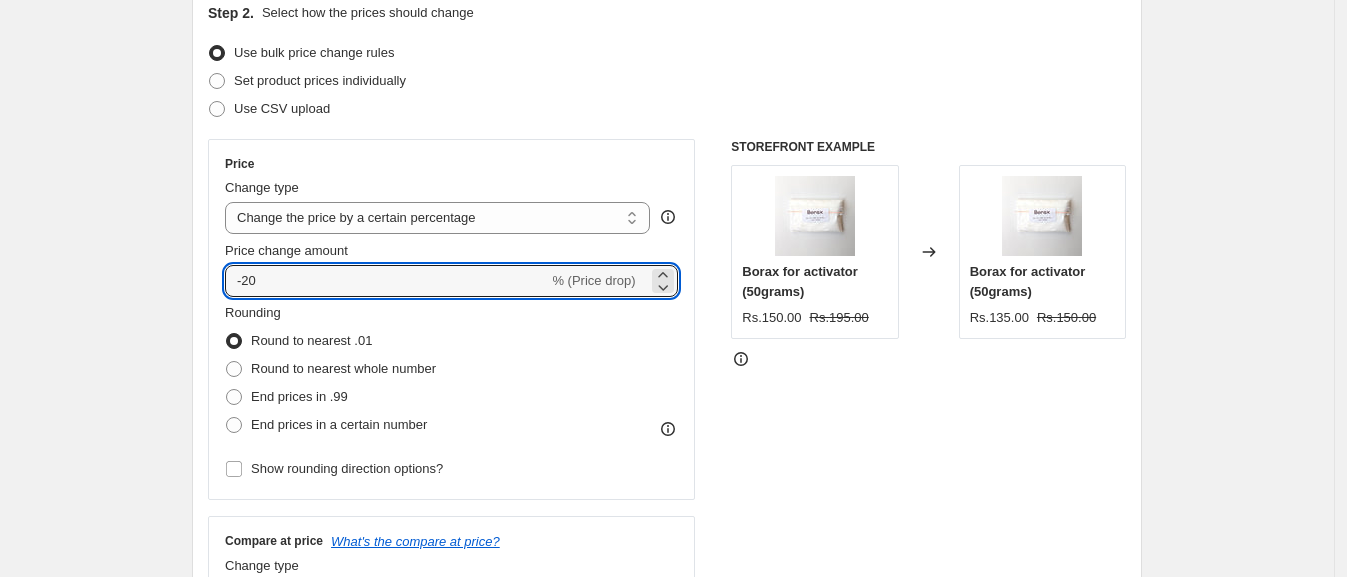 type on "-20" 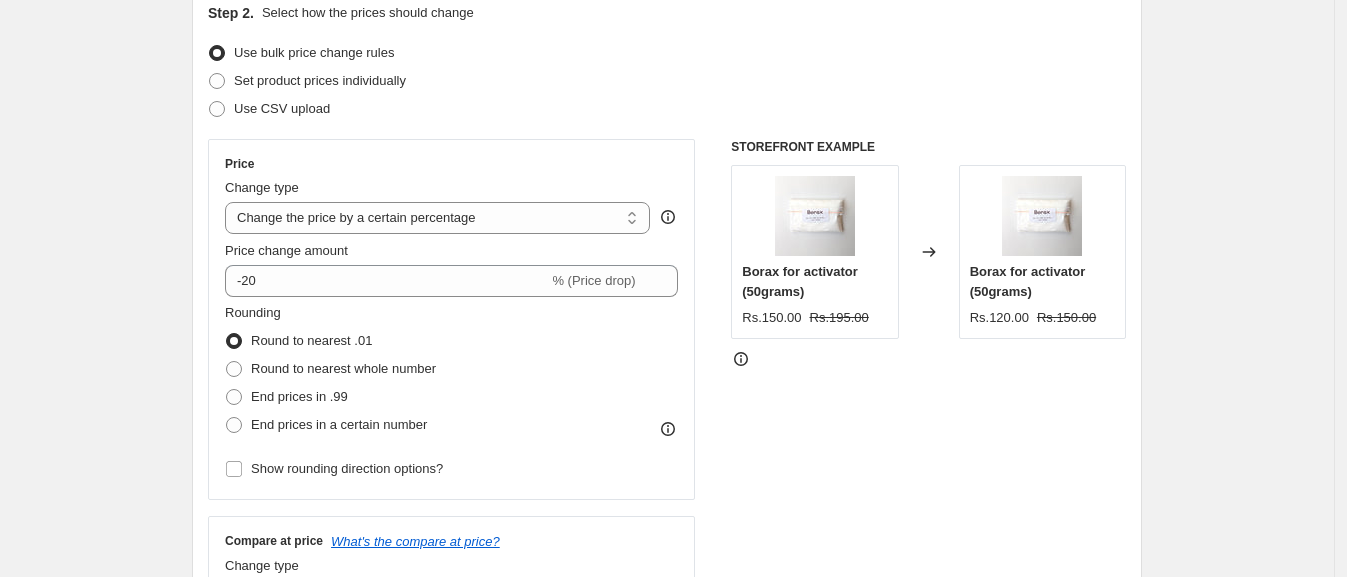 click on "Price Change type Change the price to a certain amount Change the price by a certain amount Change the price by a certain percentage Change the price to the current compare at price (price before sale) Change the price by a certain amount relative to the compare at price Change the price by a certain percentage relative to the compare at price Don't change the price Change the price by a certain percentage relative to the cost per item Change price to certain cost margin Change the price by a certain percentage Price change amount -20 % (Price drop) Rounding Round to nearest .01 Round to nearest whole number End prices in .99 End prices in a certain number Show rounding direction options?" at bounding box center [451, 319] 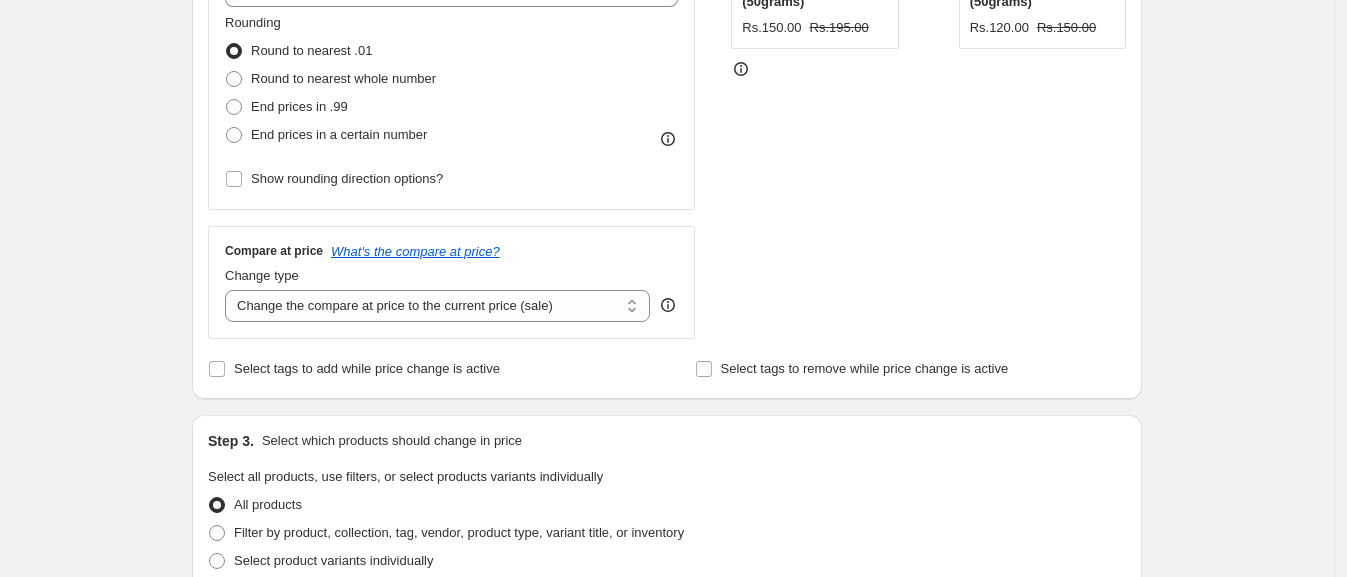 scroll, scrollTop: 525, scrollLeft: 0, axis: vertical 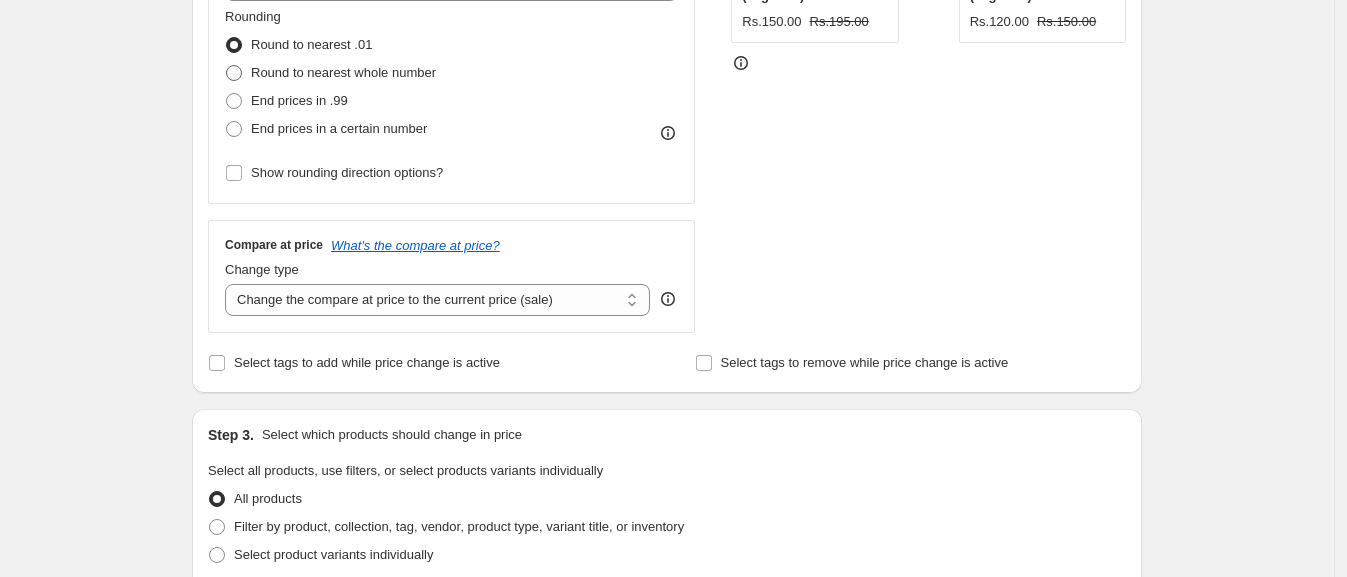 click on "Round to nearest whole number" at bounding box center [343, 72] 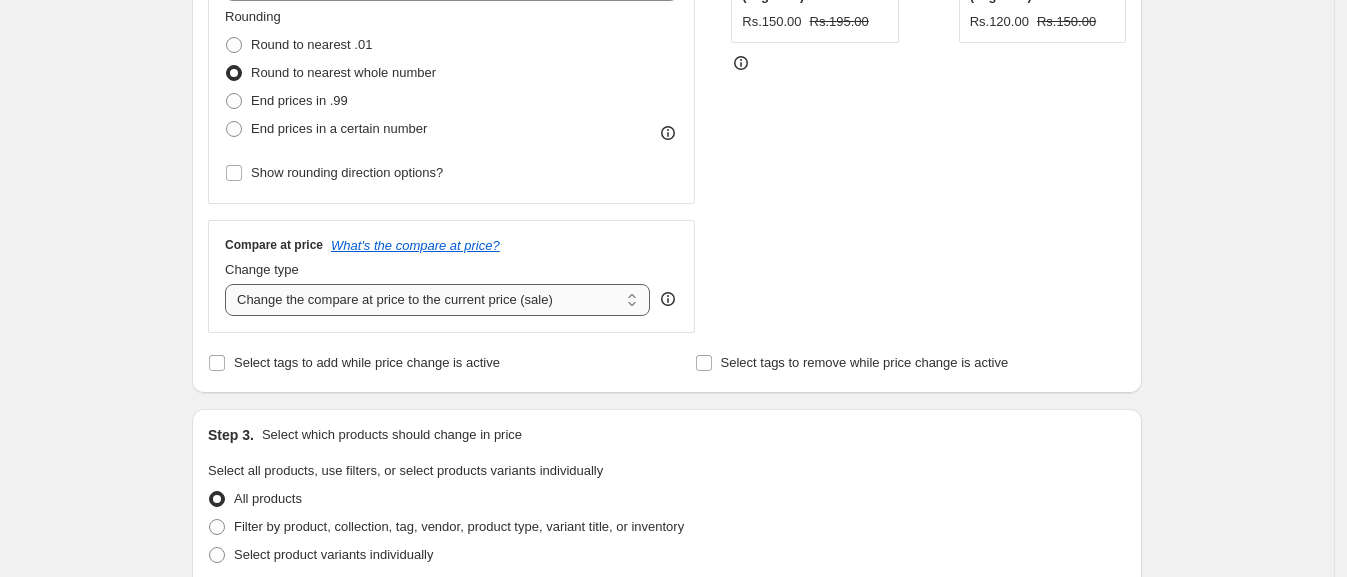 click on "Change the compare at price to the current price (sale) Change the compare at price to a certain amount Change the compare at price by a certain amount Change the compare at price by a certain percentage Change the compare at price by a certain amount relative to the actual price Change the compare at price by a certain percentage relative to the actual price Don't change the compare at price Remove the compare at price" at bounding box center (437, 300) 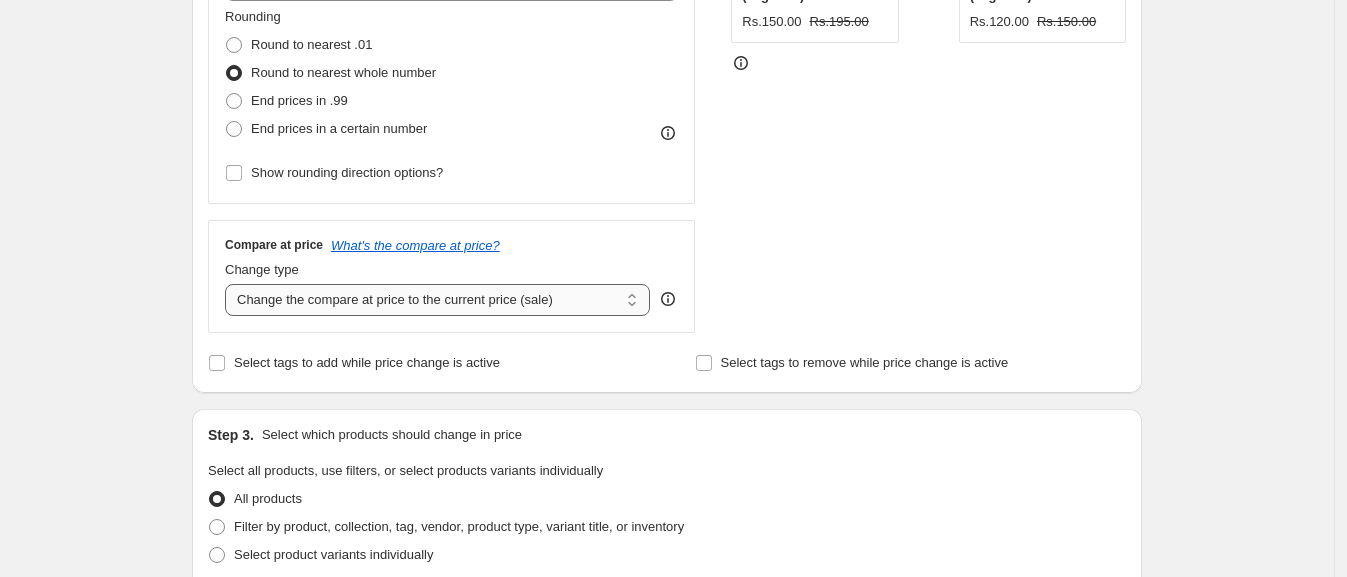 select on "no_change" 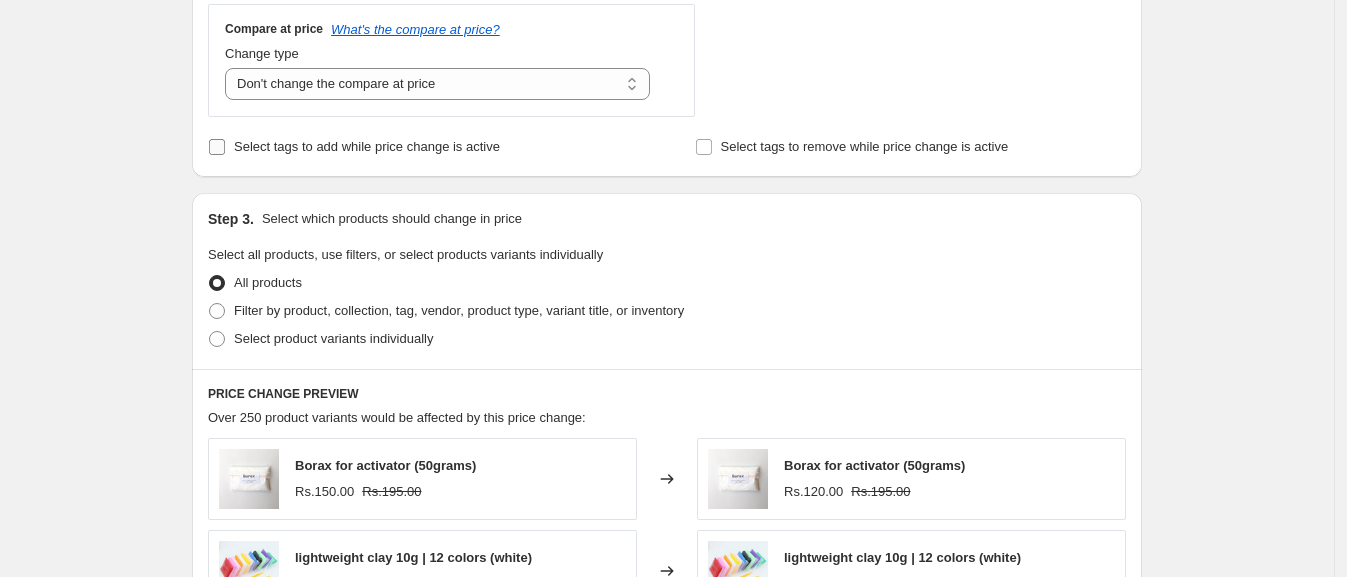 scroll, scrollTop: 760, scrollLeft: 0, axis: vertical 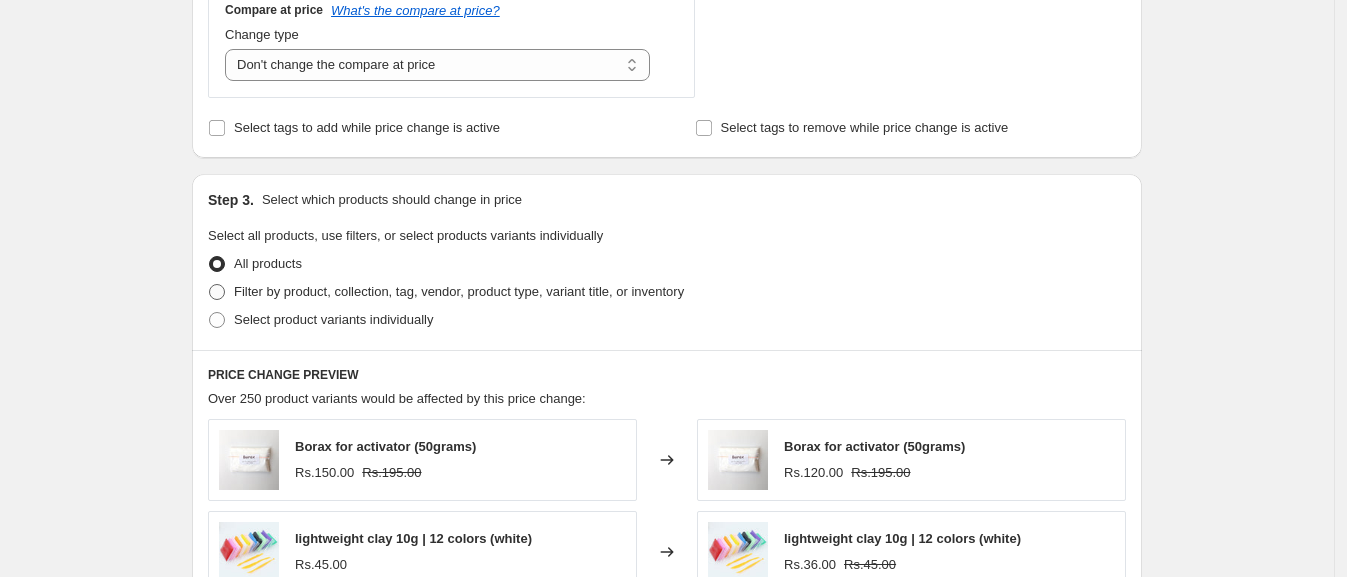 click on "Filter by product, collection, tag, vendor, product type, variant title, or inventory" at bounding box center [459, 291] 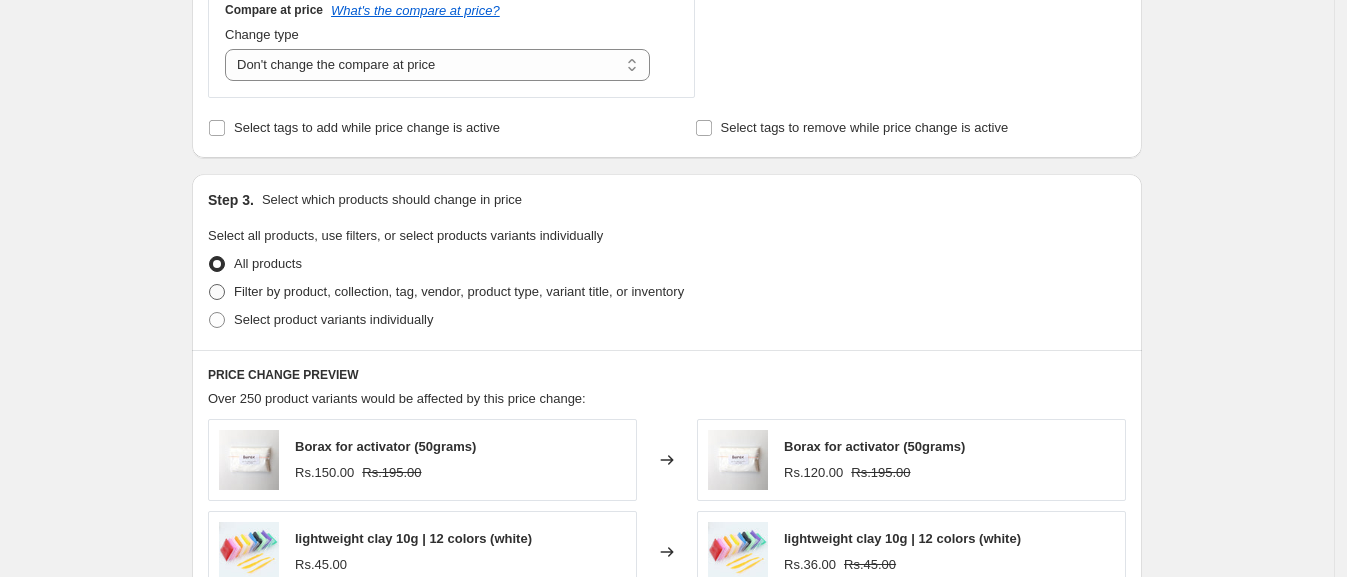 radio on "true" 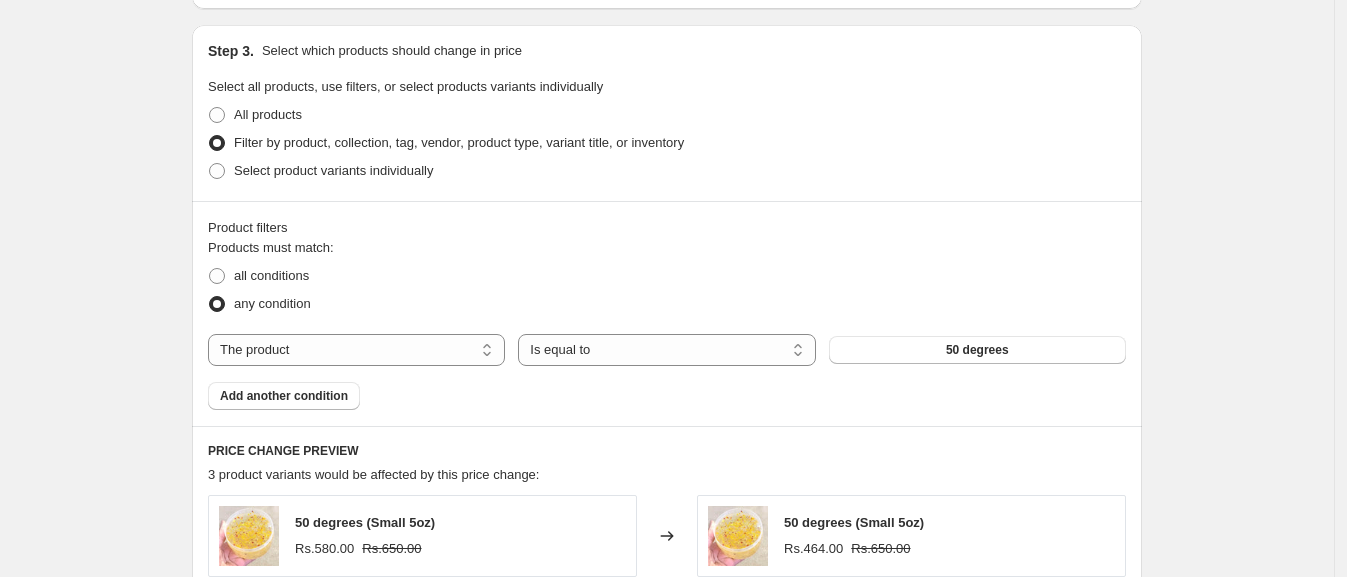 scroll, scrollTop: 911, scrollLeft: 0, axis: vertical 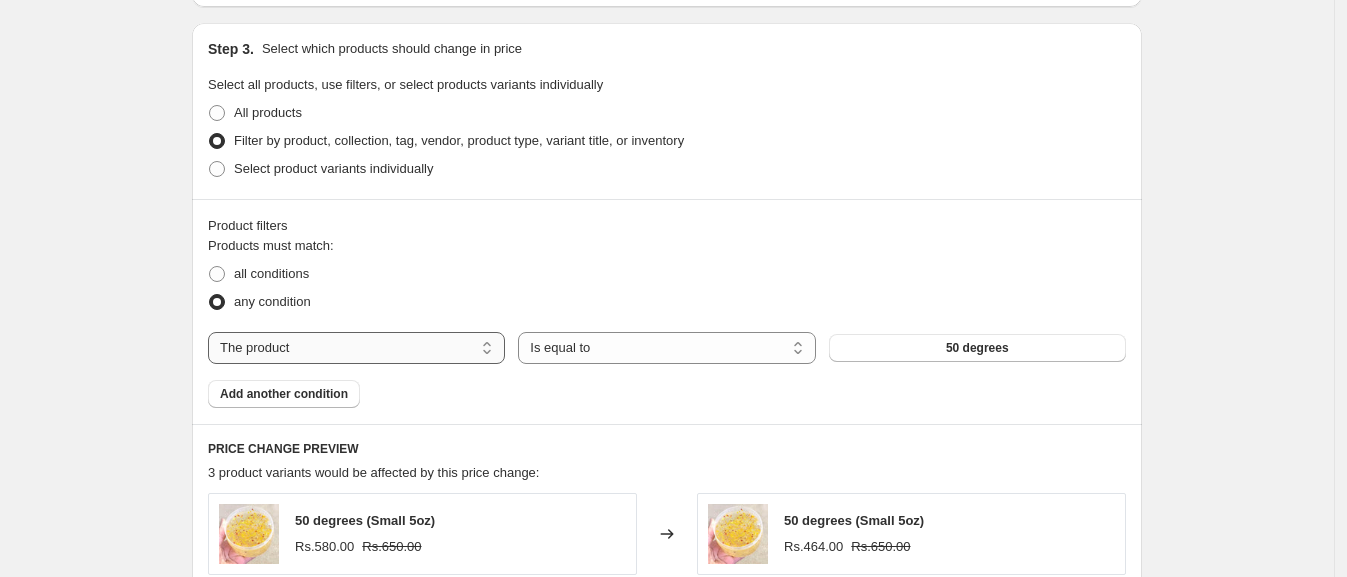 click on "The product The product's collection The product's tag The product's vendor The product's status The variant's title Inventory quantity" at bounding box center (356, 348) 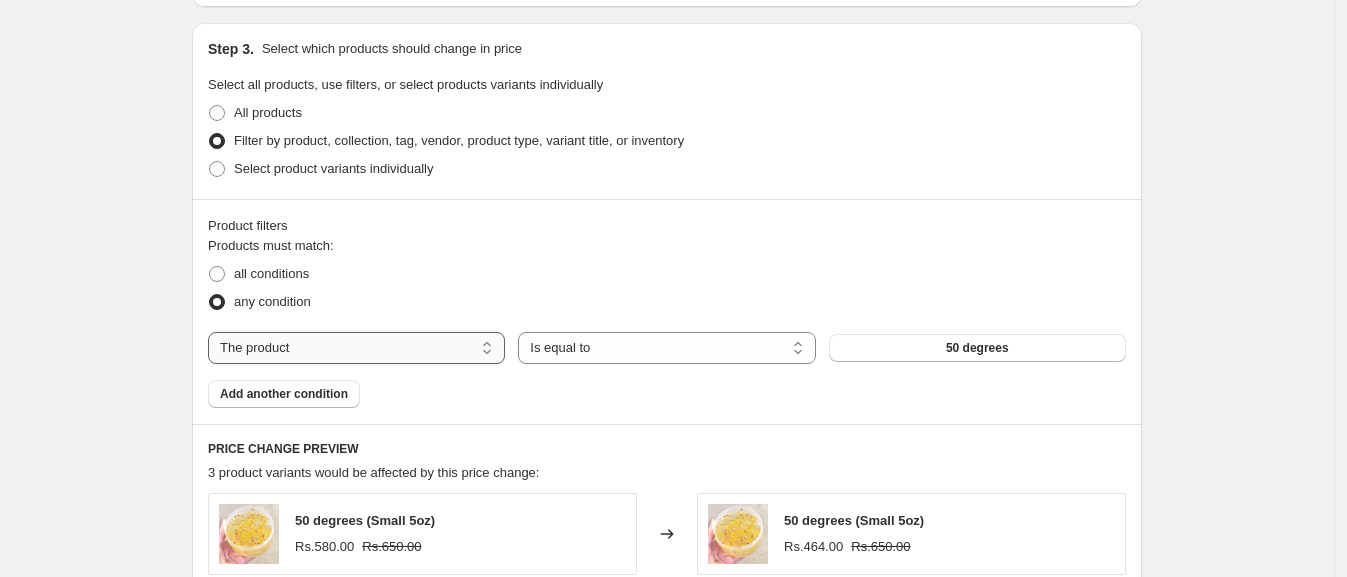 select on "tag" 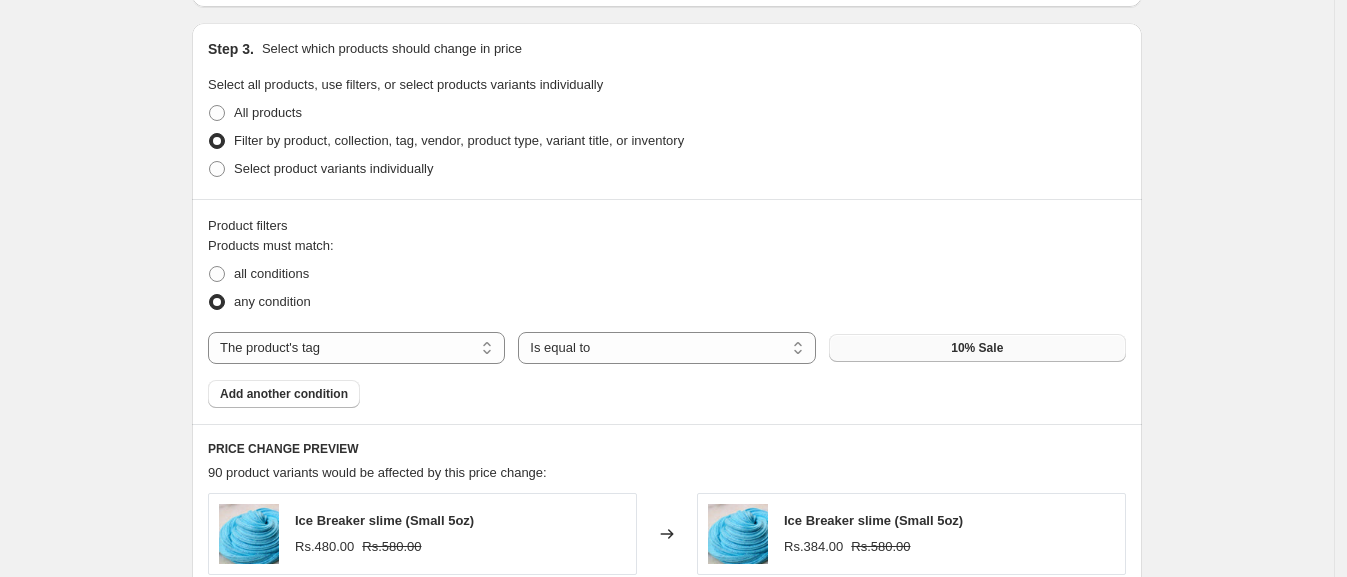 click on "10% Sale" at bounding box center (977, 348) 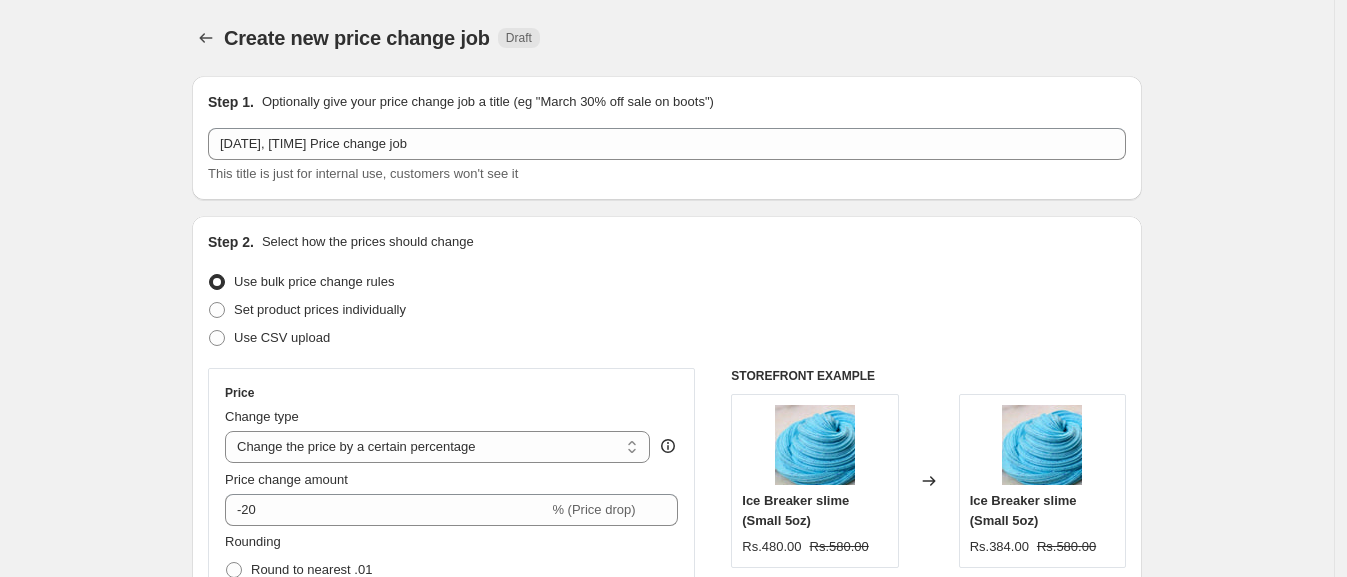 scroll, scrollTop: 911, scrollLeft: 0, axis: vertical 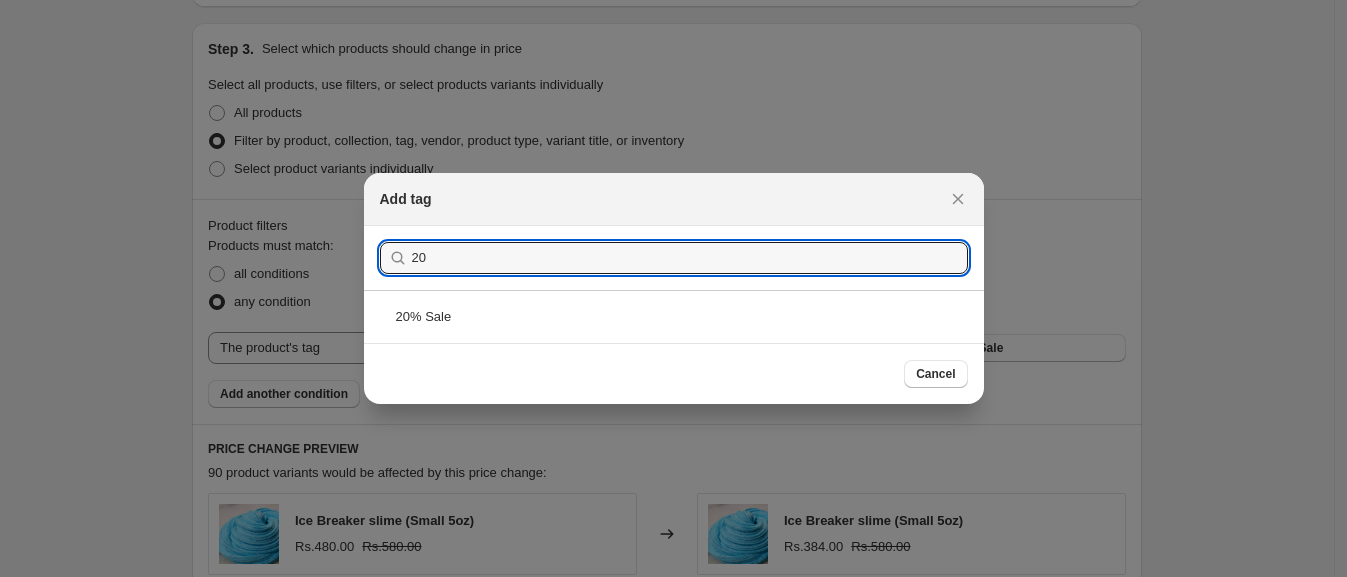 type on "20" 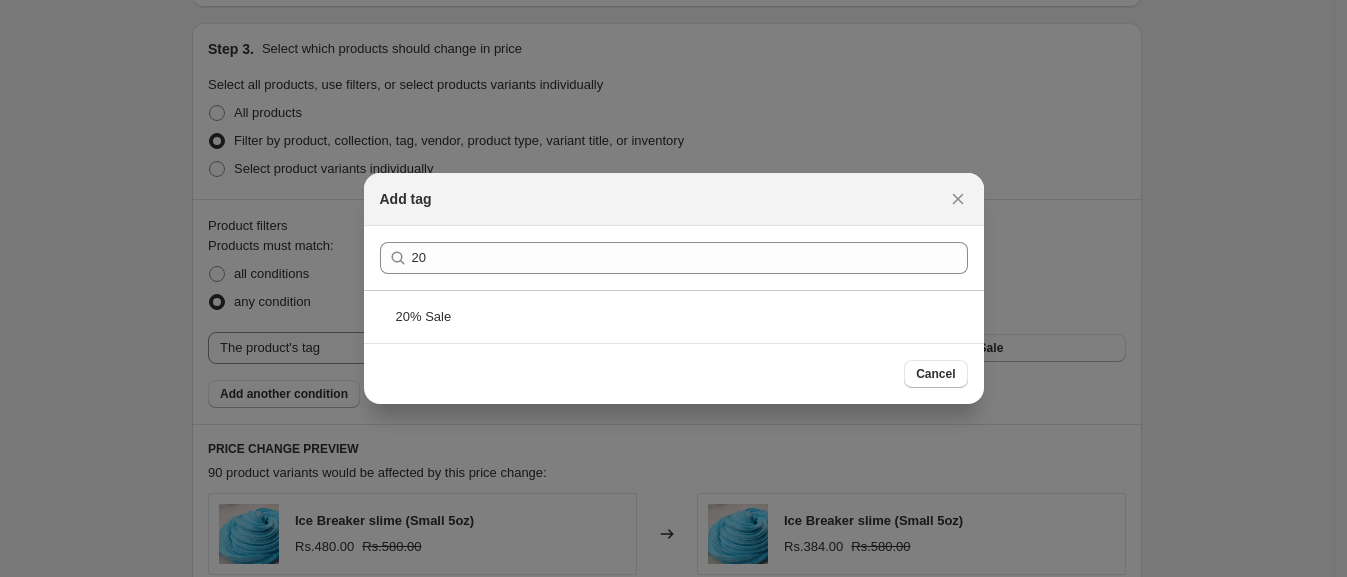 click on "20% Sale" at bounding box center [674, 316] 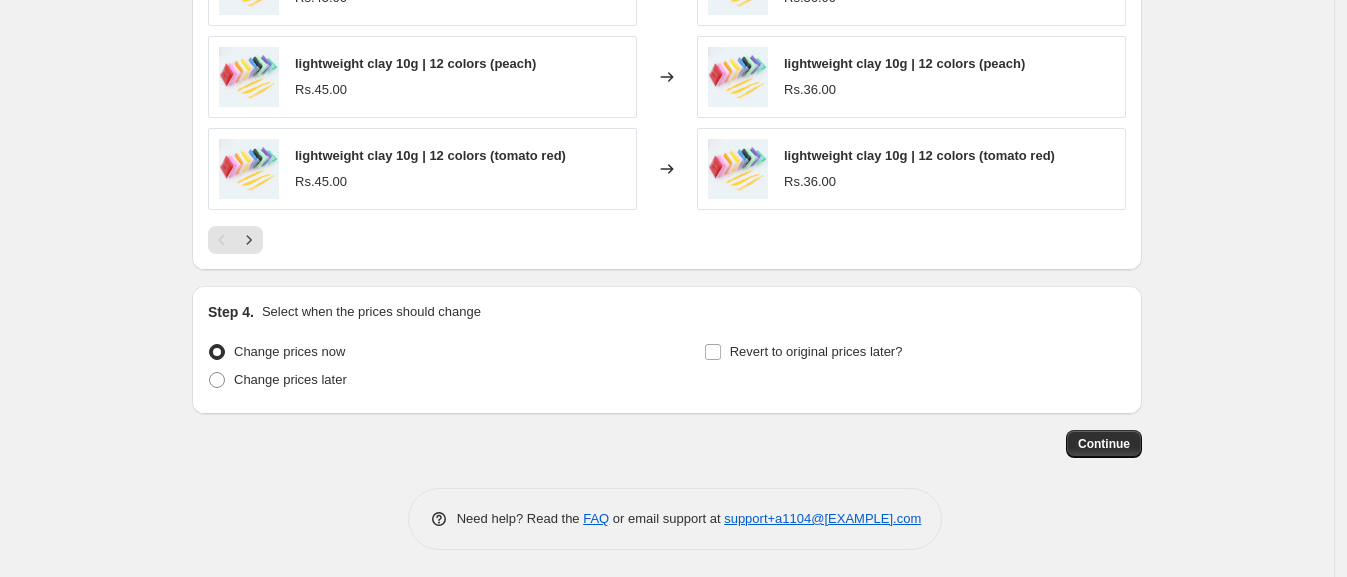 scroll, scrollTop: 1644, scrollLeft: 0, axis: vertical 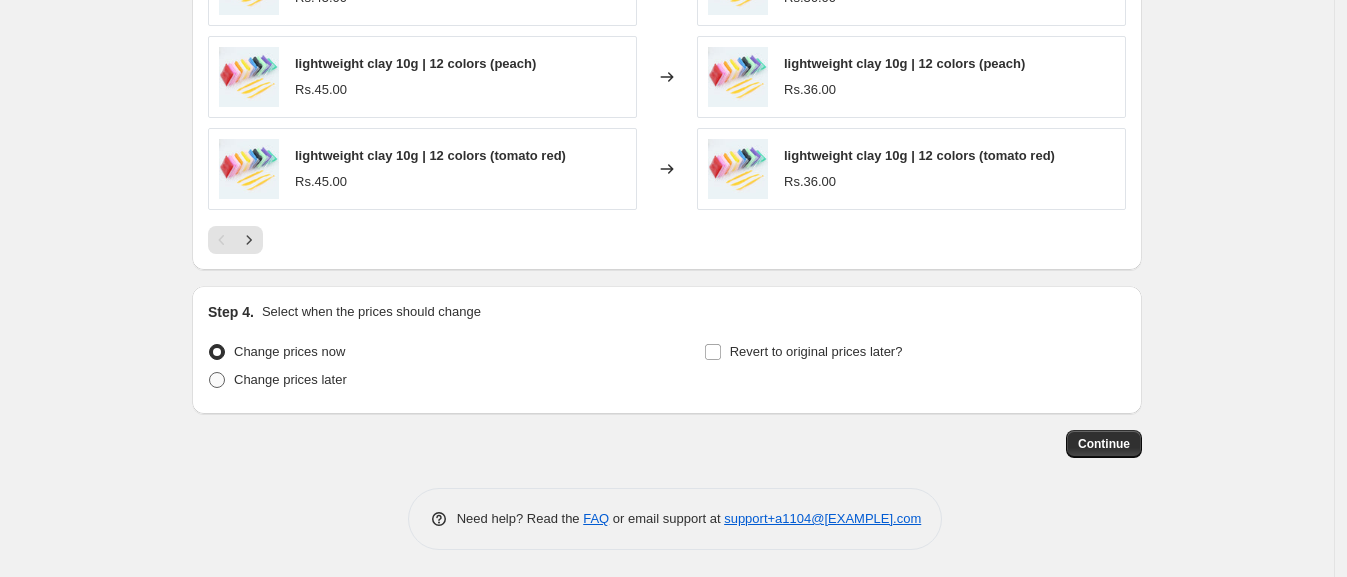 click at bounding box center (217, 380) 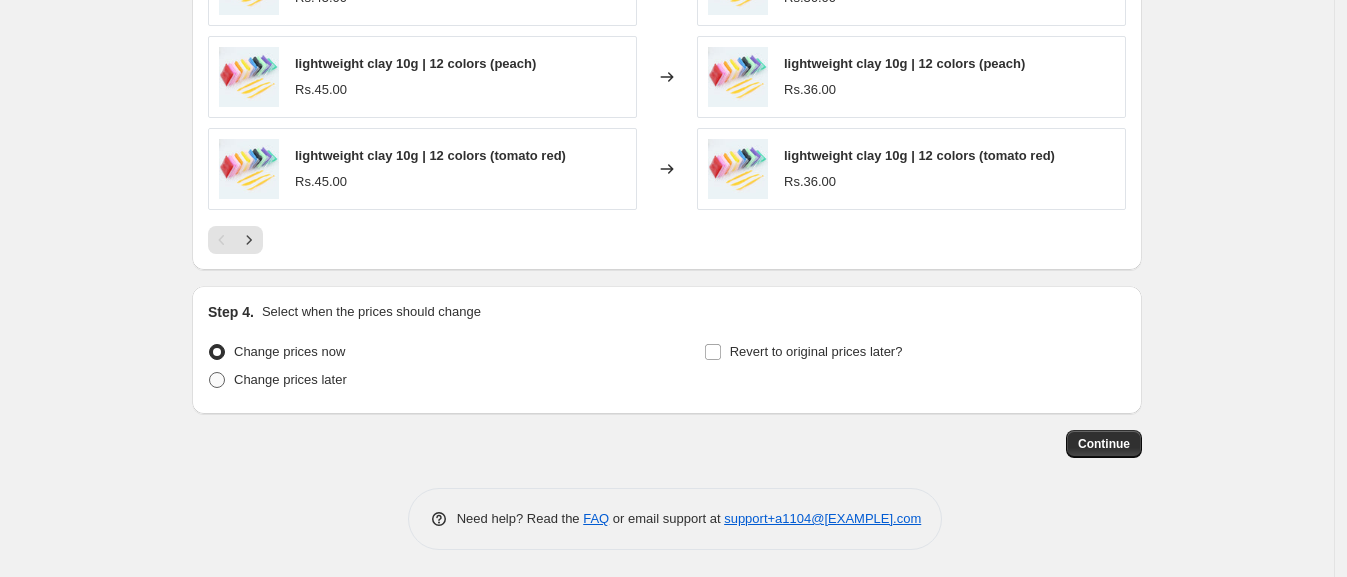 radio on "true" 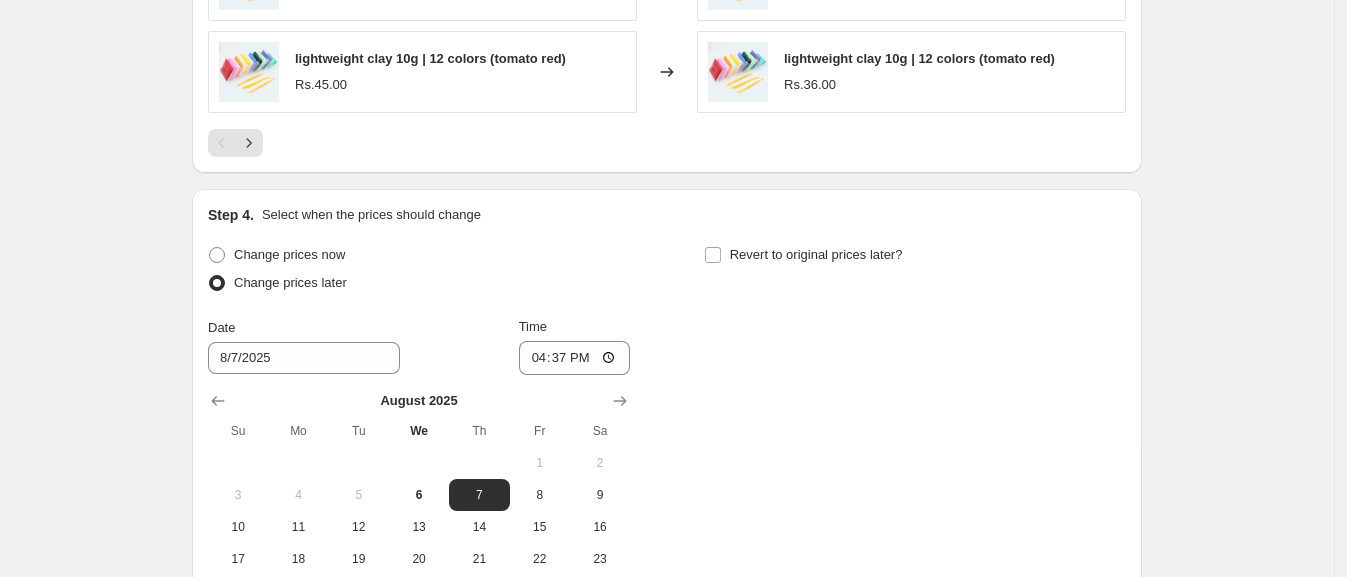 scroll, scrollTop: 1744, scrollLeft: 0, axis: vertical 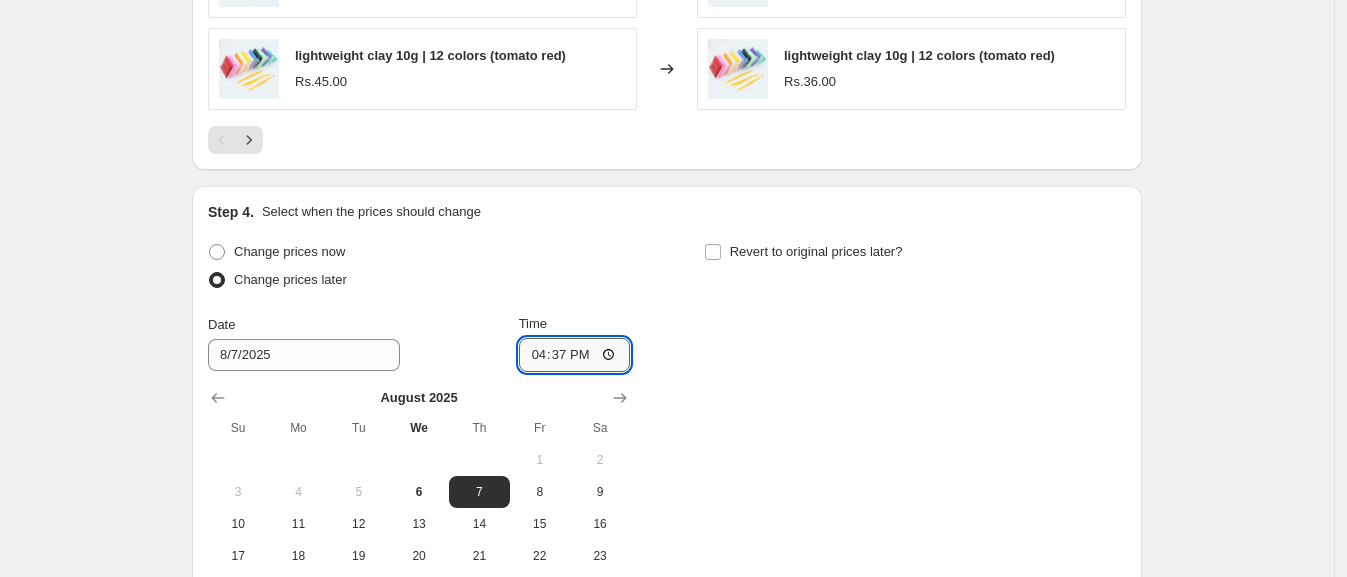 click on "16:37" at bounding box center (575, 355) 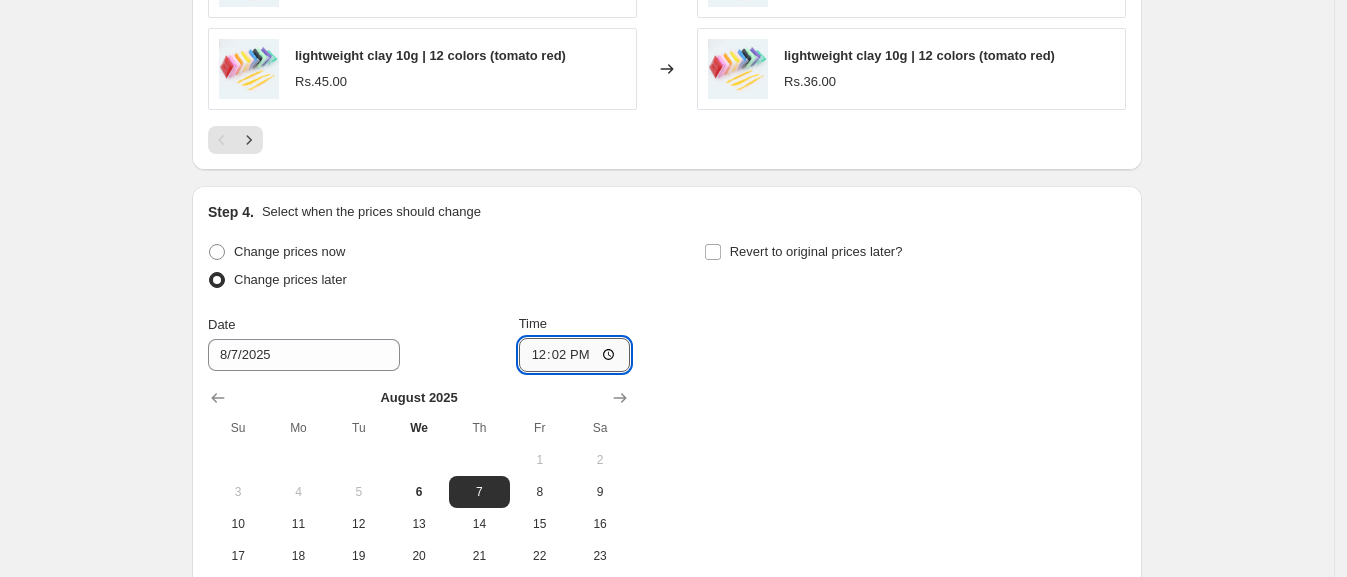 click on "12:02" at bounding box center (575, 355) 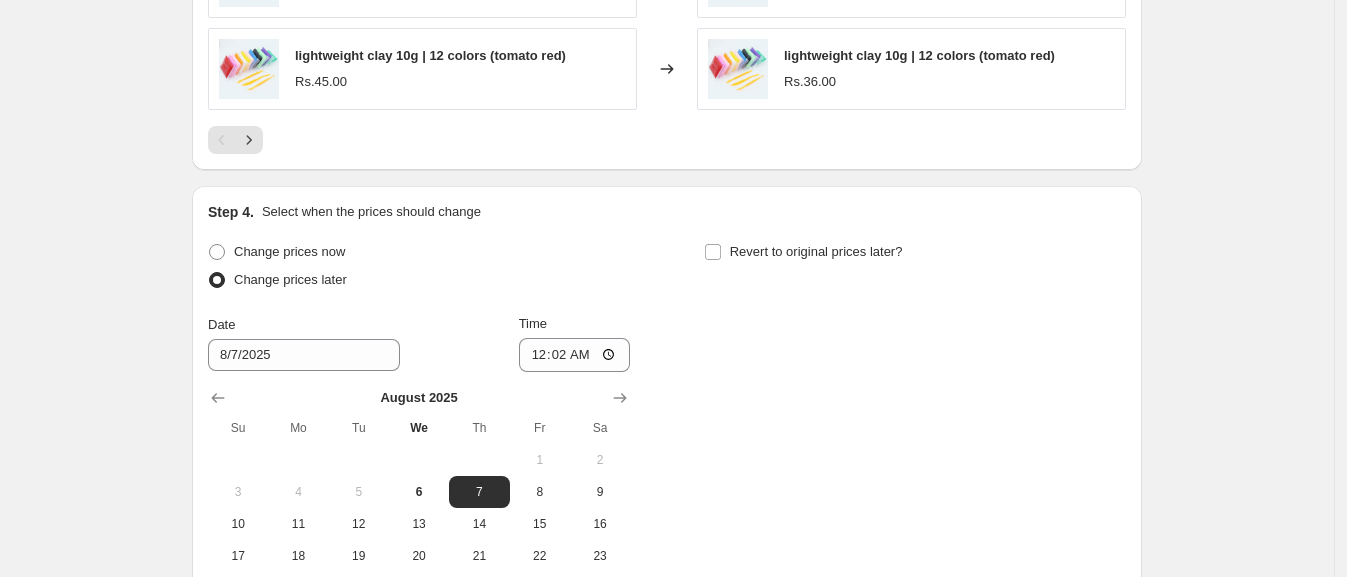 click on "Change prices now Change prices later Date 8/7/2025 Time 00:02 August   2025 Su Mo Tu We Th Fr Sa 1 2 3 4 5 6 7 8 9 10 11 12 13 14 15 16 17 18 19 20 21 22 23 24 25 26 27 28 29 30 31 Revert to original prices later?" at bounding box center [667, 437] 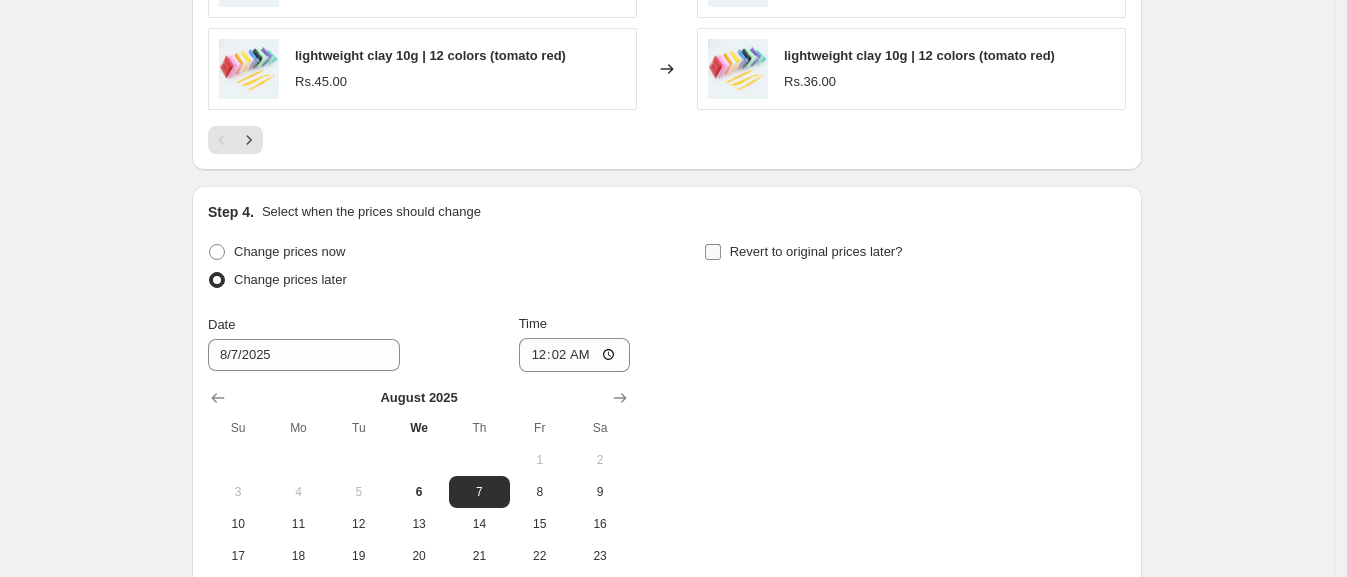click on "Revert to original prices later?" at bounding box center (713, 252) 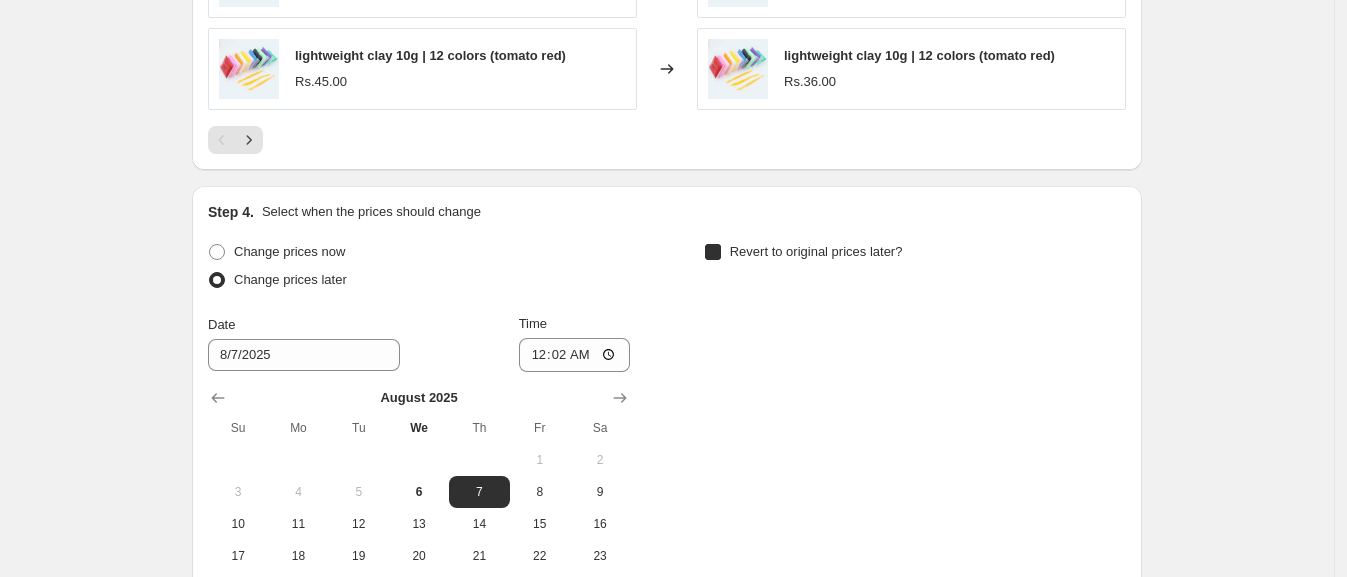 checkbox on "true" 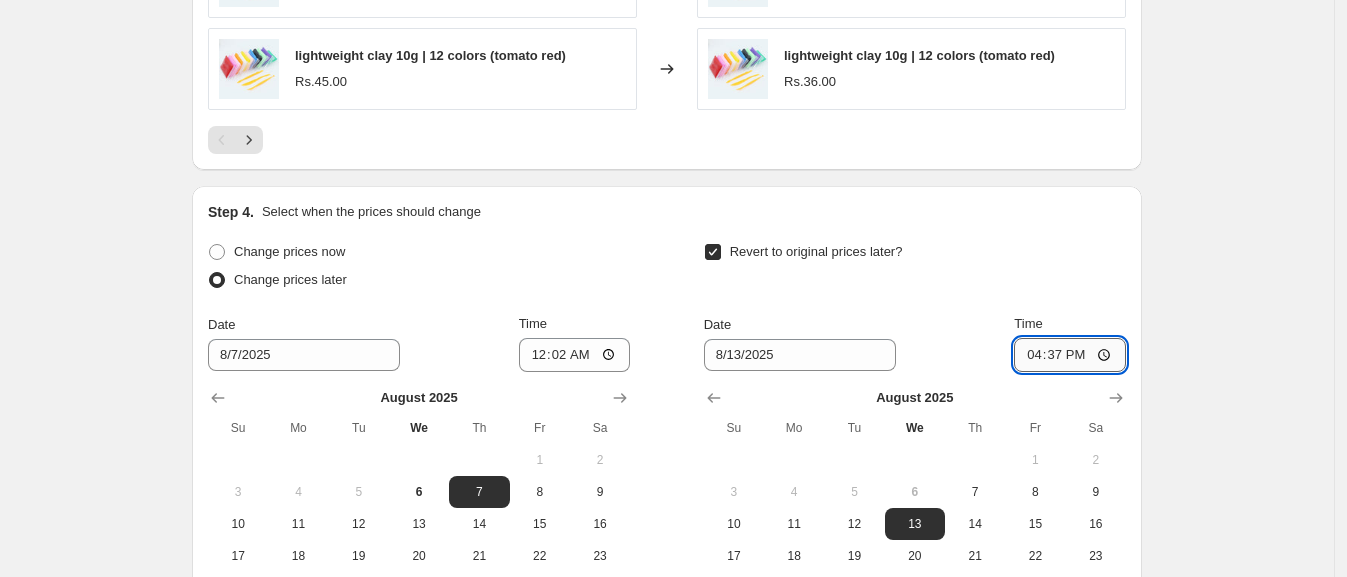 click on "16:37" at bounding box center (1070, 355) 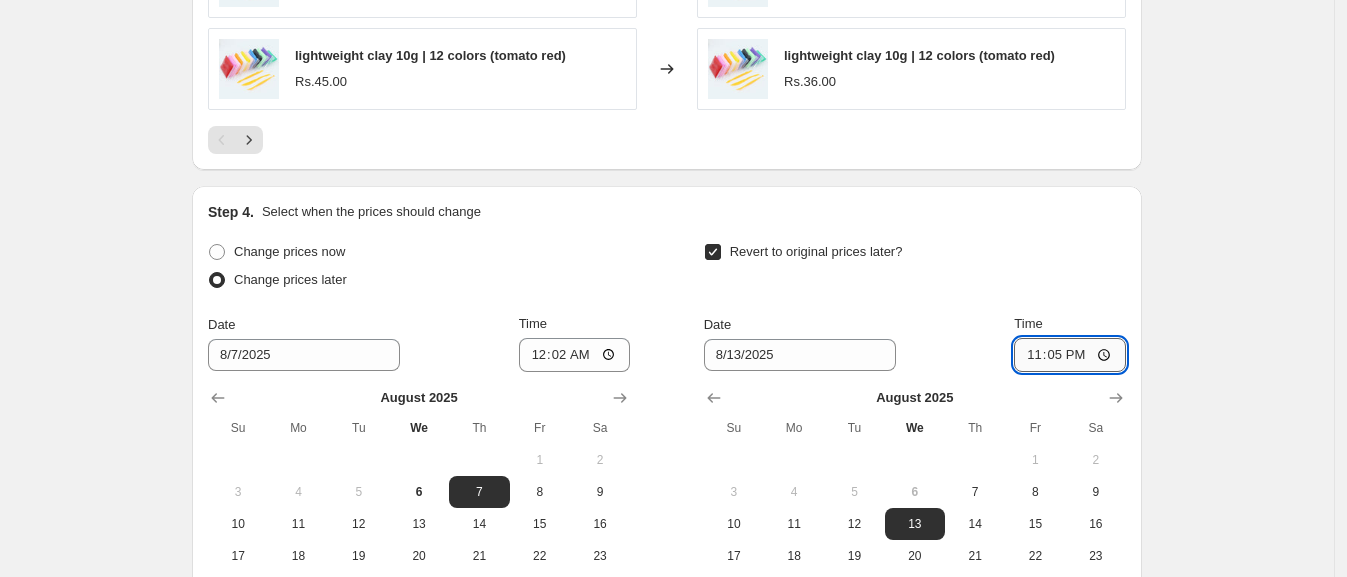 type on "23:55" 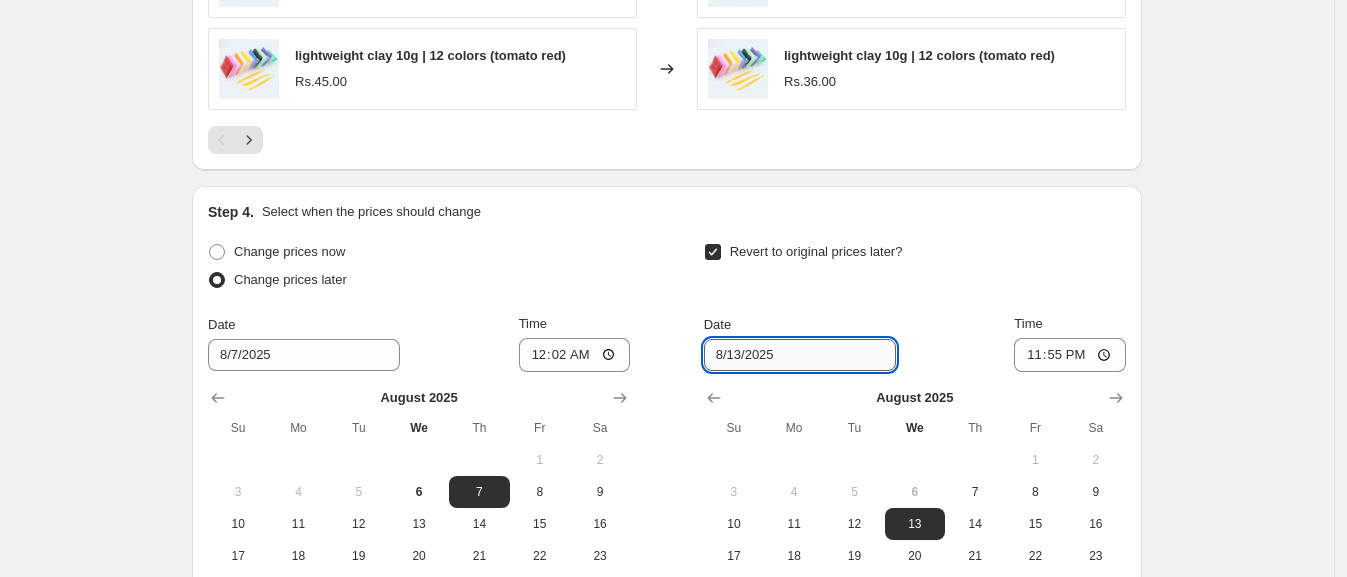click on "8/13/2025" at bounding box center (800, 355) 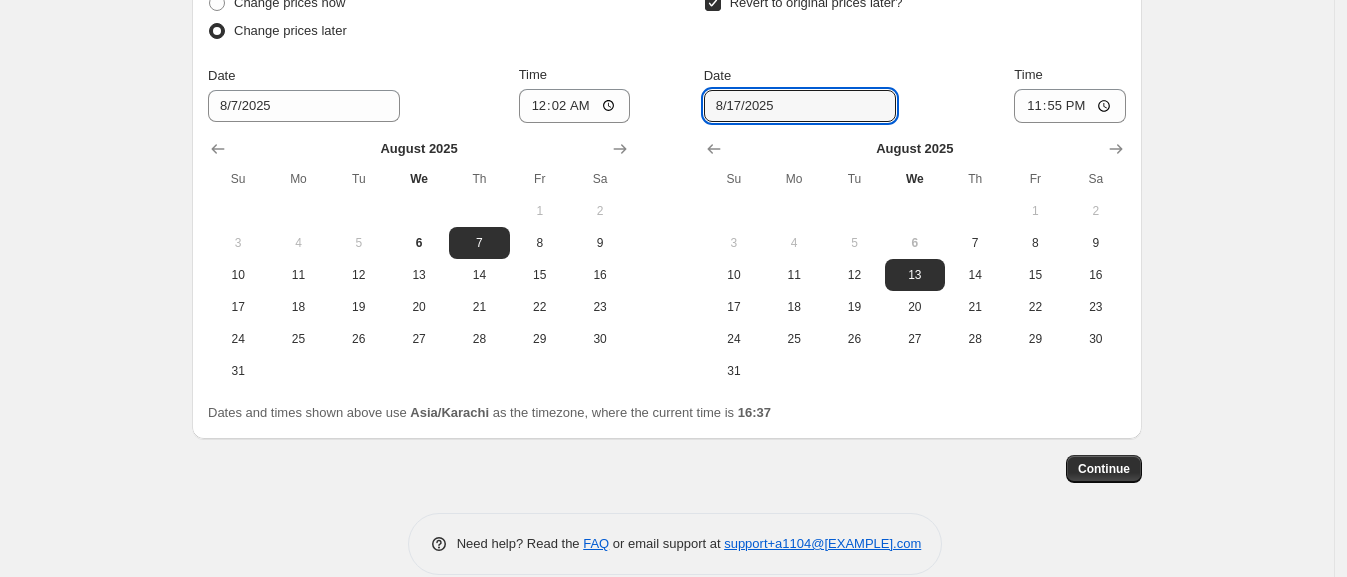 scroll, scrollTop: 1996, scrollLeft: 0, axis: vertical 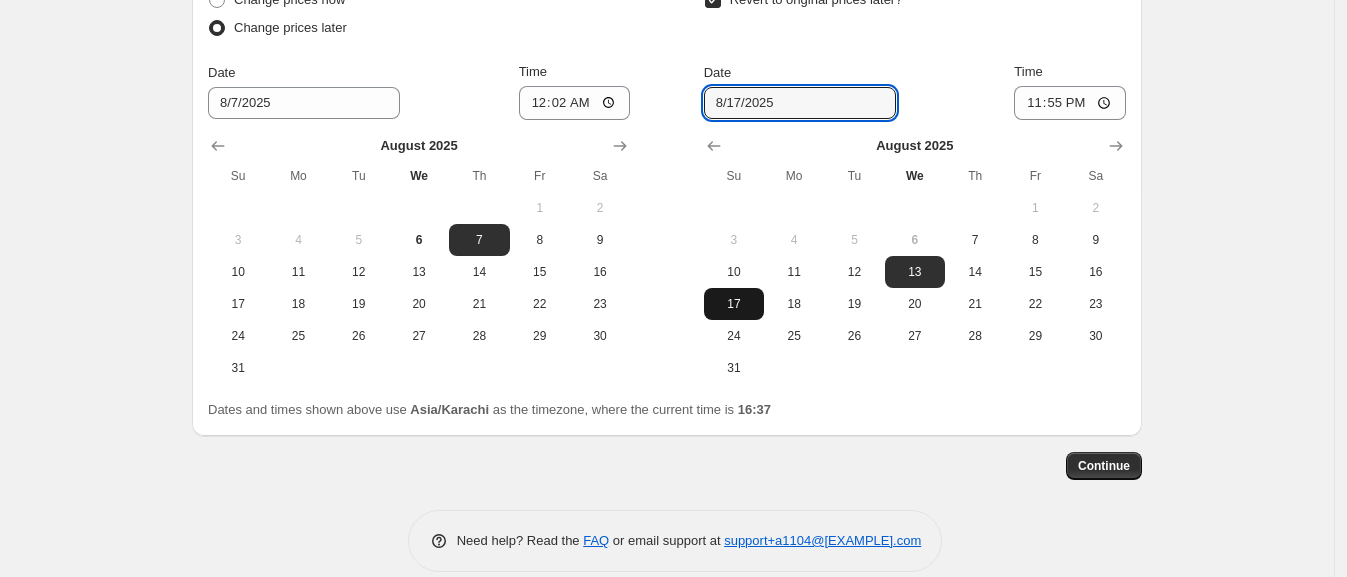 type on "8/17/2025" 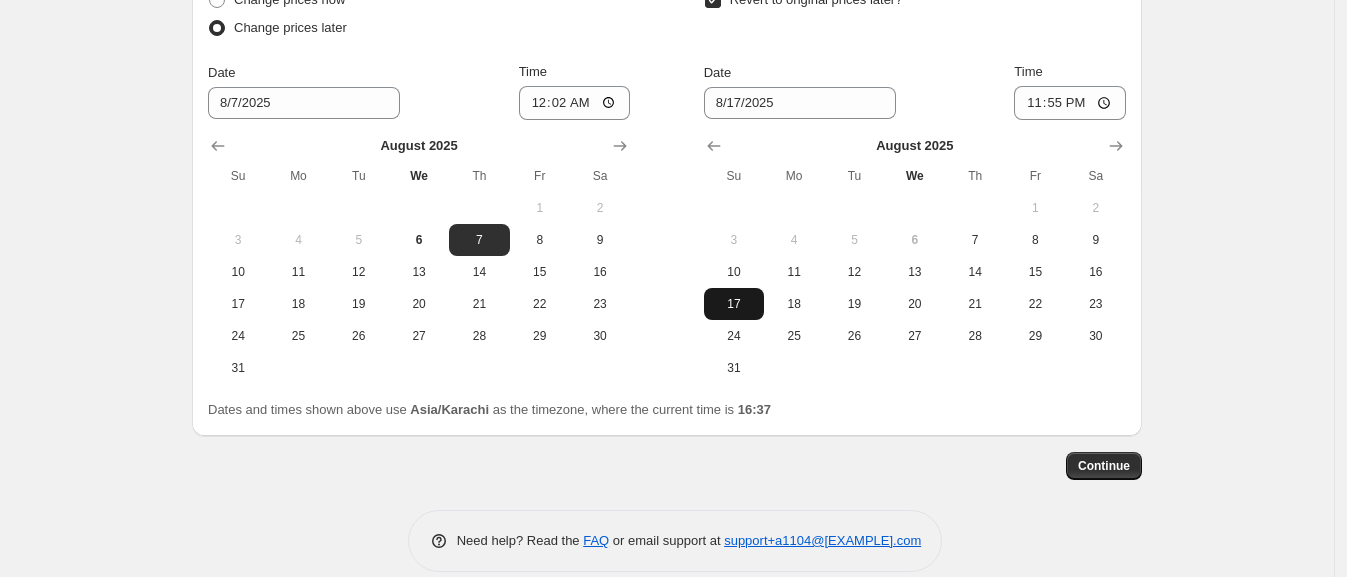 click on "17" at bounding box center (734, 304) 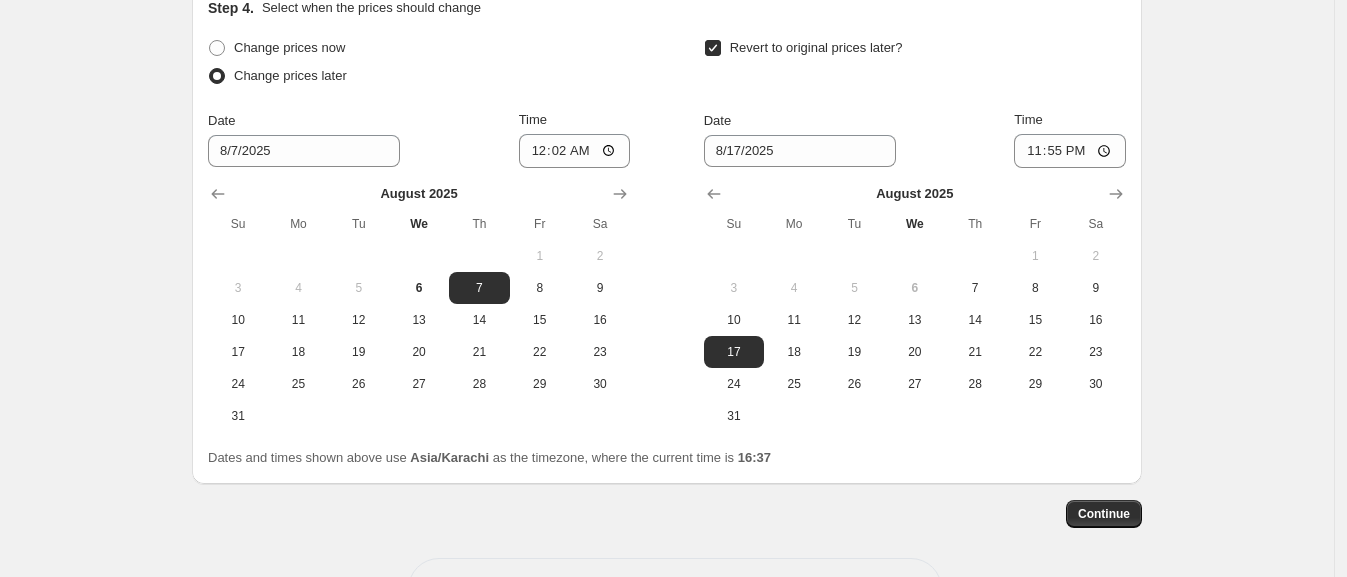 scroll, scrollTop: 2019, scrollLeft: 0, axis: vertical 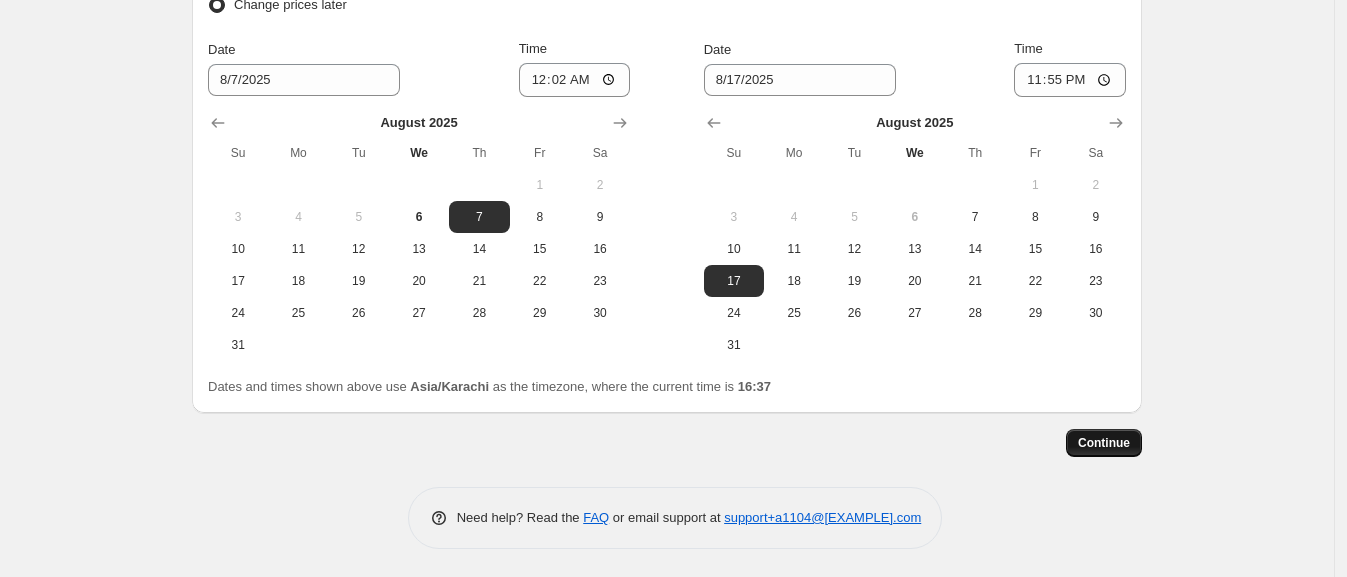 click on "Continue" at bounding box center [1104, 443] 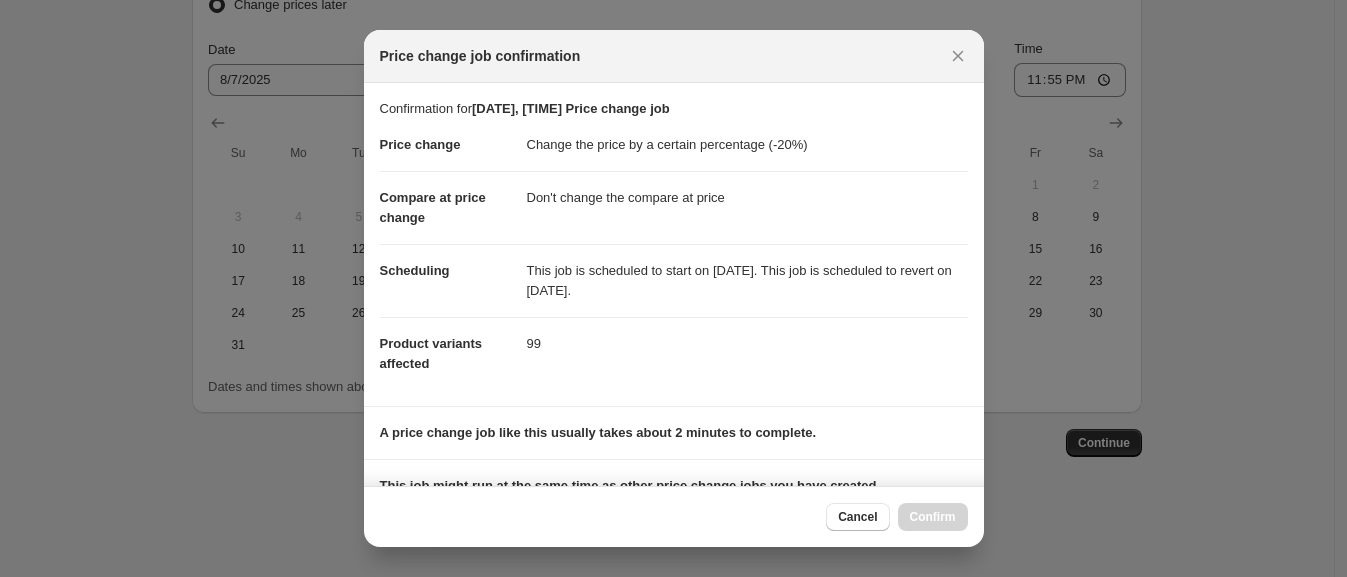scroll, scrollTop: 259, scrollLeft: 0, axis: vertical 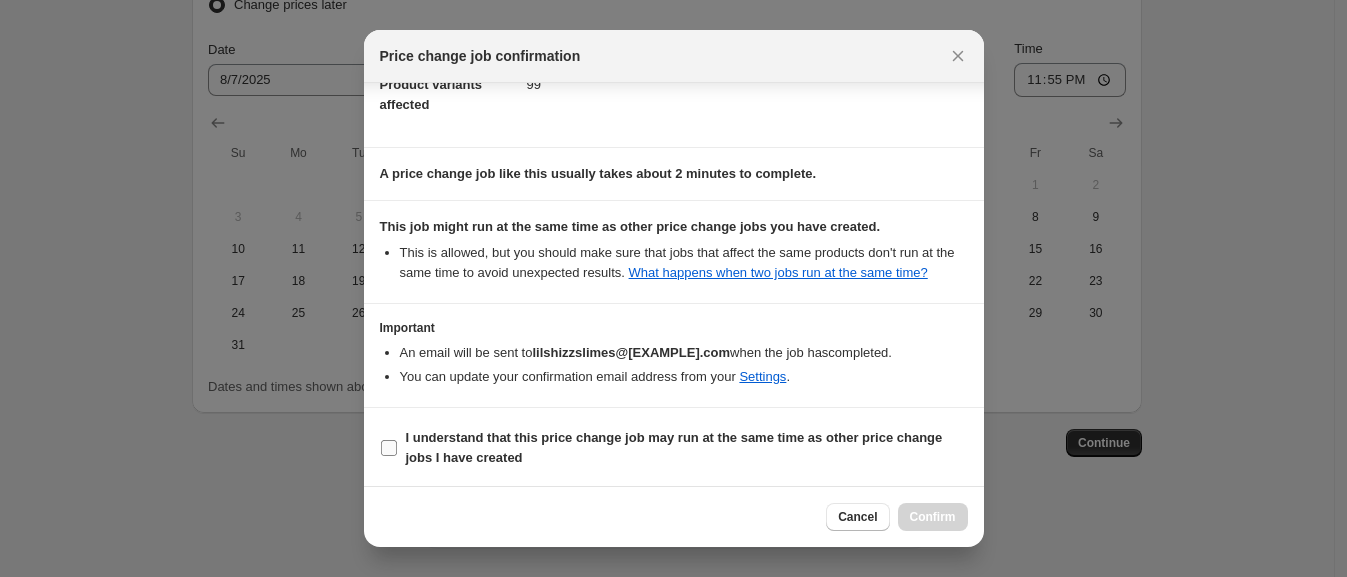 click on "I understand that this price change job may run at the same time as other price change jobs I have created" at bounding box center (674, 447) 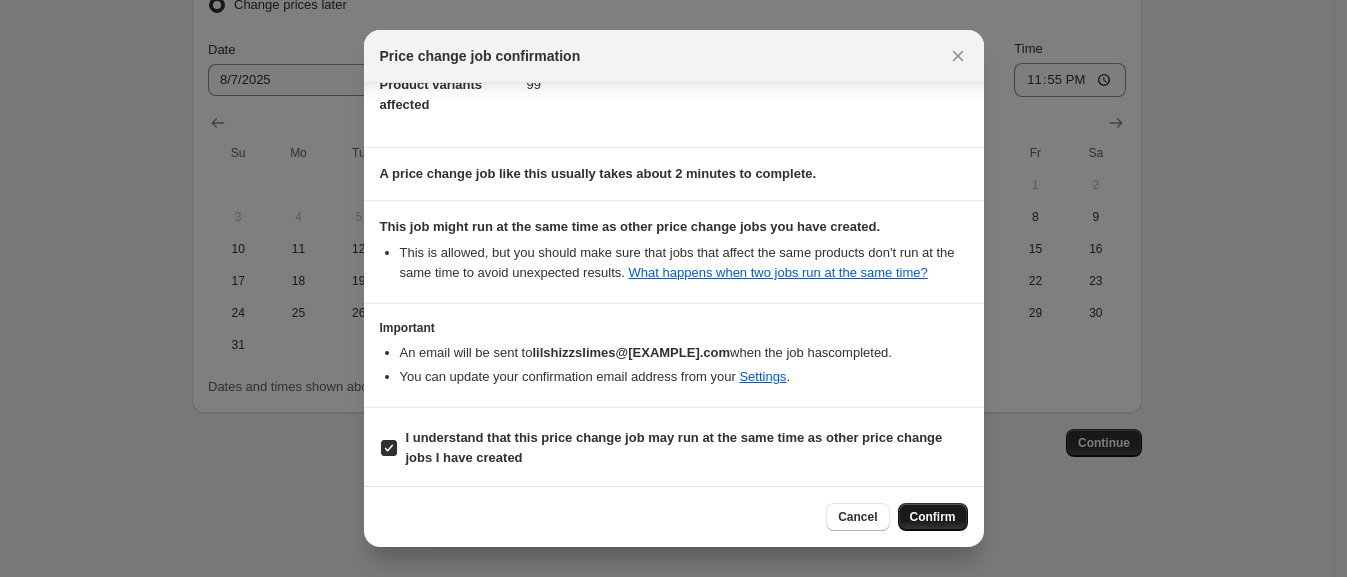 click on "Confirm" at bounding box center (933, 517) 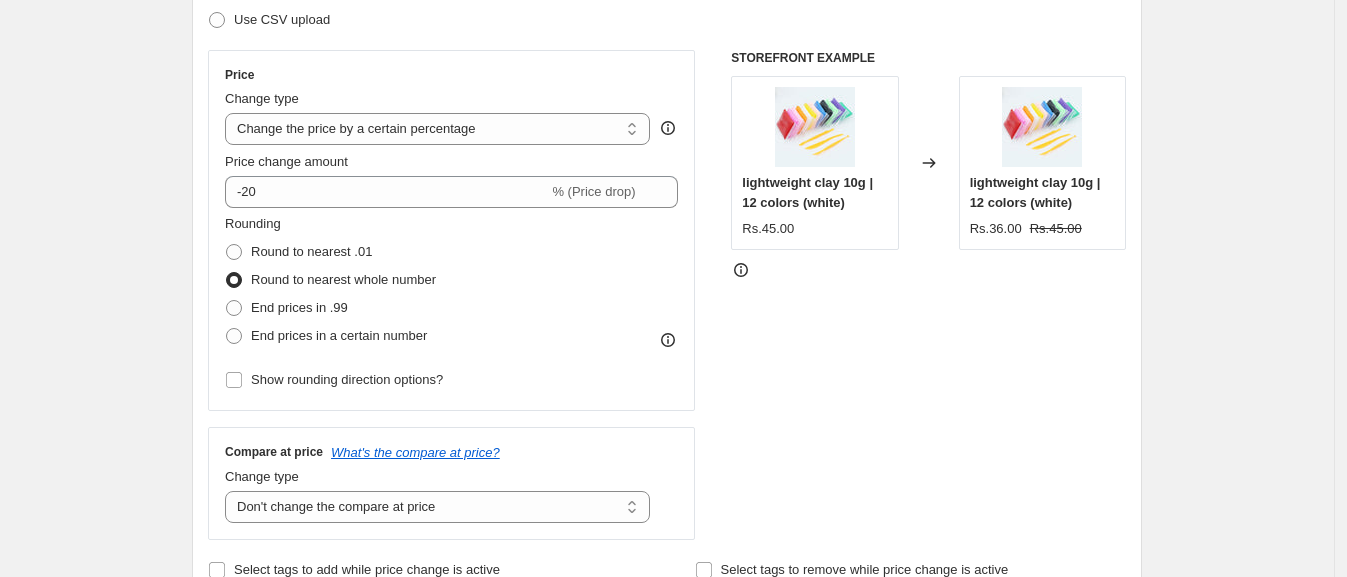 scroll, scrollTop: 0, scrollLeft: 0, axis: both 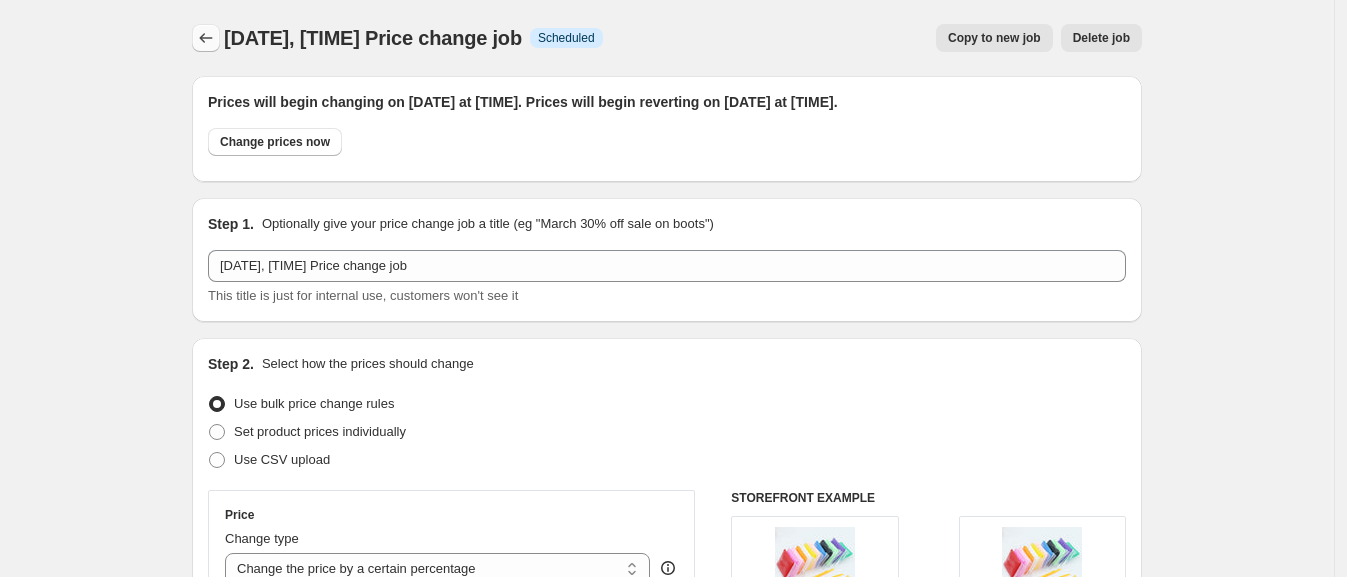 click 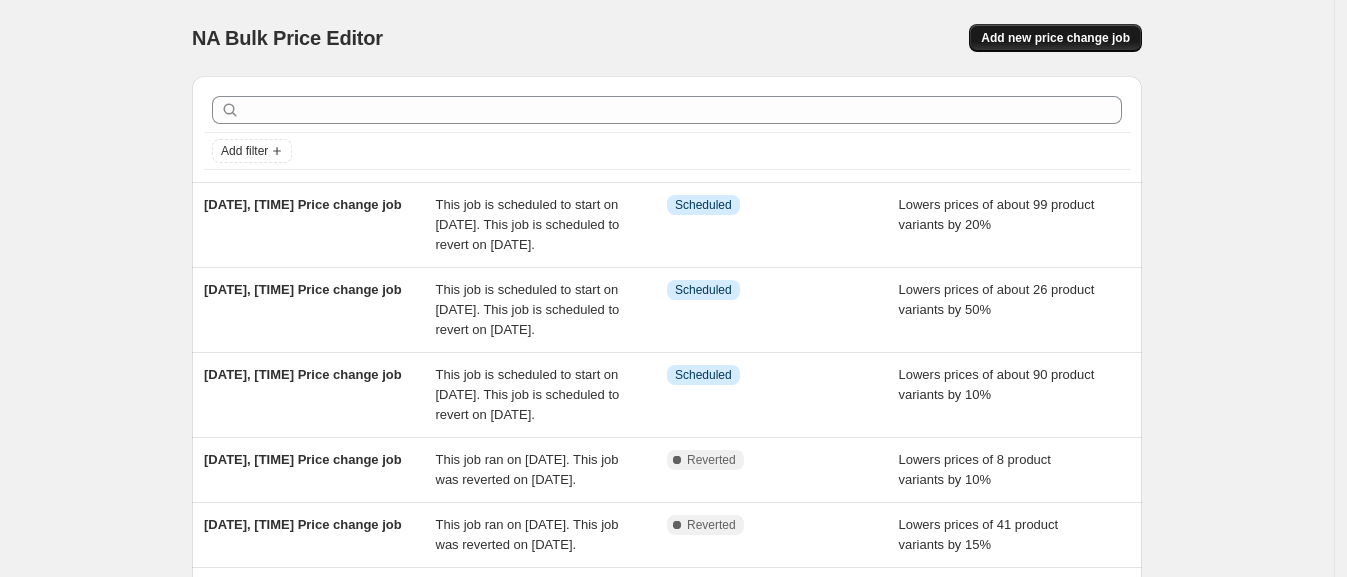 click on "Add new price change job" at bounding box center [1055, 38] 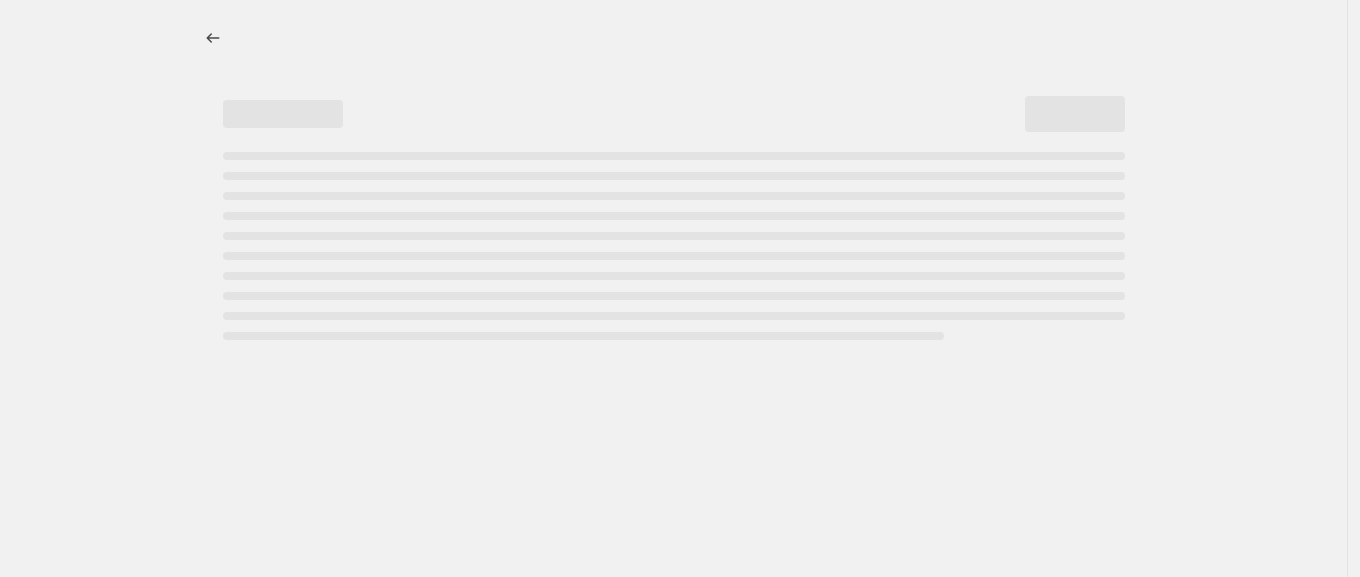 select on "percentage" 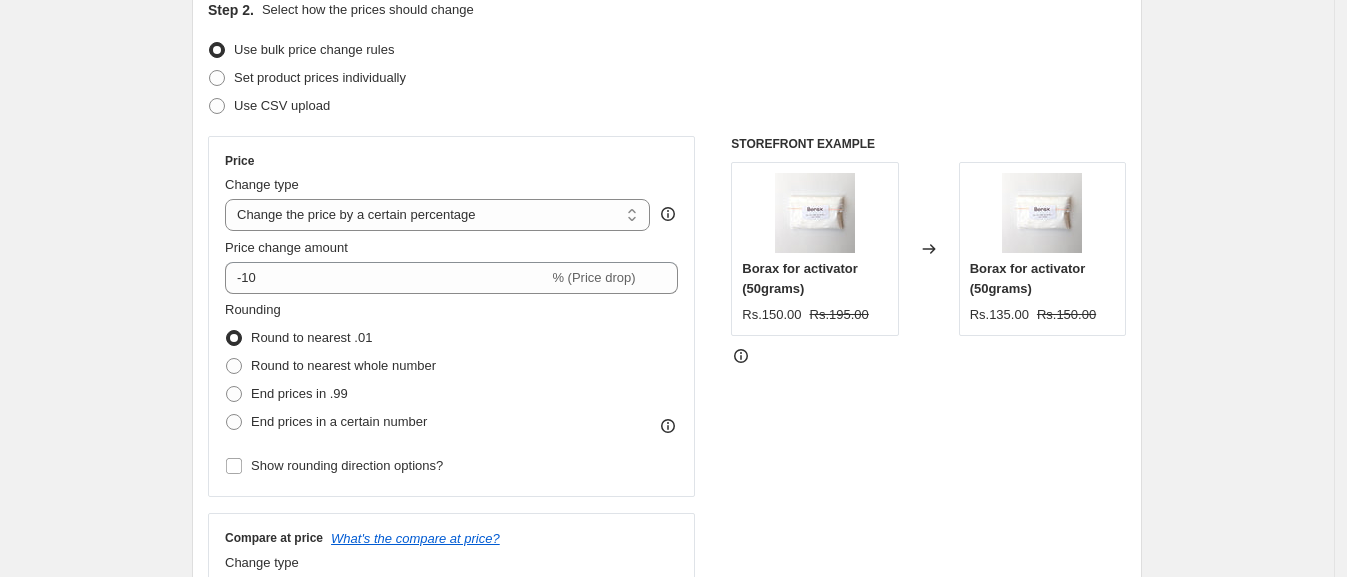 scroll, scrollTop: 261, scrollLeft: 0, axis: vertical 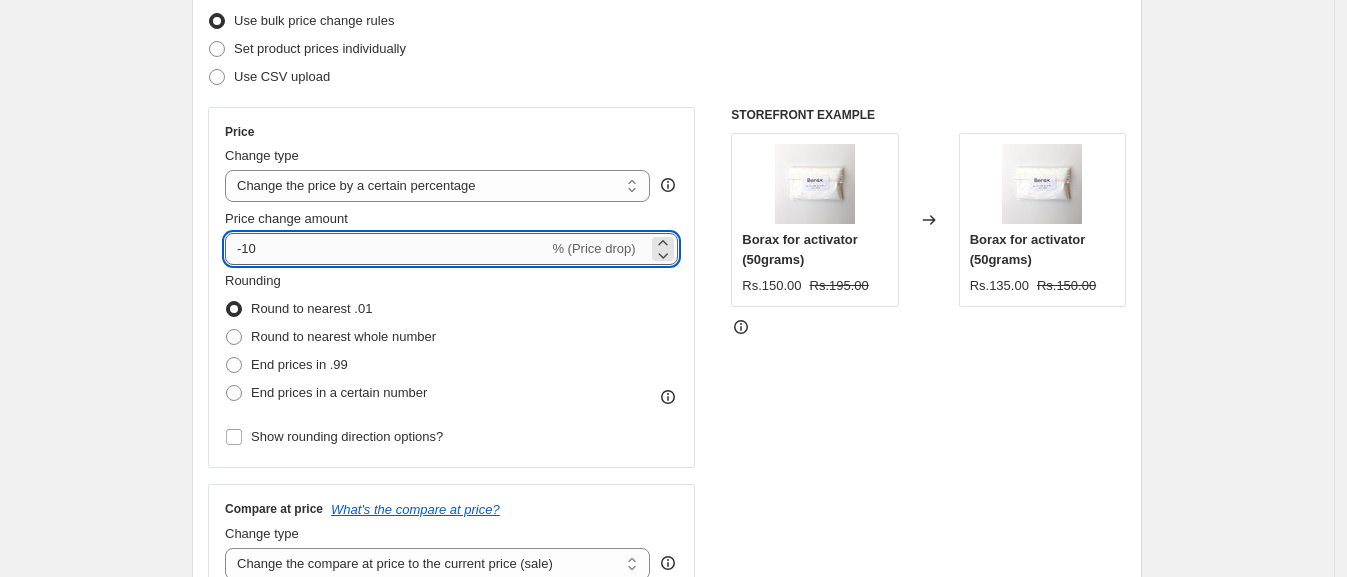click on "-10" at bounding box center [386, 249] 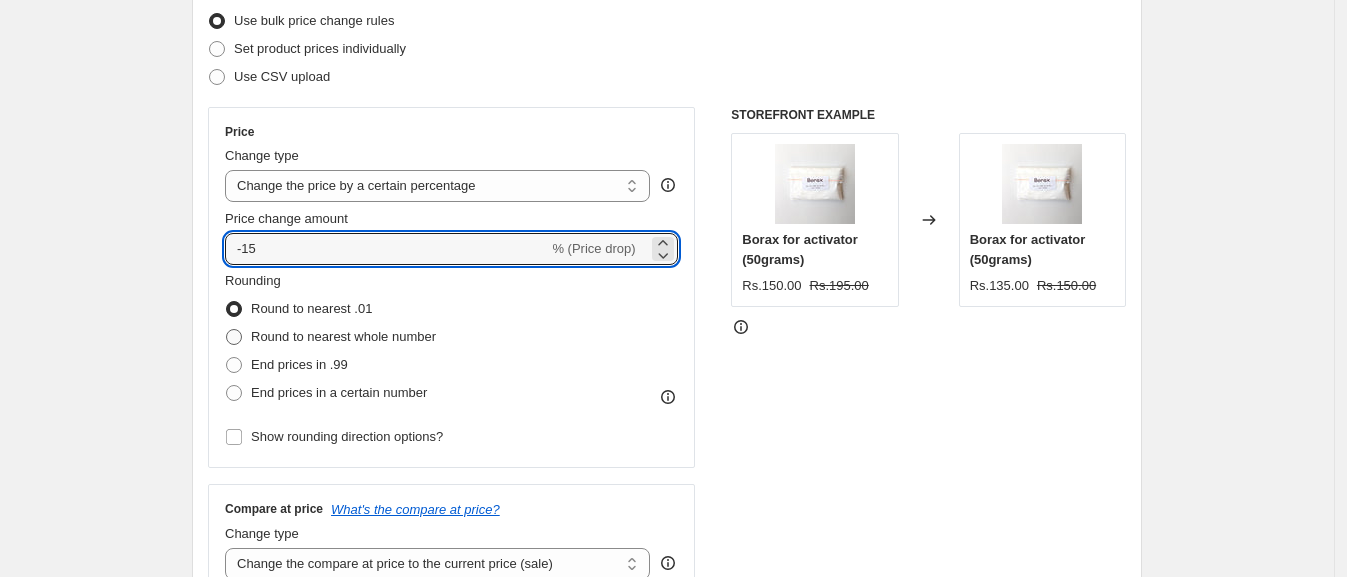 type on "-15" 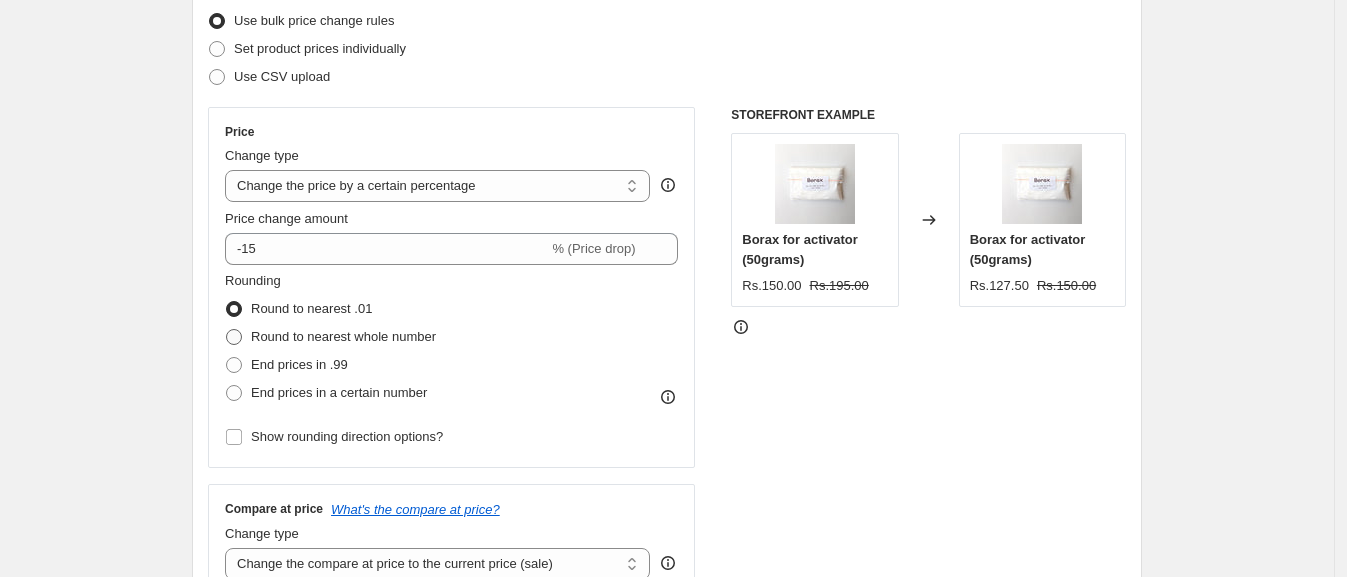 click on "Round to nearest whole number" at bounding box center (343, 336) 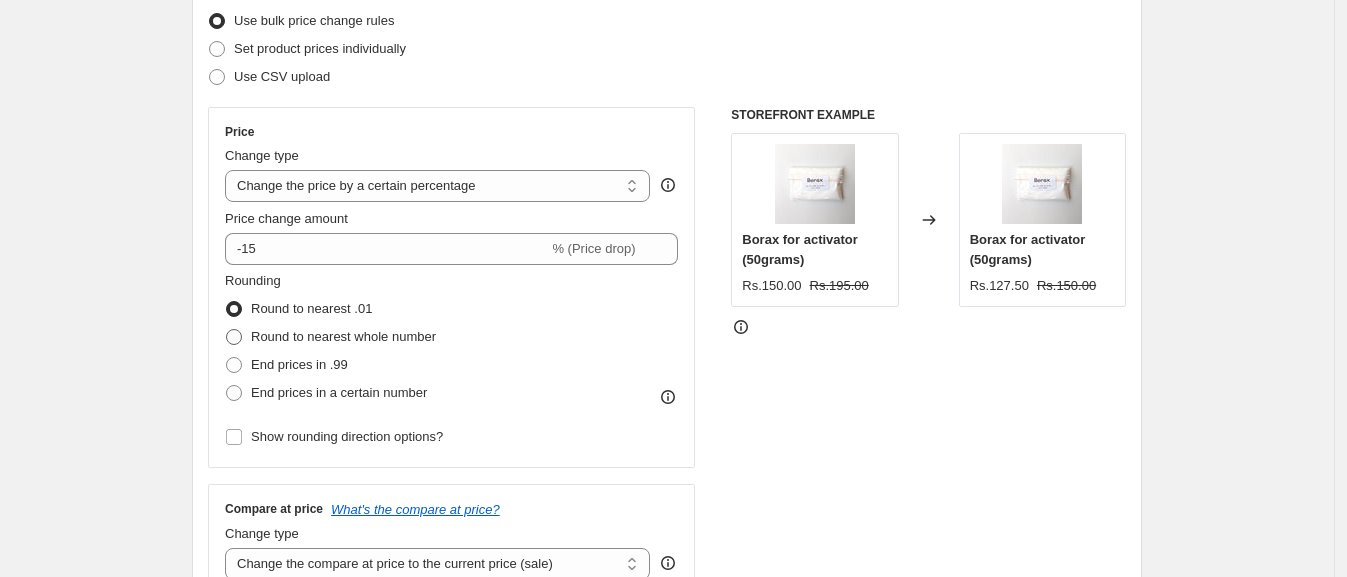 radio on "true" 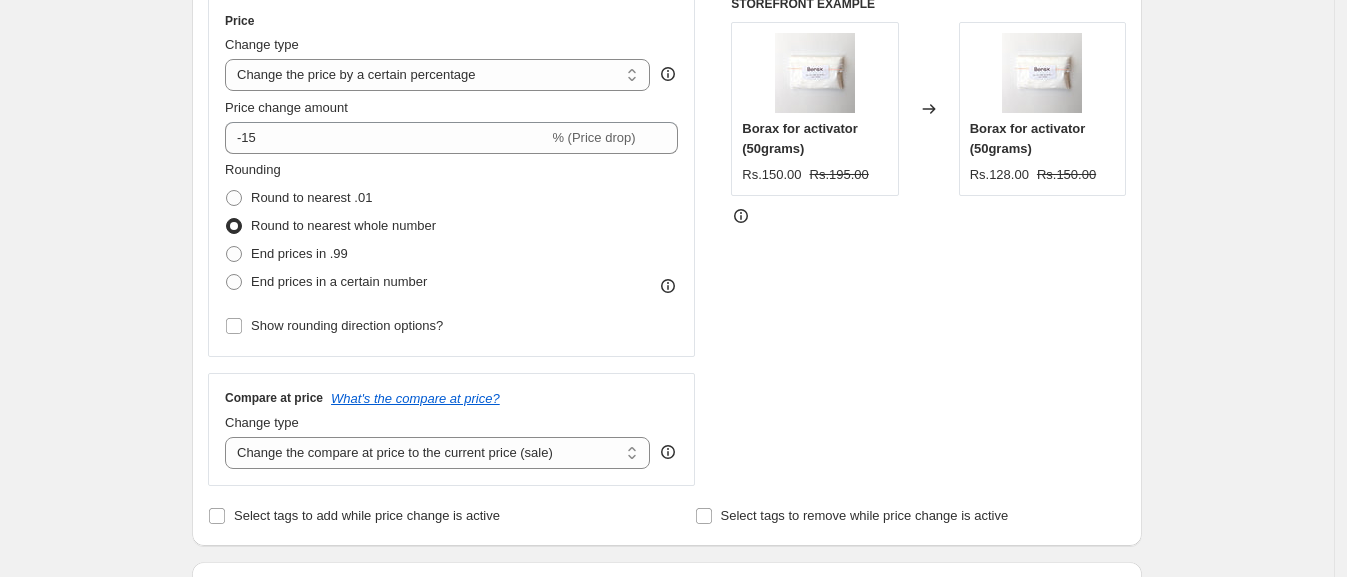 scroll, scrollTop: 386, scrollLeft: 0, axis: vertical 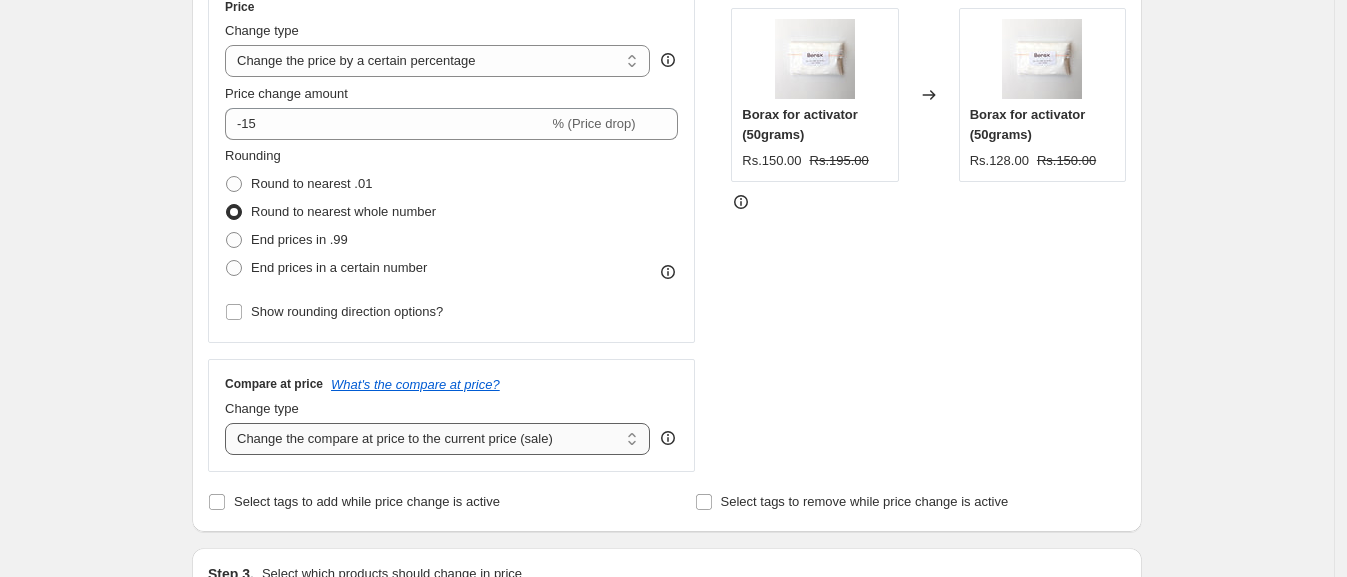 click on "Change the compare at price to the current price (sale) Change the compare at price to a certain amount Change the compare at price by a certain amount Change the compare at price by a certain percentage Change the compare at price by a certain amount relative to the actual price Change the compare at price by a certain percentage relative to the actual price Don't change the compare at price Remove the compare at price" at bounding box center [437, 439] 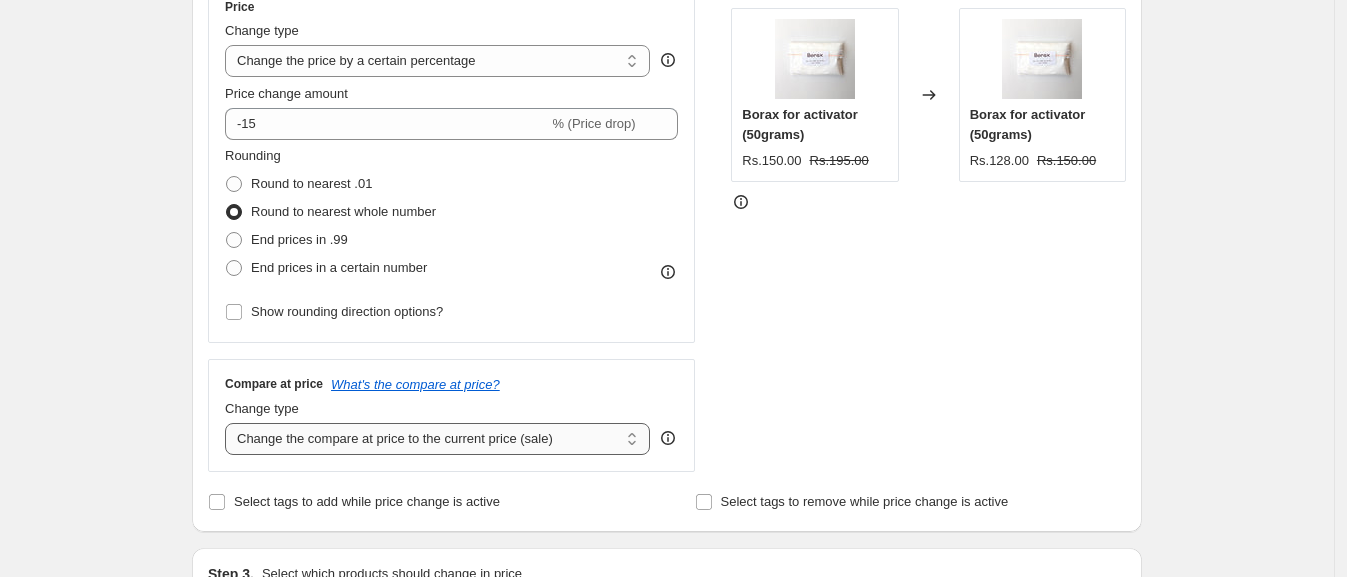 select on "no_change" 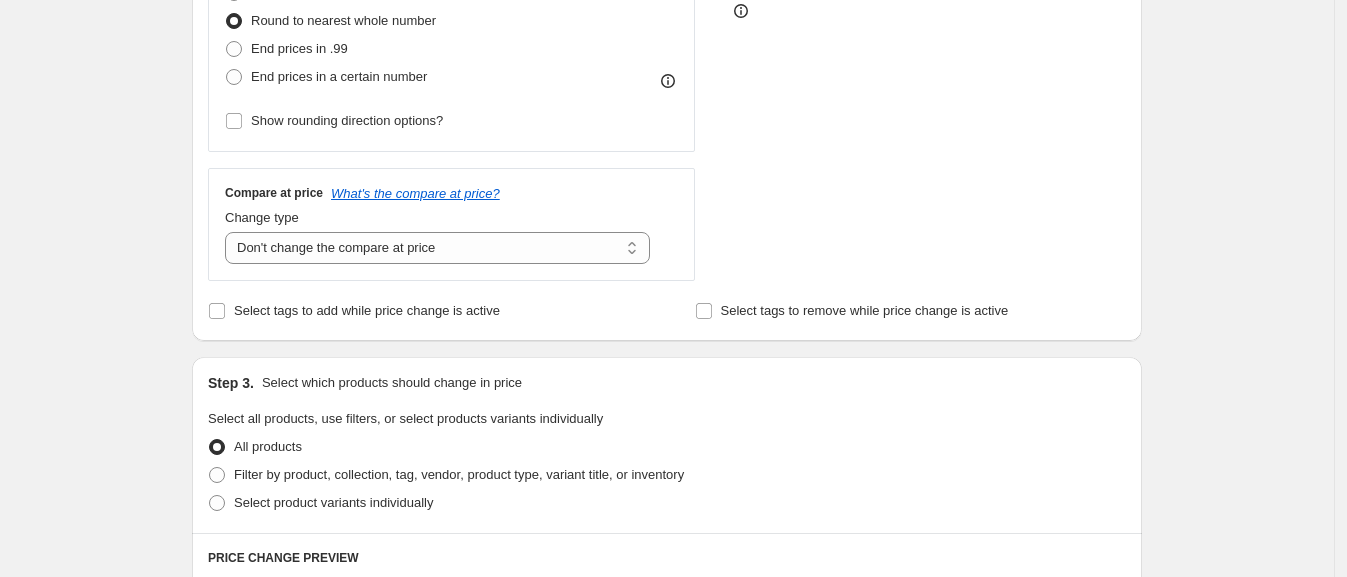 scroll, scrollTop: 581, scrollLeft: 0, axis: vertical 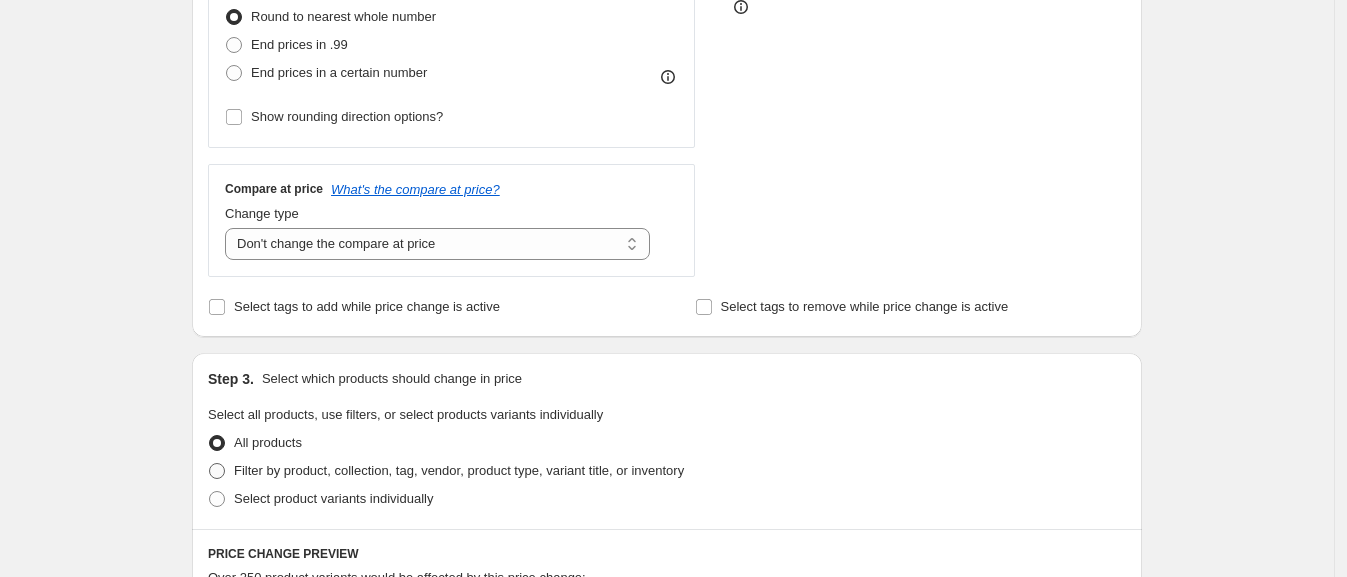 click on "Filter by product, collection, tag, vendor, product type, variant title, or inventory" at bounding box center (459, 470) 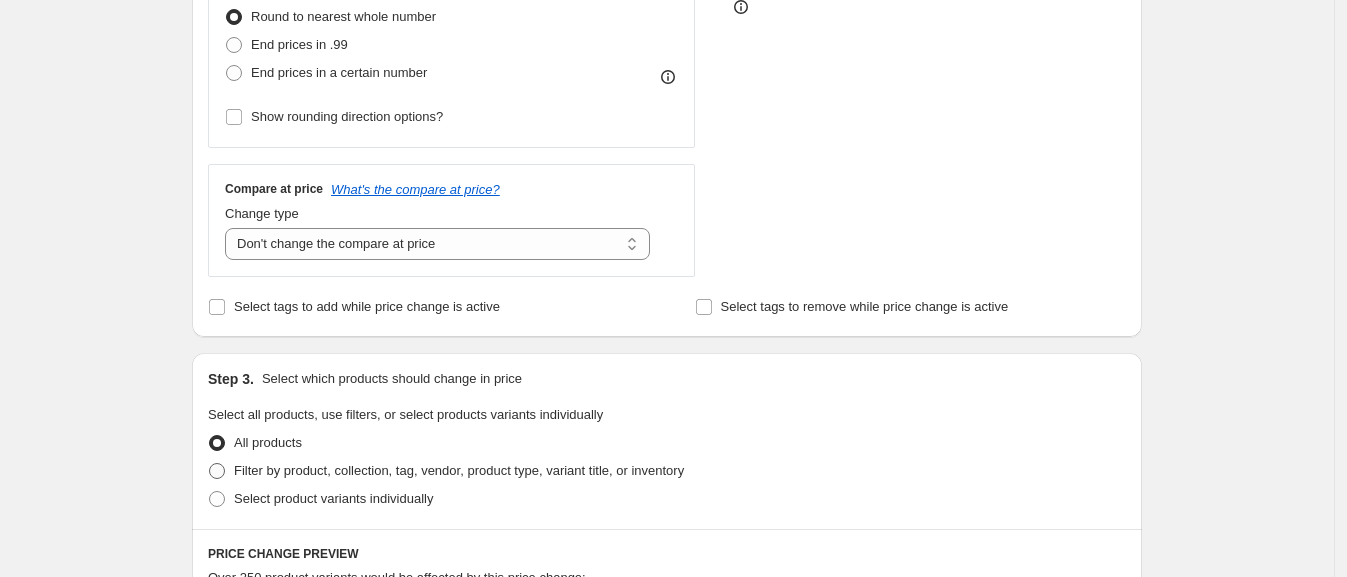 radio on "true" 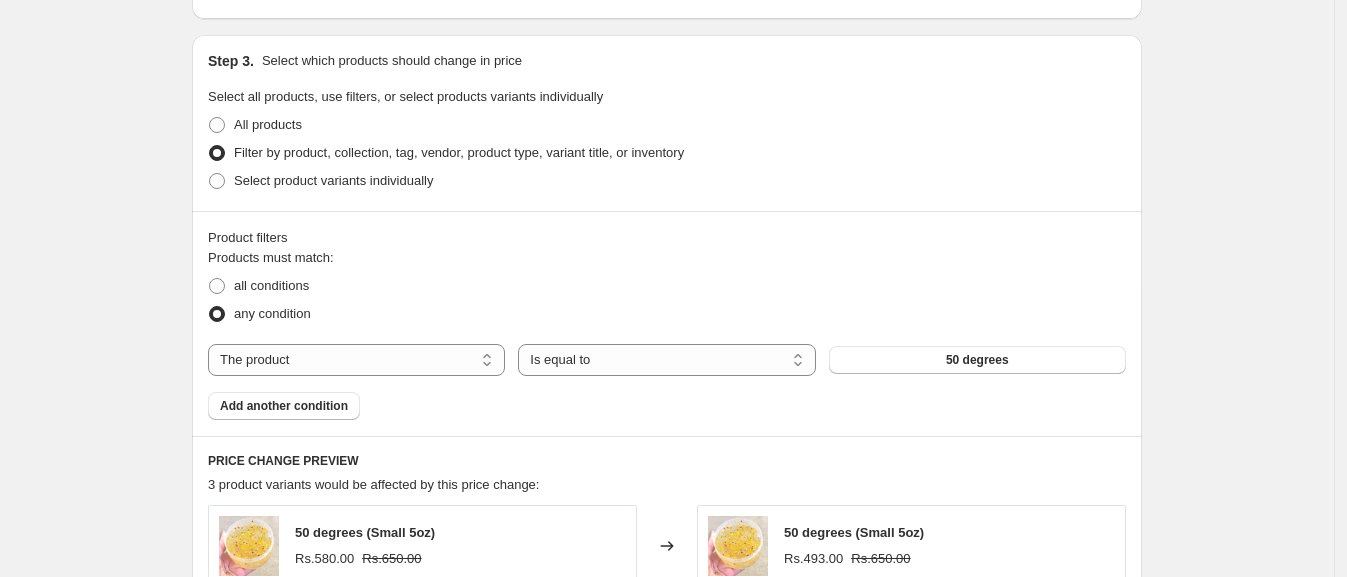 scroll, scrollTop: 902, scrollLeft: 0, axis: vertical 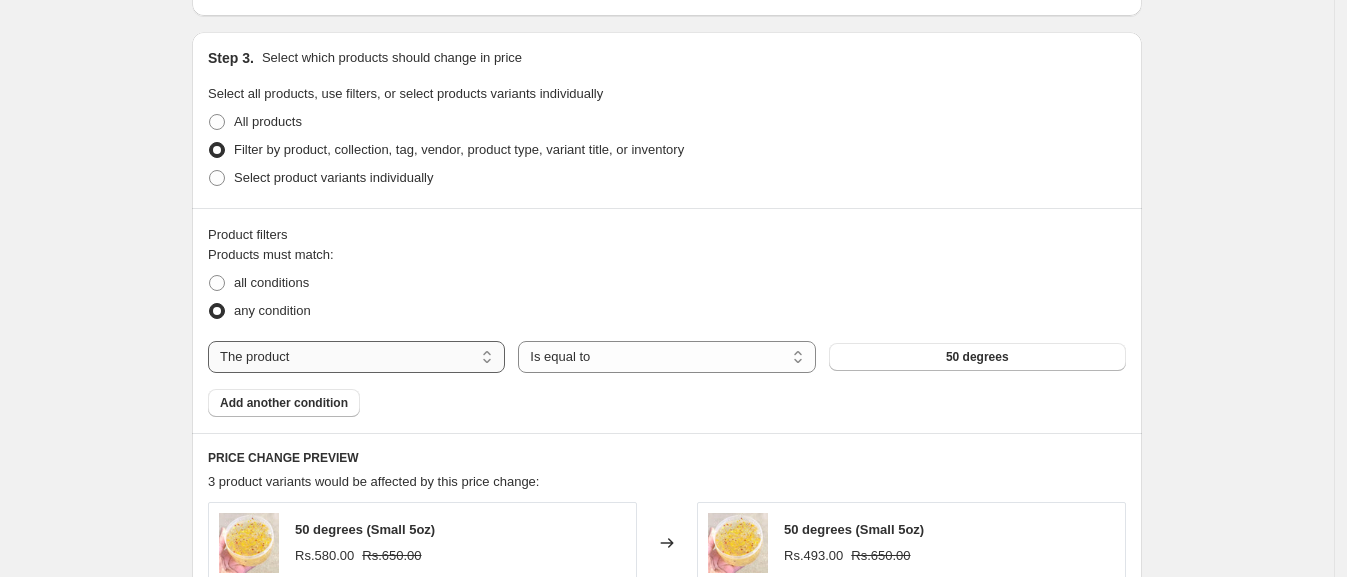 click on "The product The product's collection The product's tag The product's vendor The product's status The variant's title Inventory quantity" at bounding box center (356, 357) 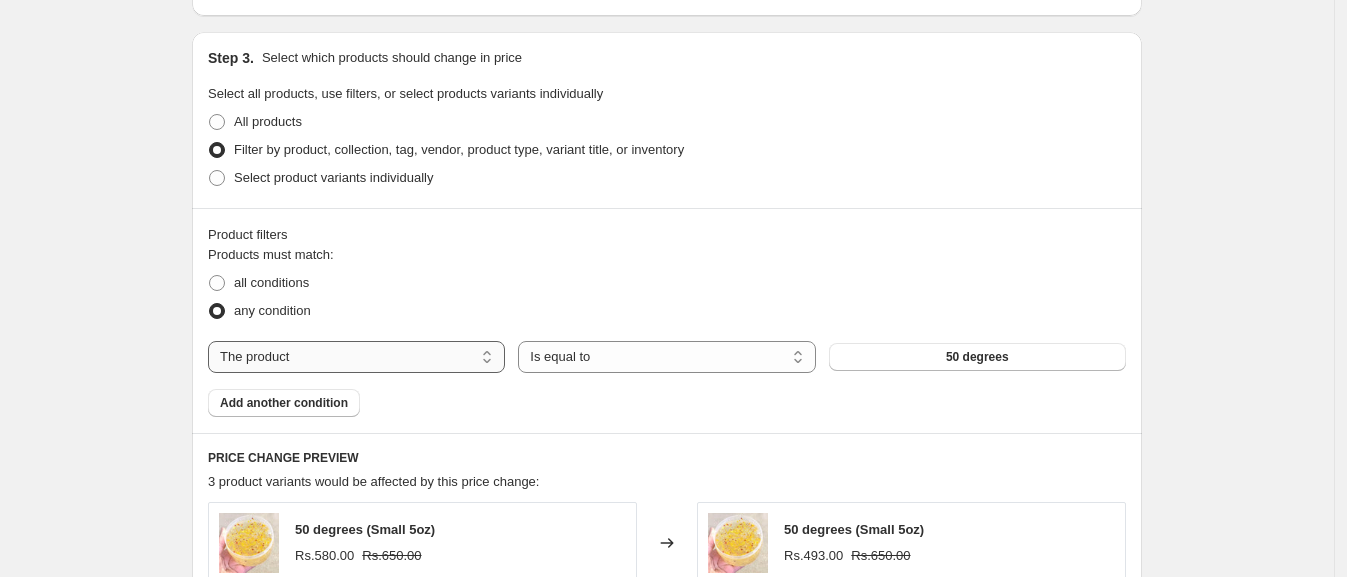 select on "tag" 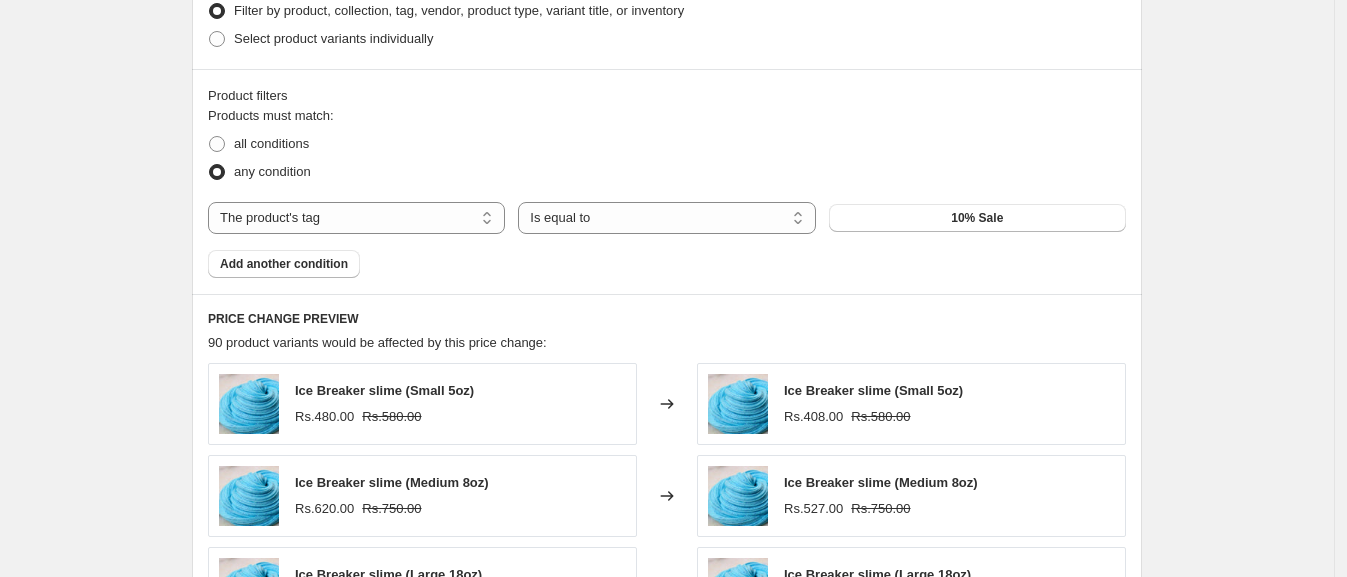 scroll, scrollTop: 1047, scrollLeft: 0, axis: vertical 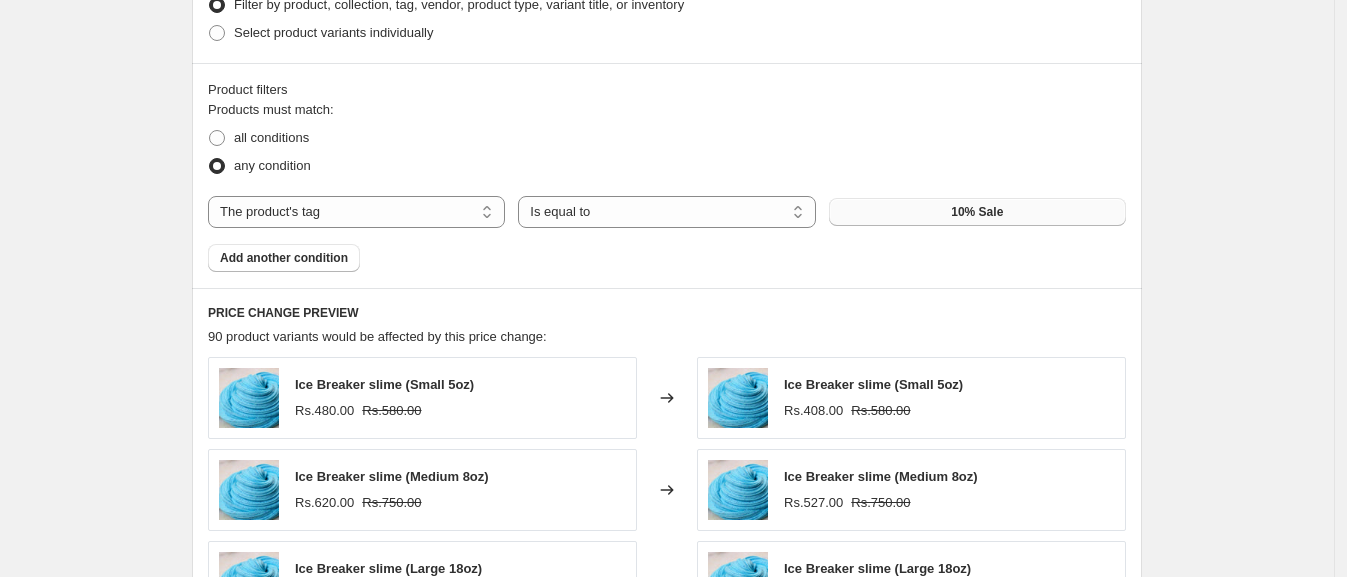 click on "10% Sale" at bounding box center (977, 212) 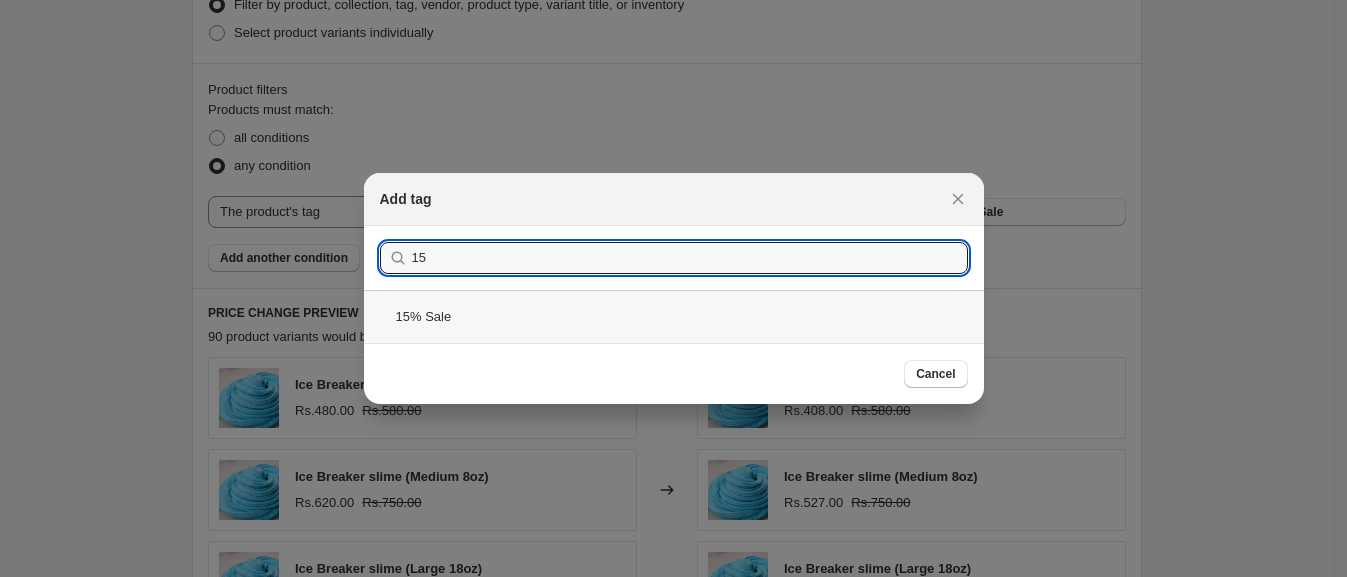 type on "15" 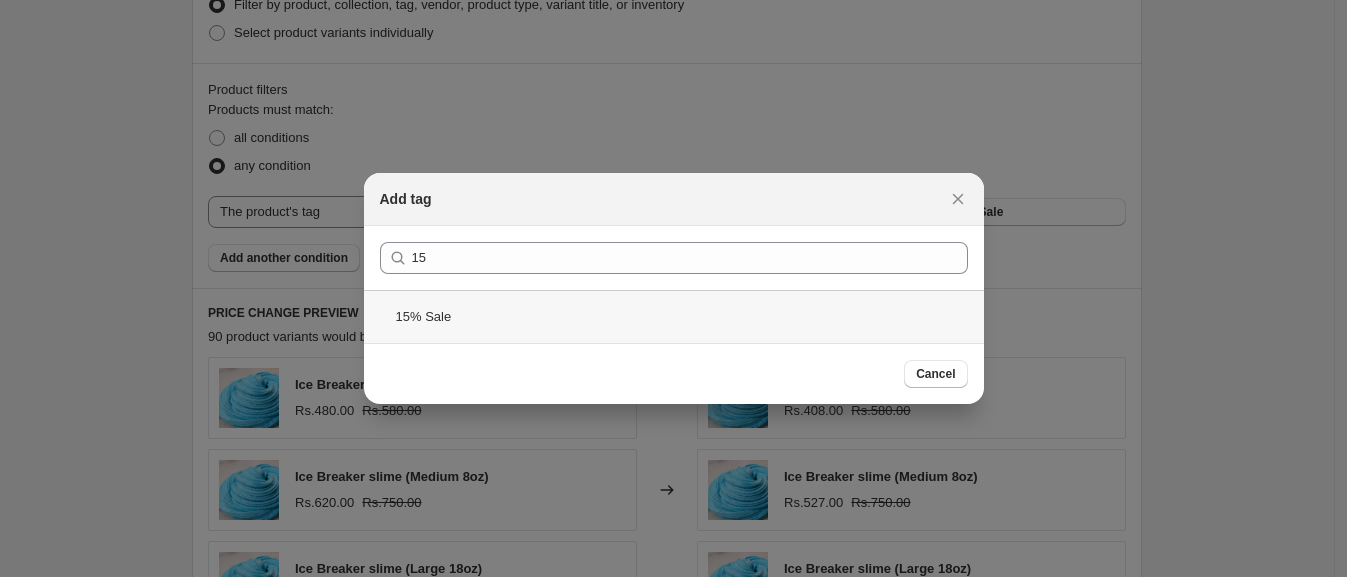 click on "15% Sale" at bounding box center [674, 316] 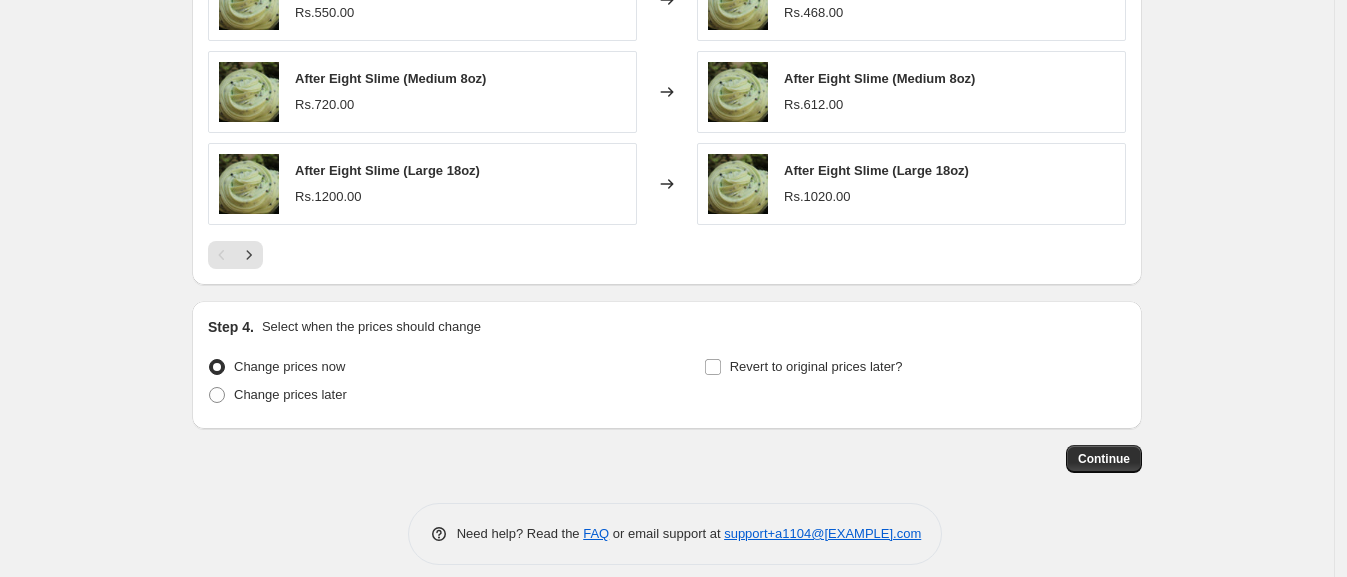 scroll, scrollTop: 1644, scrollLeft: 0, axis: vertical 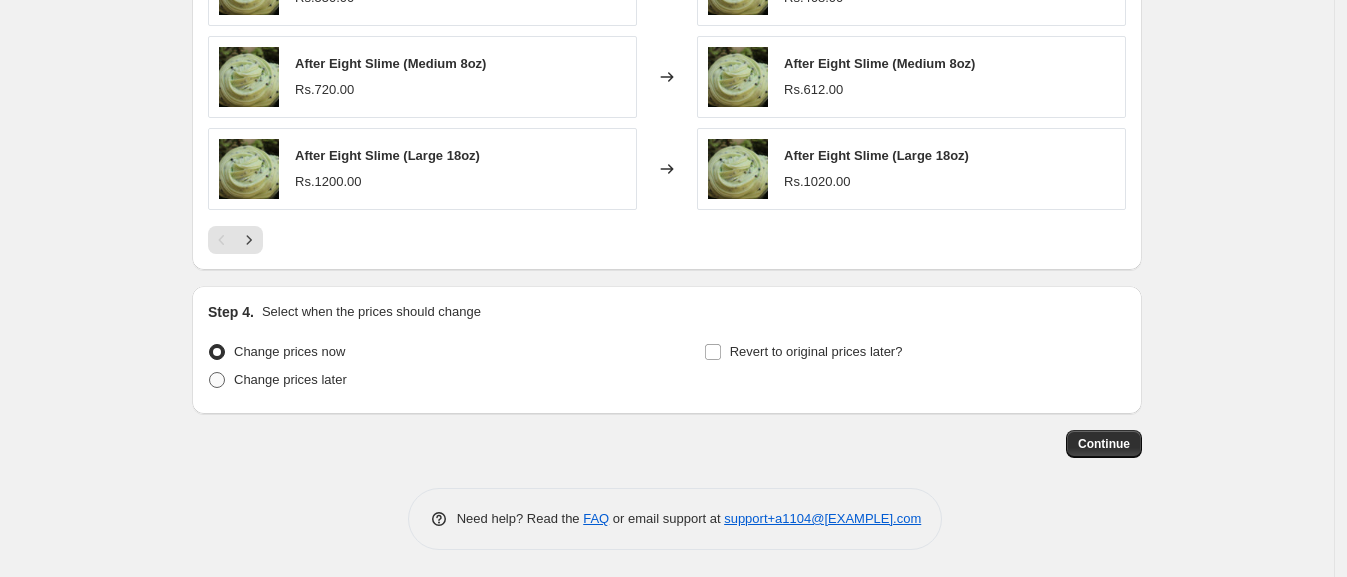 click on "Change prices later" at bounding box center (290, 379) 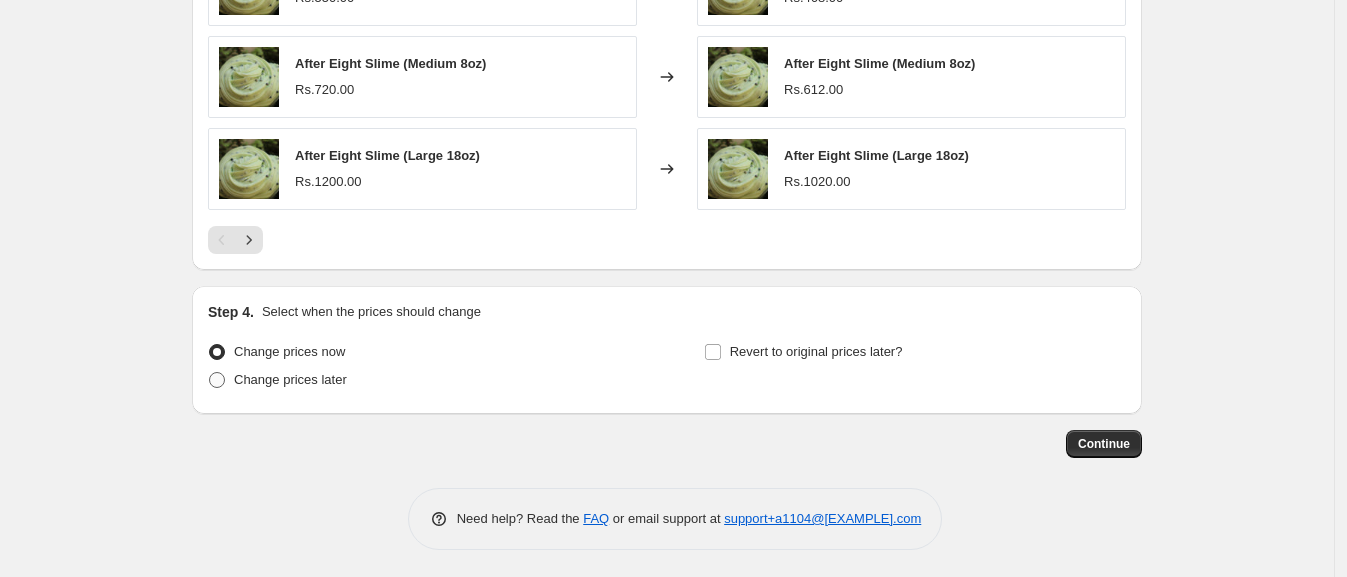 radio on "true" 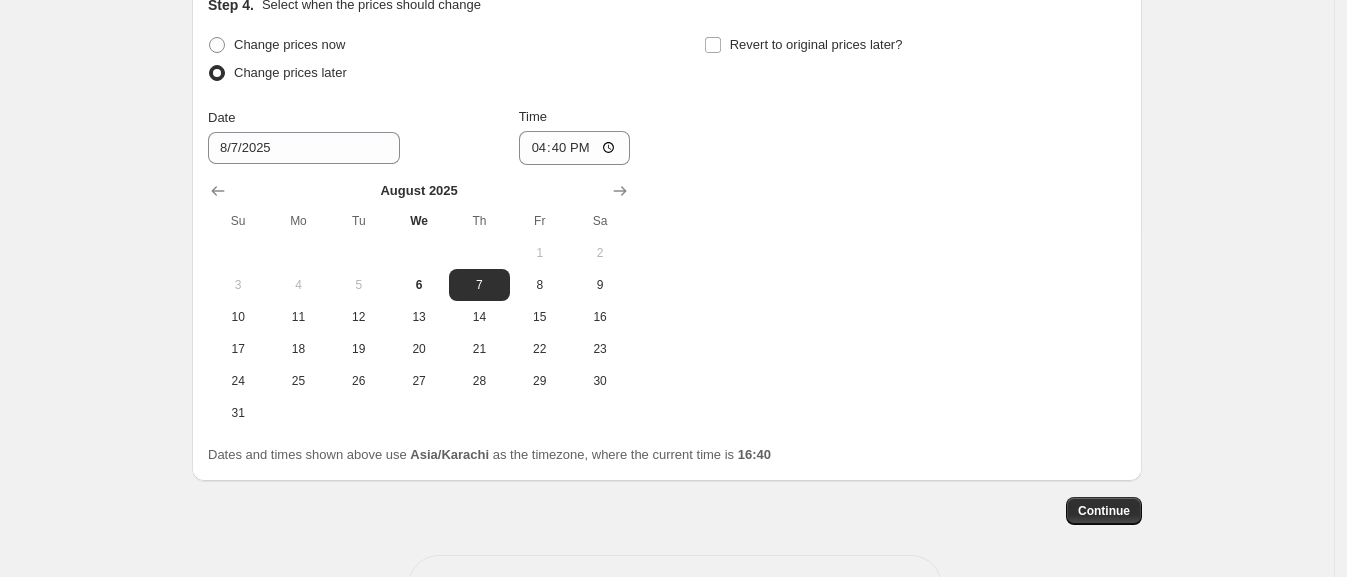 scroll, scrollTop: 1956, scrollLeft: 0, axis: vertical 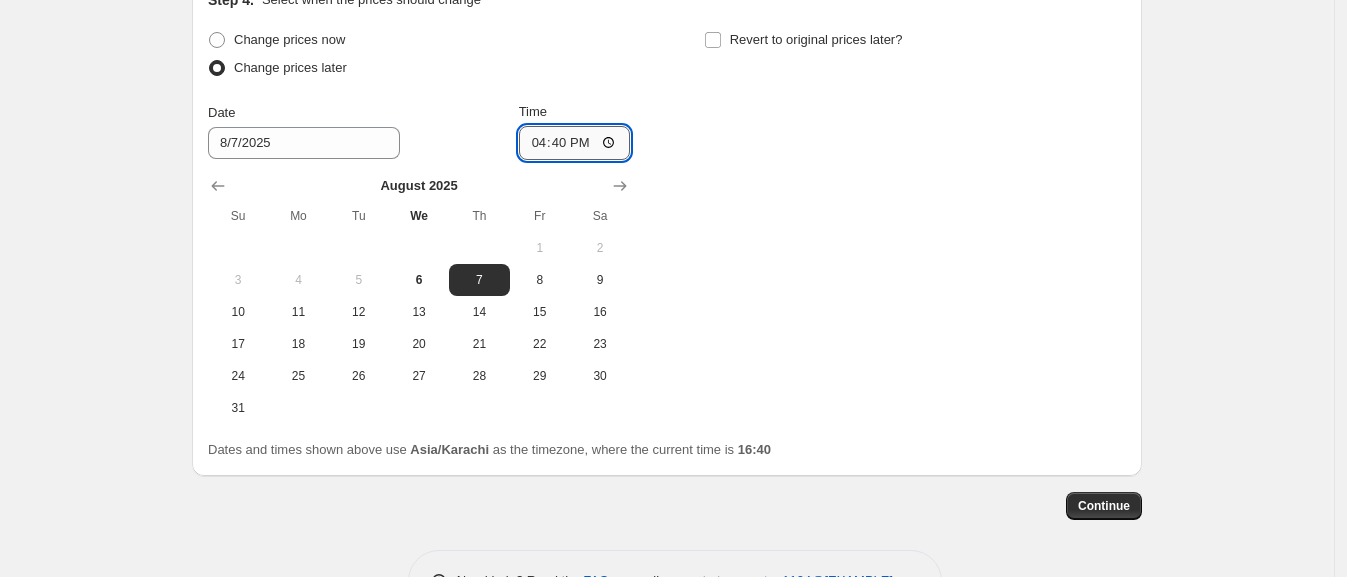 click on "16:40" at bounding box center [575, 143] 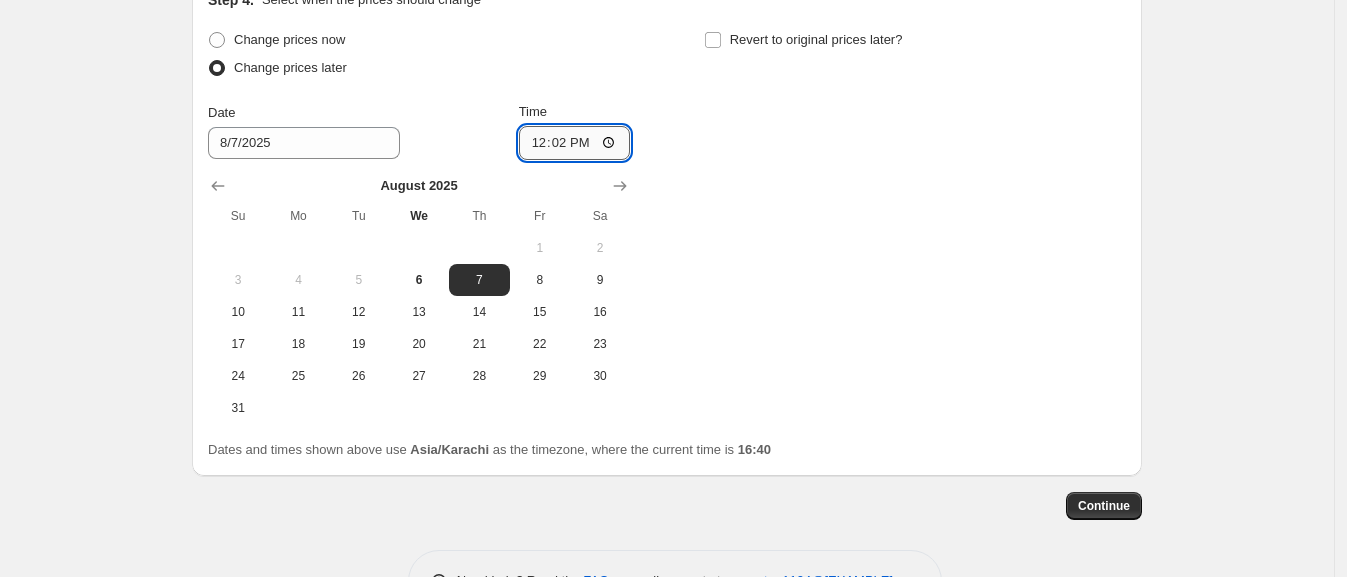 click on "12:02" at bounding box center [575, 143] 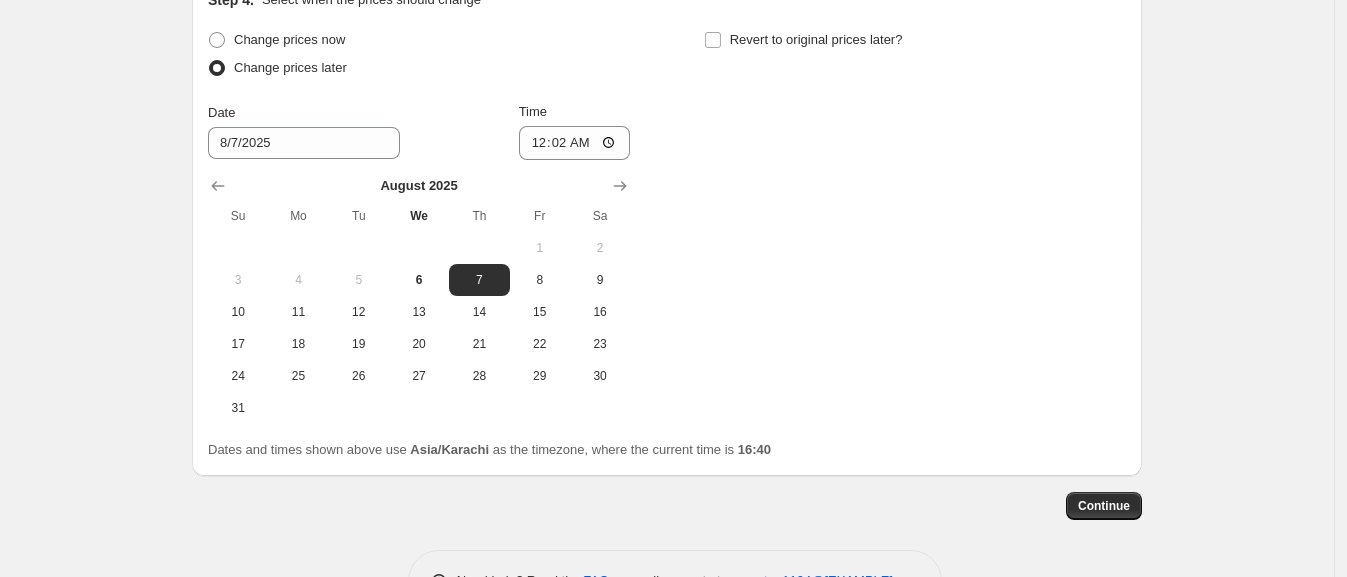 click on "Change prices now Change prices later Date 8/7/2025 Time 00:02 August   2025 Su Mo Tu We Th Fr Sa 1 2 3 4 5 6 7 8 9 10 11 12 13 14 15 16 17 18 19 20 21 22 23 24 25 26 27 28 29 30 31 Revert to original prices later?" at bounding box center (667, 225) 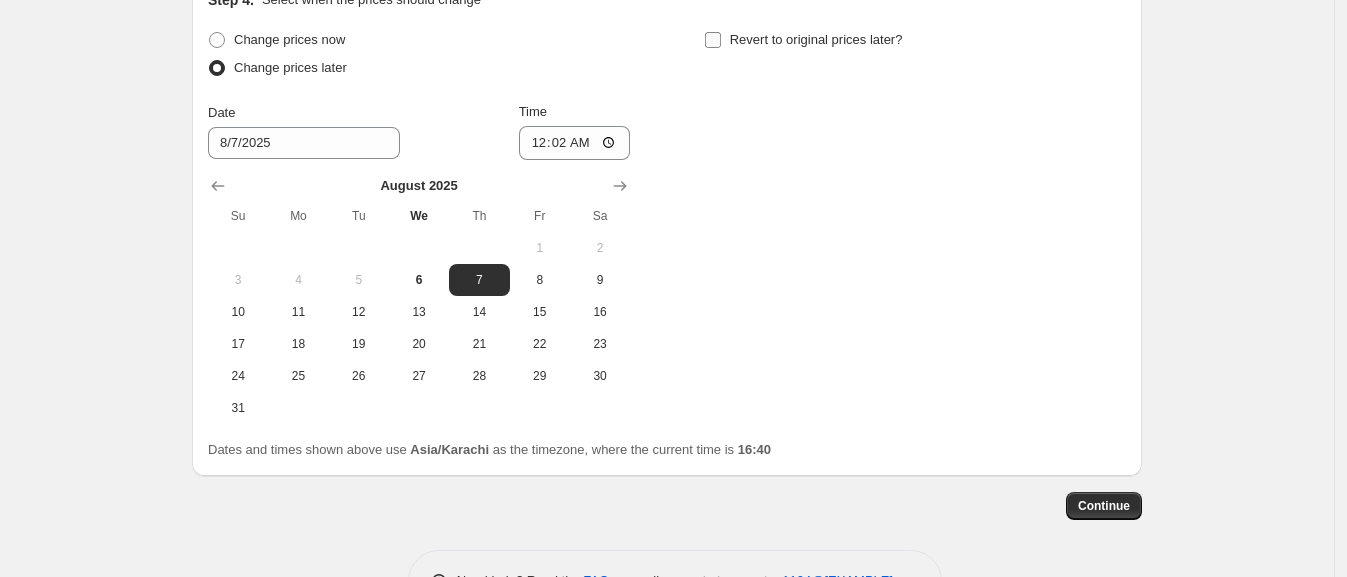 click on "Revert to original prices later?" at bounding box center [803, 40] 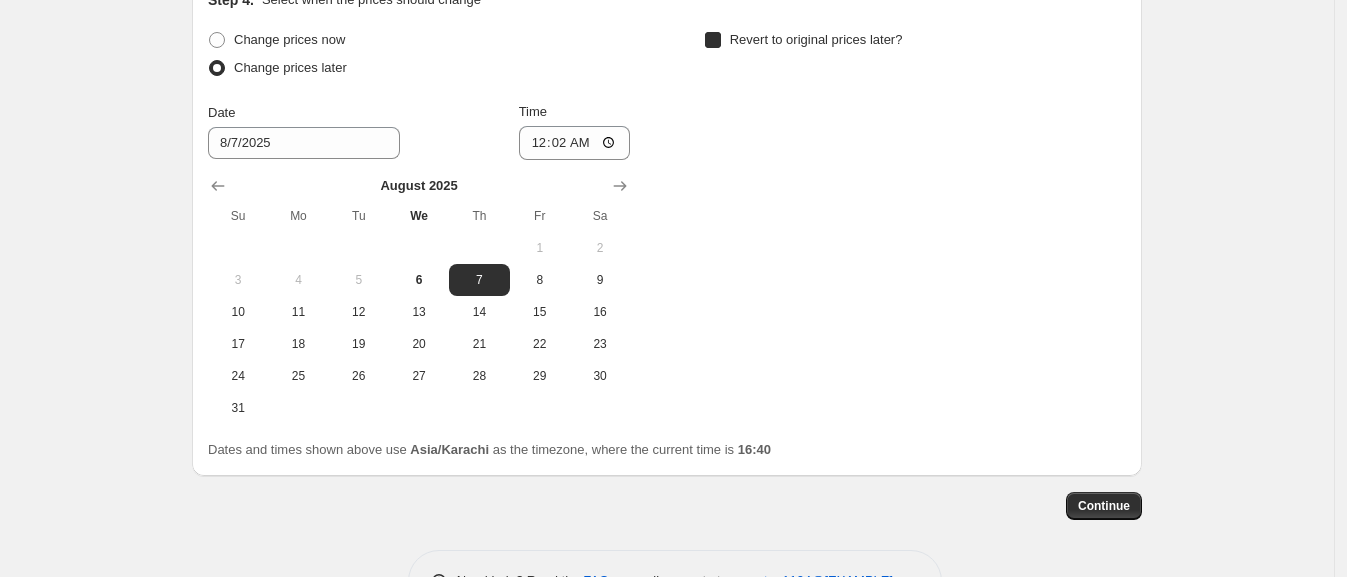 checkbox on "true" 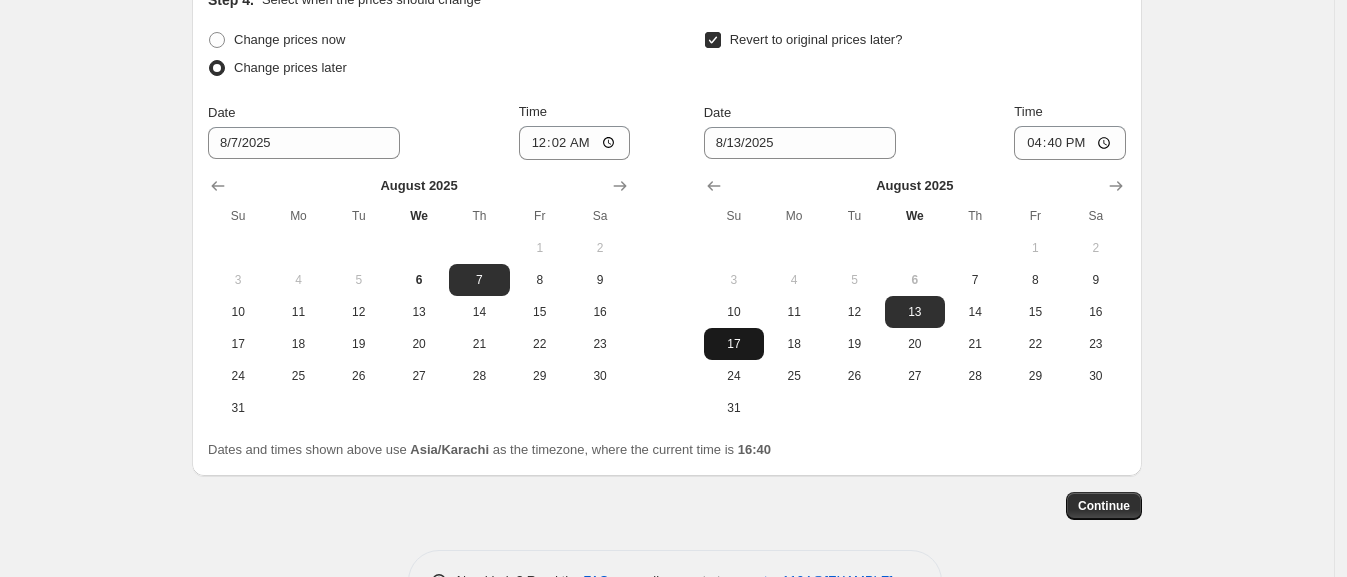 click on "17" at bounding box center [734, 344] 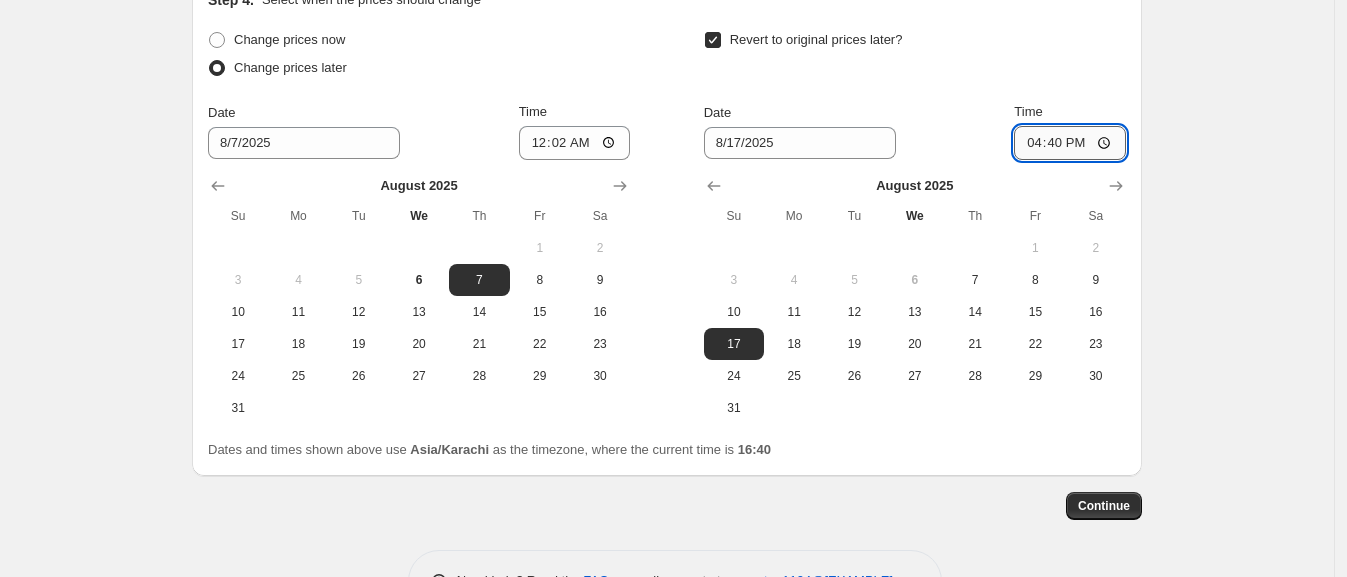 click on "16:40" at bounding box center [1070, 143] 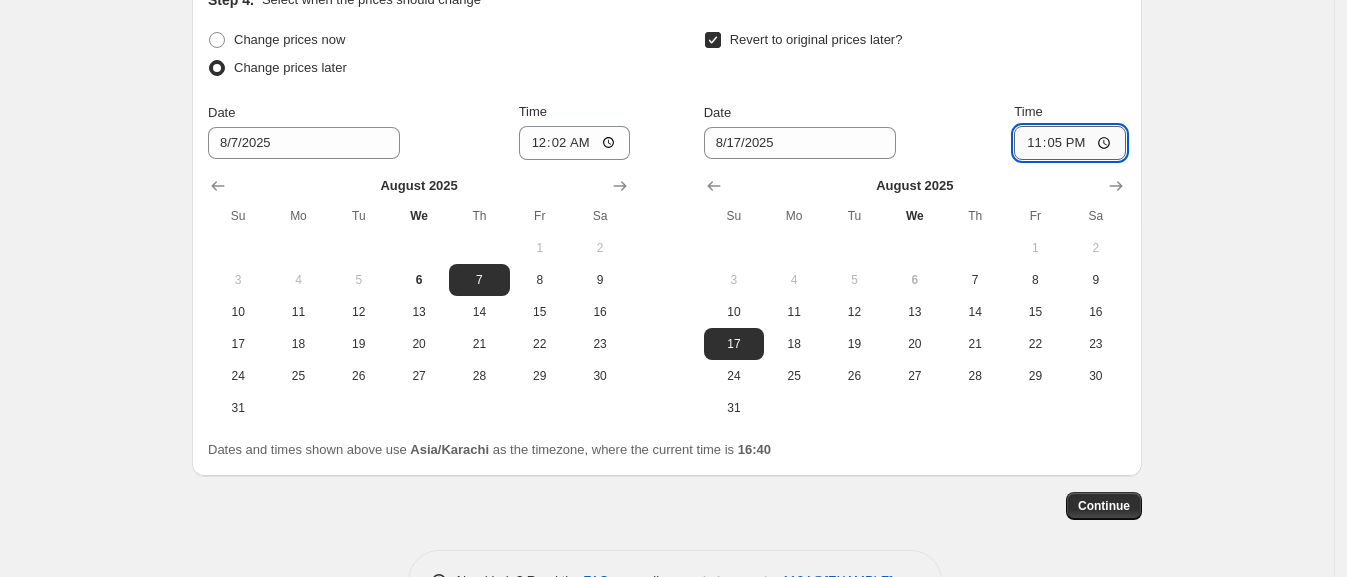 type on "23:55" 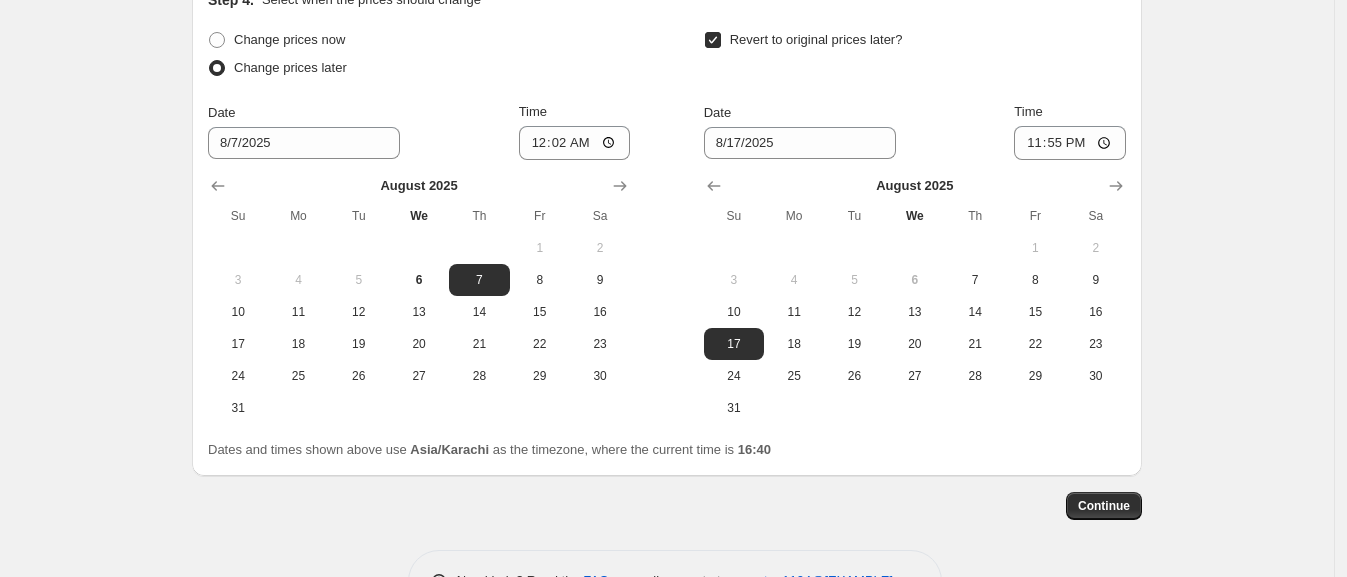 click on "Revert to original prices later?" at bounding box center (915, 56) 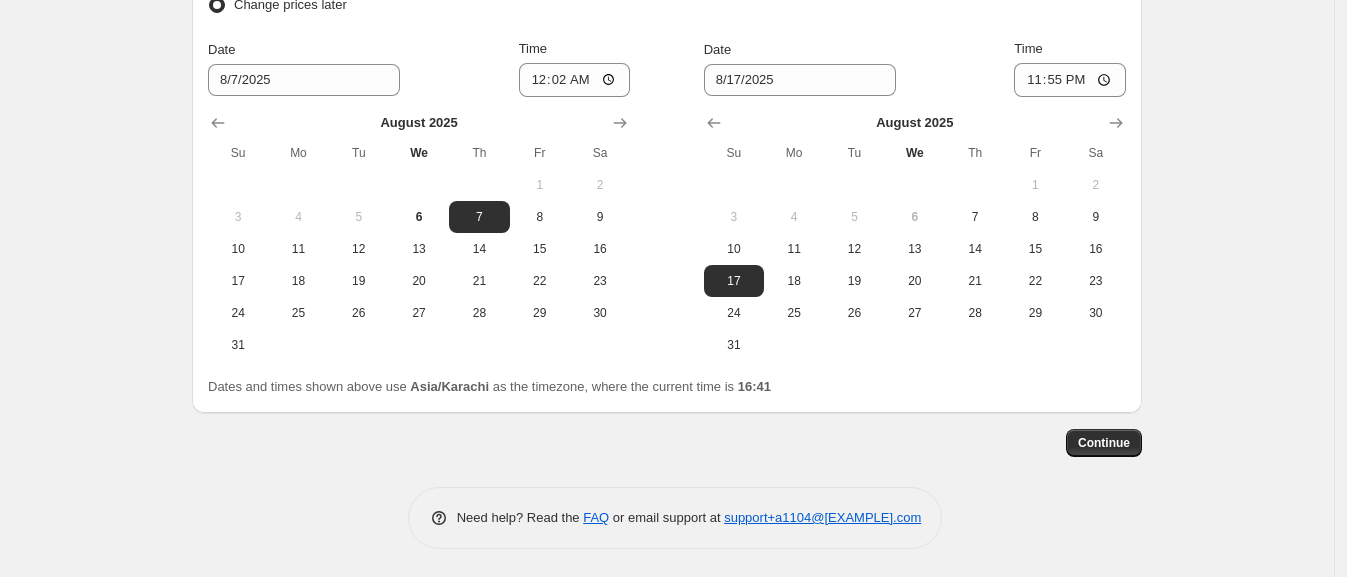 scroll, scrollTop: 2018, scrollLeft: 0, axis: vertical 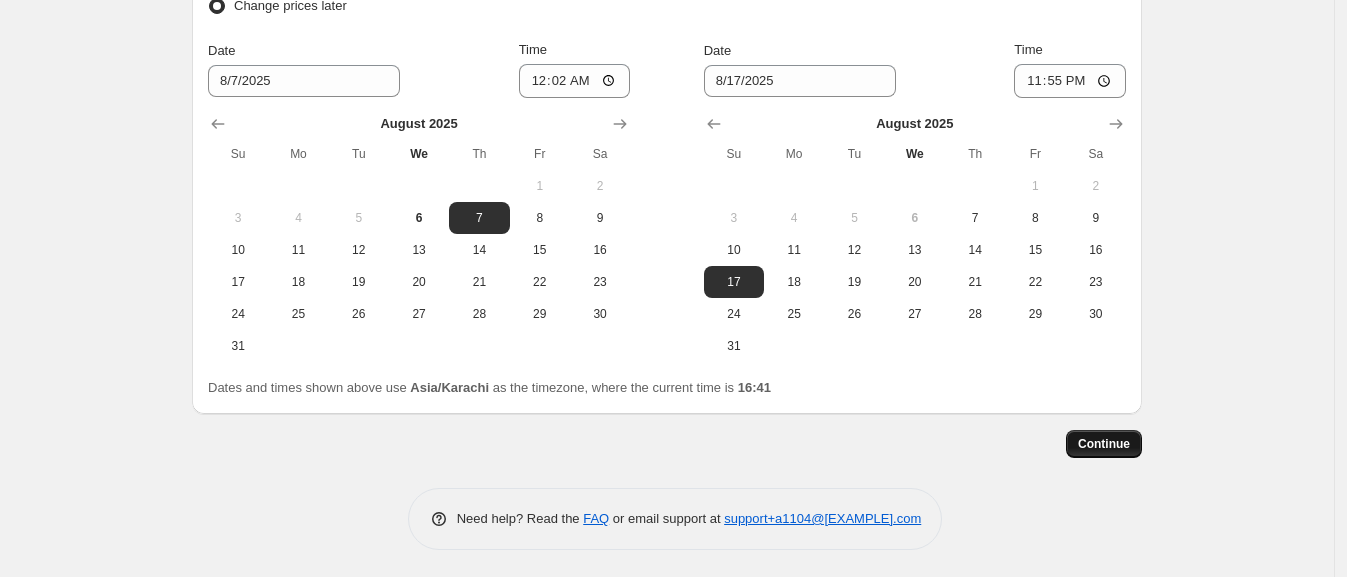click on "Continue" at bounding box center (1104, 444) 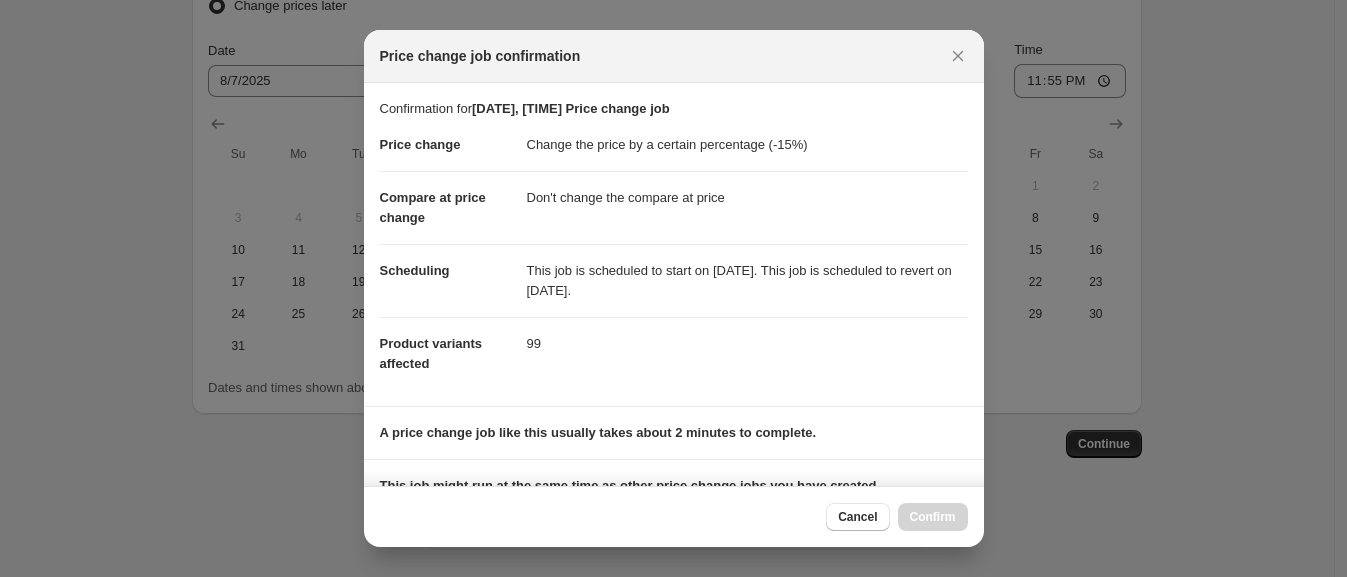 scroll, scrollTop: 259, scrollLeft: 0, axis: vertical 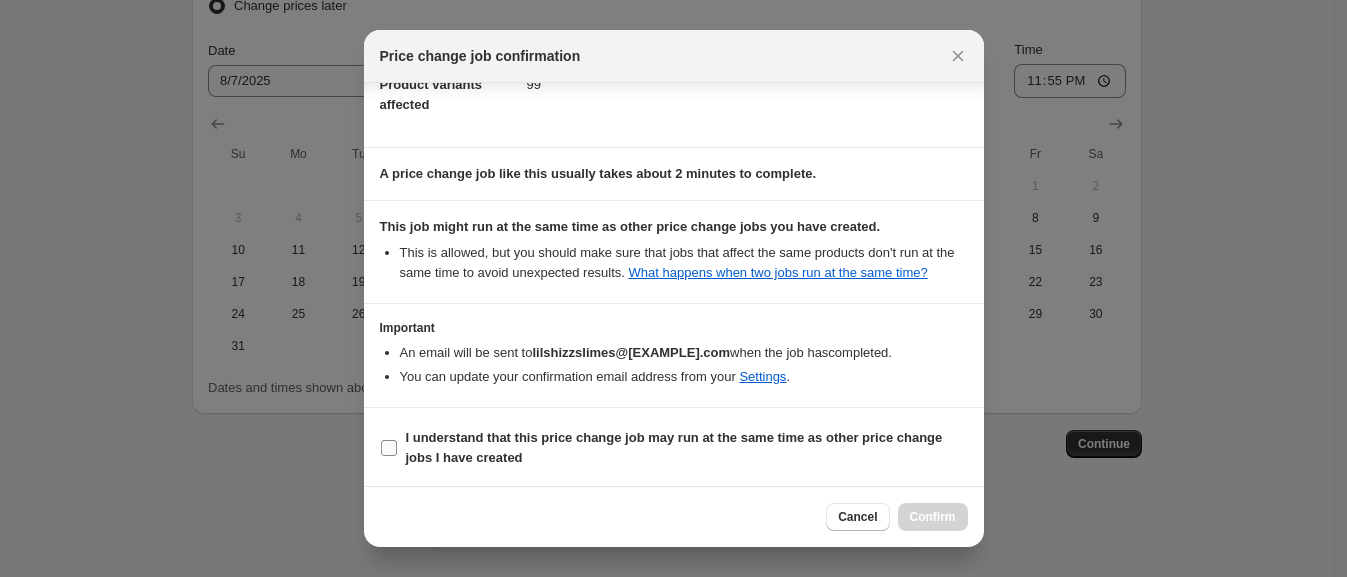 click on "I understand that this price change job may run at the same time as other price change jobs I have created" at bounding box center (674, 447) 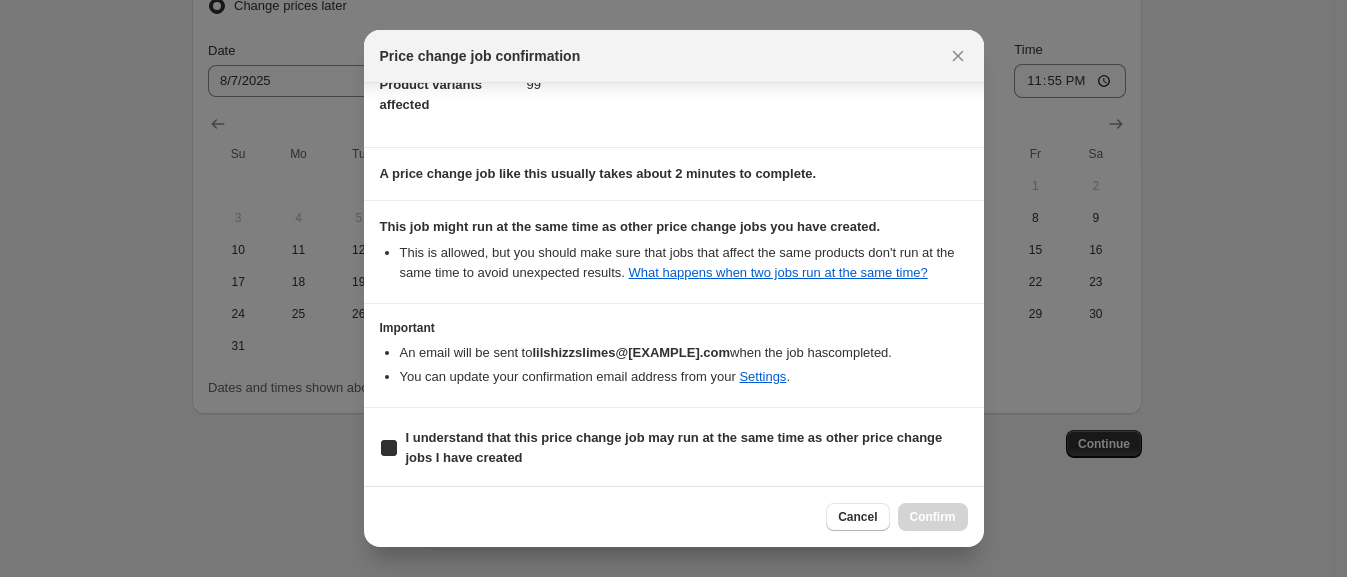 checkbox on "true" 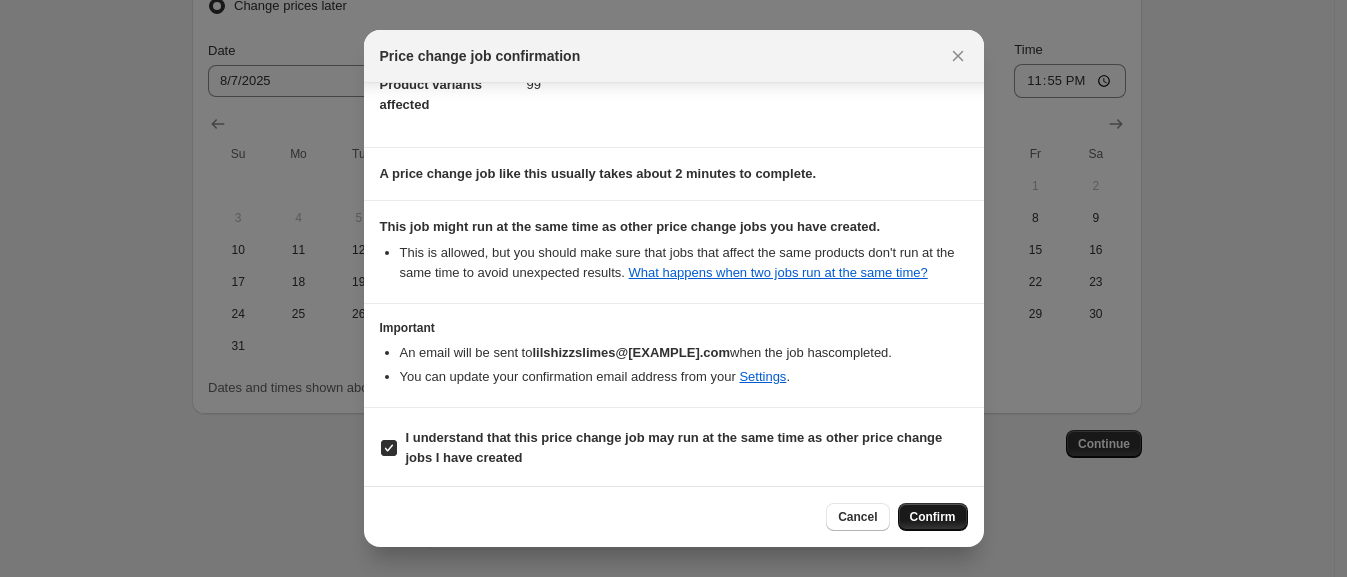 click on "Confirm" at bounding box center (933, 517) 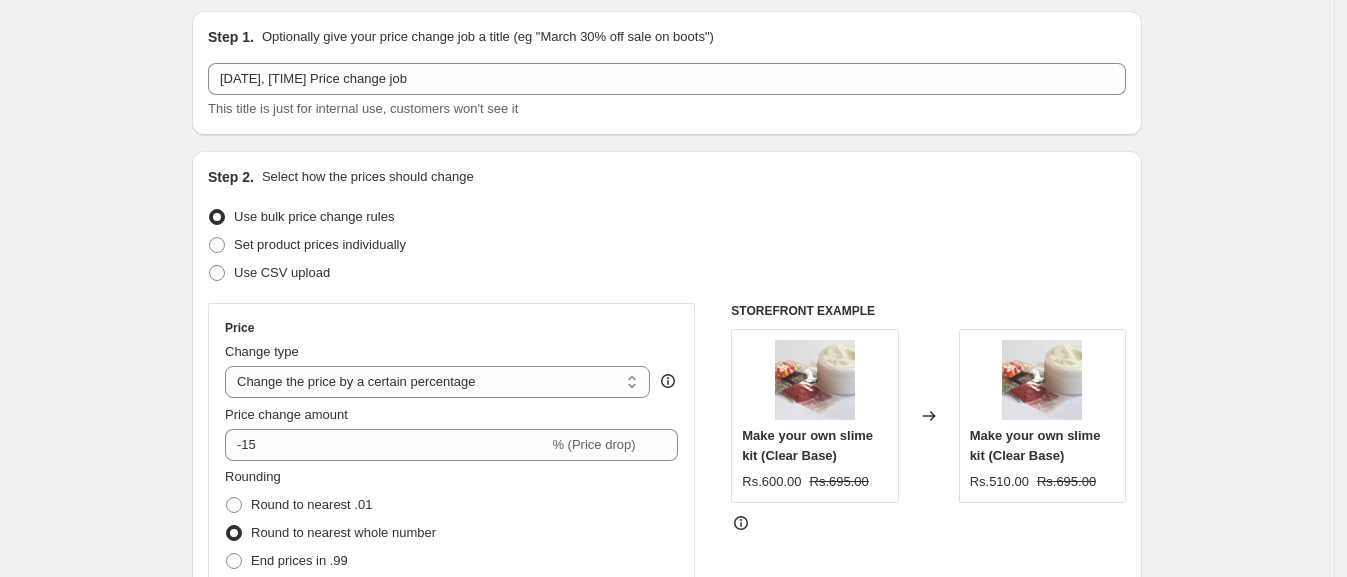 scroll, scrollTop: 0, scrollLeft: 0, axis: both 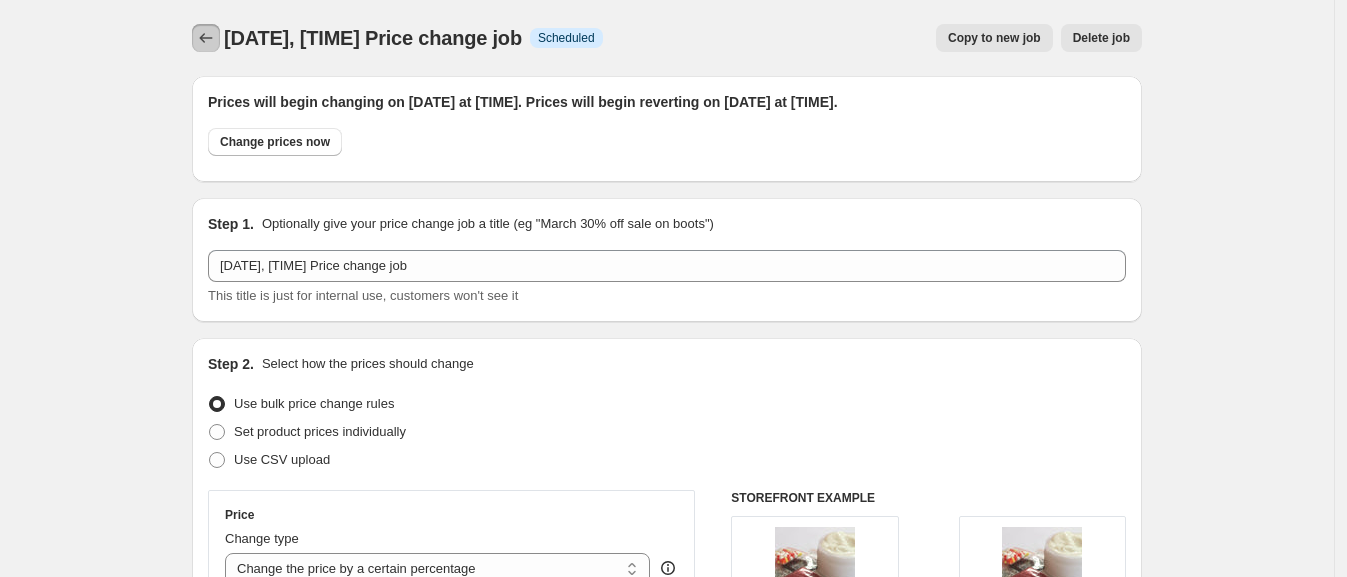 click at bounding box center (206, 38) 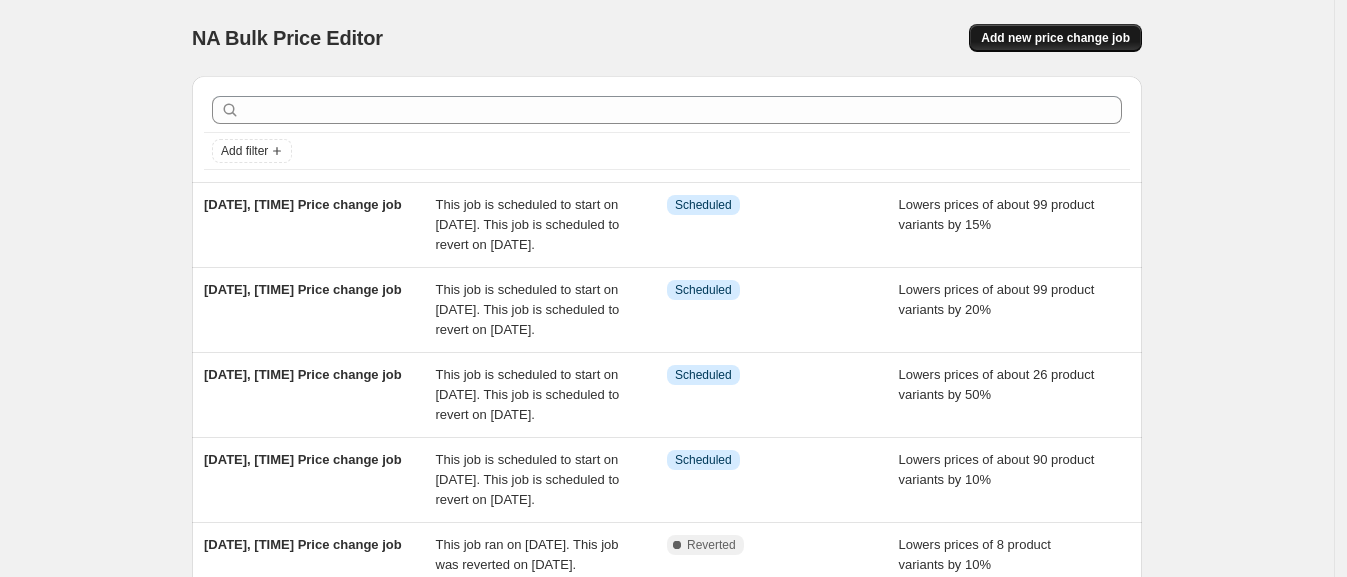 click on "Add new price change job" at bounding box center (1055, 38) 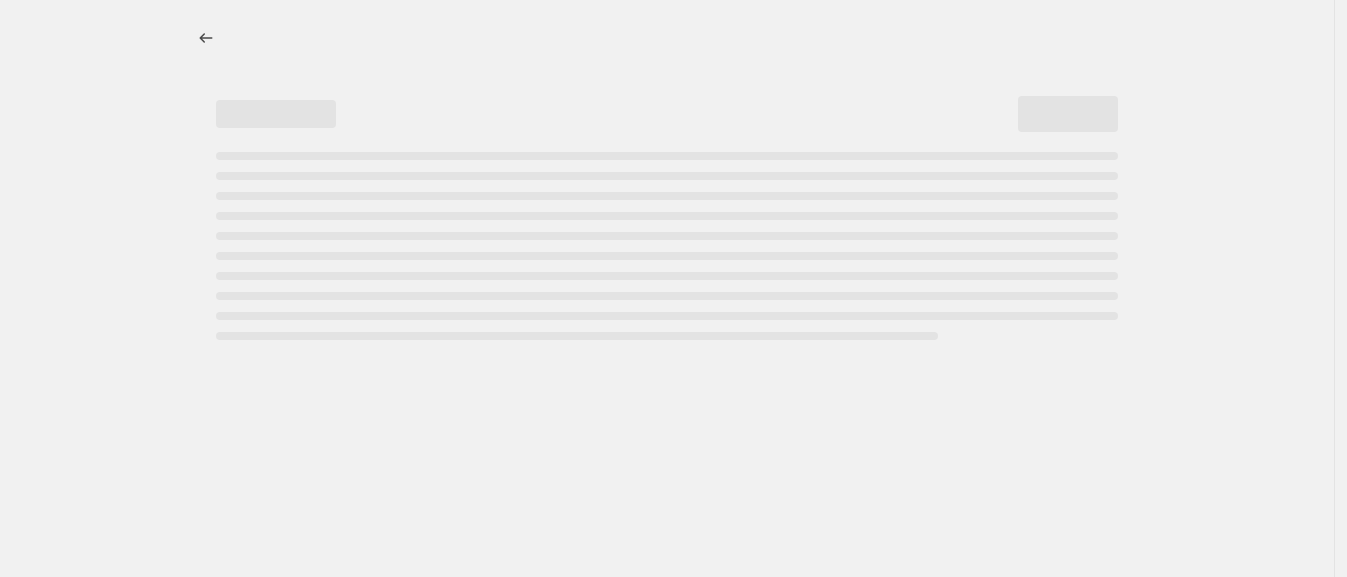 select on "percentage" 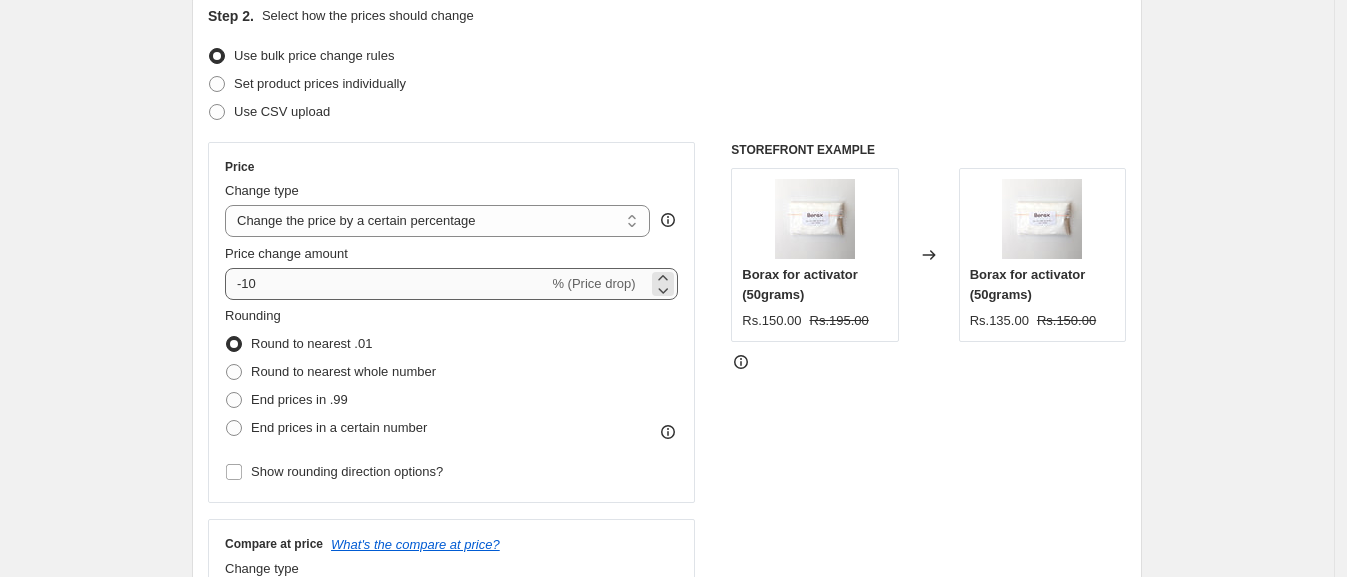 scroll, scrollTop: 239, scrollLeft: 0, axis: vertical 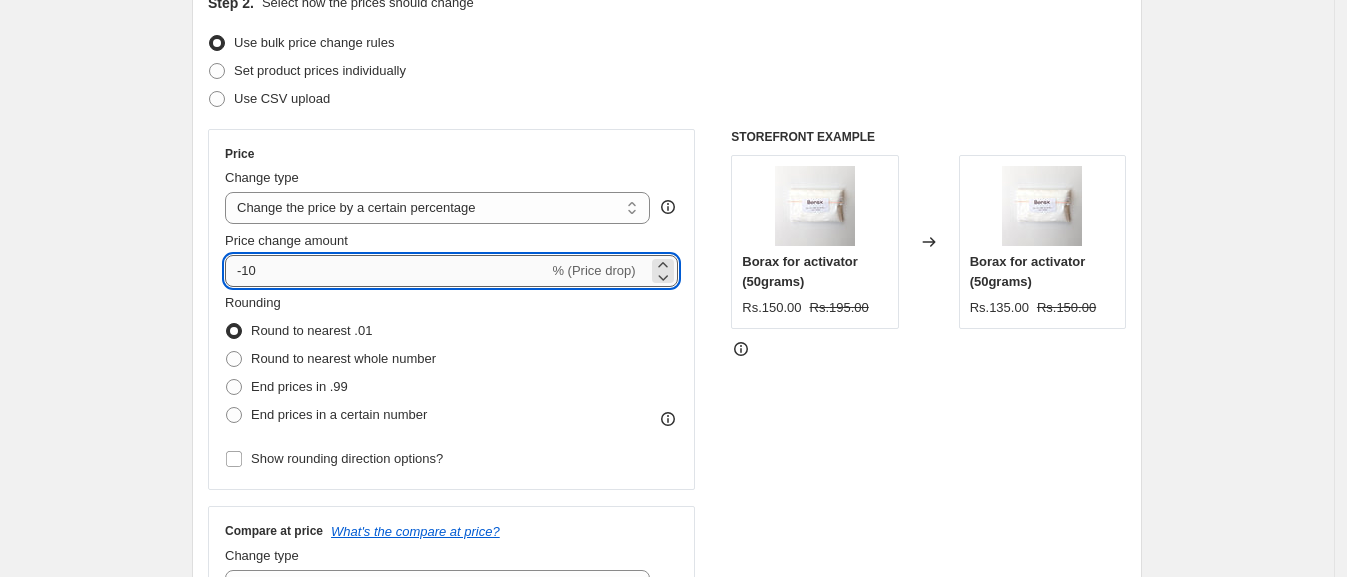click on "-10" at bounding box center (386, 271) 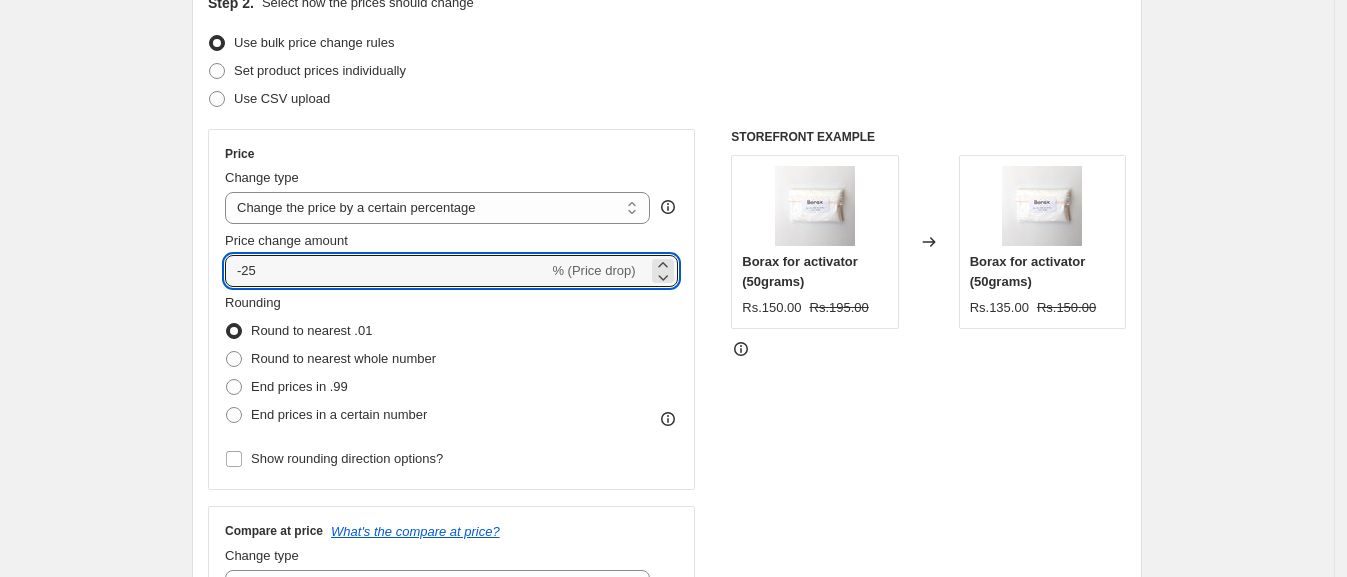 type on "-25" 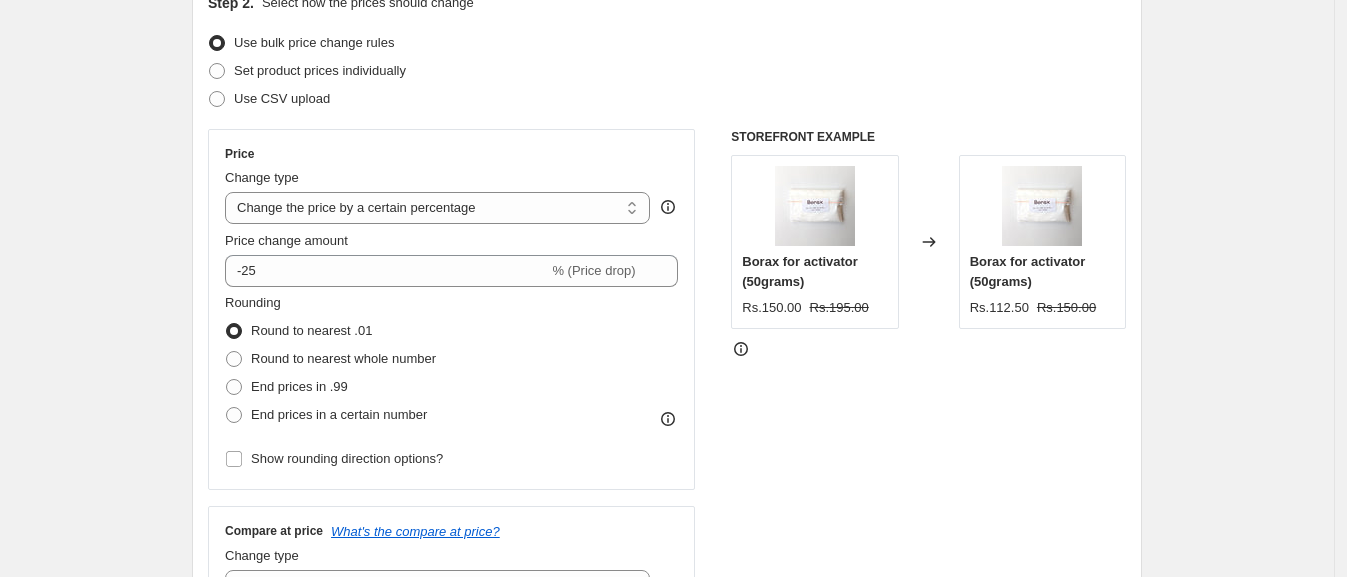 click on "Round to nearest .01" at bounding box center [330, 331] 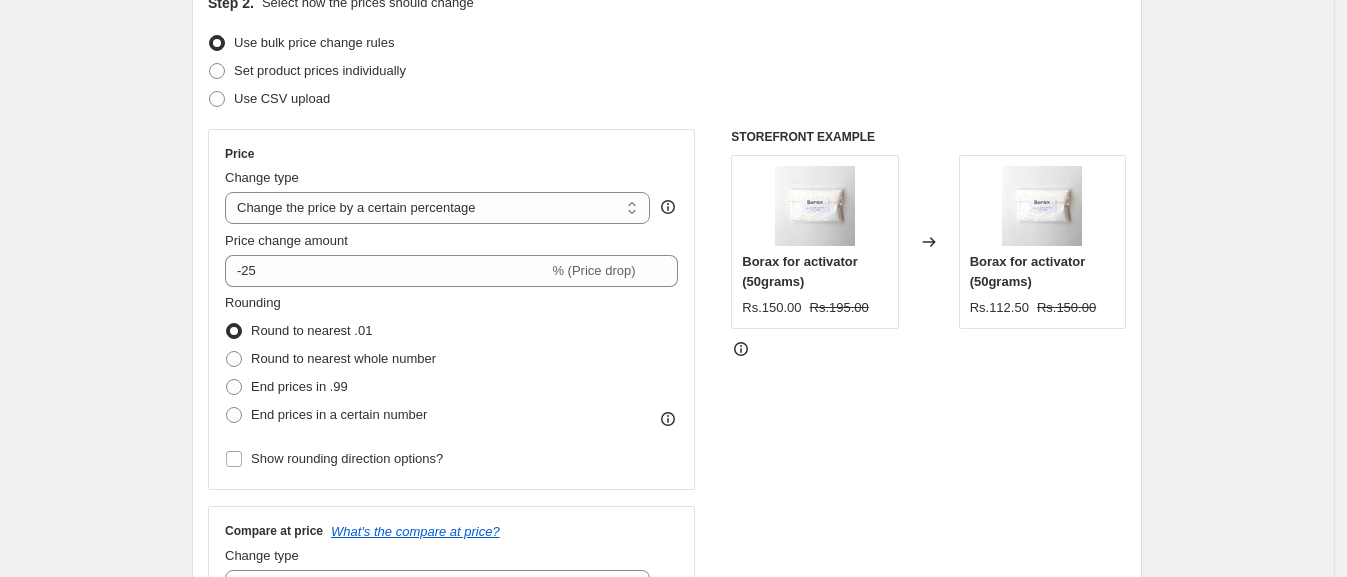 click on "Round to nearest .01" at bounding box center [298, 331] 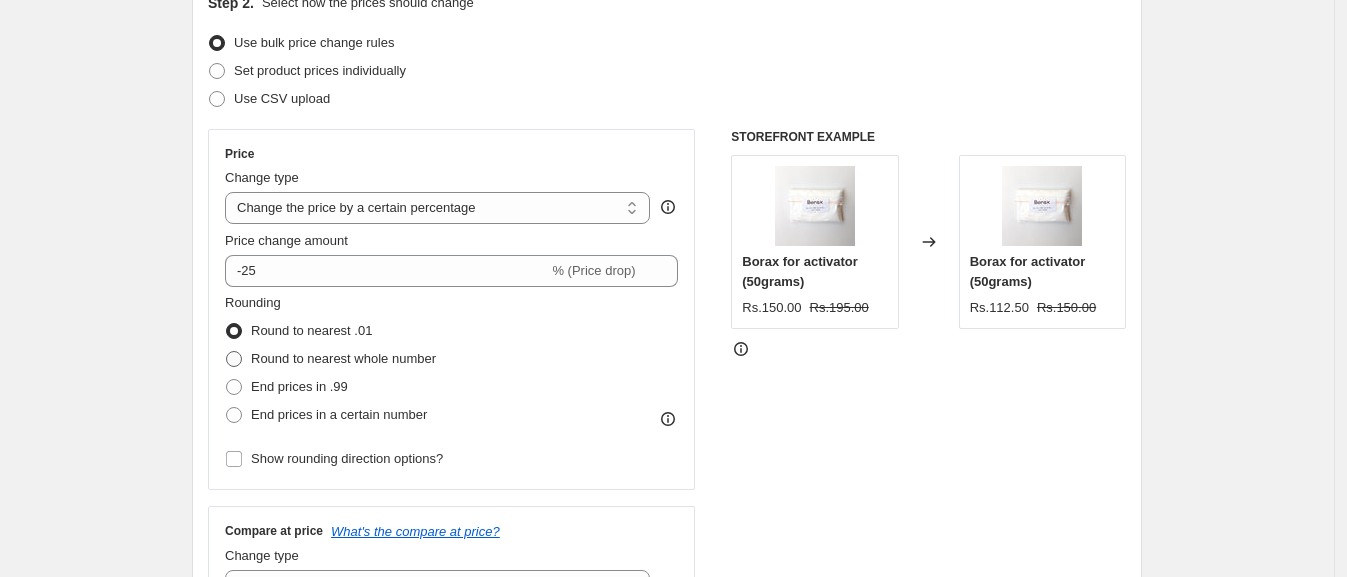 click on "Round to nearest whole number" at bounding box center [343, 358] 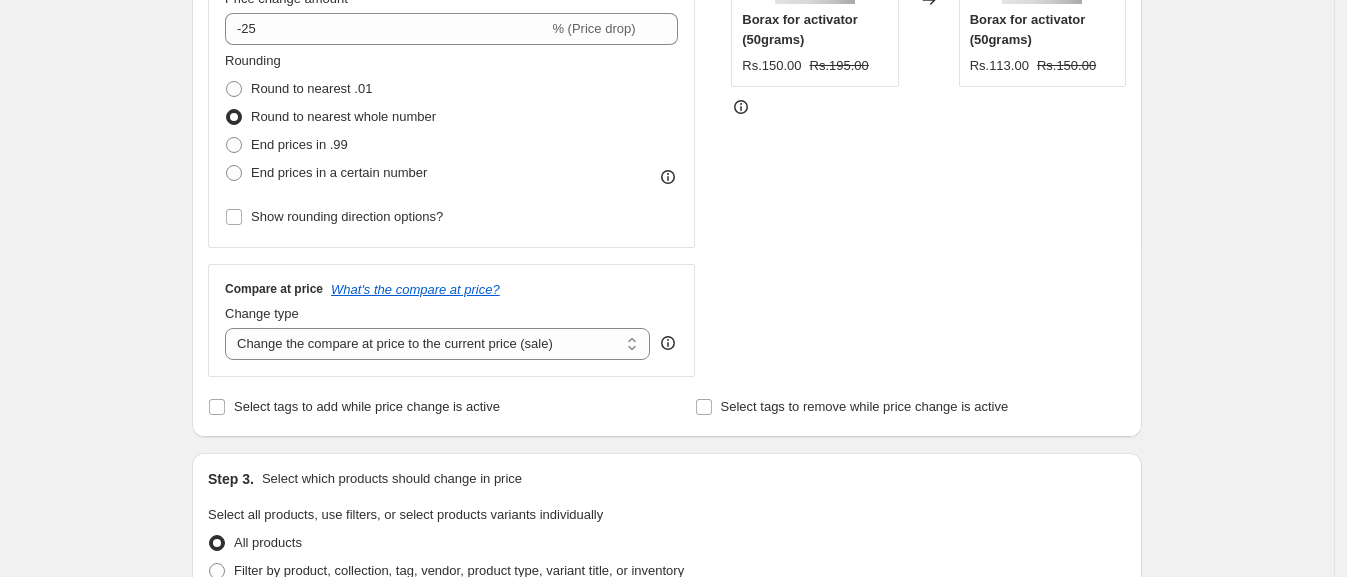 scroll, scrollTop: 482, scrollLeft: 0, axis: vertical 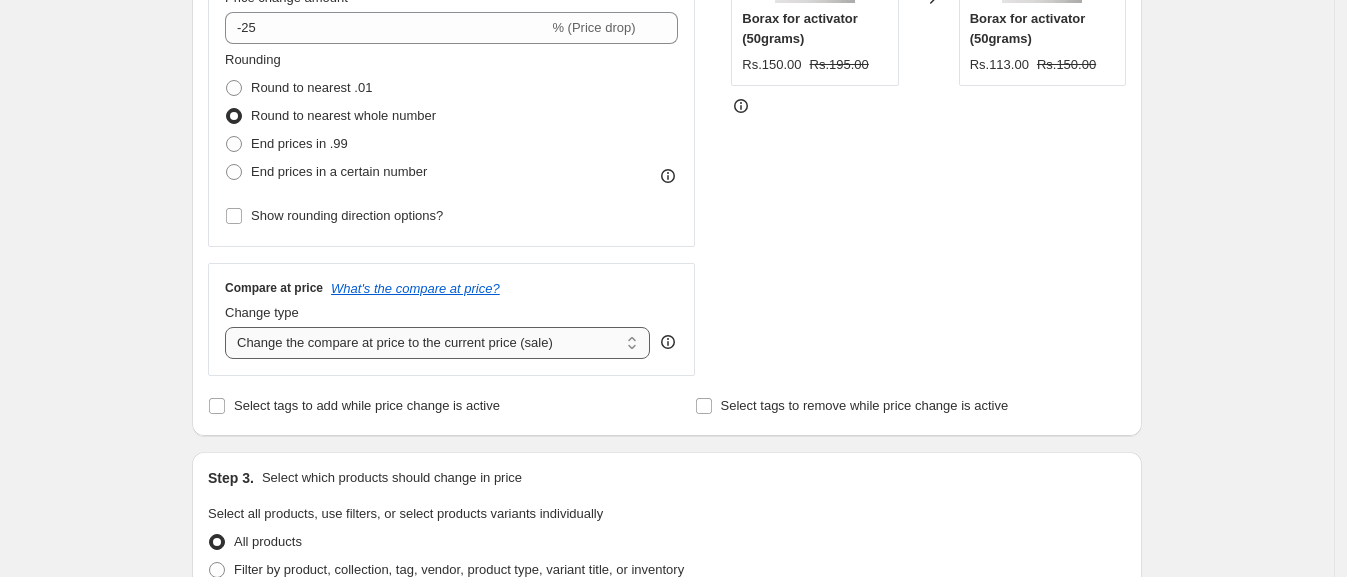 click on "Change the compare at price to the current price (sale) Change the compare at price to a certain amount Change the compare at price by a certain amount Change the compare at price by a certain percentage Change the compare at price by a certain amount relative to the actual price Change the compare at price by a certain percentage relative to the actual price Don't change the compare at price Remove the compare at price" at bounding box center (437, 343) 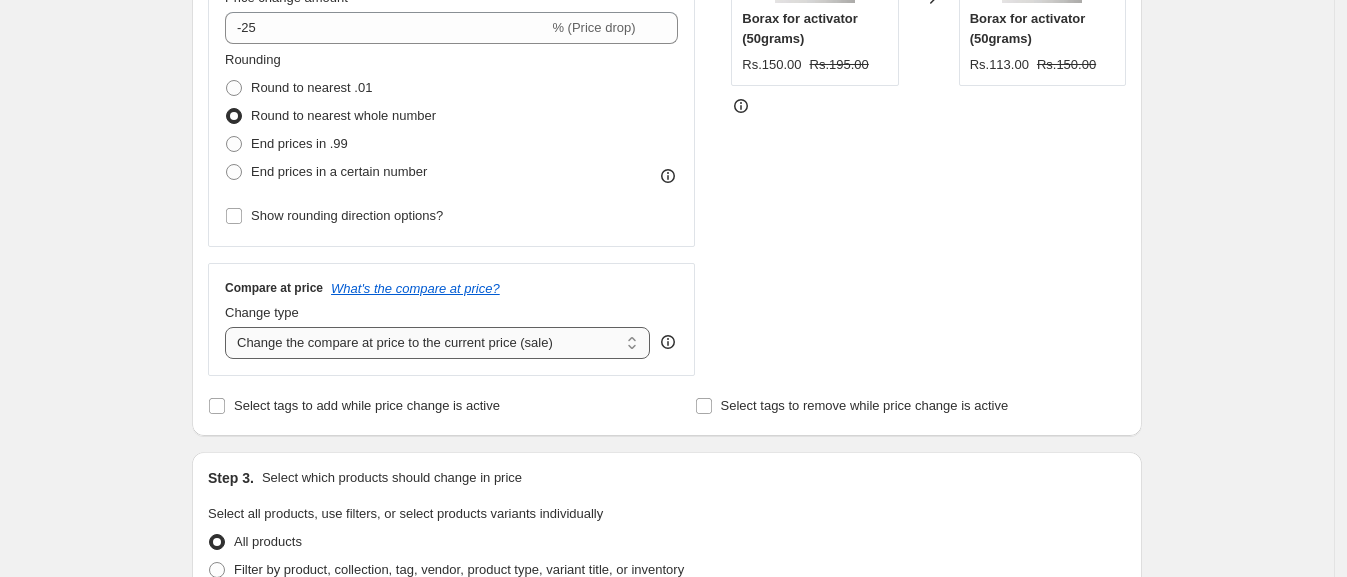 select on "no_change" 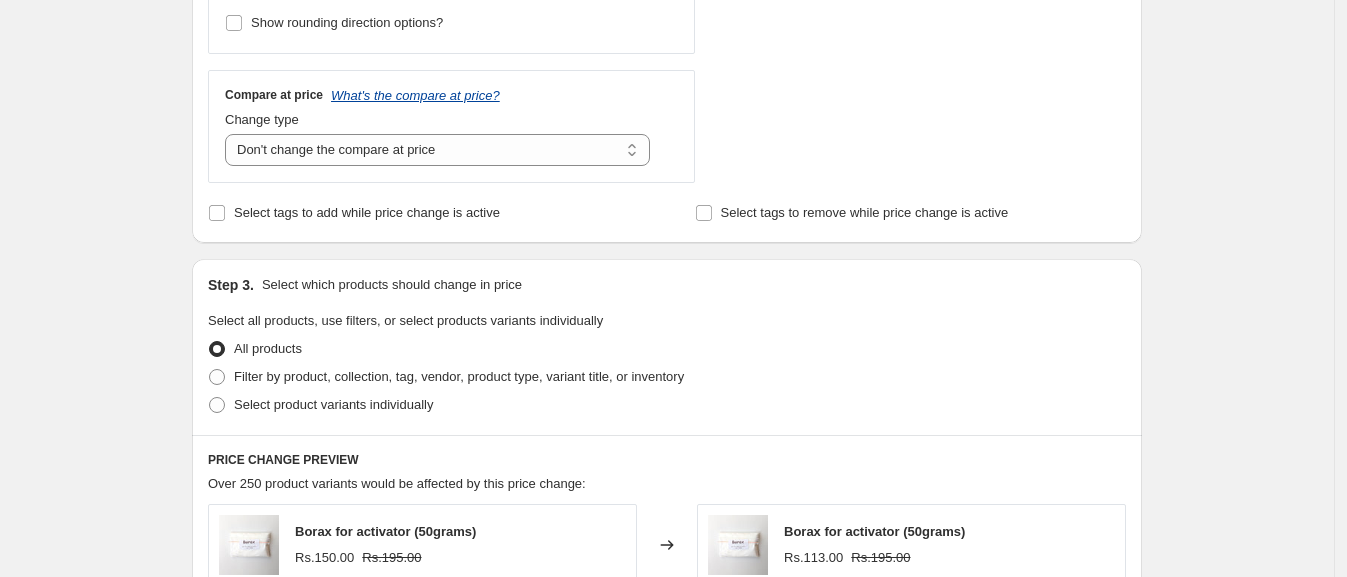 scroll, scrollTop: 742, scrollLeft: 0, axis: vertical 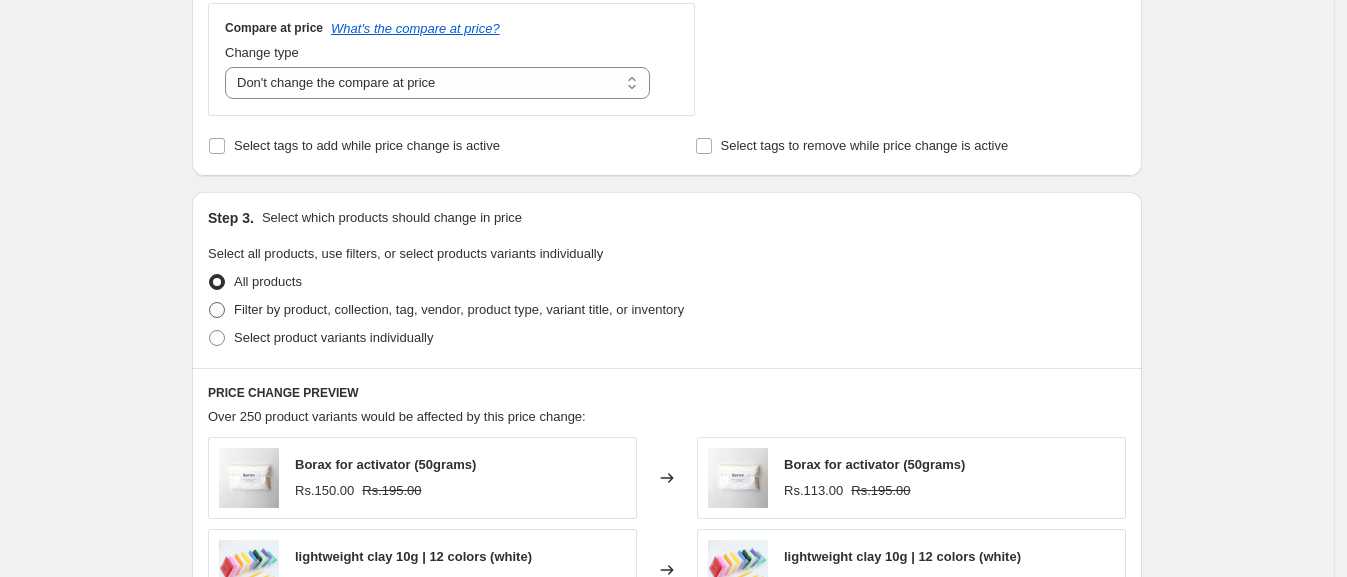 click on "Filter by product, collection, tag, vendor, product type, variant title, or inventory" at bounding box center [446, 310] 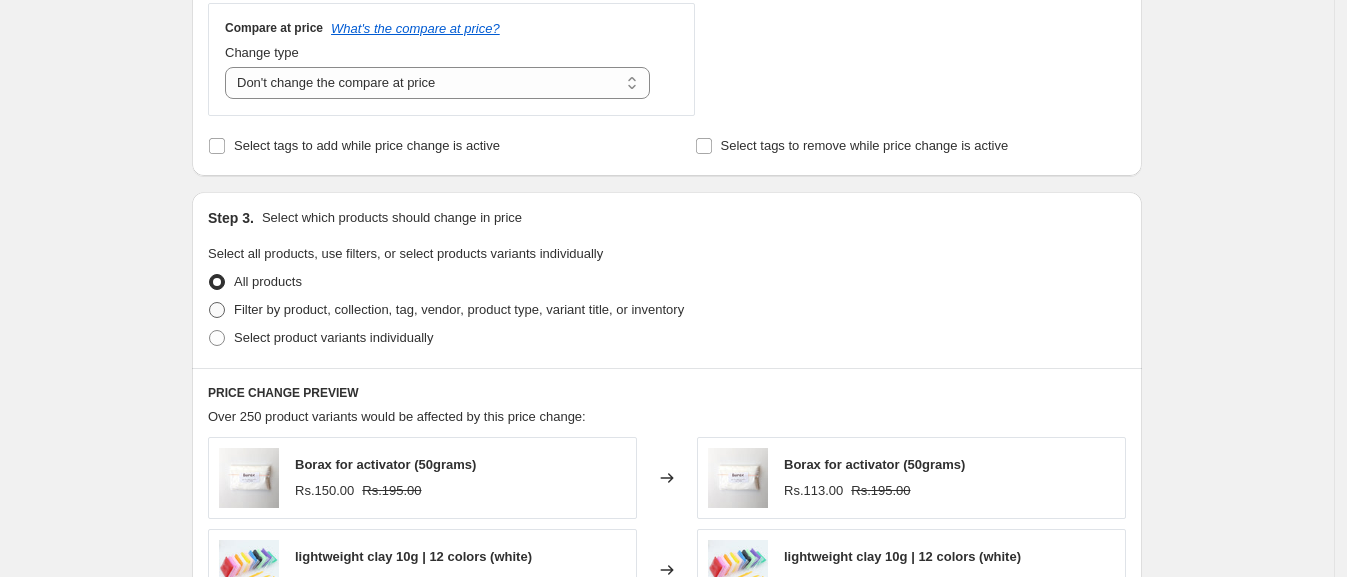 radio on "true" 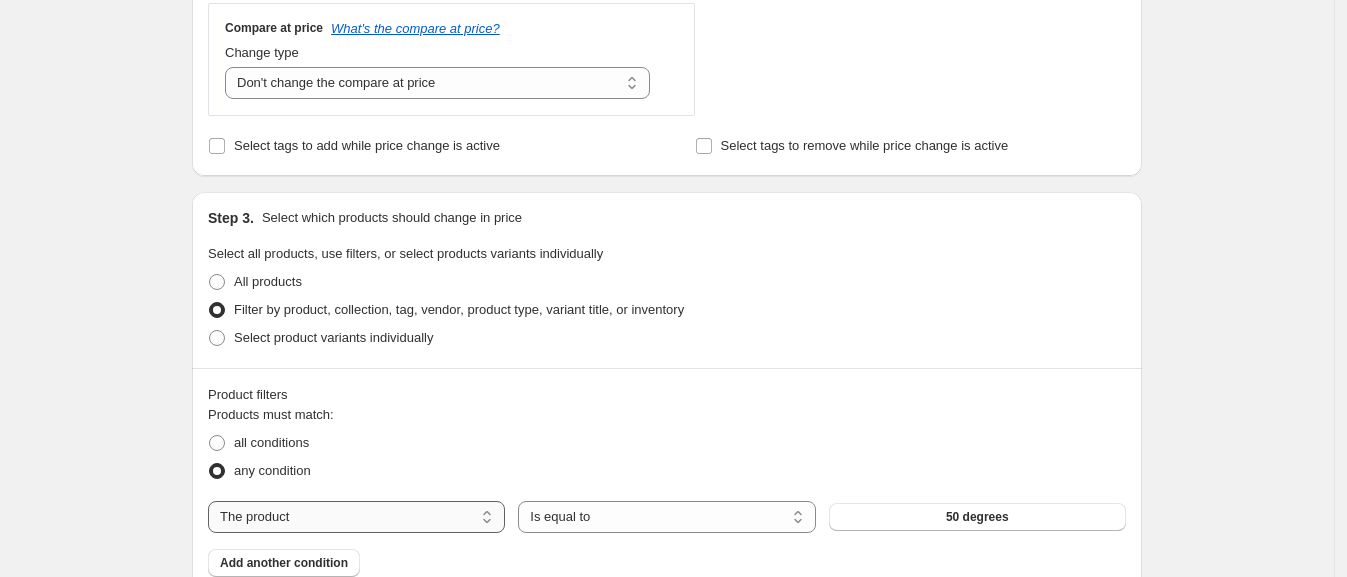 click on "The product The product's collection The product's tag The product's vendor The product's status The variant's title Inventory quantity" at bounding box center (356, 517) 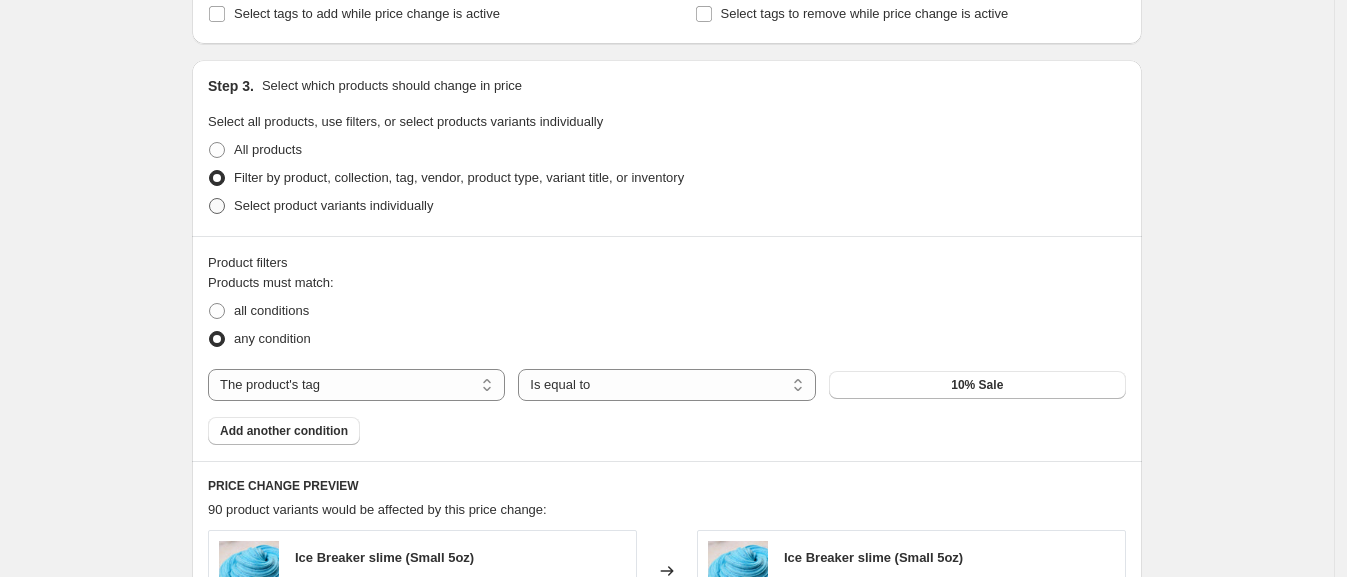 scroll, scrollTop: 922, scrollLeft: 0, axis: vertical 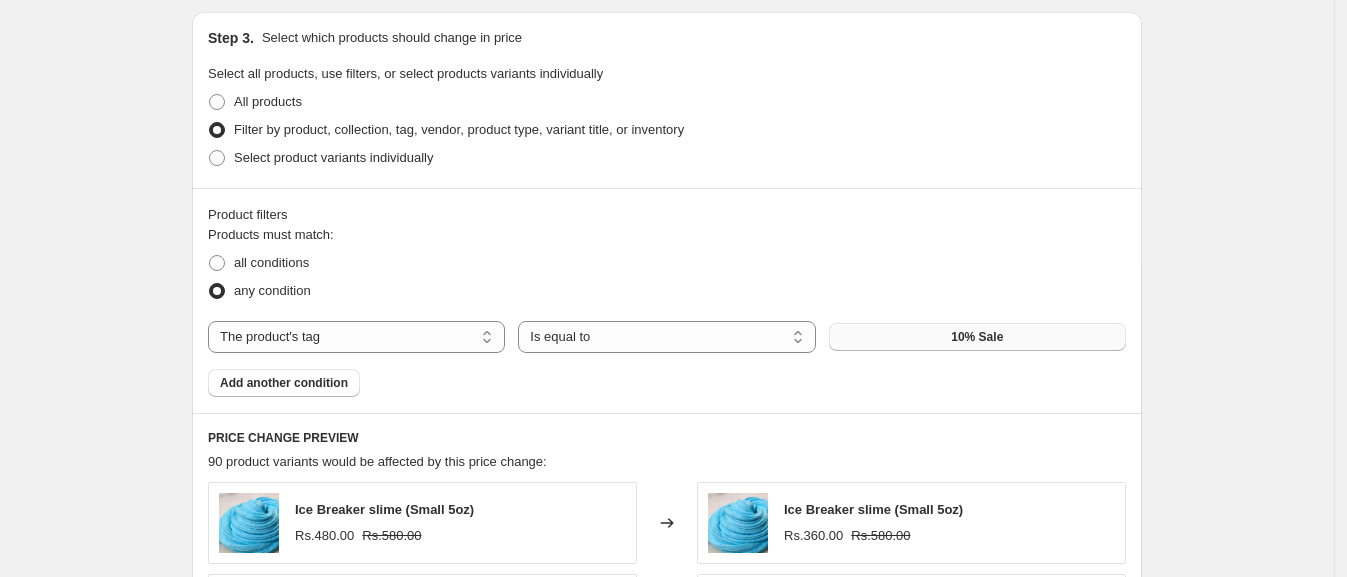 click on "10% Sale" at bounding box center (977, 337) 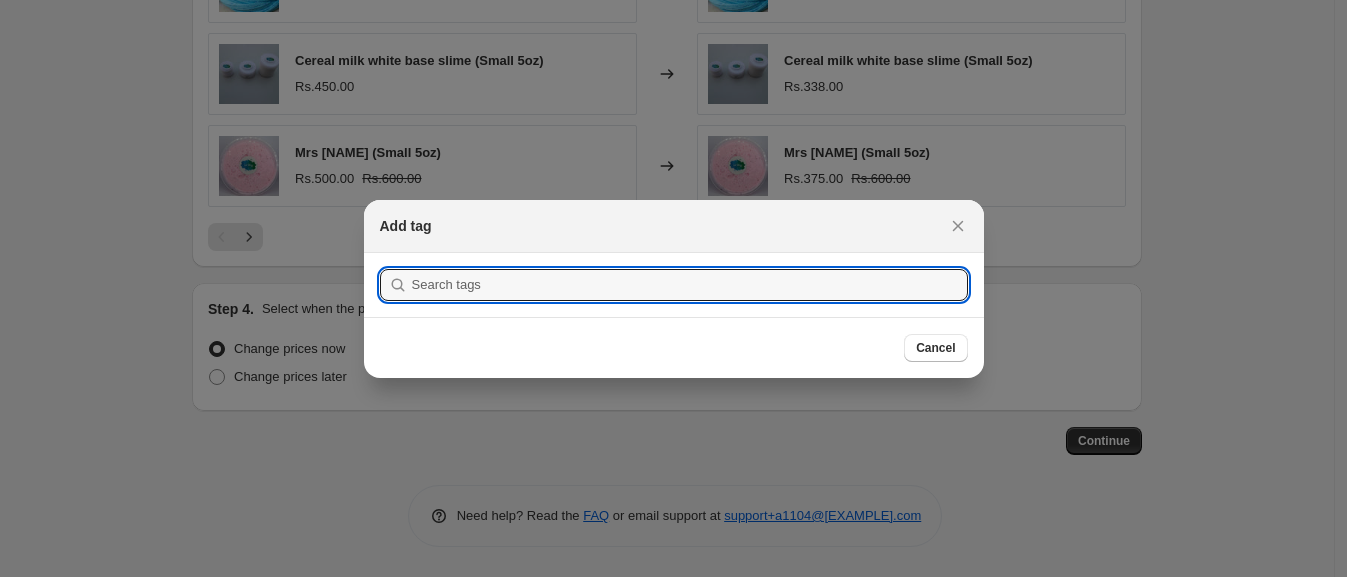 scroll, scrollTop: 0, scrollLeft: 0, axis: both 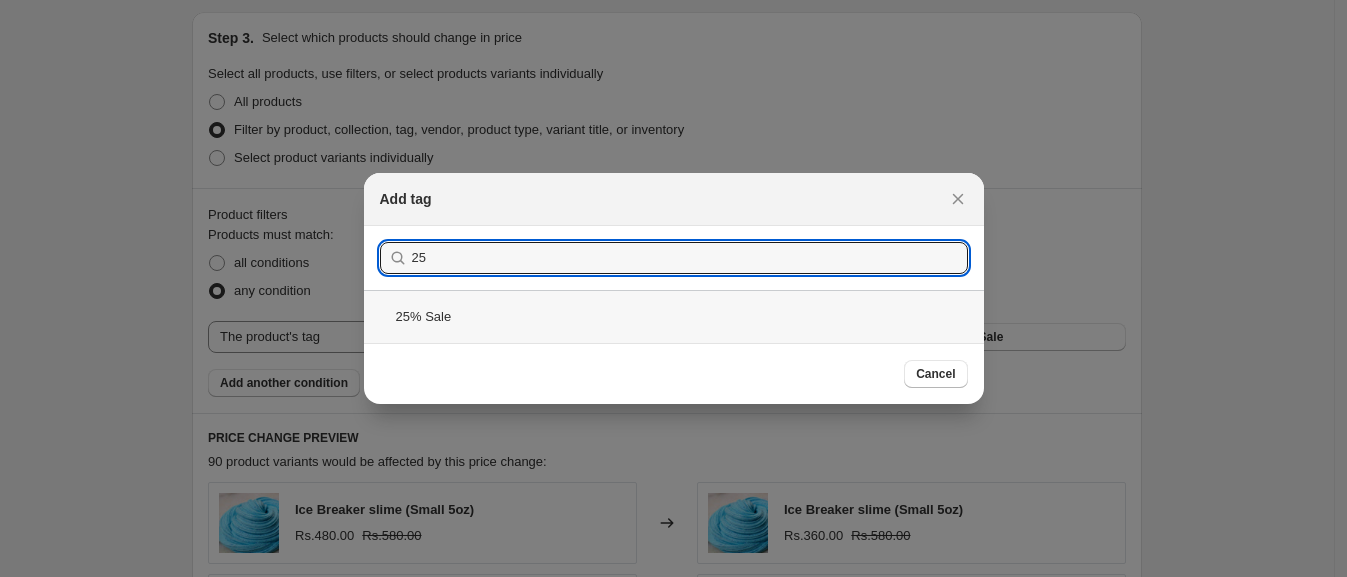 type on "25" 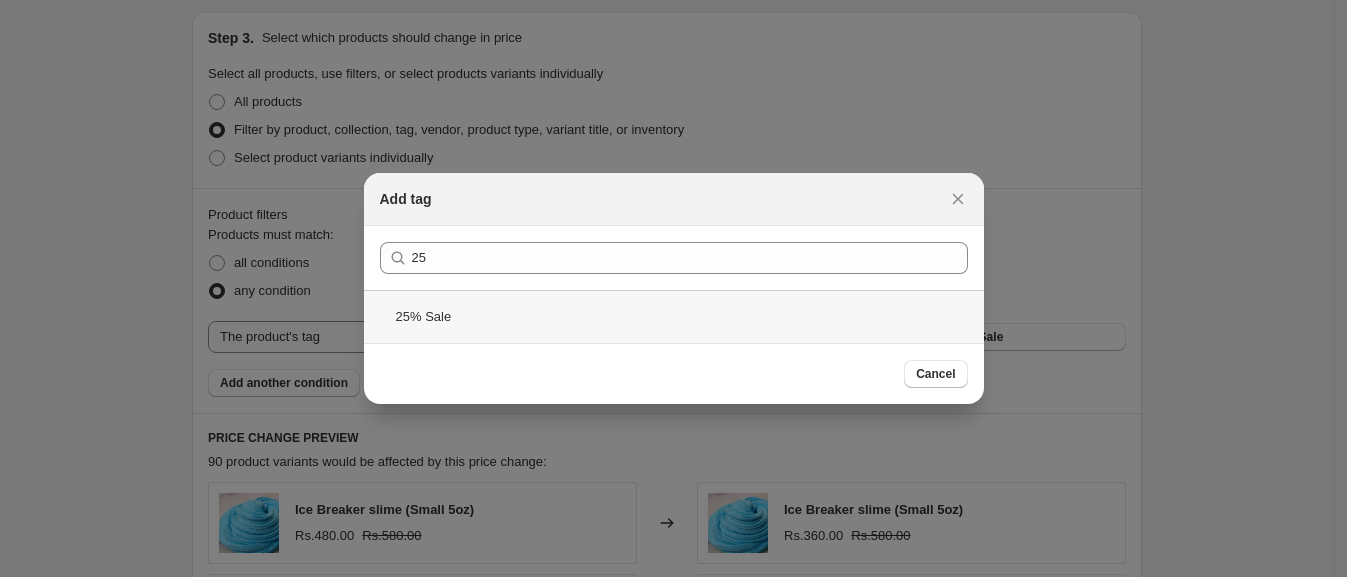 click on "25% Sale" at bounding box center [674, 316] 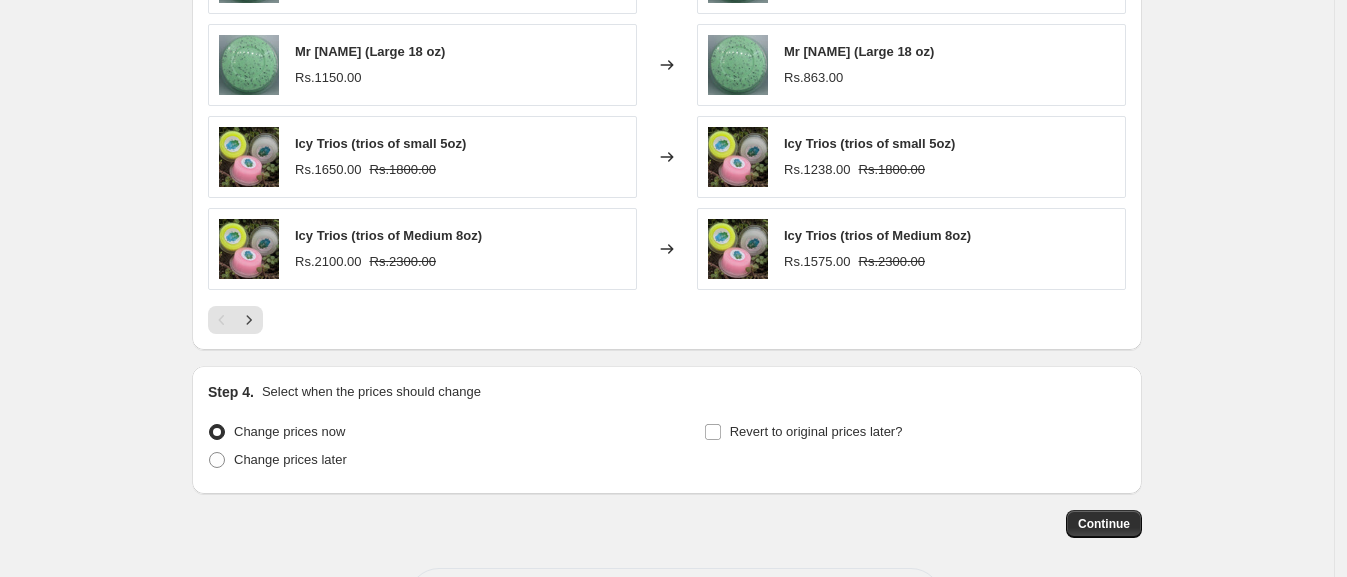 scroll, scrollTop: 1644, scrollLeft: 0, axis: vertical 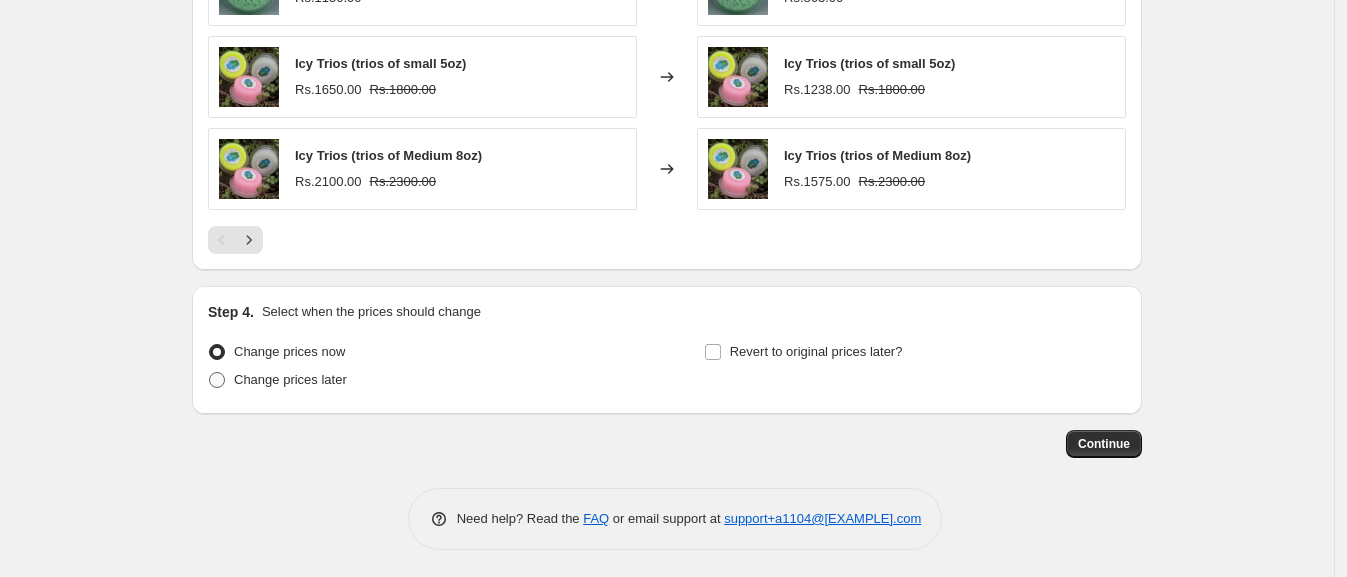 click on "Change prices later" at bounding box center (290, 379) 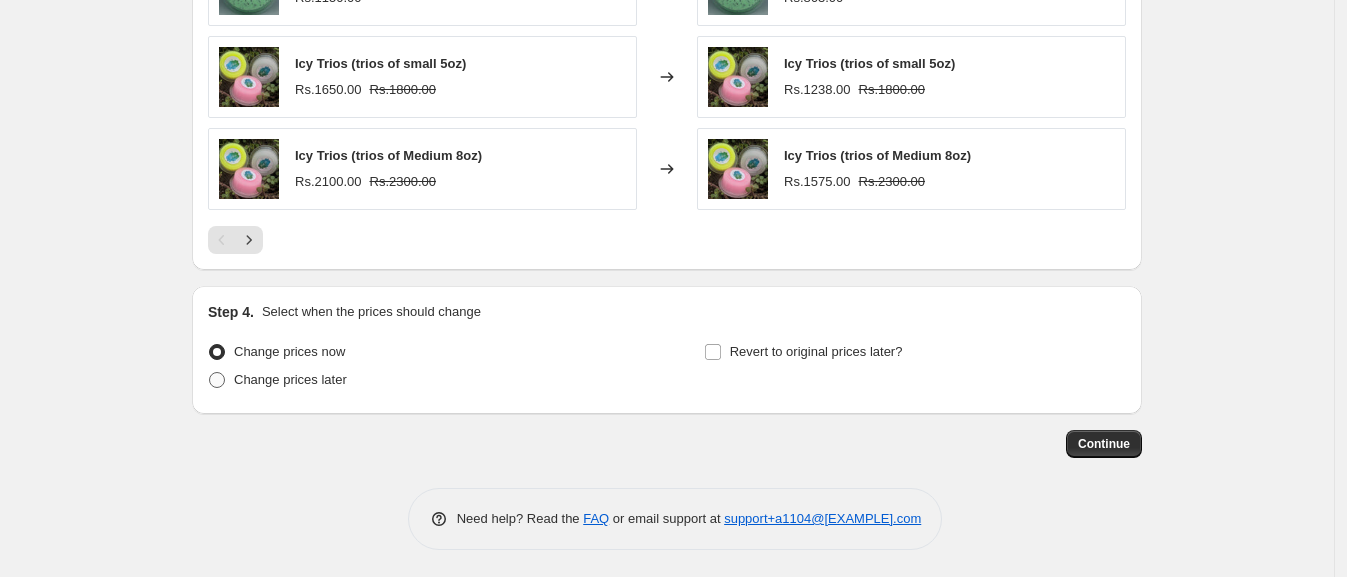 radio on "true" 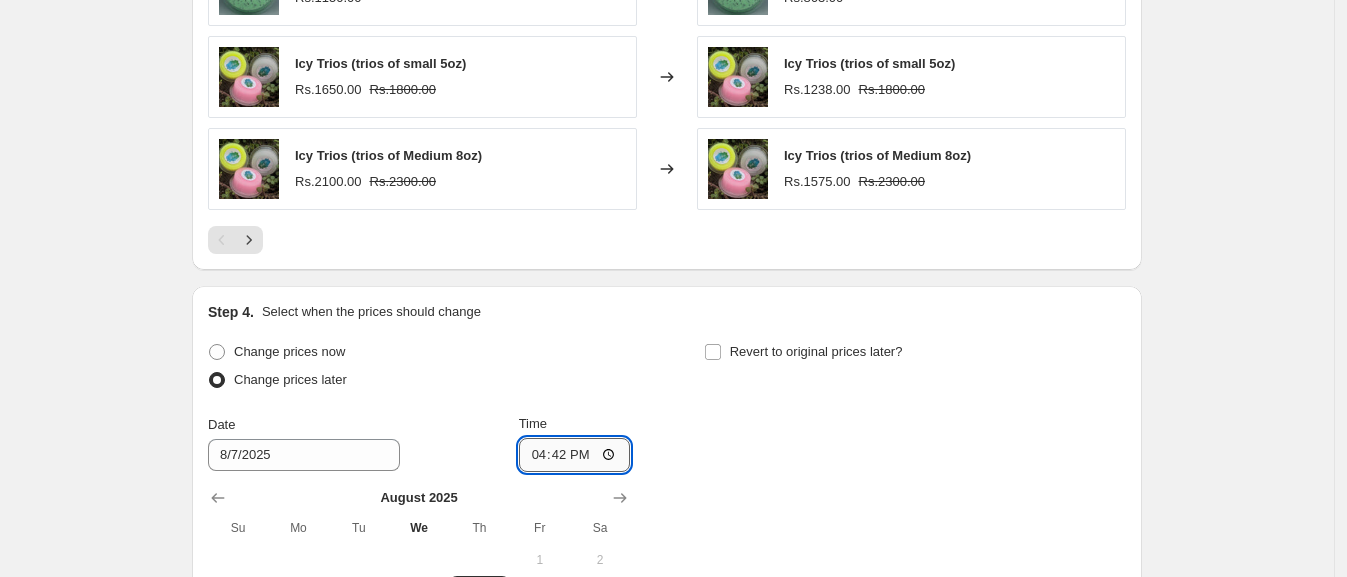 click on "16:42" at bounding box center (575, 455) 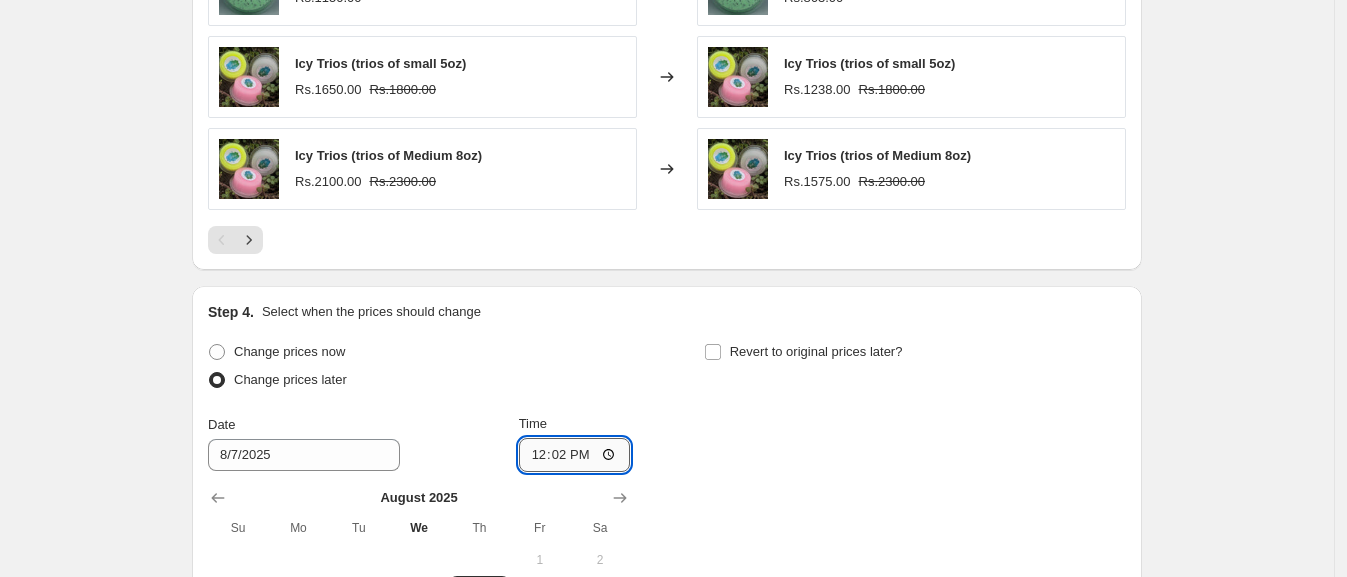 click on "12:02" at bounding box center [575, 455] 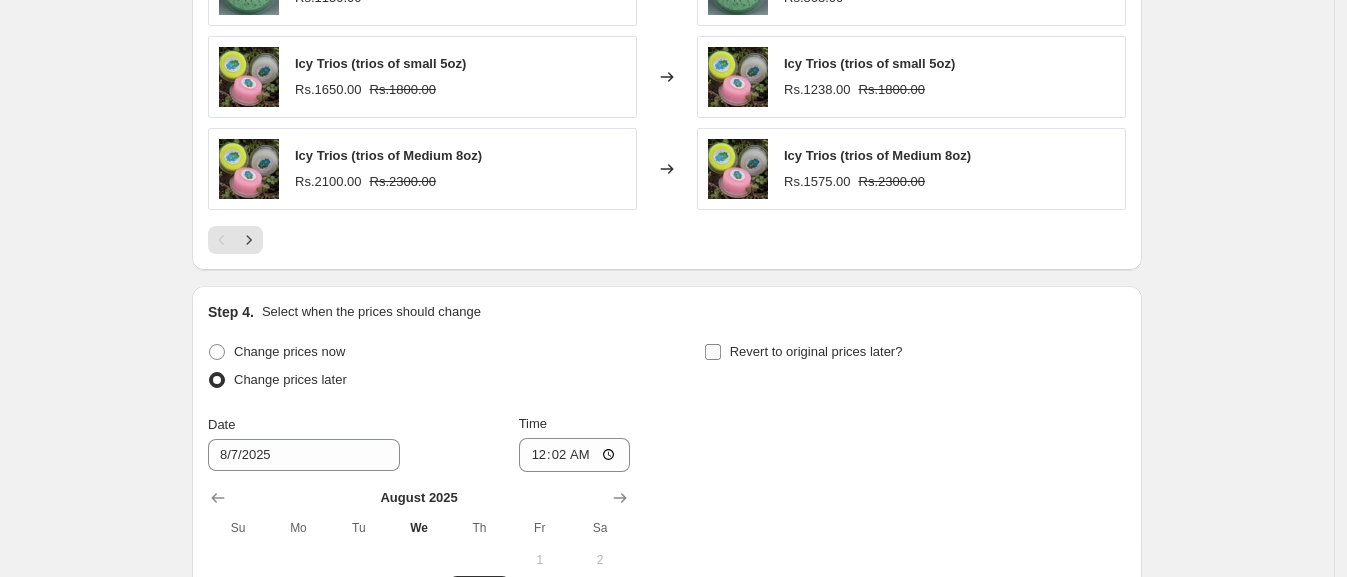 click on "Revert to original prices later?" at bounding box center (713, 352) 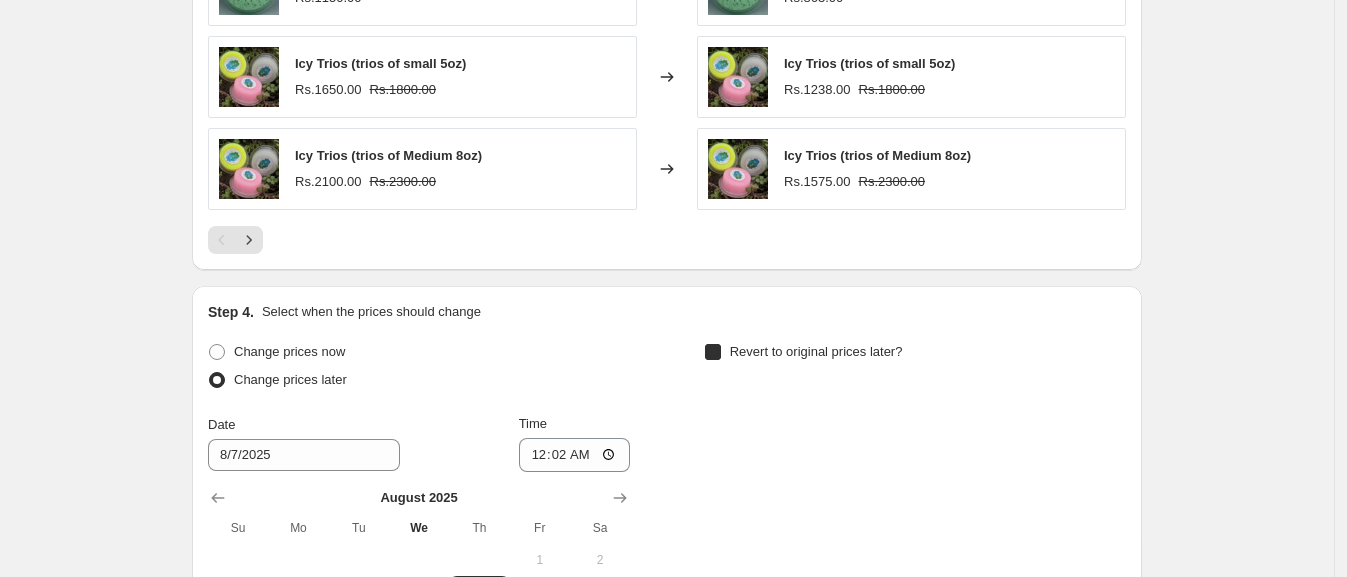 checkbox on "true" 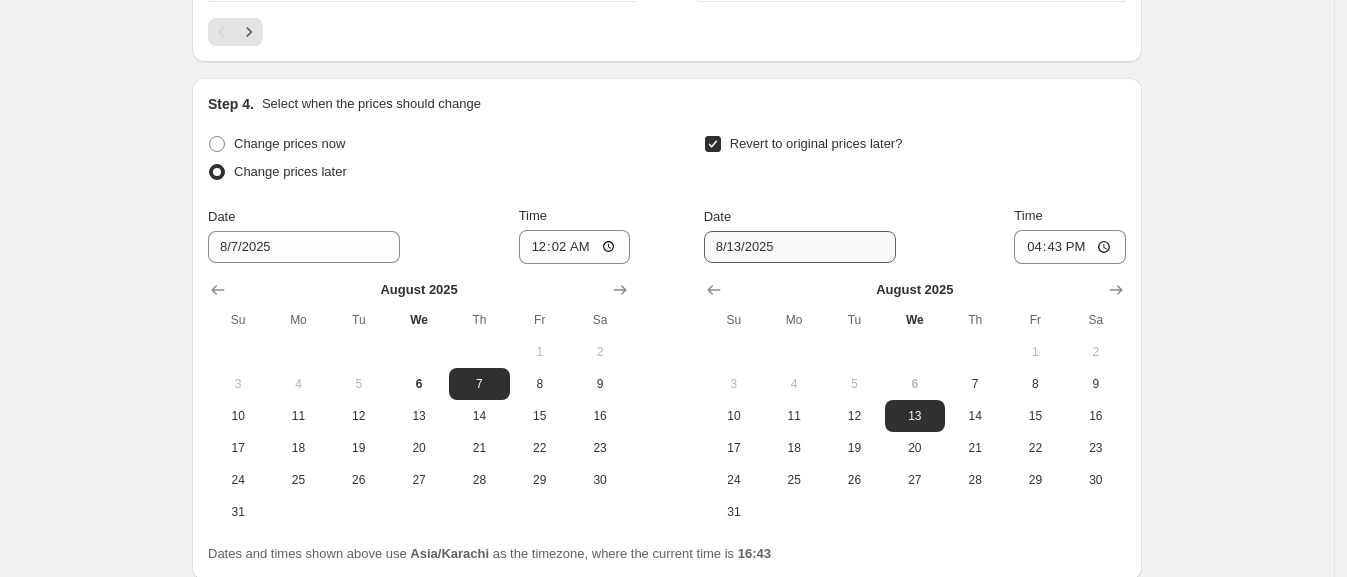 scroll, scrollTop: 1859, scrollLeft: 0, axis: vertical 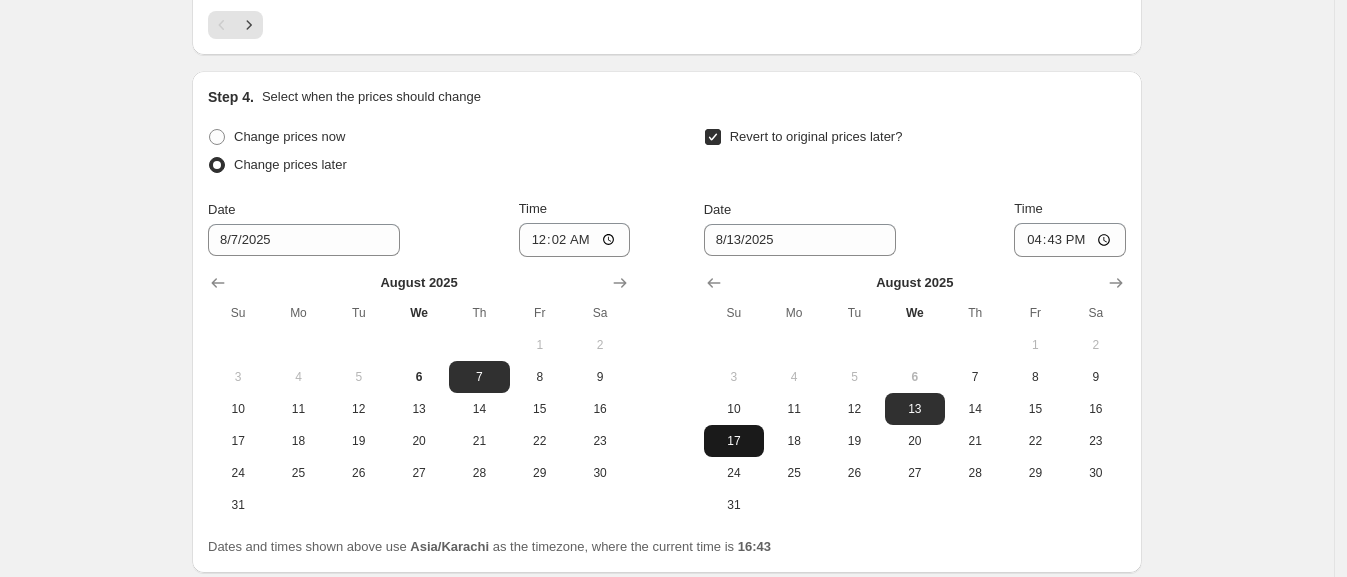click on "17" at bounding box center (734, 441) 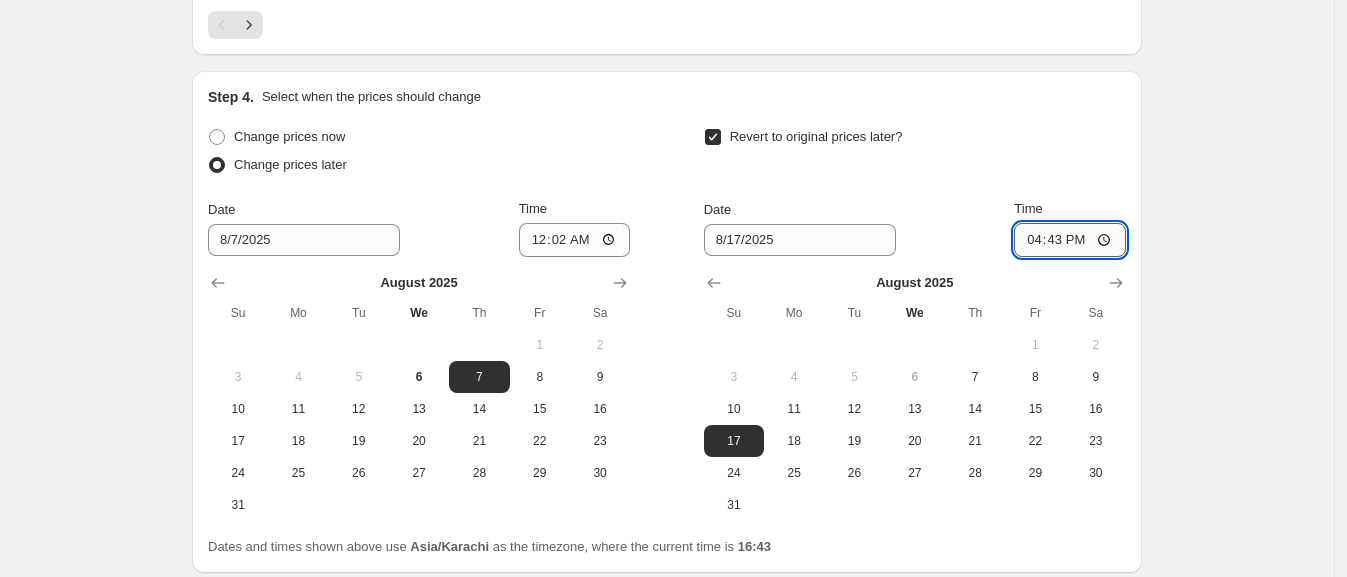 click on "16:43" at bounding box center [1070, 240] 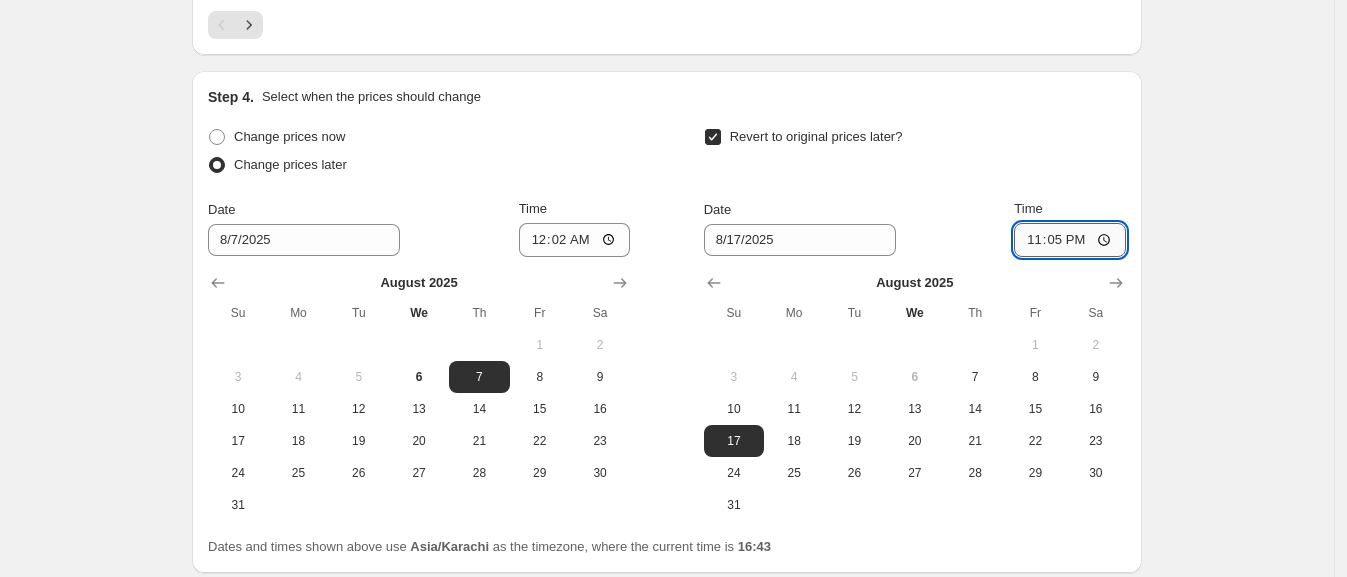type on "23:55" 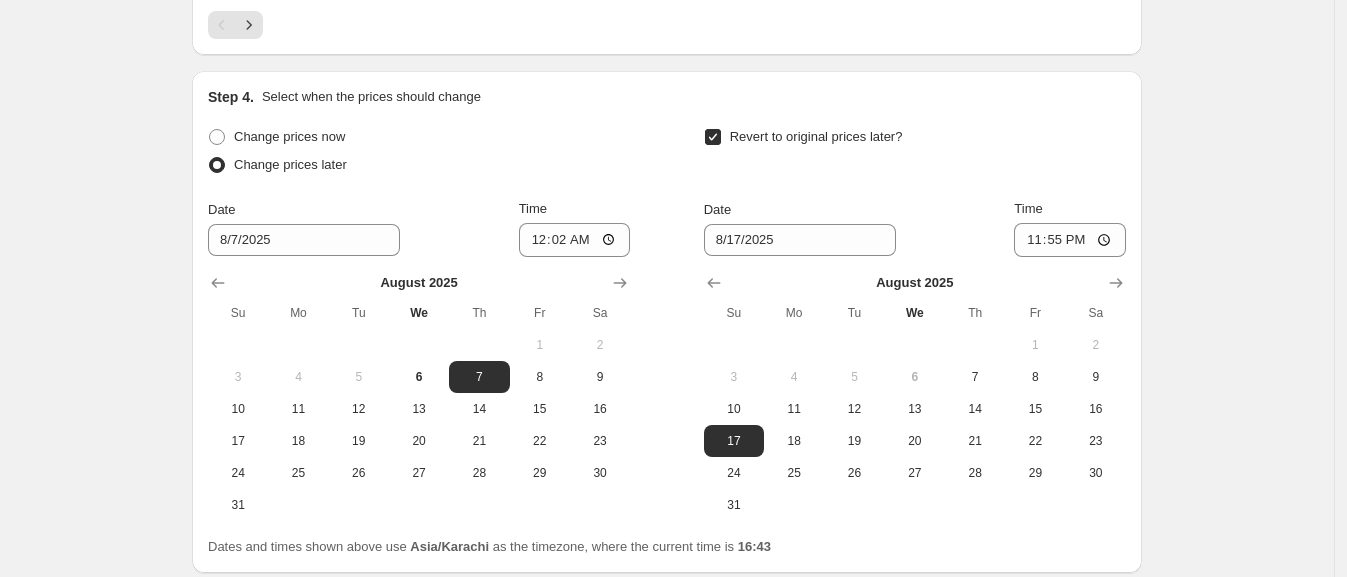 click on "Create new price change job. This page is ready Create new price change job Draft Step 1. Optionally give your price change job a title (eg "March 30% off sale on boots") [DATE], [TIME] Price change job This title is just for internal use, customers won't see it Step 2. Select how the prices should change Use bulk price change rules Set product prices individually Use CSV upload Price Change type Change the price to a certain amount Change the price by a certain amount Change the price by a certain percentage Change the price to the current compare at price (price before sale) Change the price by a certain amount relative to the compare at price Change the price by a certain percentage relative to the compare at price Don't change the price Change price to certain cost margin Change the price by a certain percentage Price change amount -25 % (Price drop) Rounding Round to nearest .01 Round to nearest whole number End prices in .99" at bounding box center [667, -560] 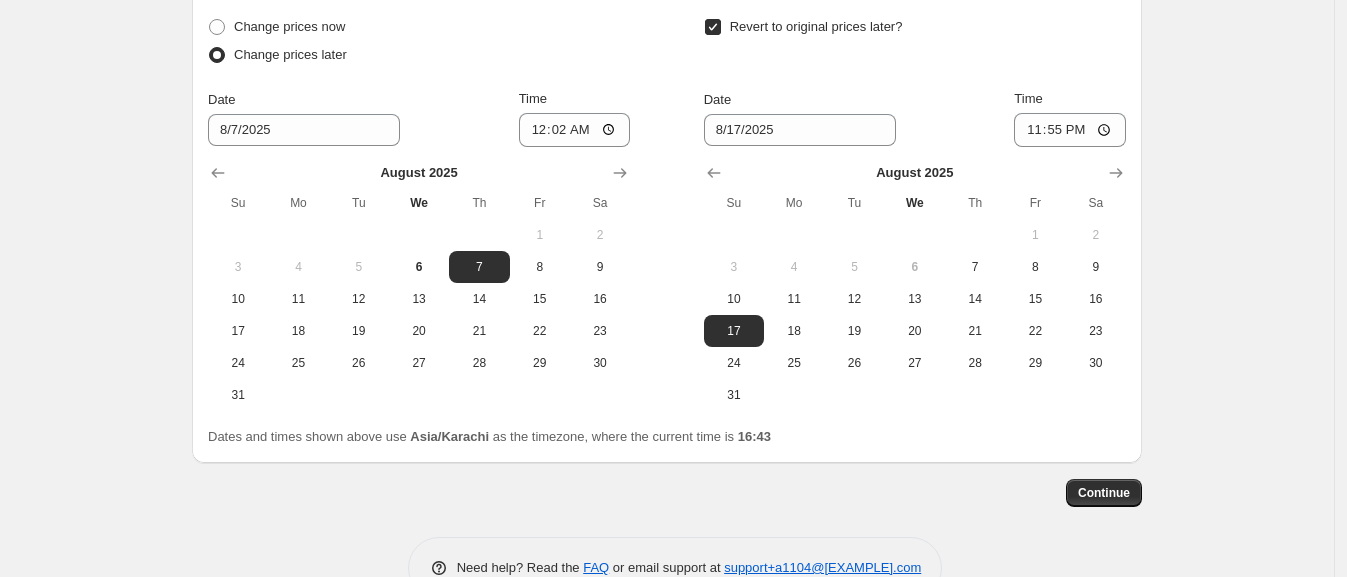 scroll, scrollTop: 2019, scrollLeft: 0, axis: vertical 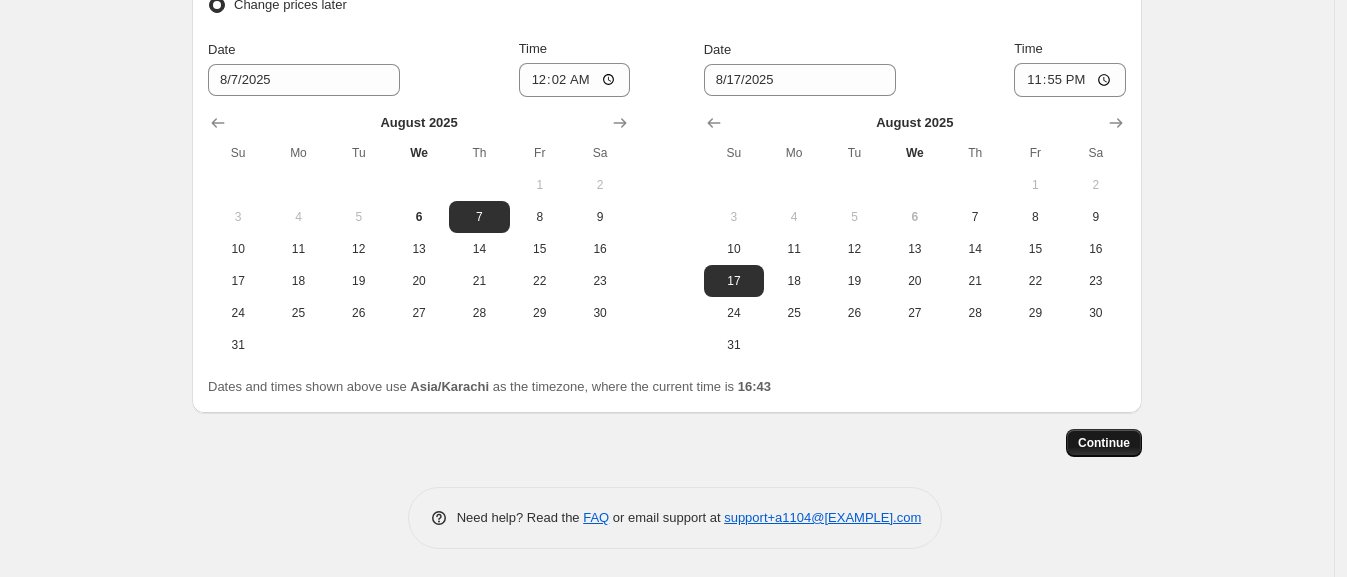 click on "Continue" at bounding box center (1104, 443) 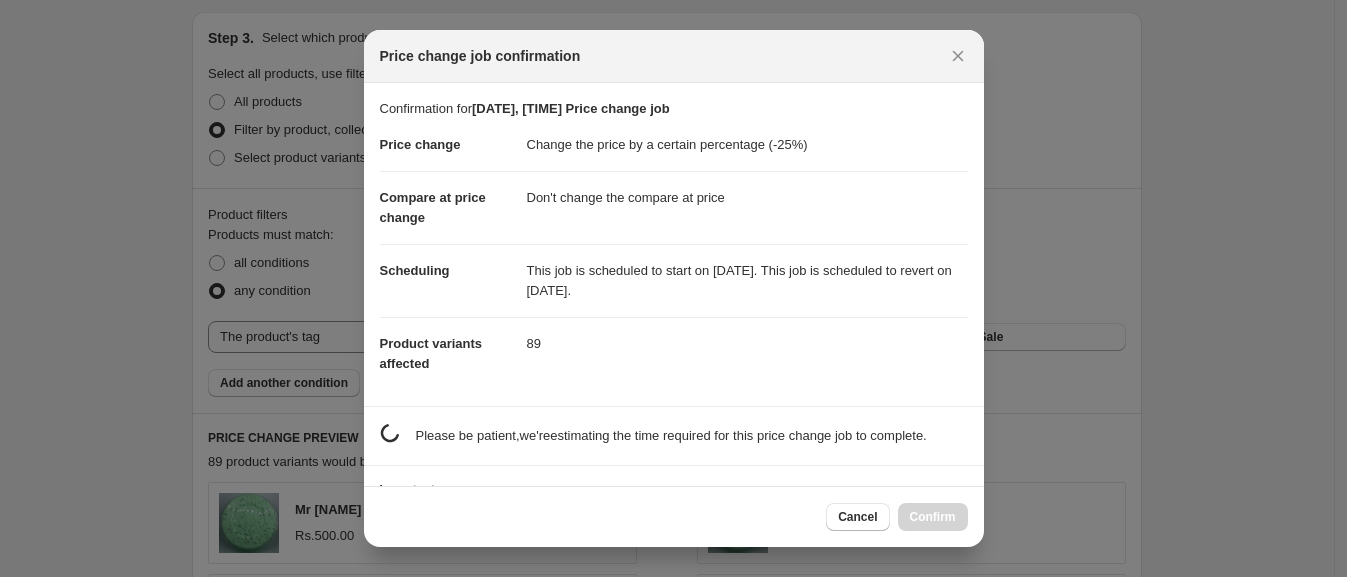 scroll, scrollTop: 0, scrollLeft: 0, axis: both 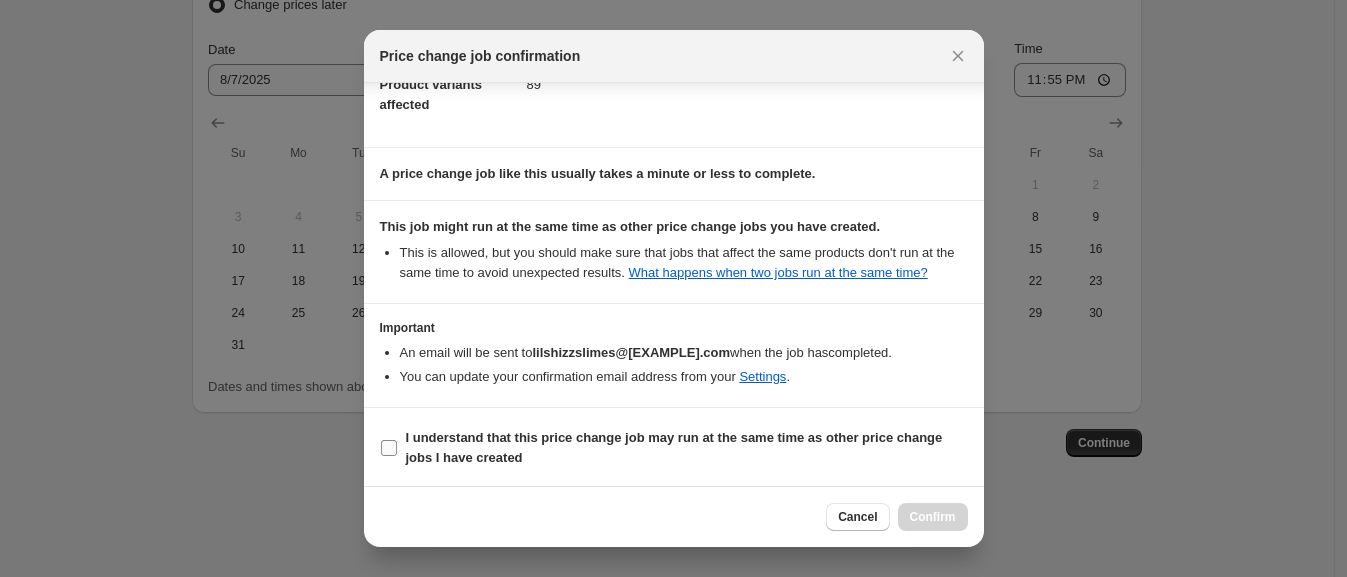 click on "I understand that this price change job may run at the same time as other price change jobs I have created" at bounding box center [674, 447] 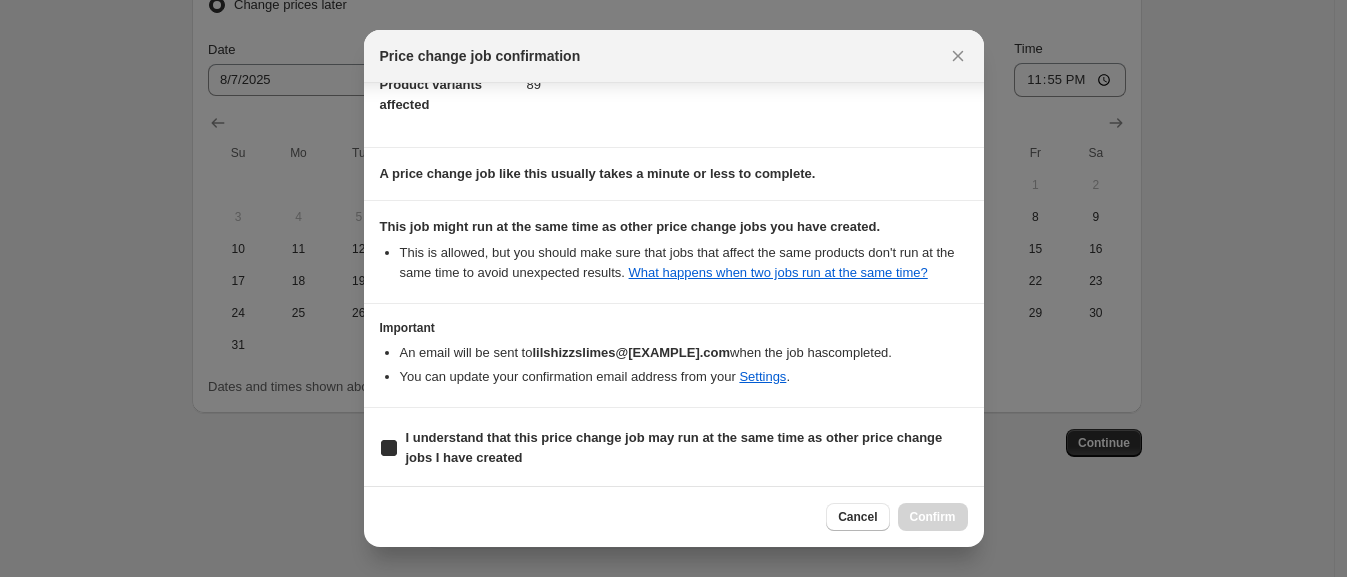 checkbox on "true" 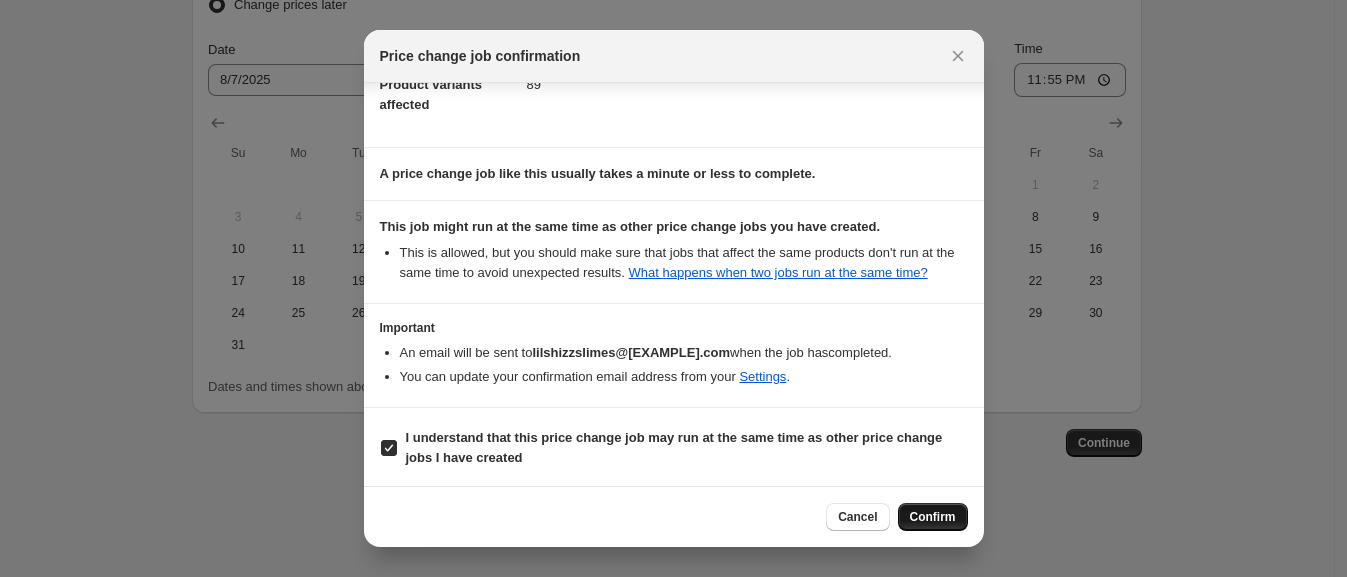 click on "Confirm" at bounding box center (933, 517) 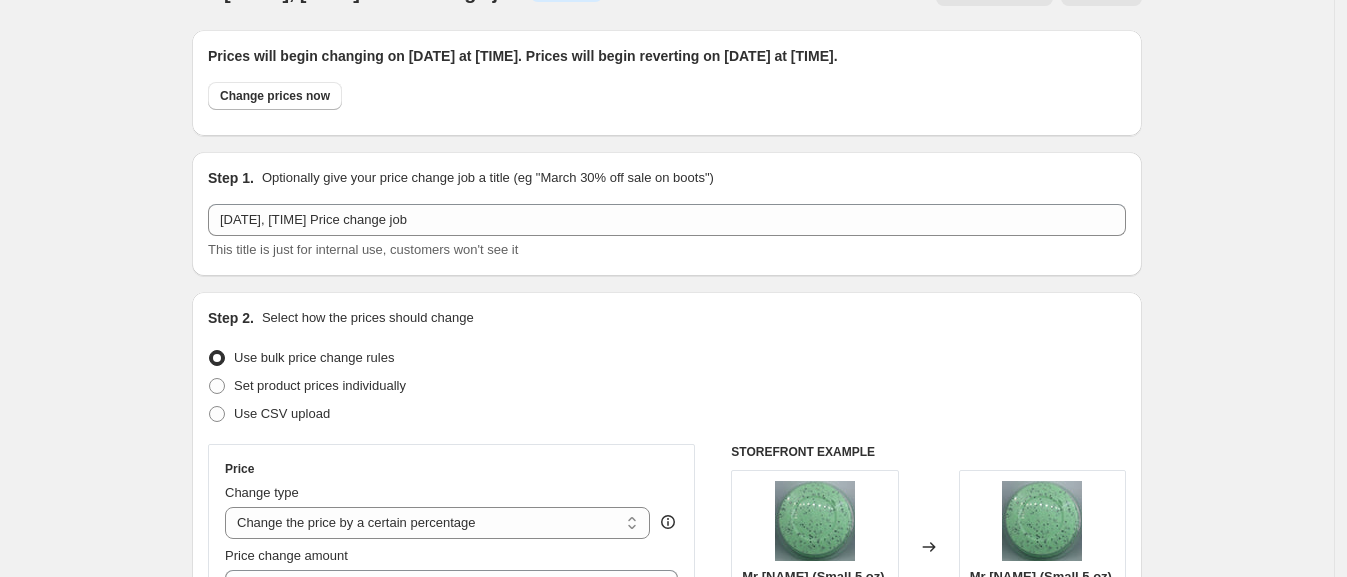 scroll, scrollTop: 0, scrollLeft: 0, axis: both 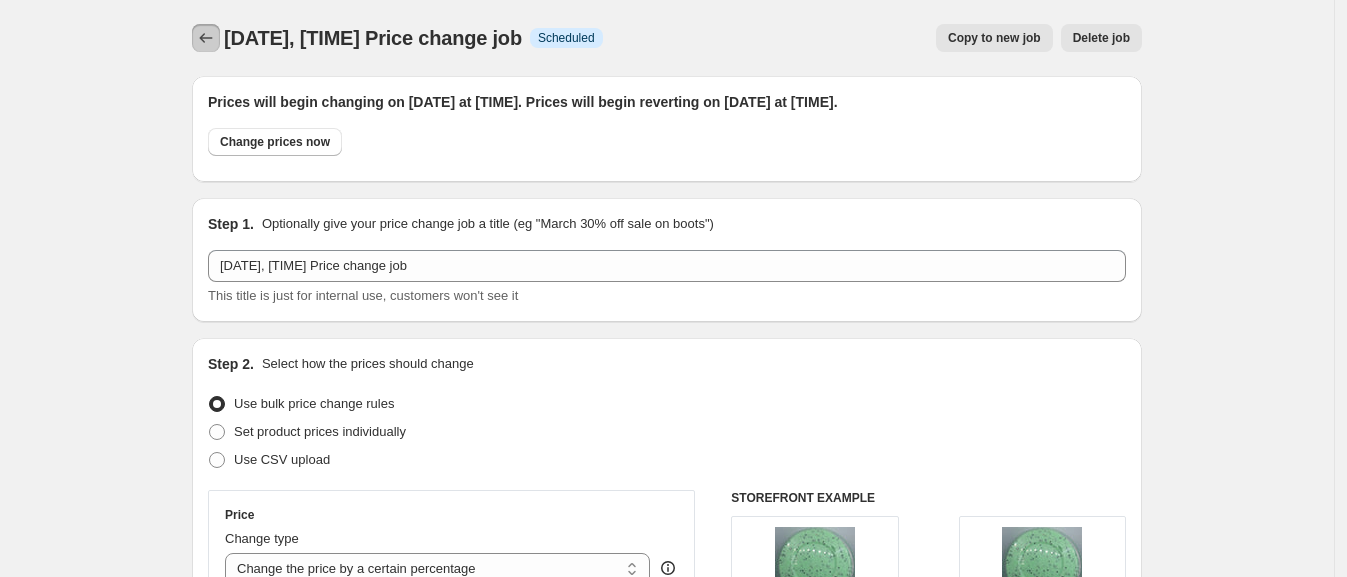 click at bounding box center [206, 38] 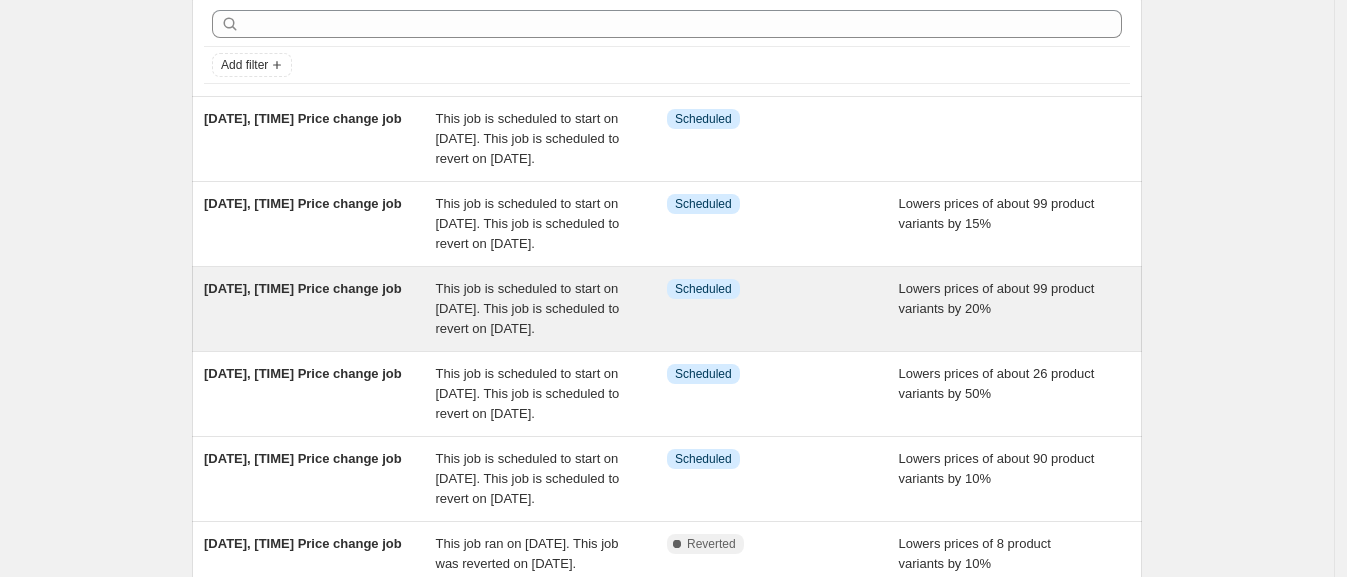 scroll, scrollTop: 0, scrollLeft: 0, axis: both 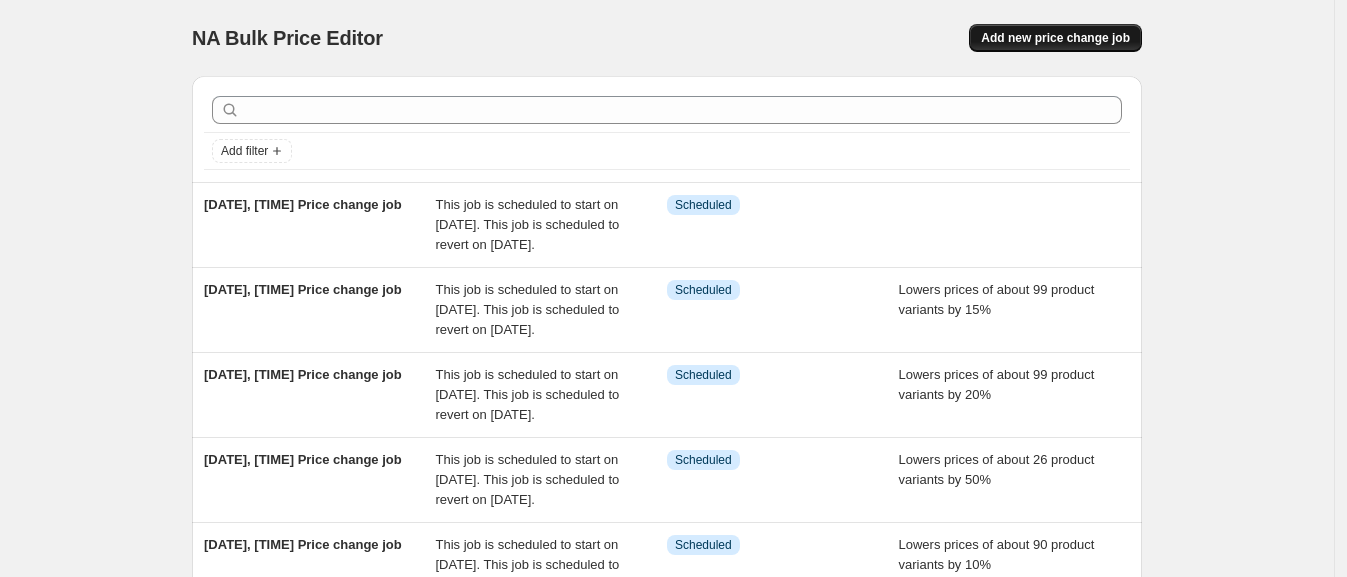 click on "Add new price change job" at bounding box center (1055, 38) 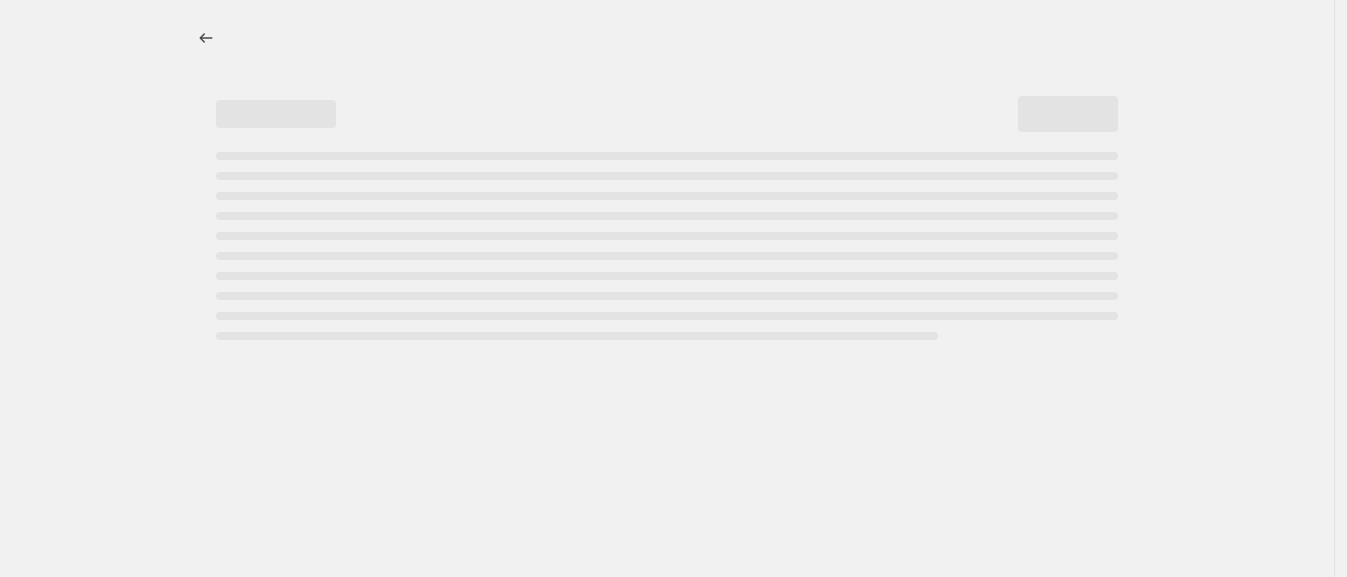 select on "percentage" 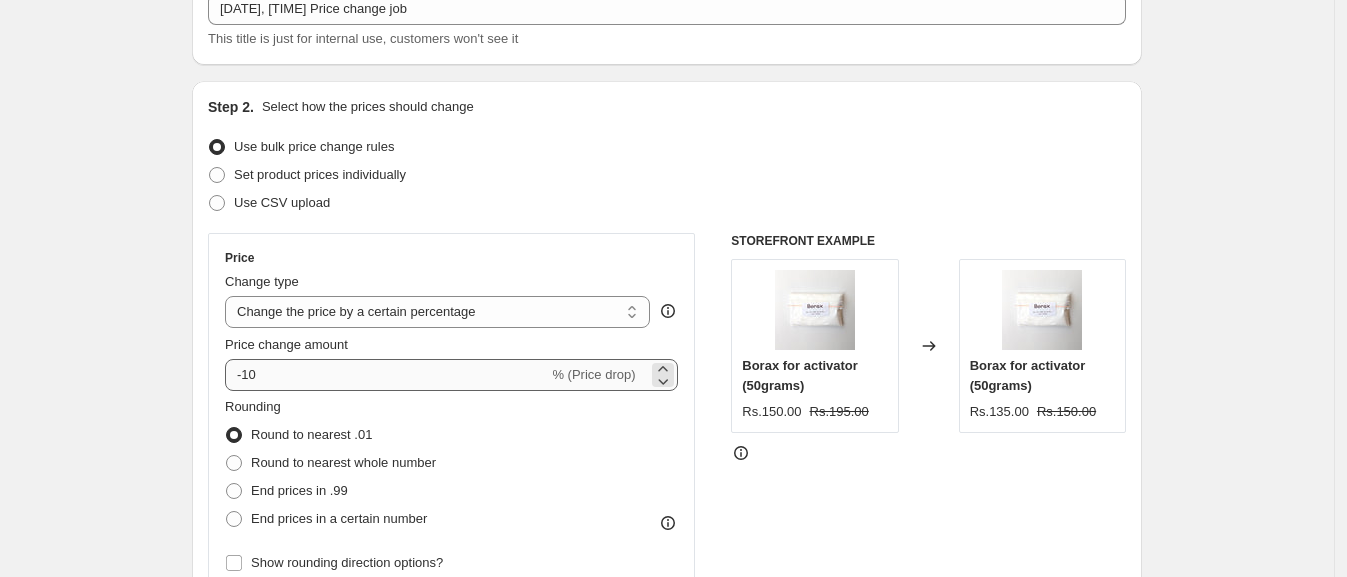 scroll, scrollTop: 139, scrollLeft: 0, axis: vertical 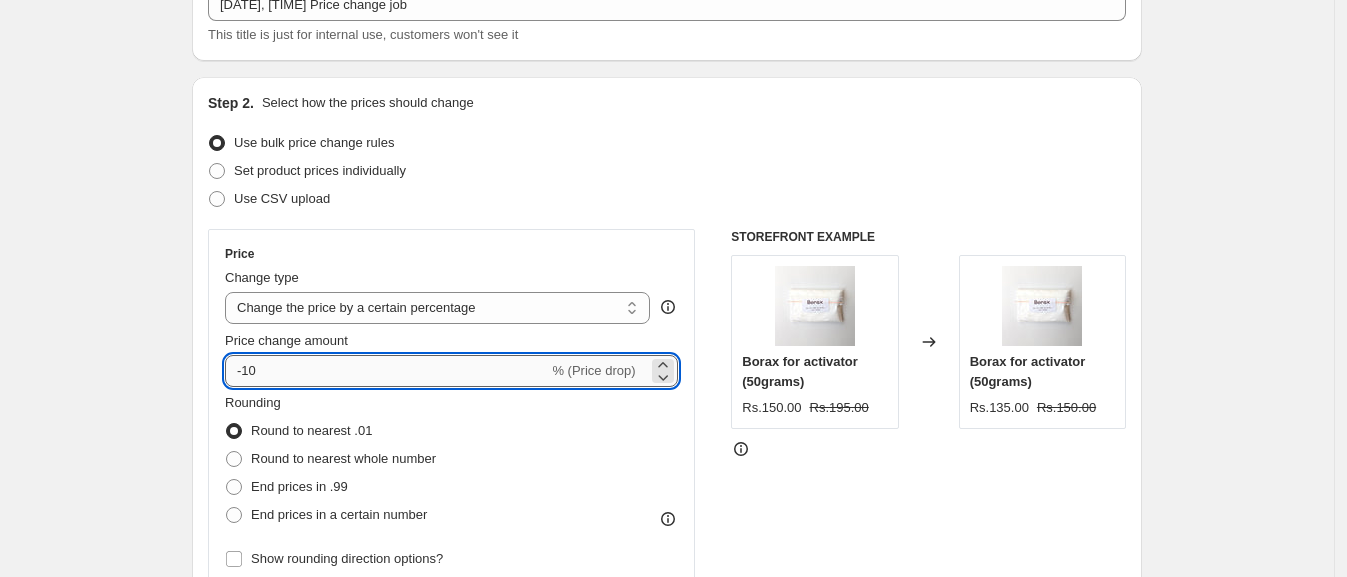 click on "-10" at bounding box center [386, 371] 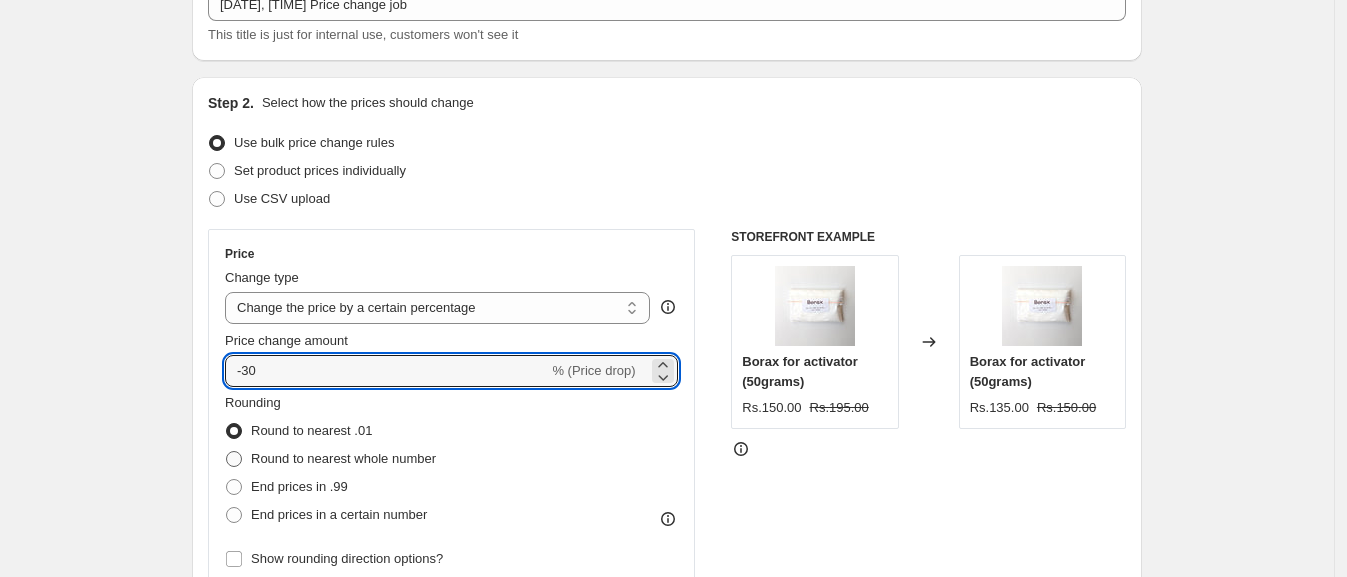 type on "-30" 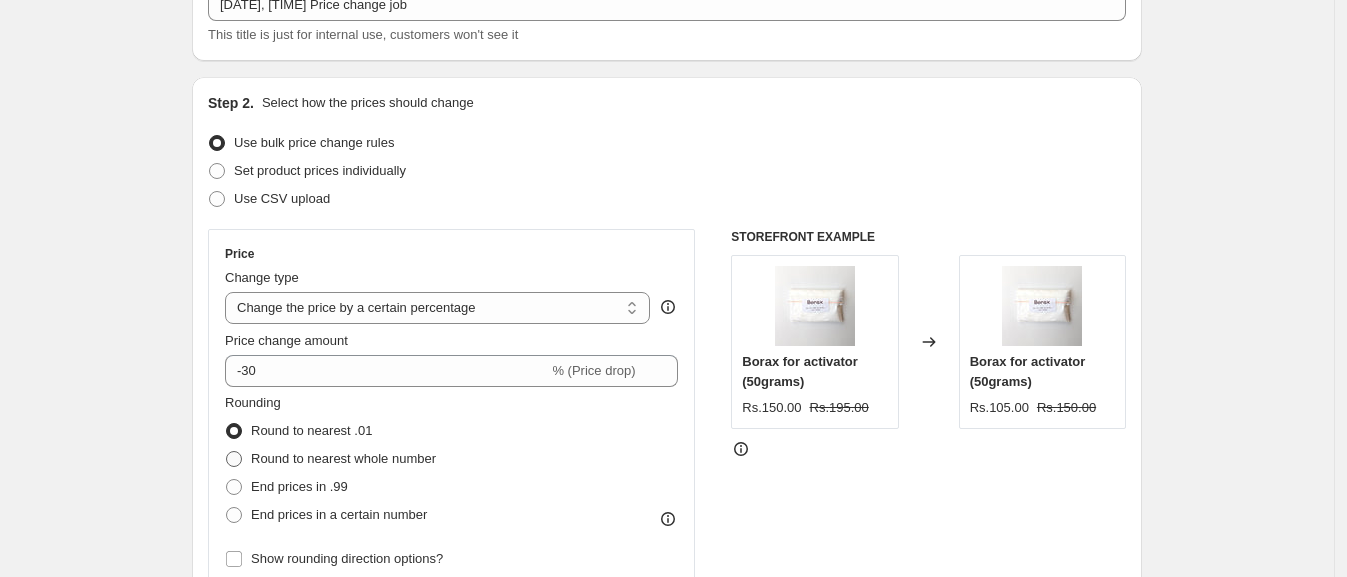 click on "Round to nearest whole number" at bounding box center [343, 458] 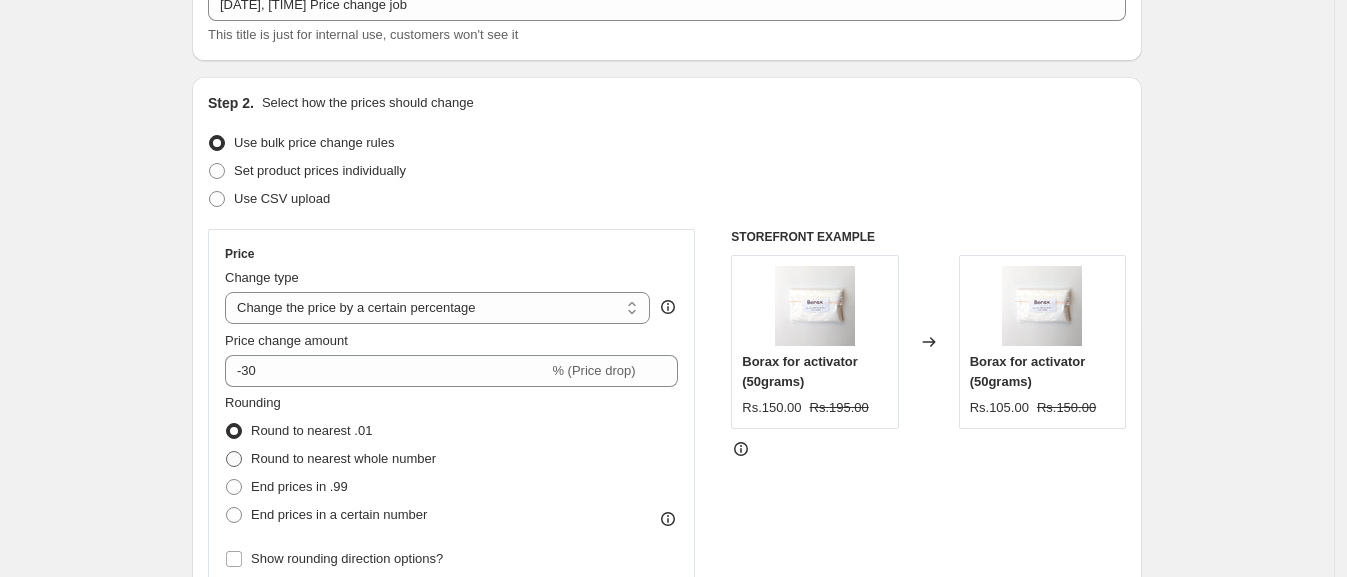 radio on "true" 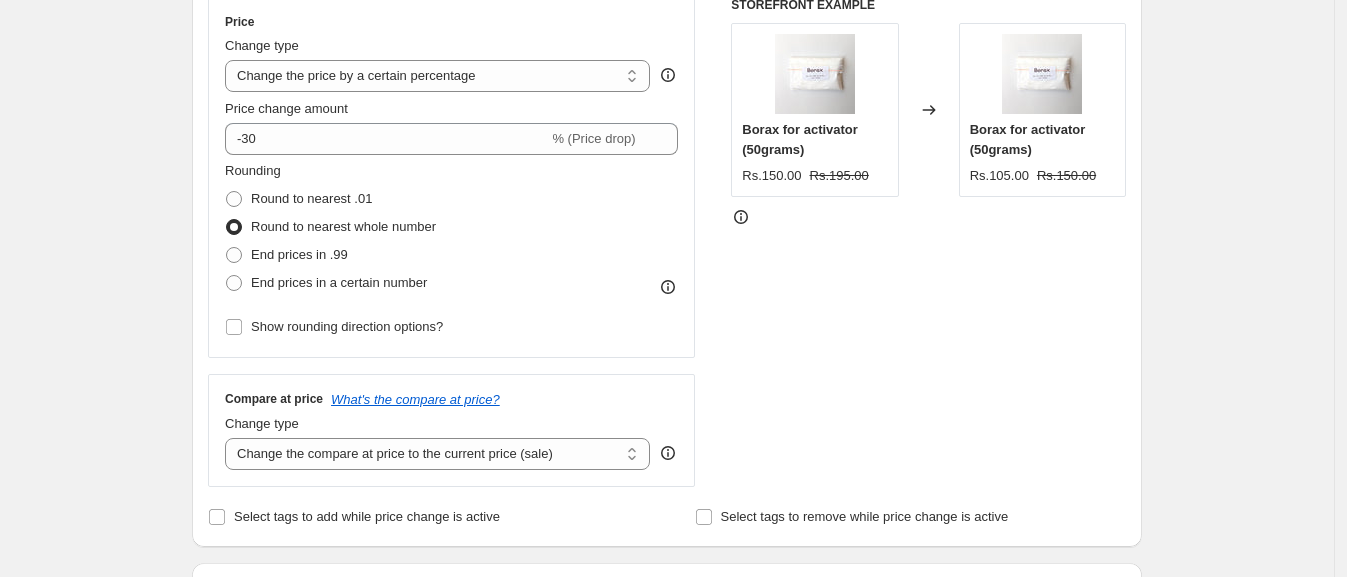 scroll, scrollTop: 382, scrollLeft: 0, axis: vertical 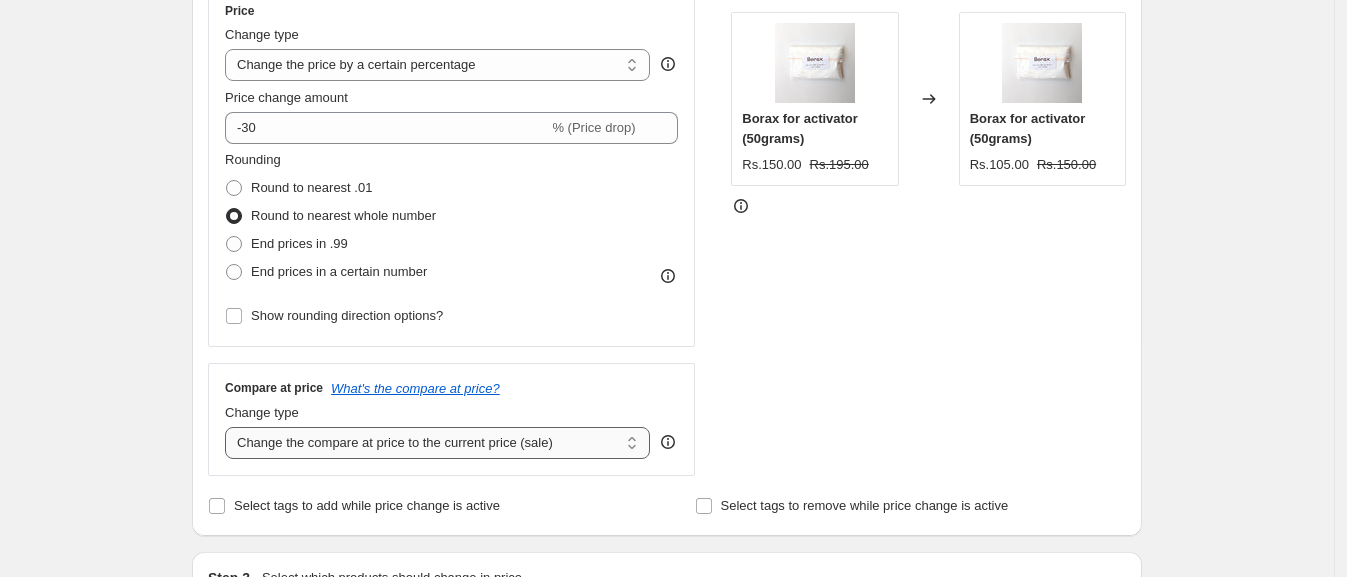 click on "Change the compare at price to the current price (sale) Change the compare at price to a certain amount Change the compare at price by a certain amount Change the compare at price by a certain percentage Change the compare at price by a certain amount relative to the actual price Change the compare at price by a certain percentage relative to the actual price Don't change the compare at price Remove the compare at price" at bounding box center (437, 443) 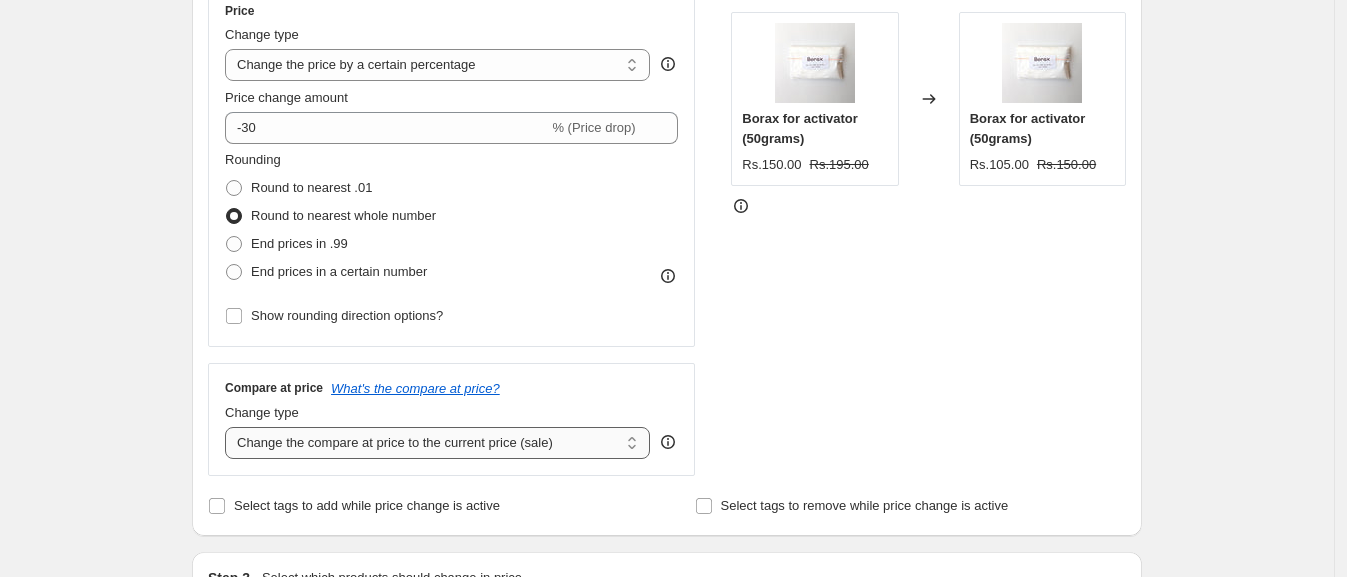 select on "no_change" 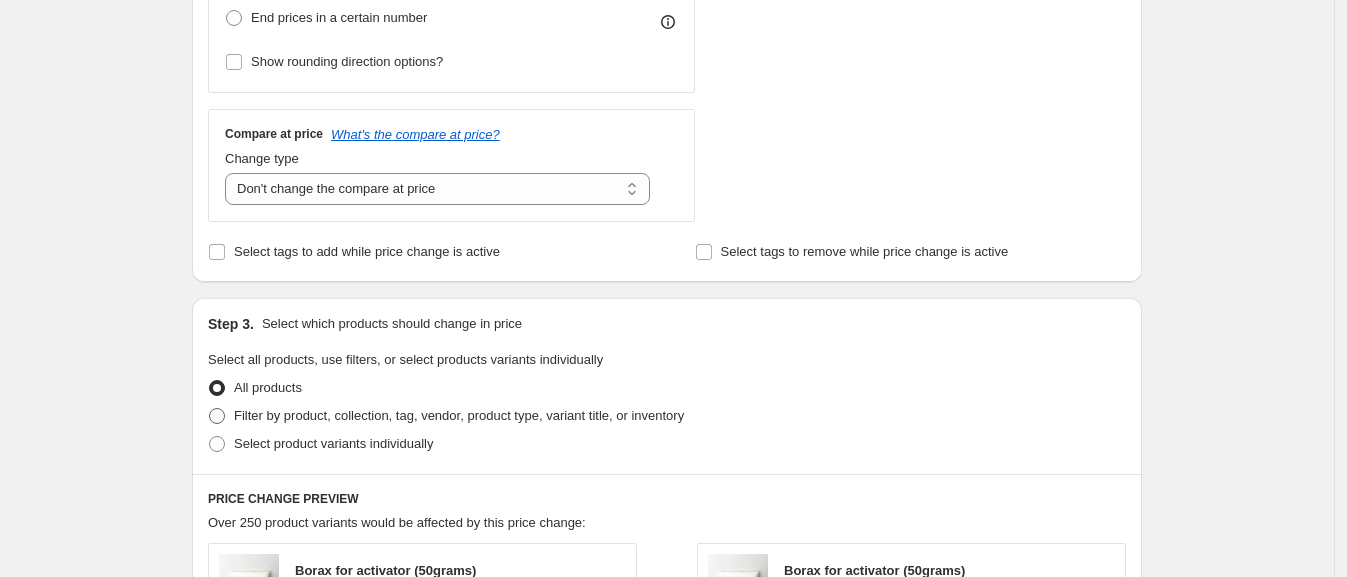 click on "Filter by product, collection, tag, vendor, product type, variant title, or inventory" at bounding box center (459, 415) 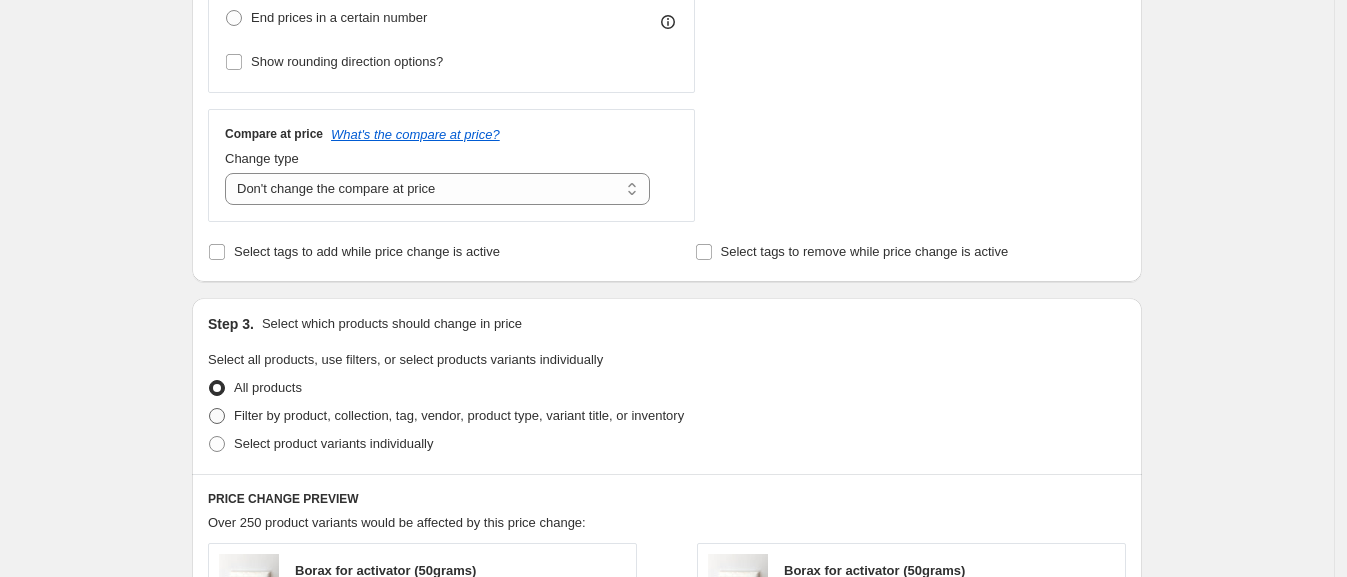 radio on "true" 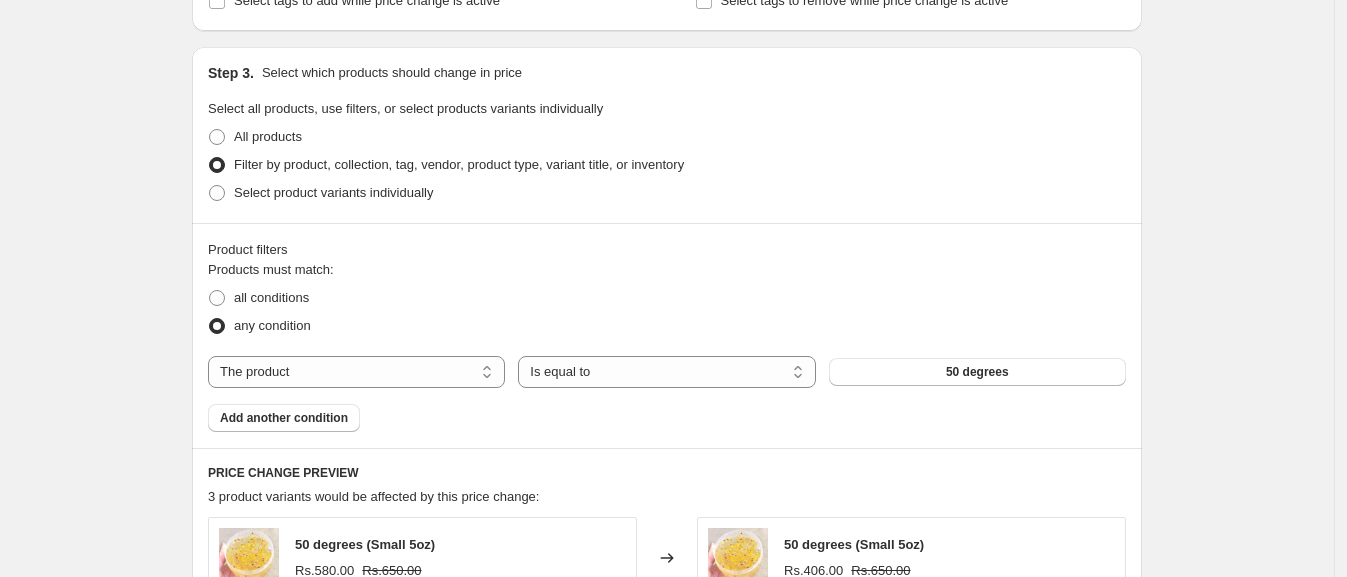 scroll, scrollTop: 889, scrollLeft: 0, axis: vertical 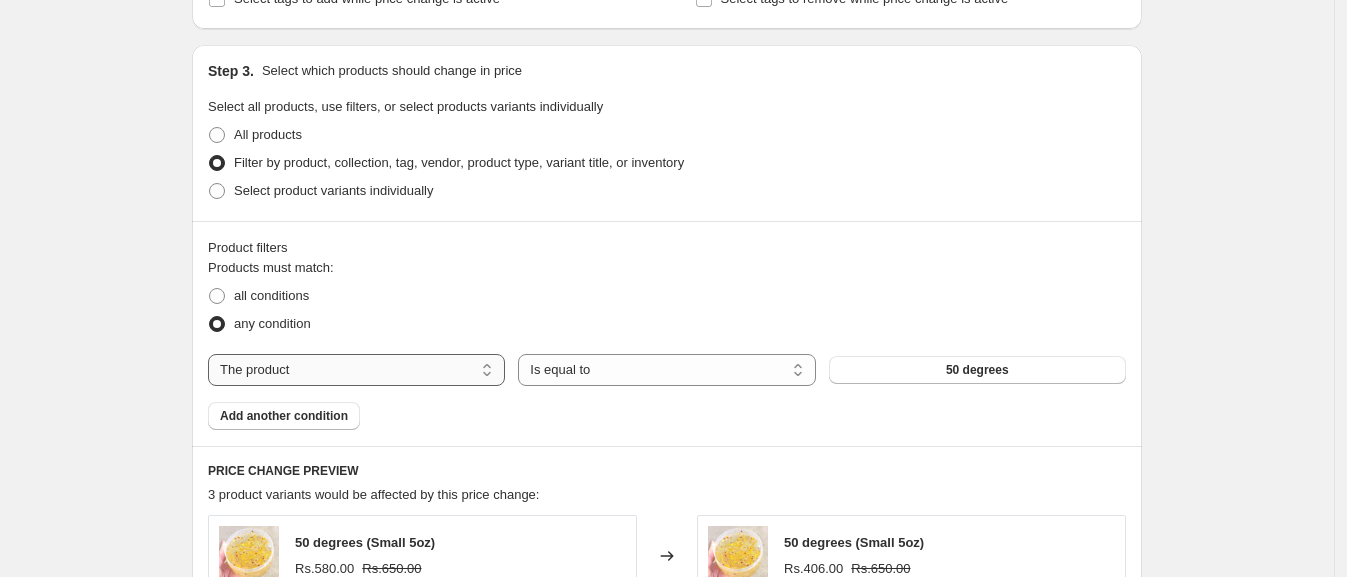 click on "The product The product's collection The product's tag The product's vendor The product's status The variant's title Inventory quantity" at bounding box center (356, 370) 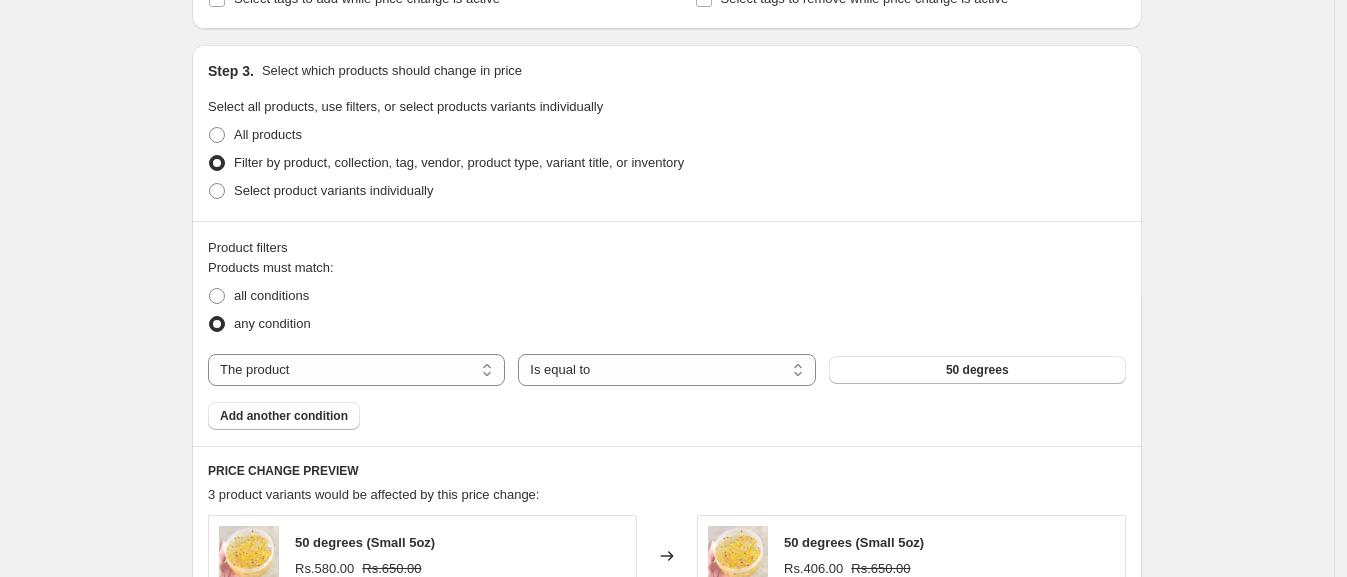 click on "any condition" at bounding box center [667, 324] 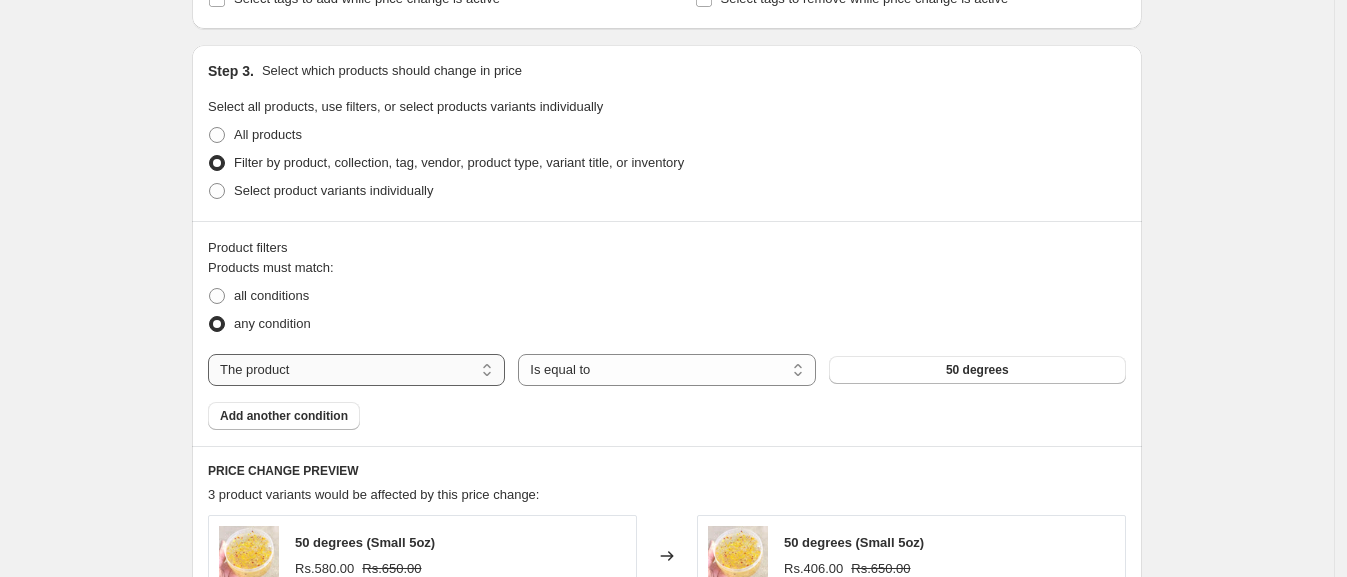 click on "The product The product's collection The product's tag The product's vendor The product's status The variant's title Inventory quantity" at bounding box center [356, 370] 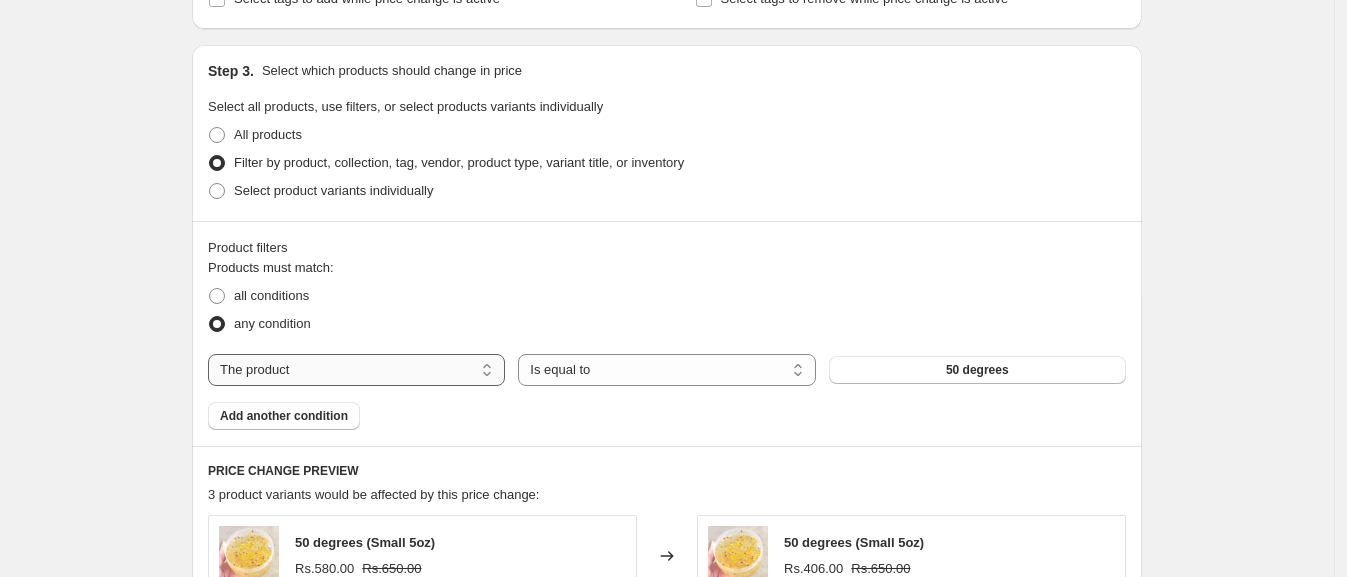 select on "tag" 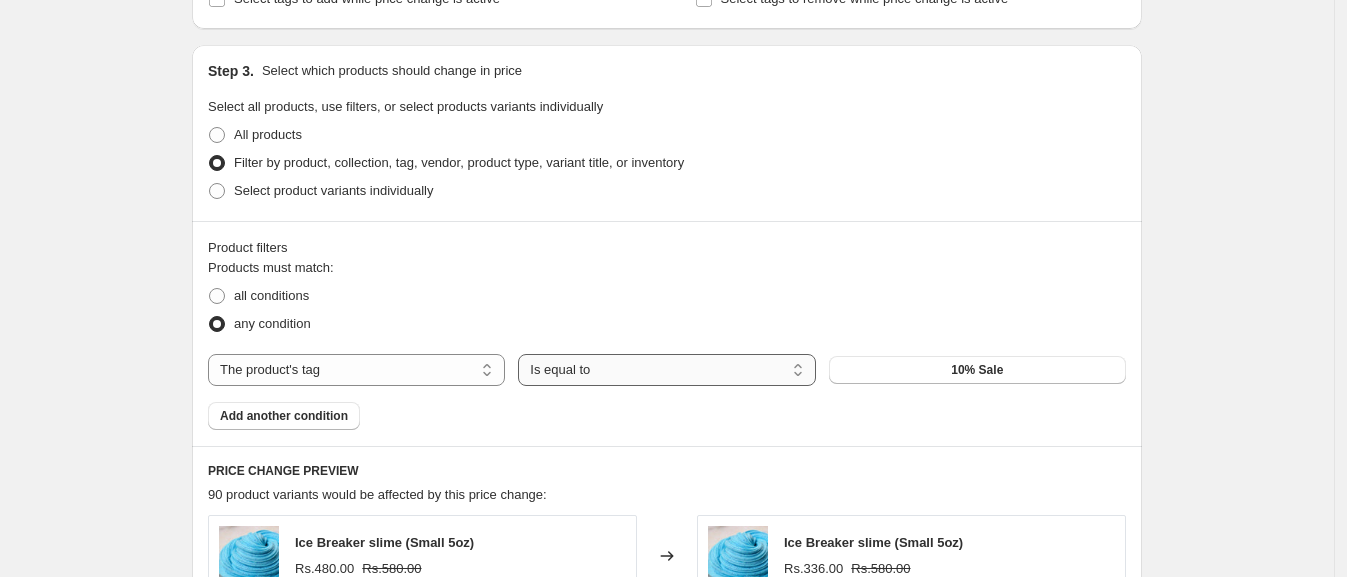 click on "Is equal to Is not equal to" at bounding box center (666, 370) 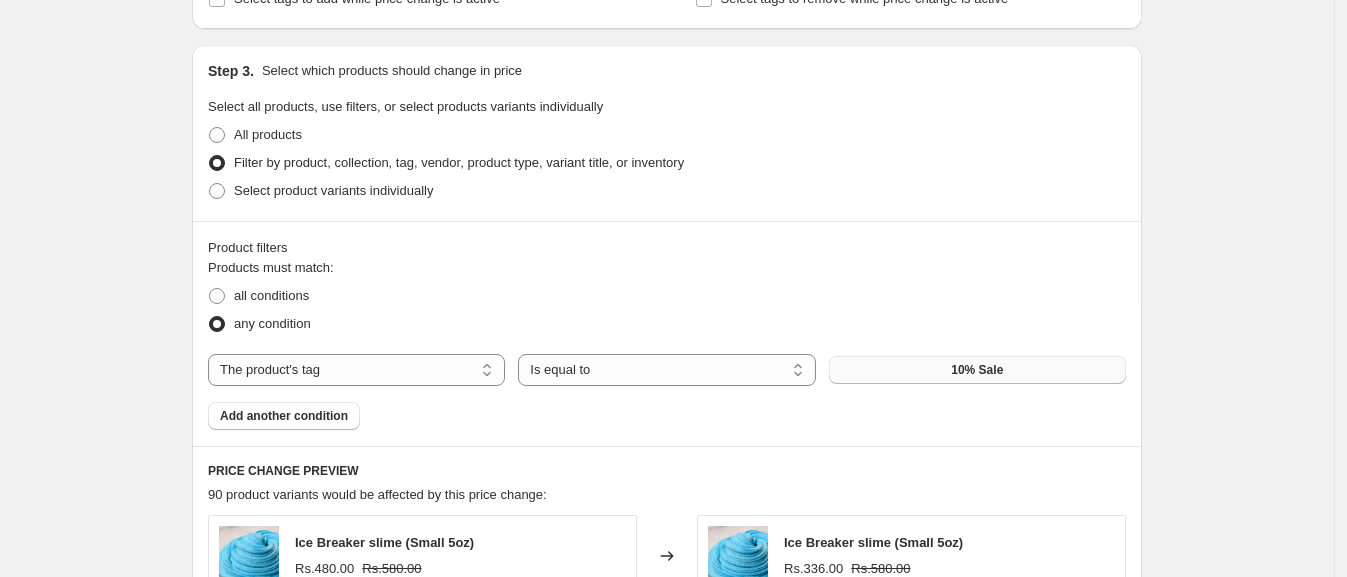 click on "10% Sale" at bounding box center [977, 370] 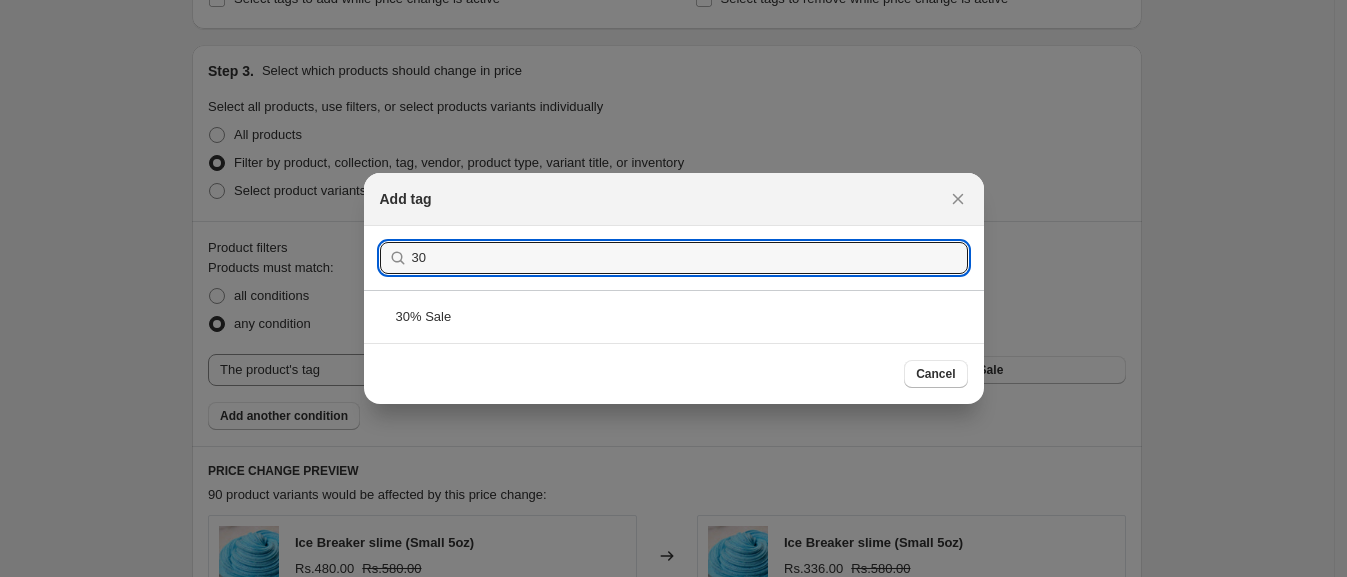 type on "30" 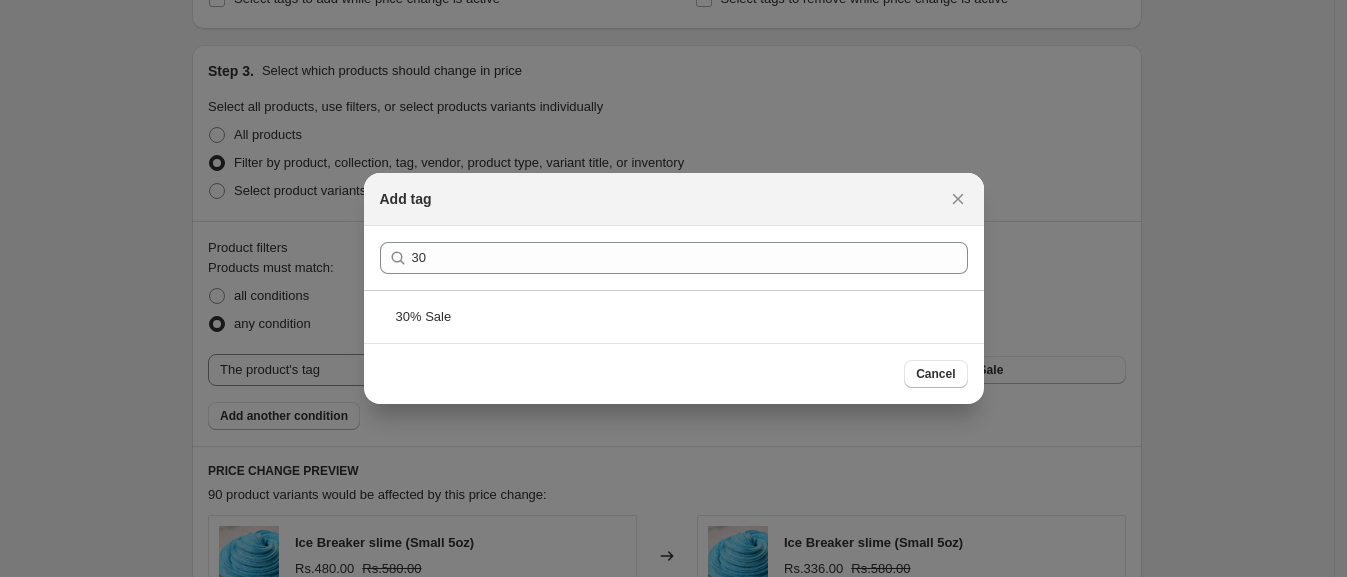 click on "30% Sale" at bounding box center [674, 316] 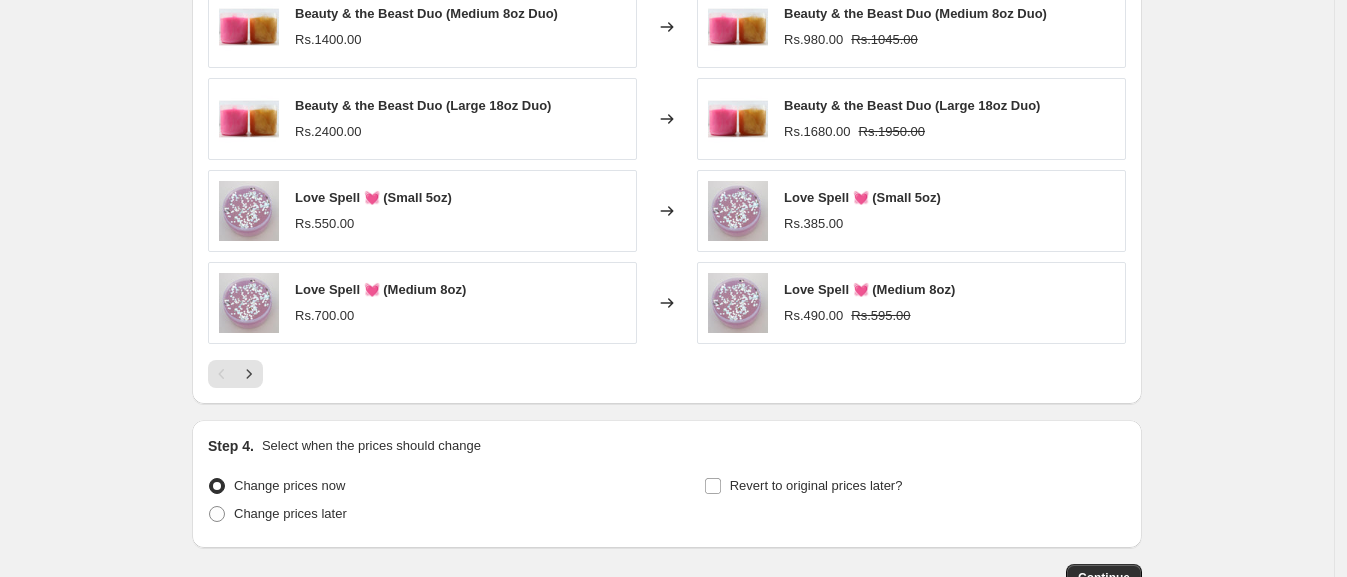 scroll, scrollTop: 1644, scrollLeft: 0, axis: vertical 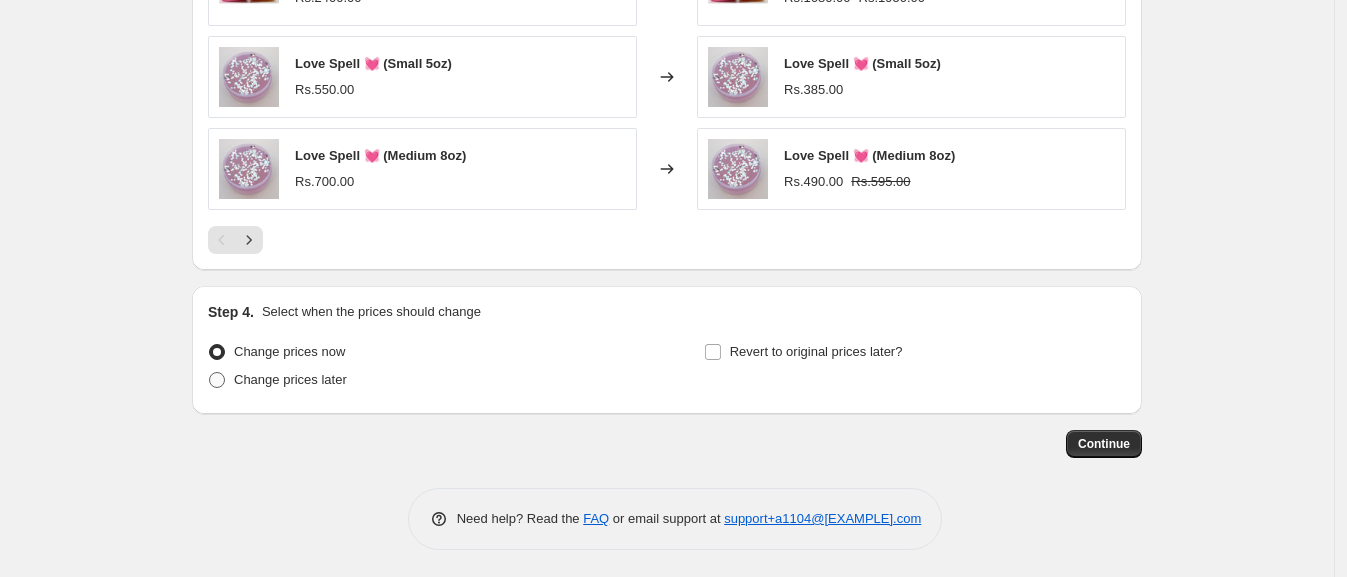 click on "Change prices later" at bounding box center (290, 379) 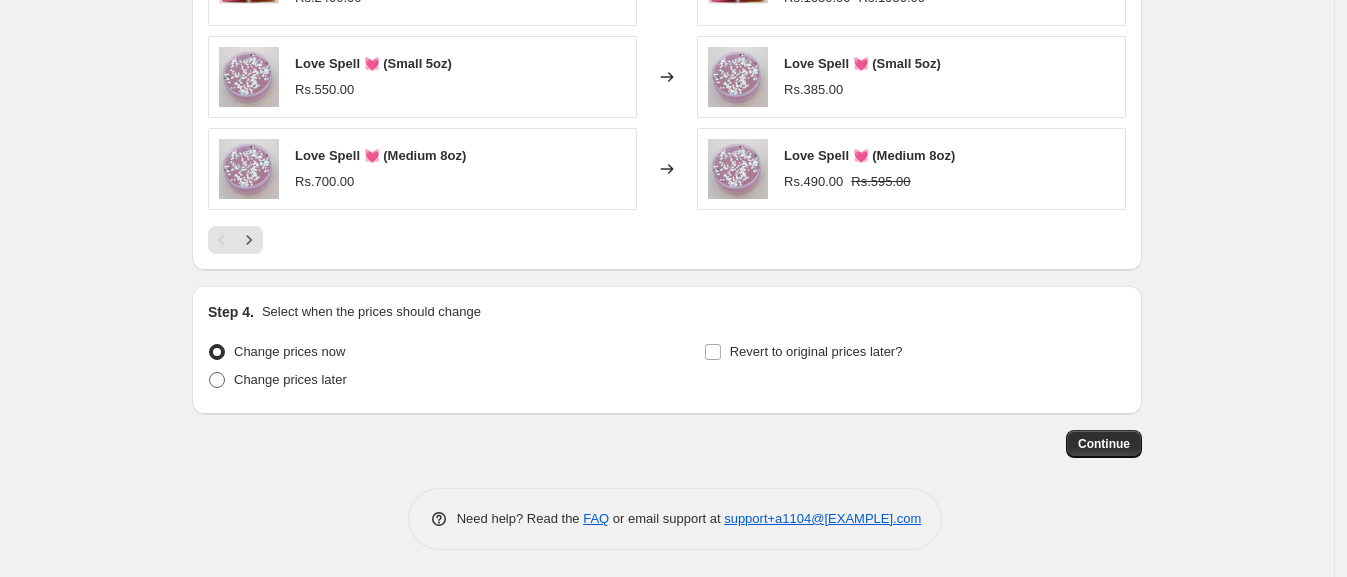 radio on "true" 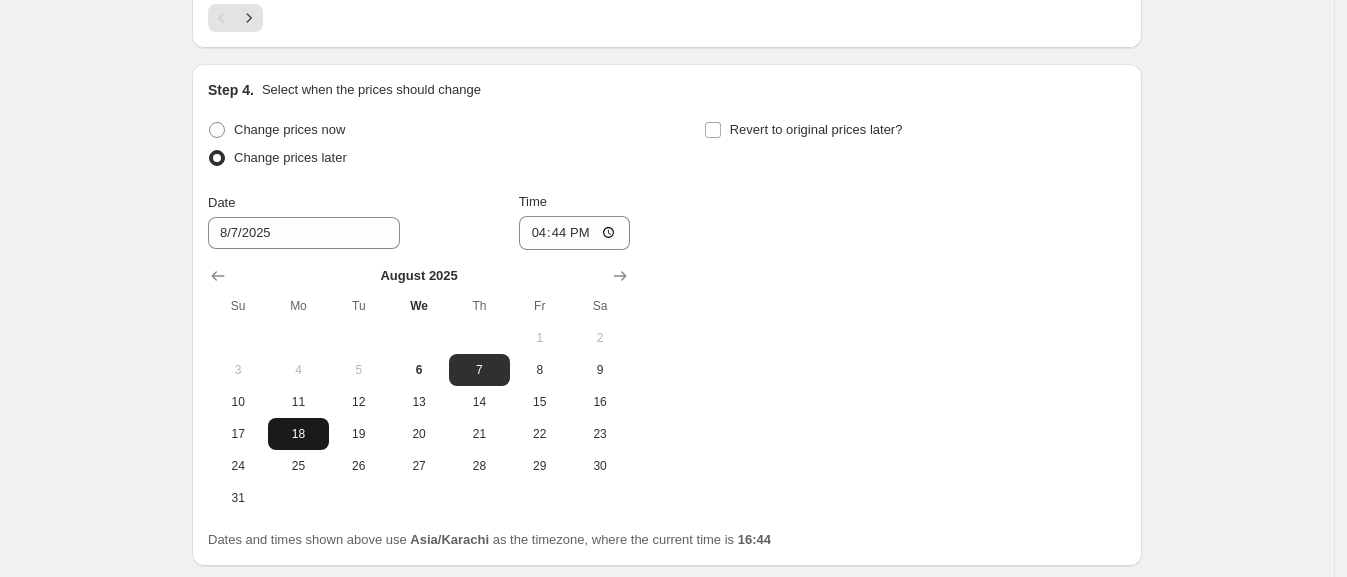 scroll, scrollTop: 1876, scrollLeft: 0, axis: vertical 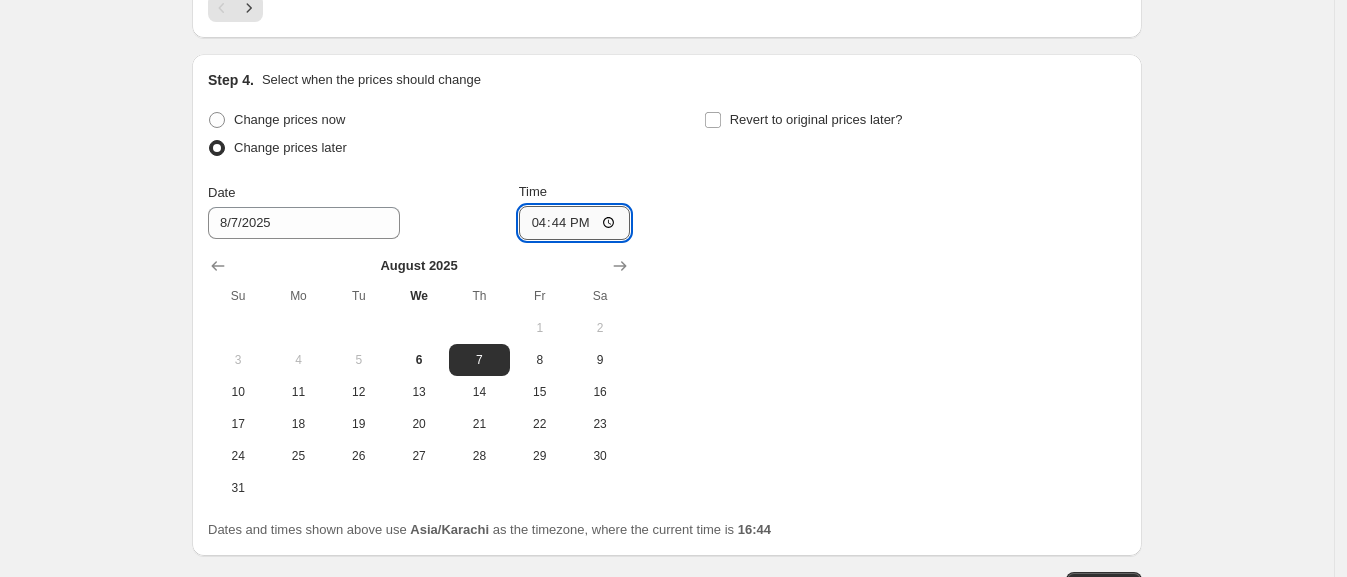 click on "16:44" at bounding box center [575, 223] 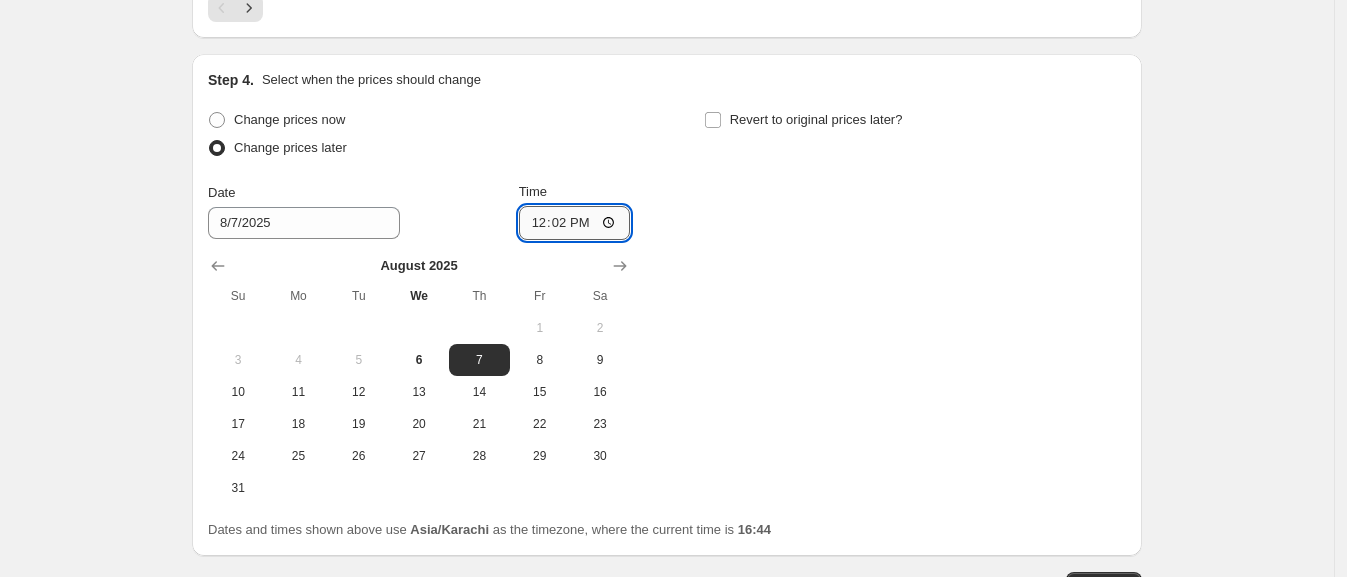 click on "12:02" at bounding box center (575, 223) 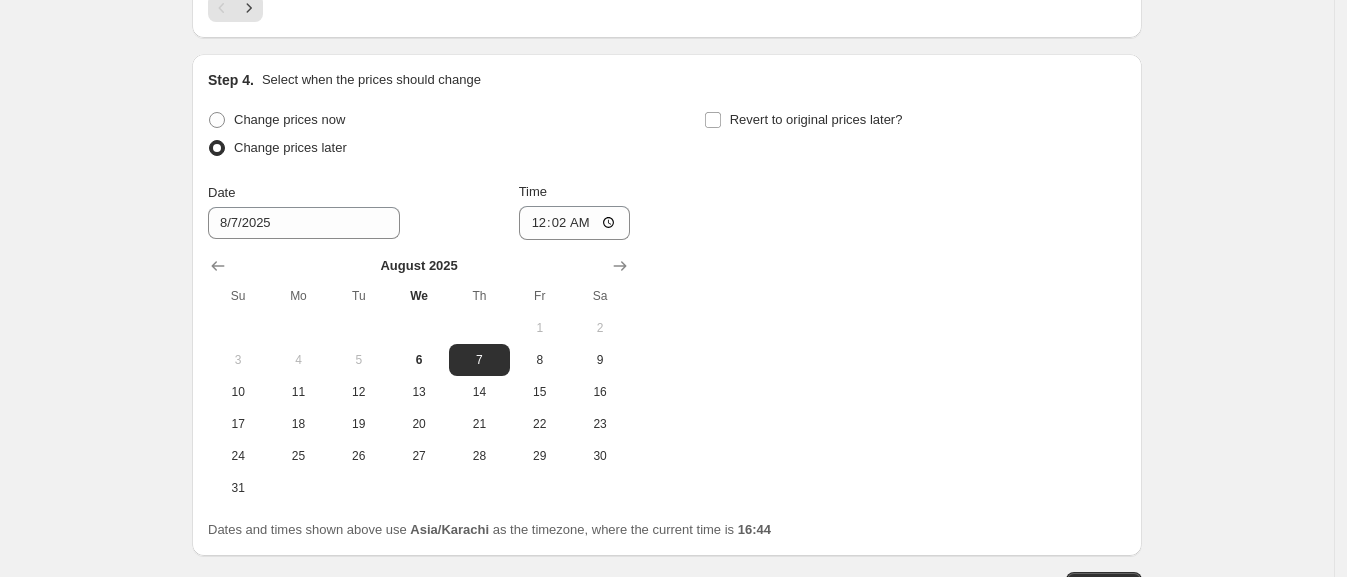 click on "Change prices now Change prices later Date 8/7/2025 Time 00:02 August   2025 Su Mo Tu We Th Fr Sa 1 2 3 4 5 6 7 8 9 10 11 12 13 14 15 16 17 18 19 20 21 22 23 24 25 26 27 28 29 30 31 Revert to original prices later?" at bounding box center (667, 305) 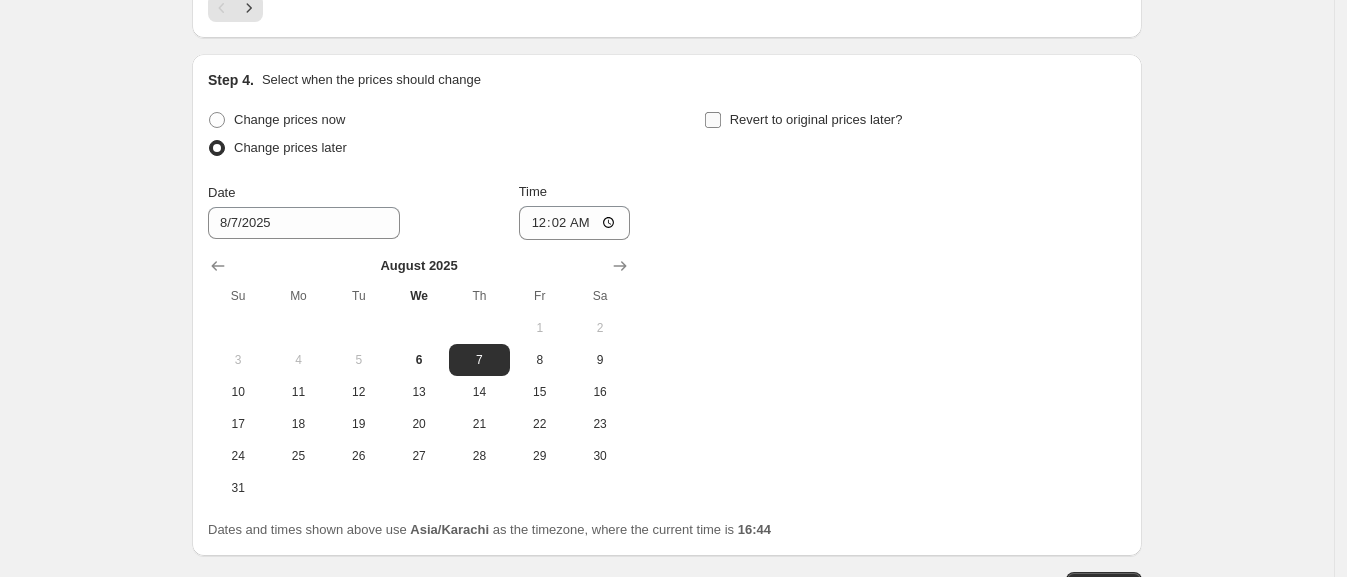 click on "Revert to original prices later?" at bounding box center [713, 120] 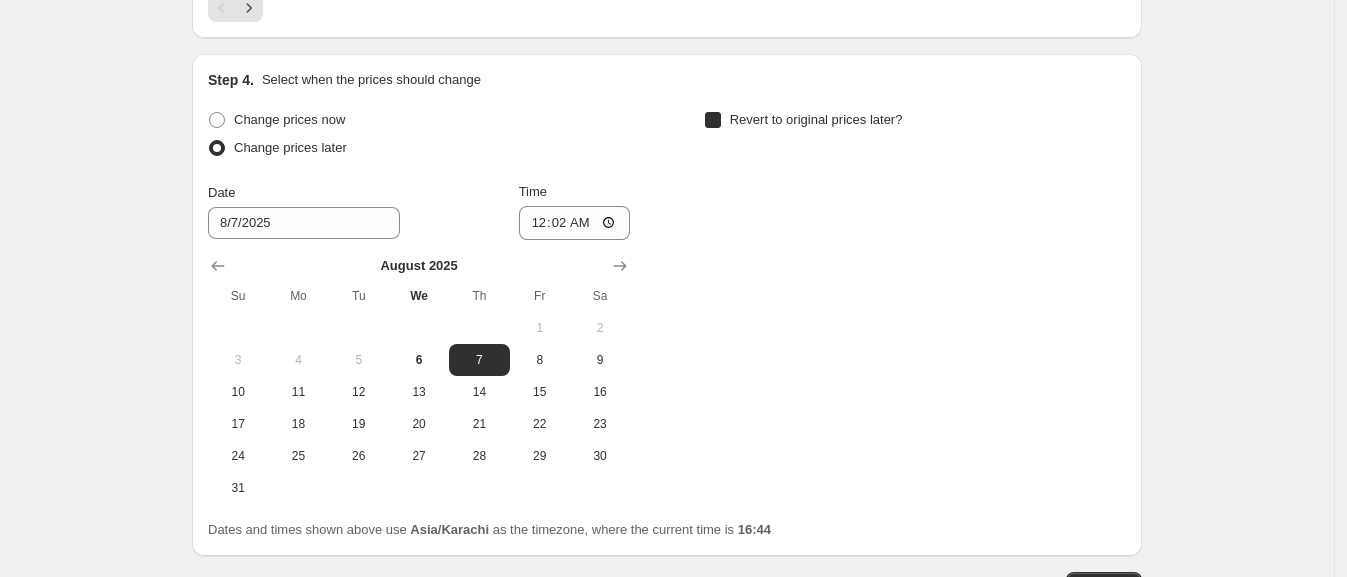 checkbox on "true" 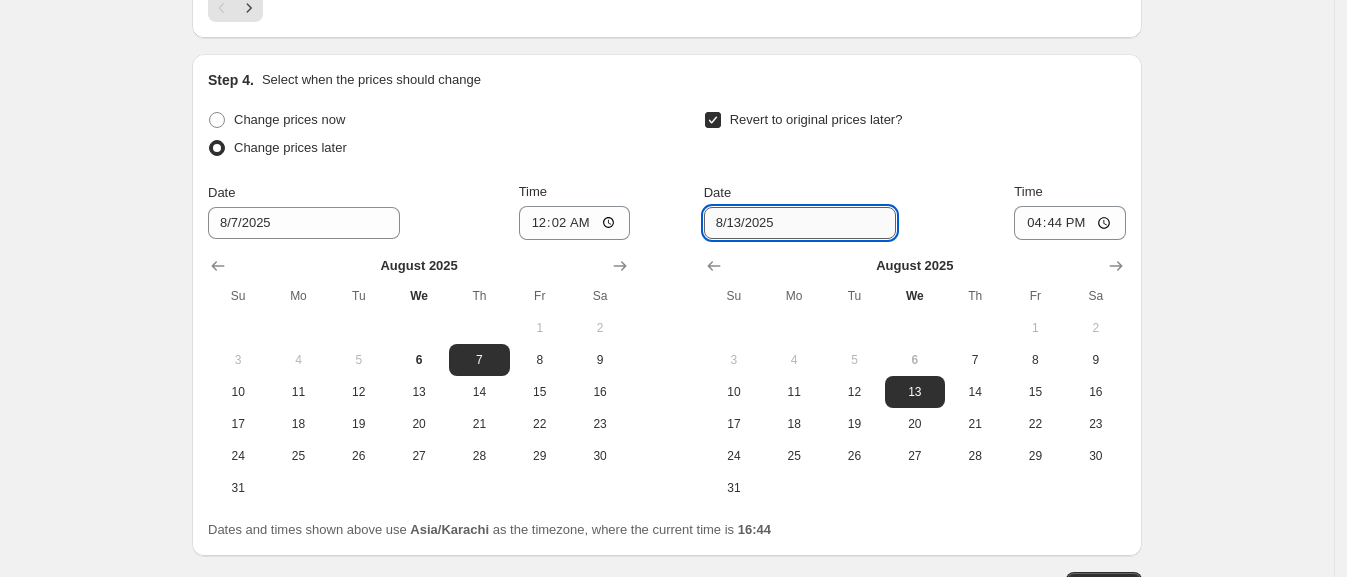 click on "8/13/2025" at bounding box center (800, 223) 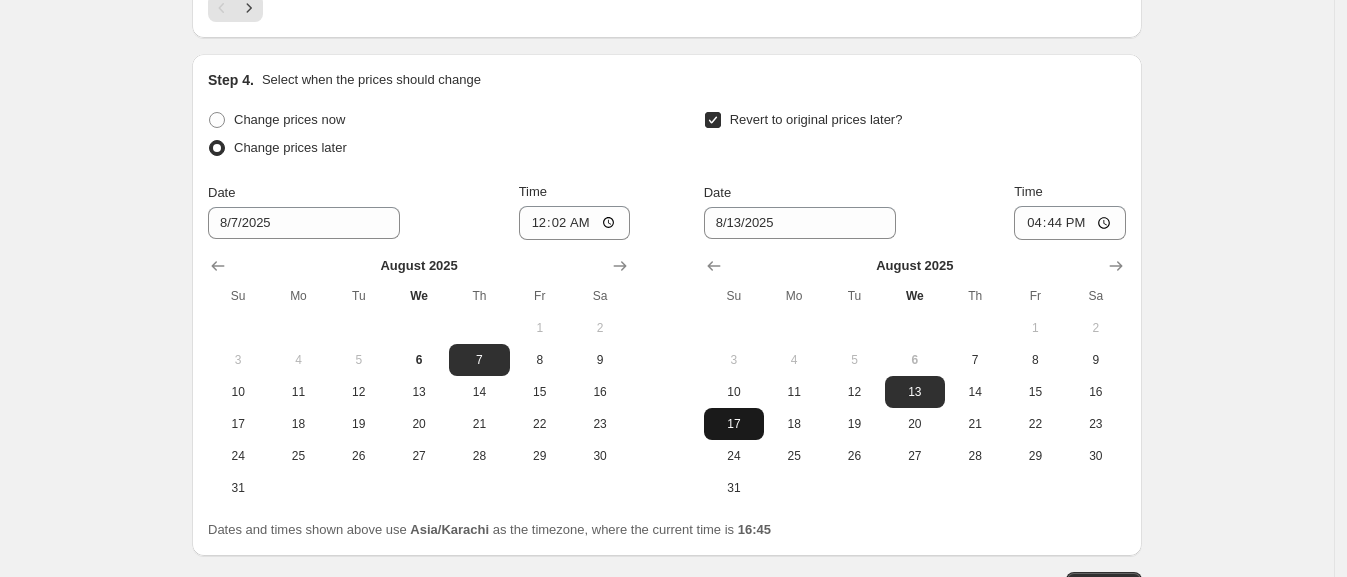 click on "17" at bounding box center [734, 424] 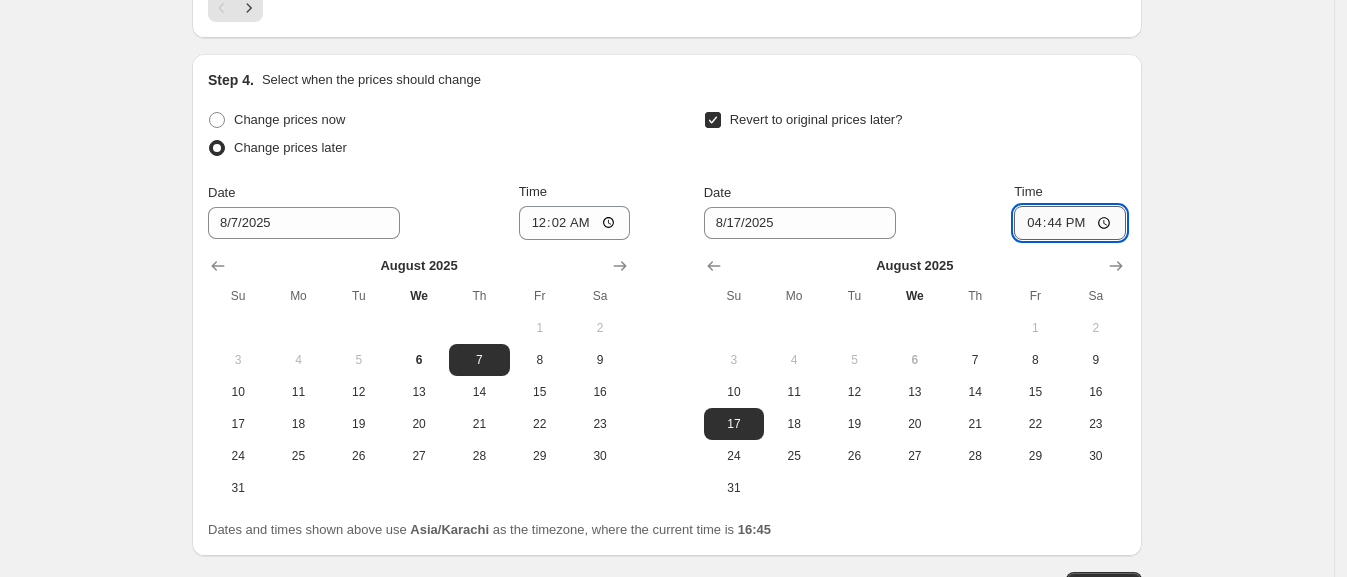 click on "16:44" at bounding box center (1070, 223) 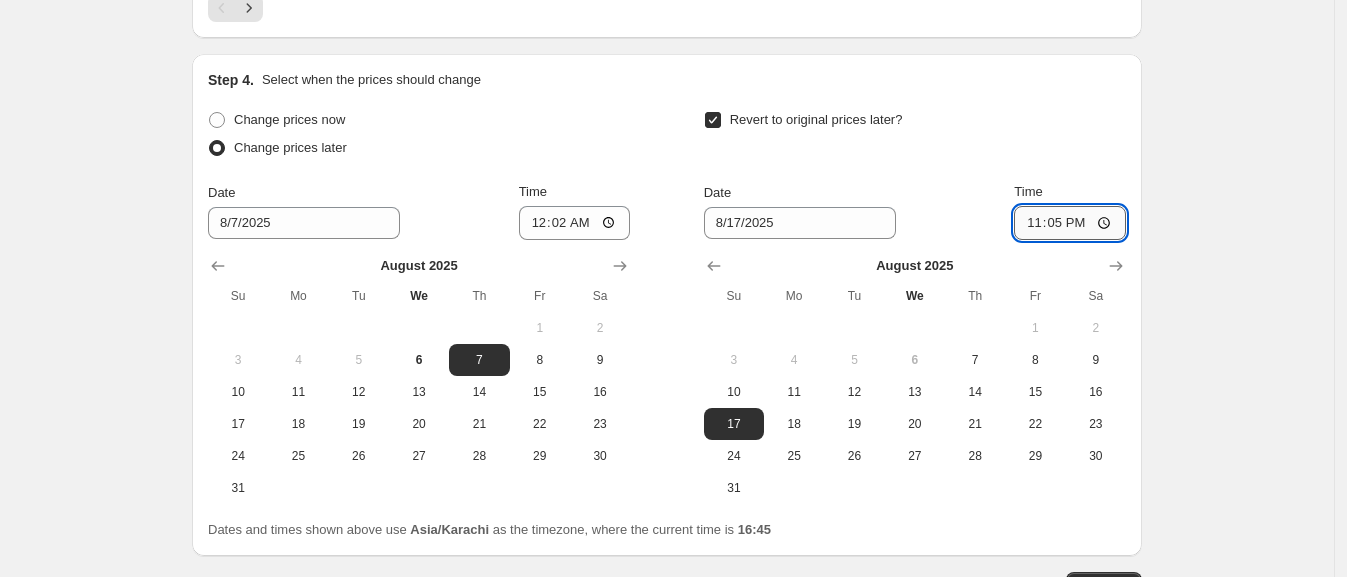 type on "23:55" 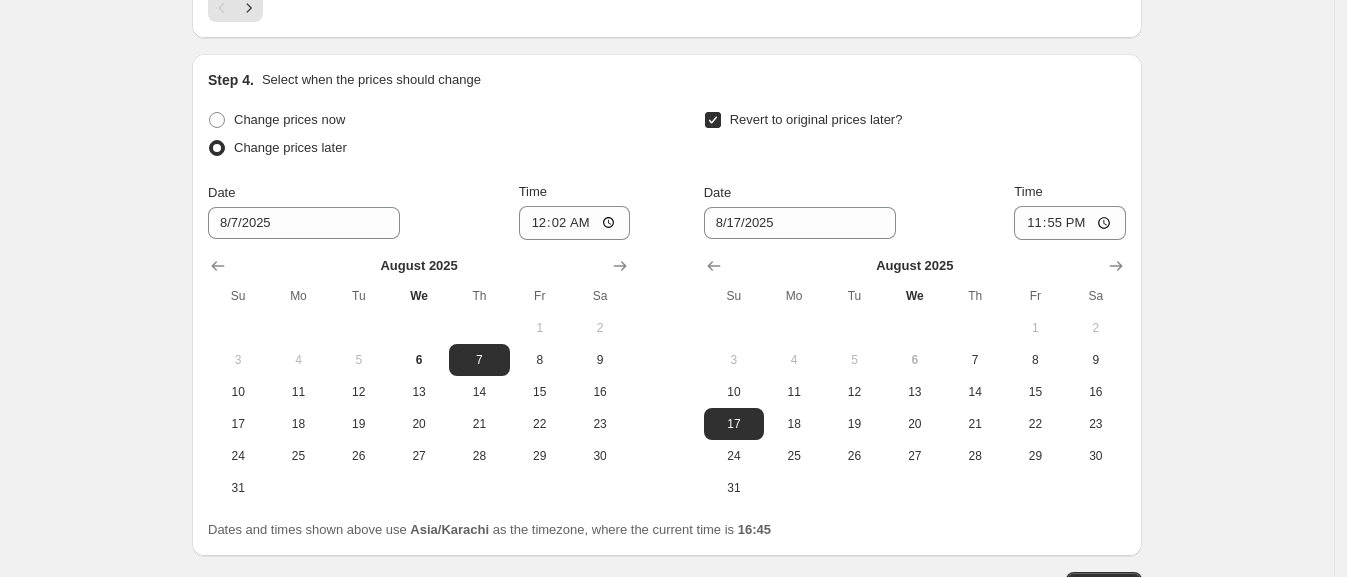 click on "Create new price change job. This page is ready Create new price change job Draft Step 1. Optionally give your price change job a title (eg "March 30% off sale on boots") [DATE], [TIME] Price change job This title is just for internal use, customers won't see it Step 2. Select how the prices should change Use bulk price change rules Set product prices individually Use CSV upload Price Change type Change the price to a certain amount Change the price by a certain amount Change the price by a certain percentage Change the price to the current compare at price (price before sale) Change the price by a certain amount relative to the compare at price Change the price by a certain percentage relative to the compare at price Don't change the price Change the price by a certain percentage relative to the cost per item Change price to certain cost margin Change the price by a certain percentage Price change amount -30 % (Price drop) Rounding Round to nearest .01 Round to nearest whole number End prices in .99" at bounding box center [667, -577] 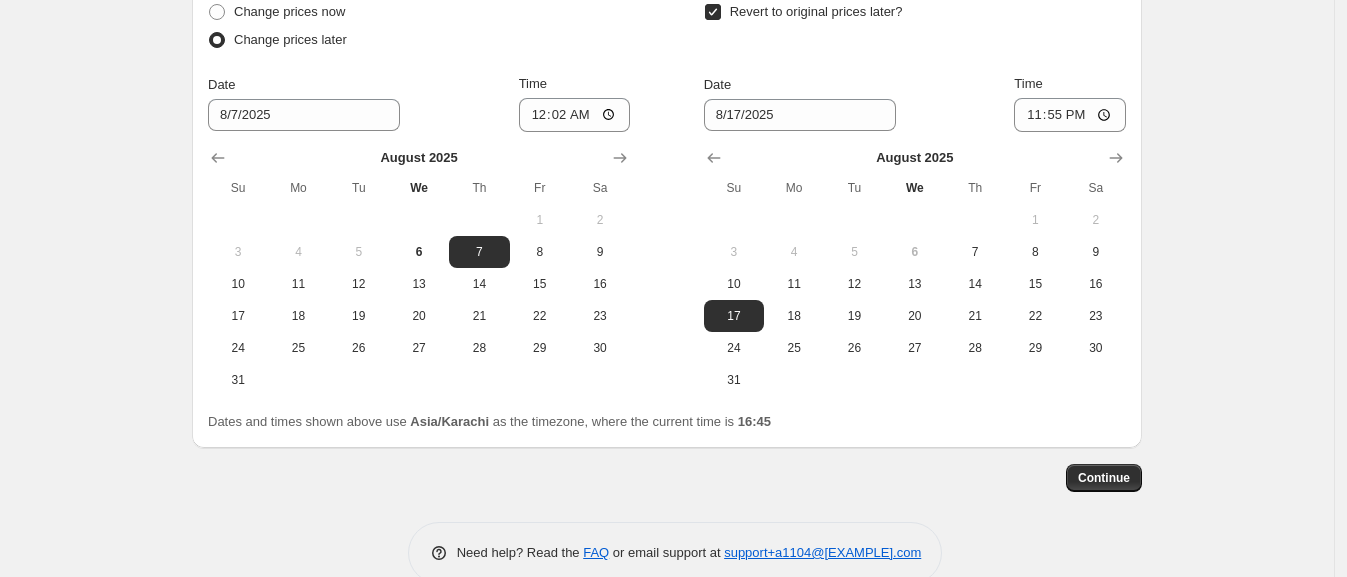 scroll, scrollTop: 2019, scrollLeft: 0, axis: vertical 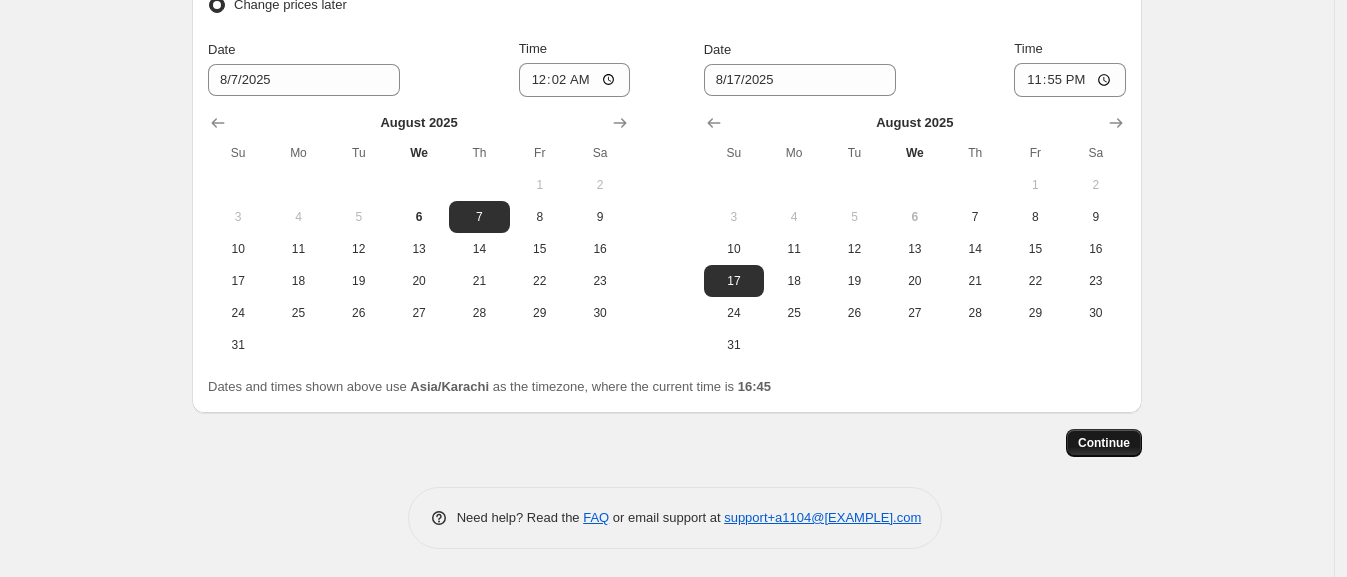 click on "Continue" at bounding box center (1104, 443) 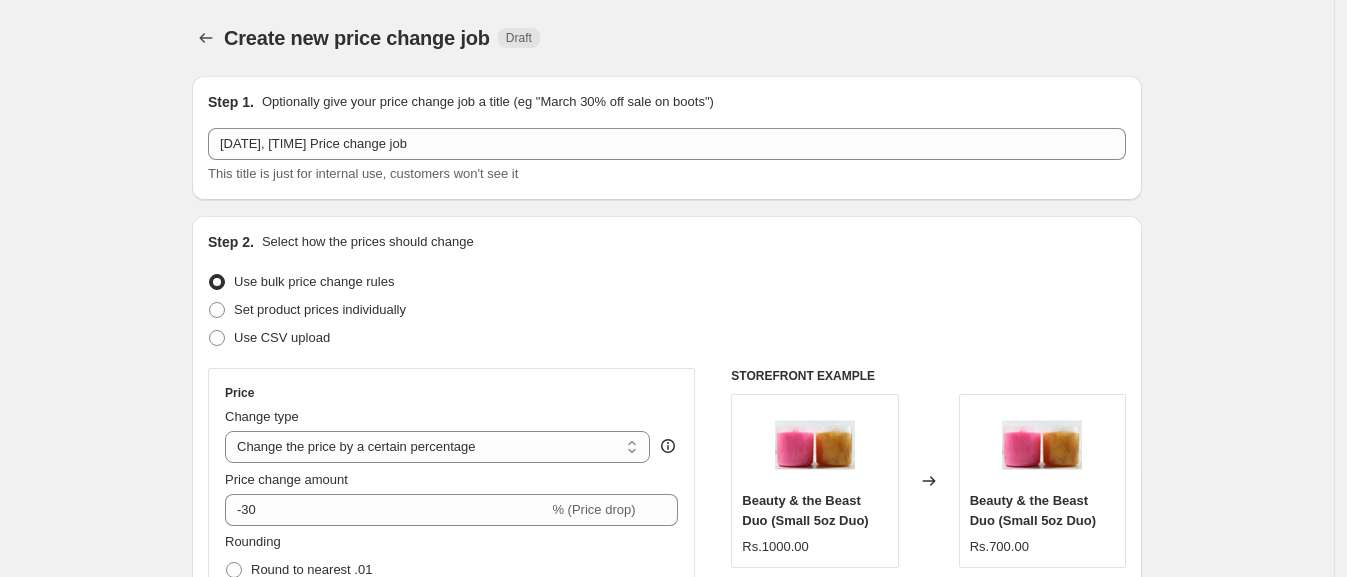 scroll, scrollTop: 2019, scrollLeft: 0, axis: vertical 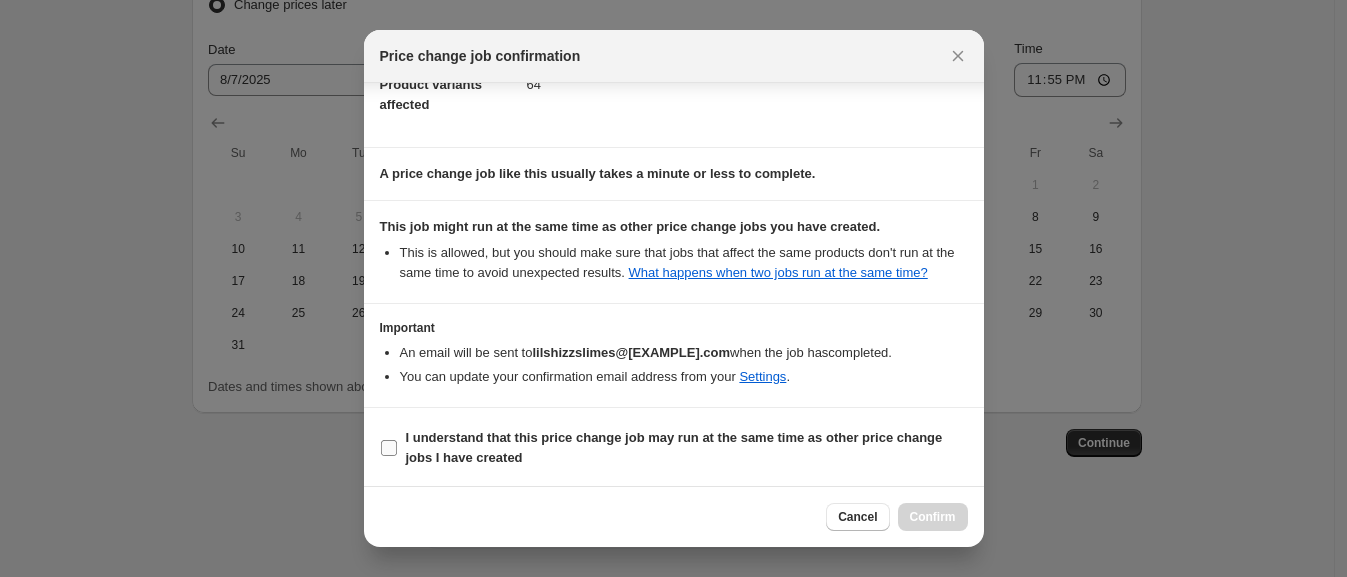 click on "I understand that this price change job may run at the same time as other price change jobs I have created" at bounding box center [674, 447] 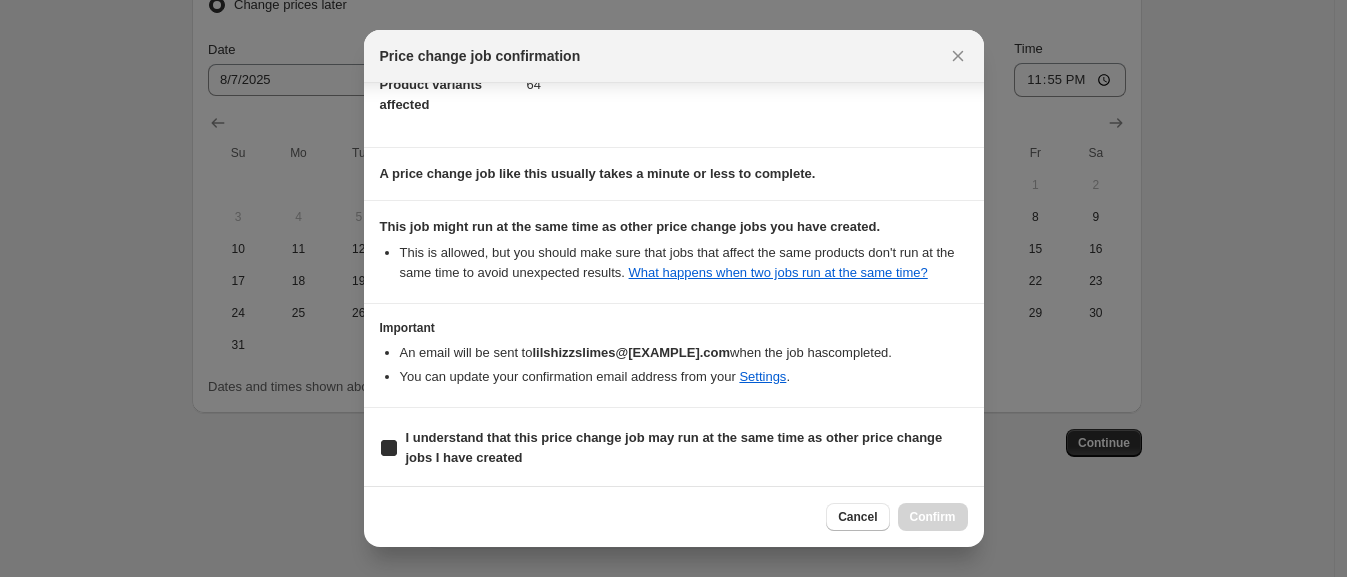 checkbox on "true" 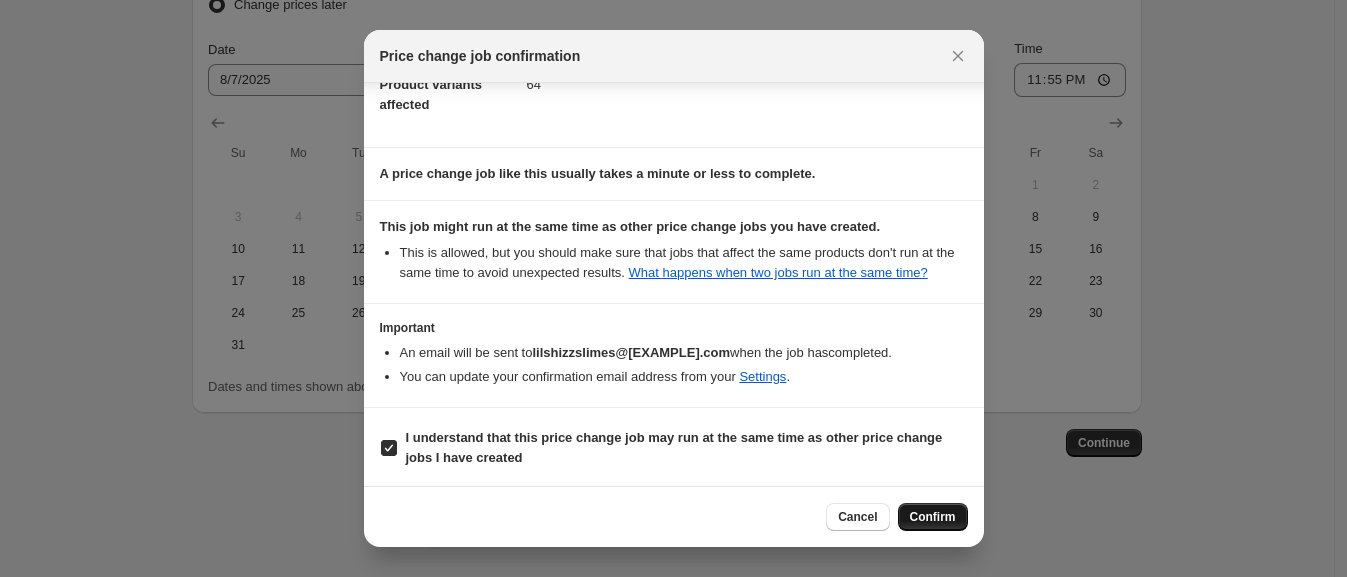 click on "Confirm" at bounding box center (933, 517) 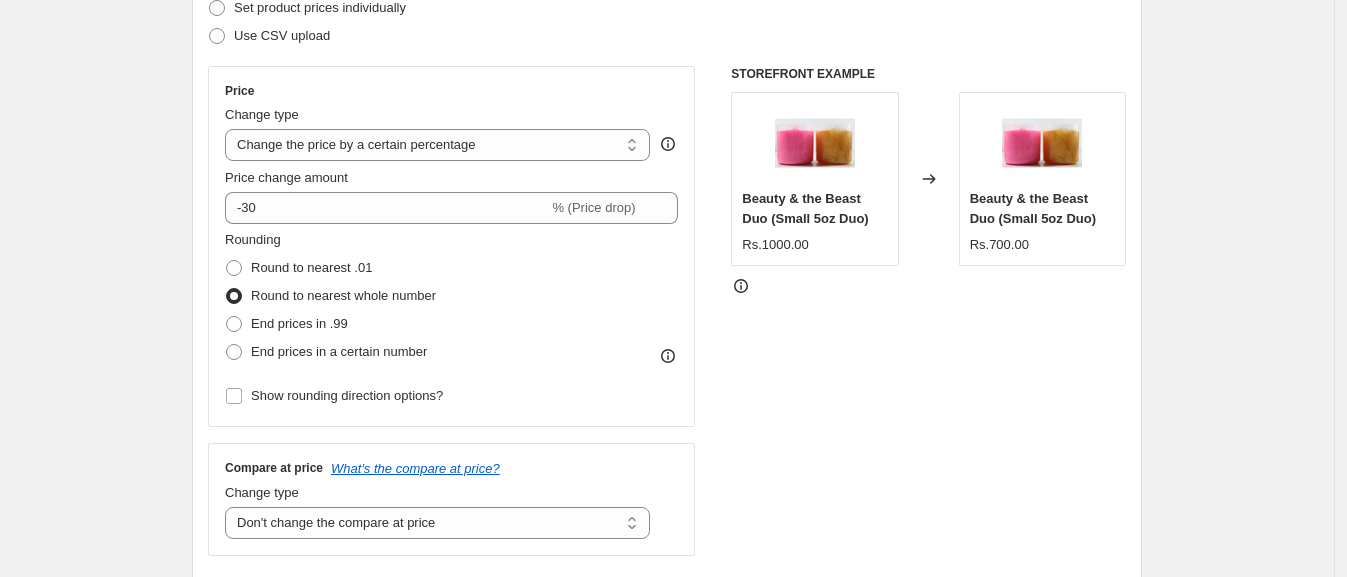 scroll, scrollTop: 0, scrollLeft: 0, axis: both 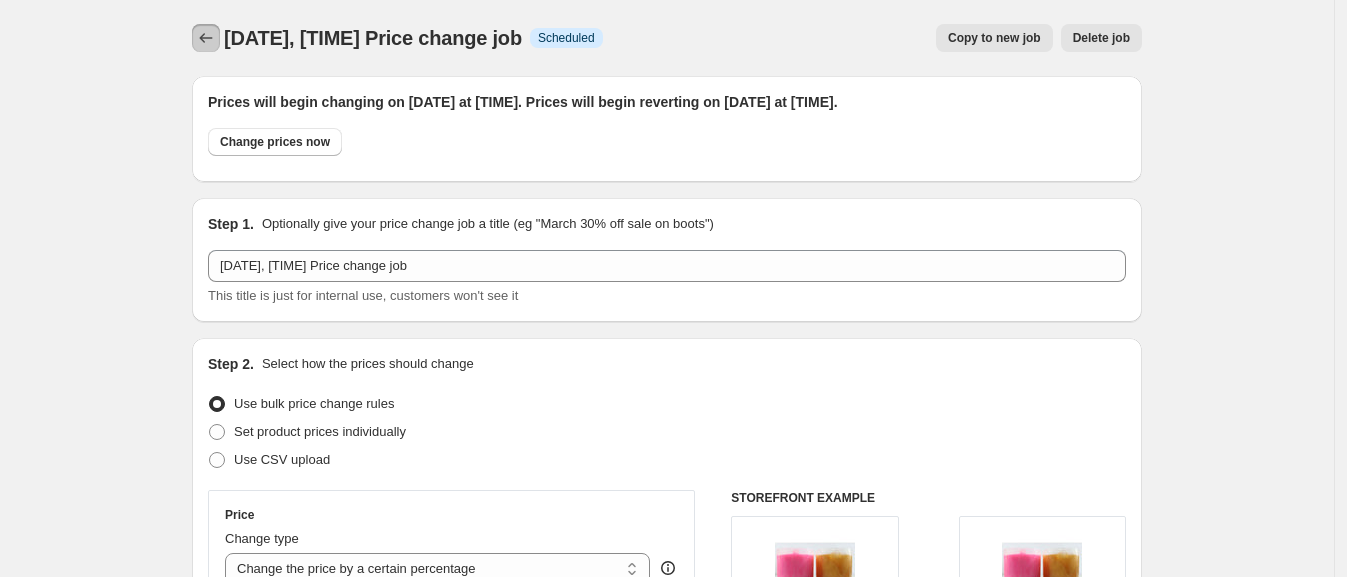 click 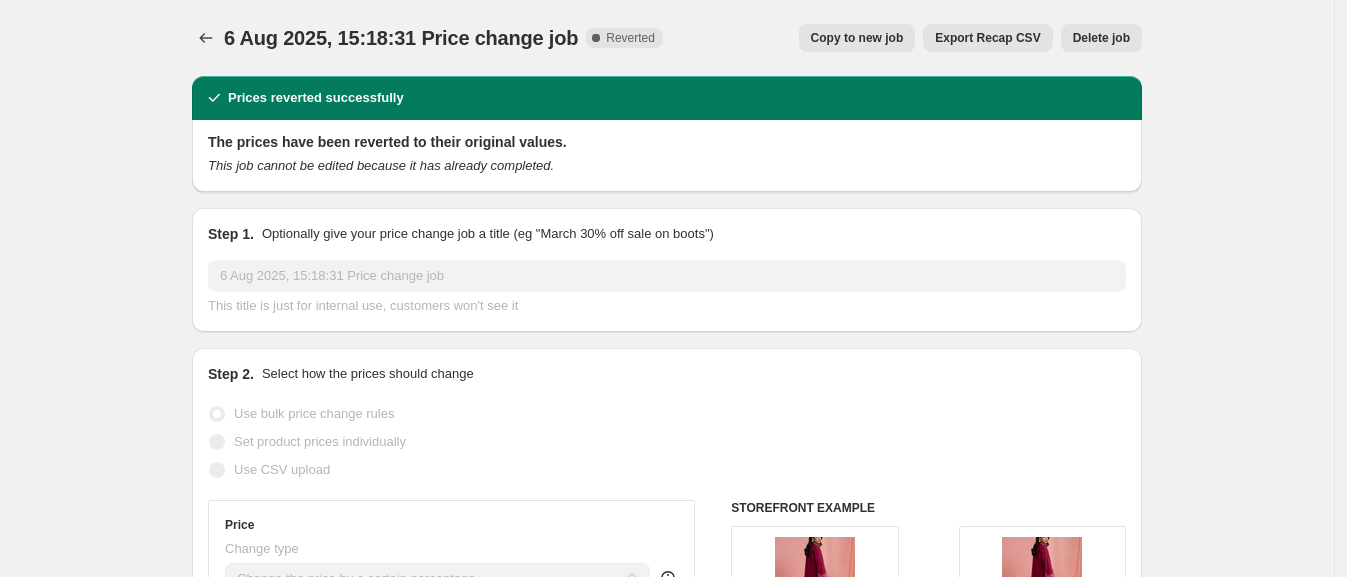 select on "percentage" 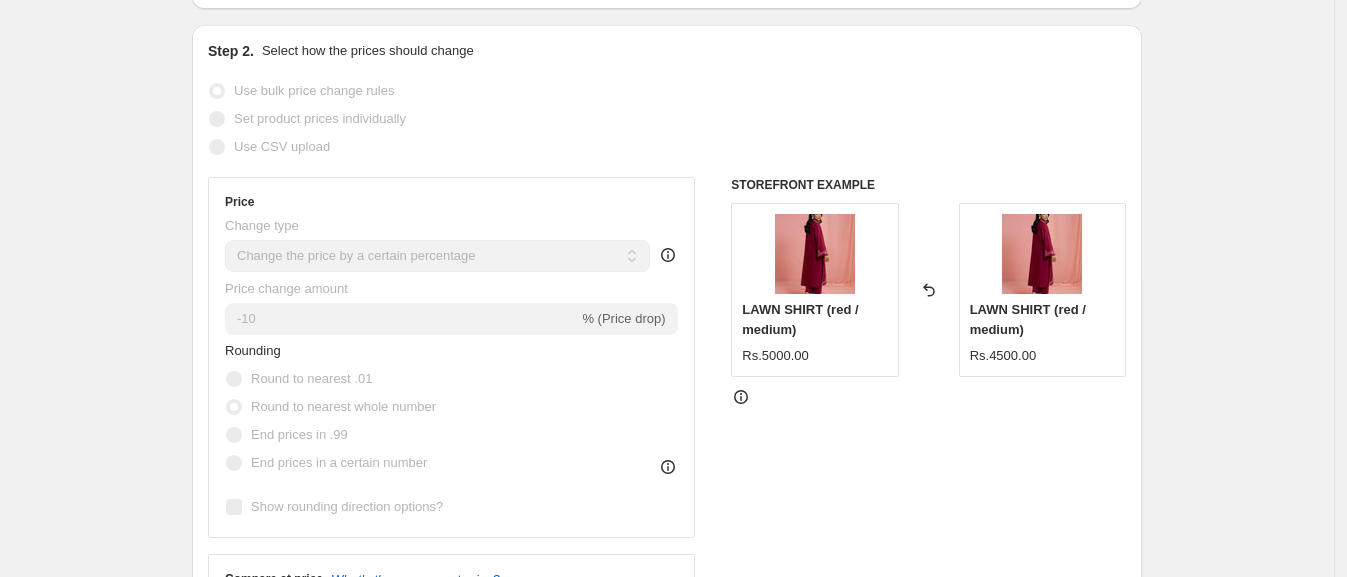 scroll, scrollTop: 0, scrollLeft: 0, axis: both 